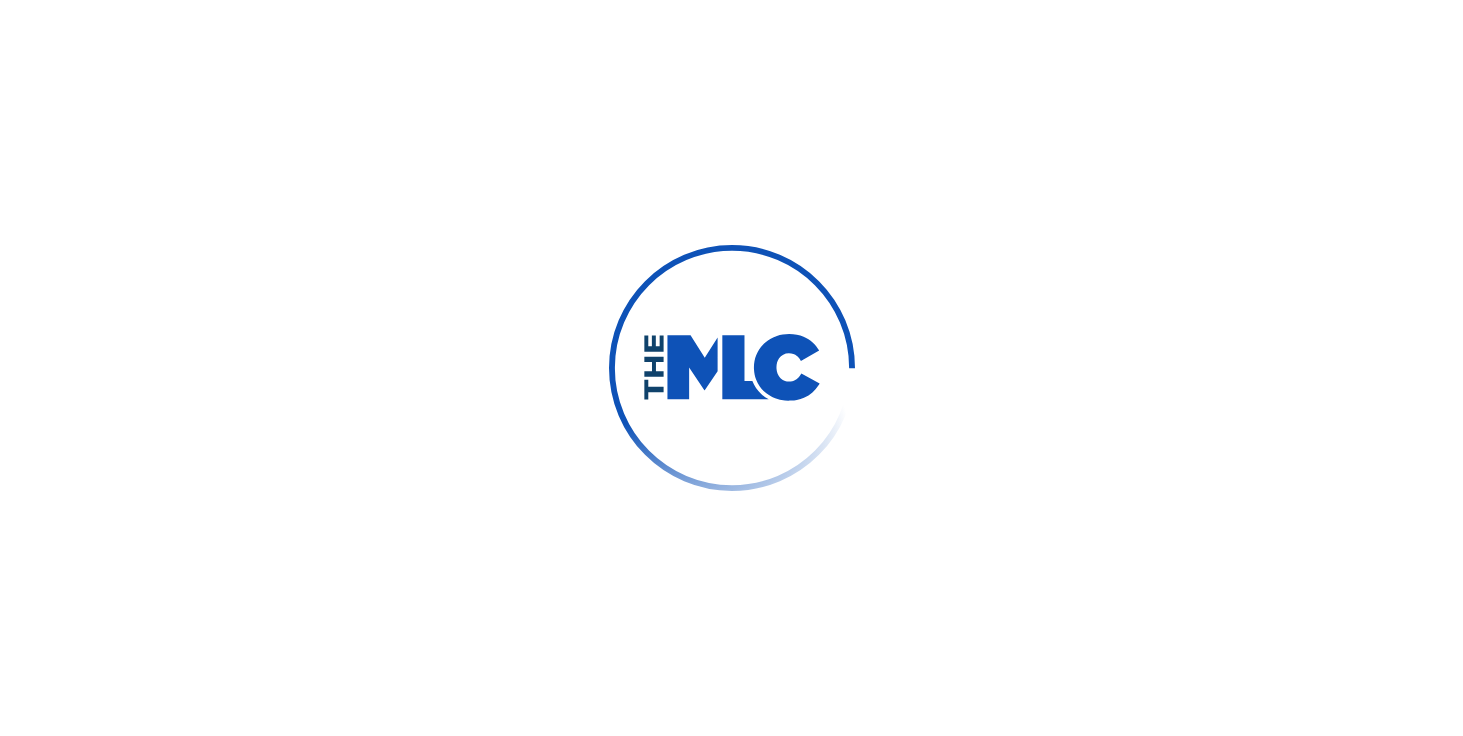 scroll, scrollTop: 0, scrollLeft: 0, axis: both 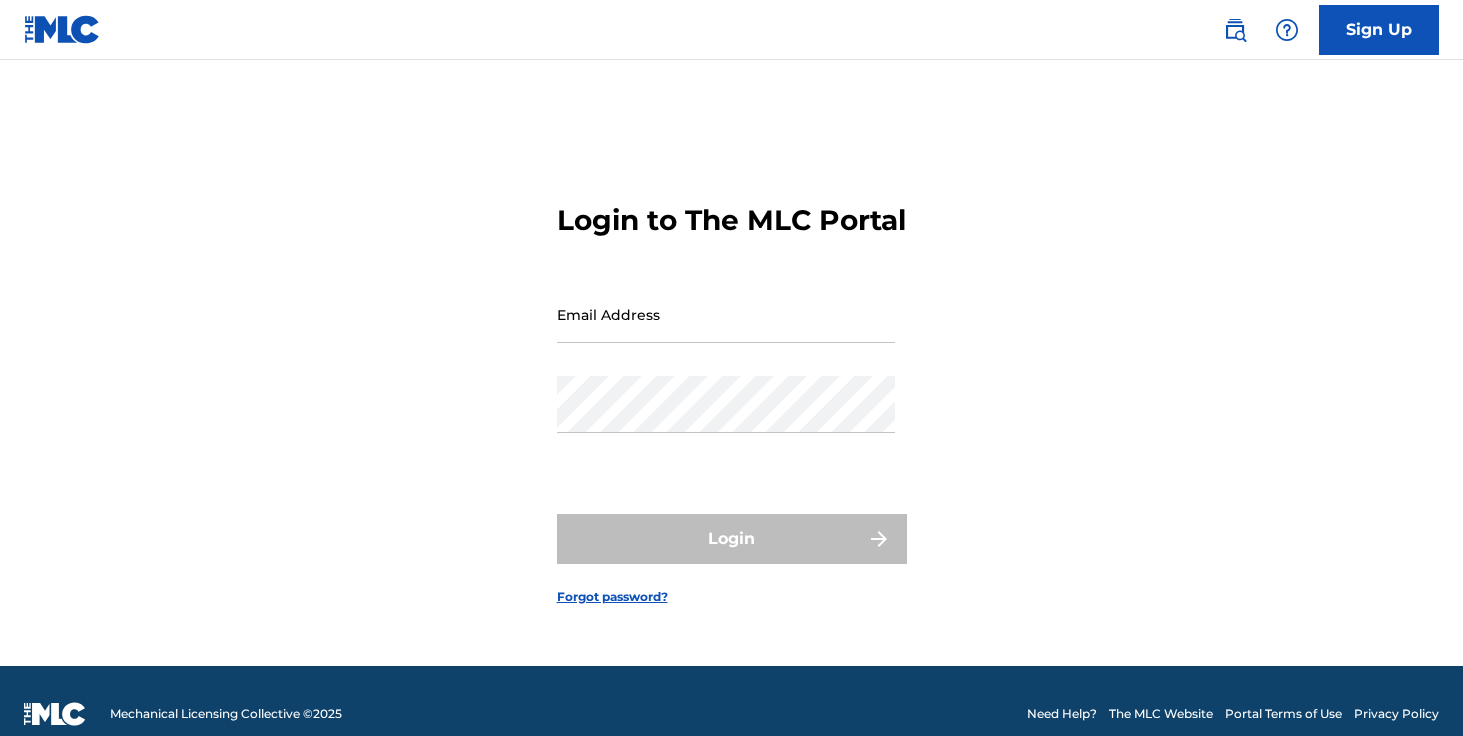 click on "Email Address" at bounding box center (726, 314) 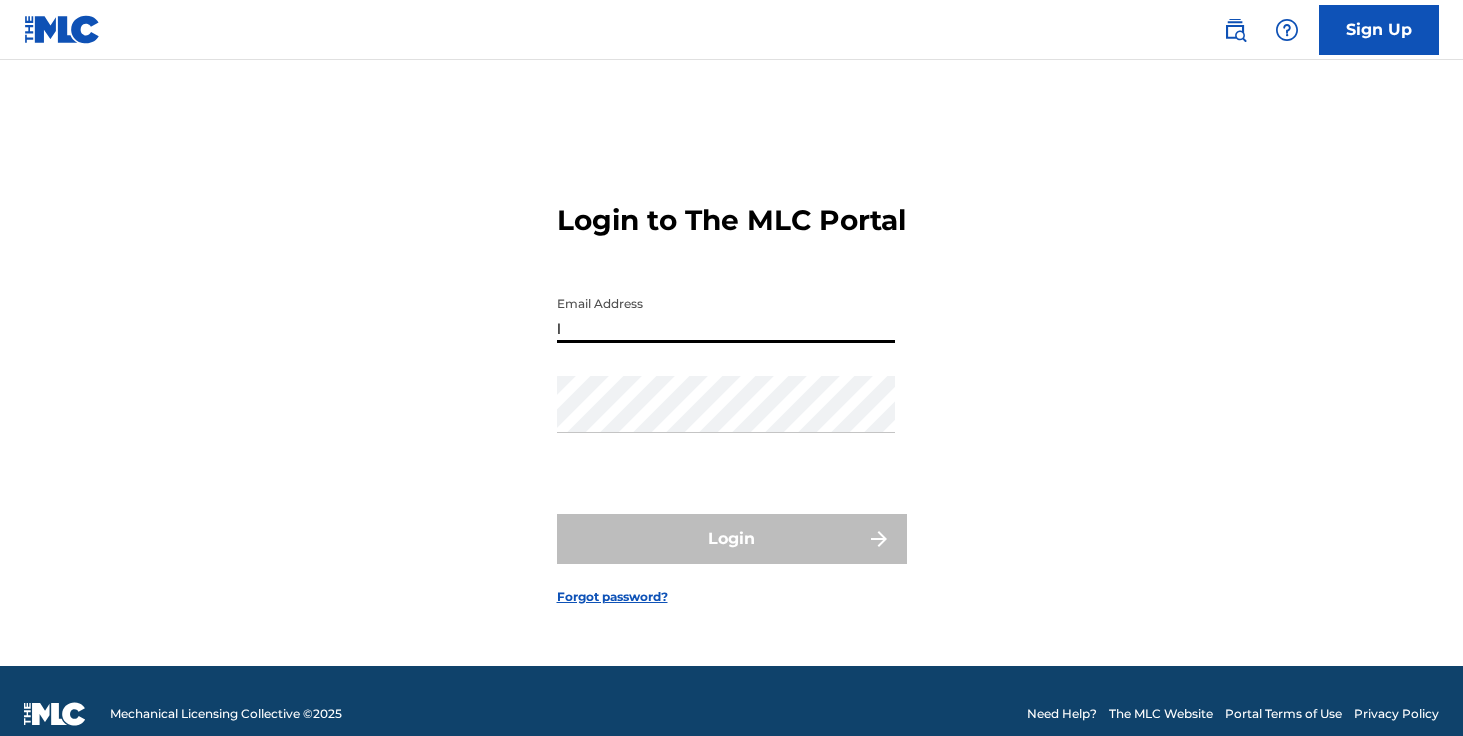 type on "[EMAIL_ADDRESS][DOMAIN_NAME]" 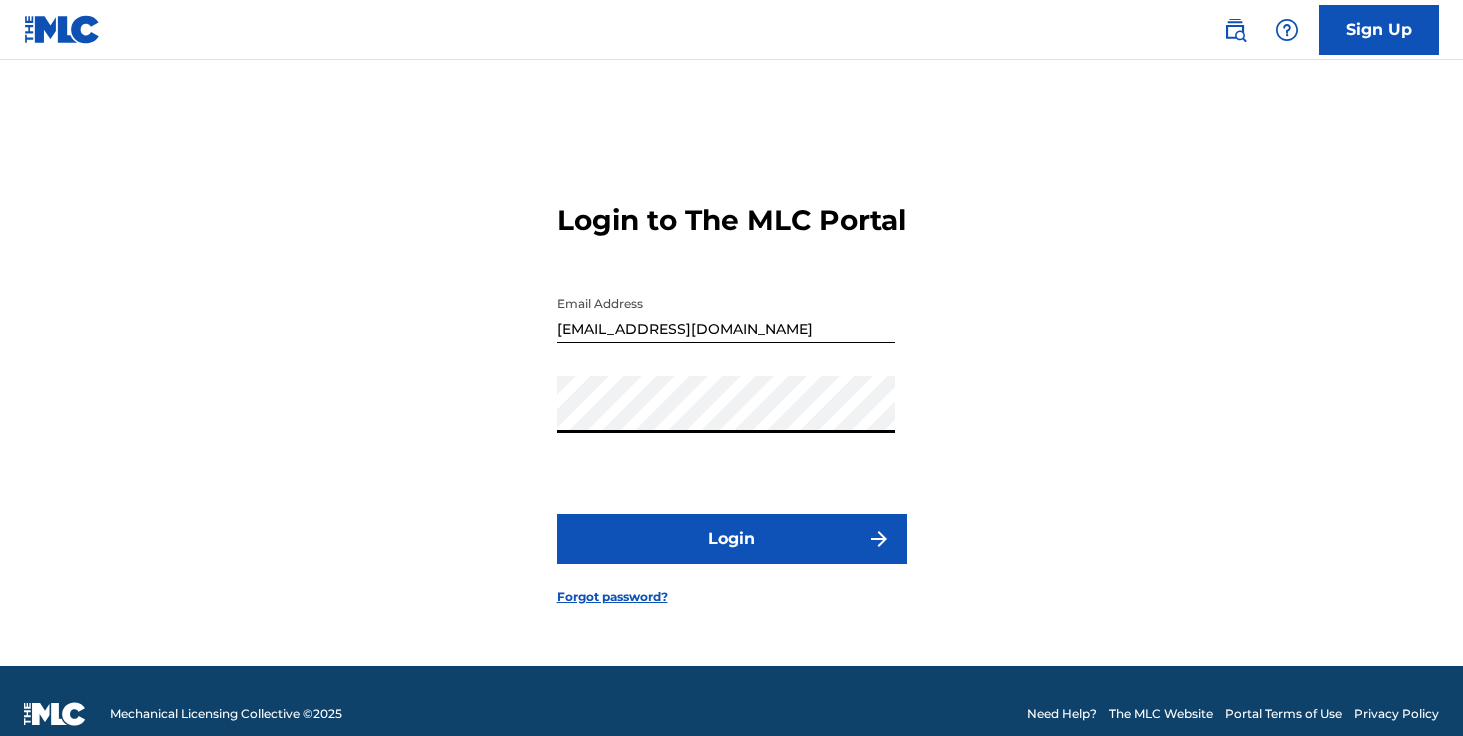 click on "Login" at bounding box center (732, 539) 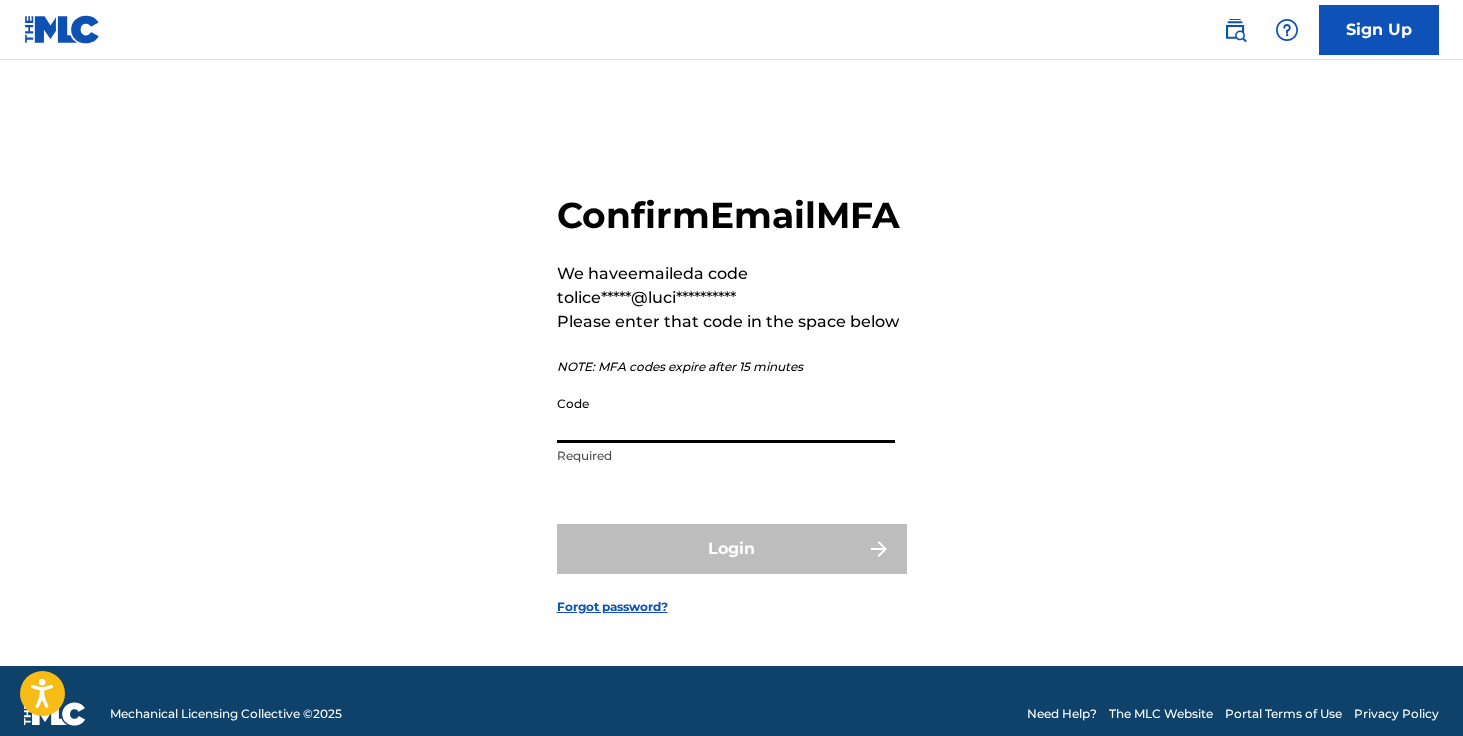 click on "Code" at bounding box center [726, 414] 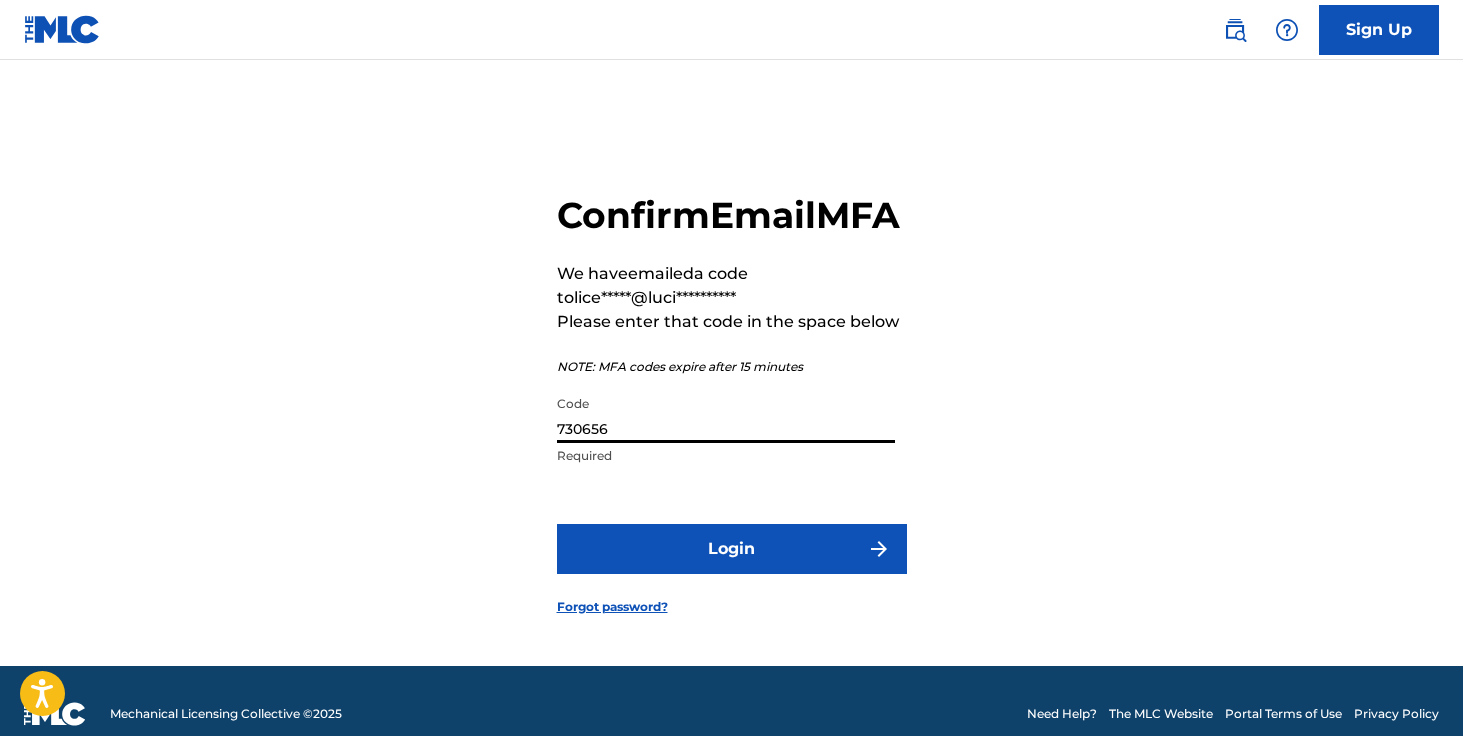 type on "730656" 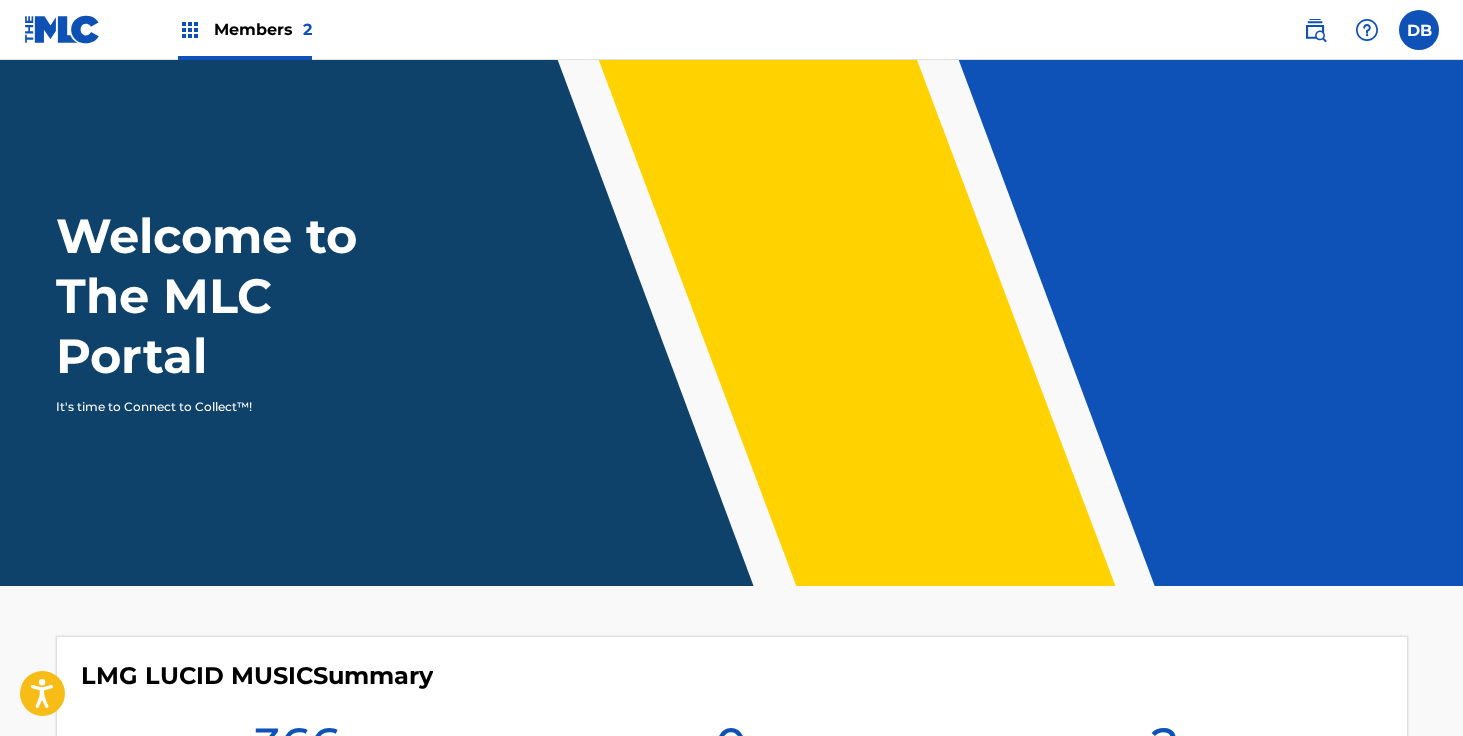 scroll, scrollTop: 0, scrollLeft: 0, axis: both 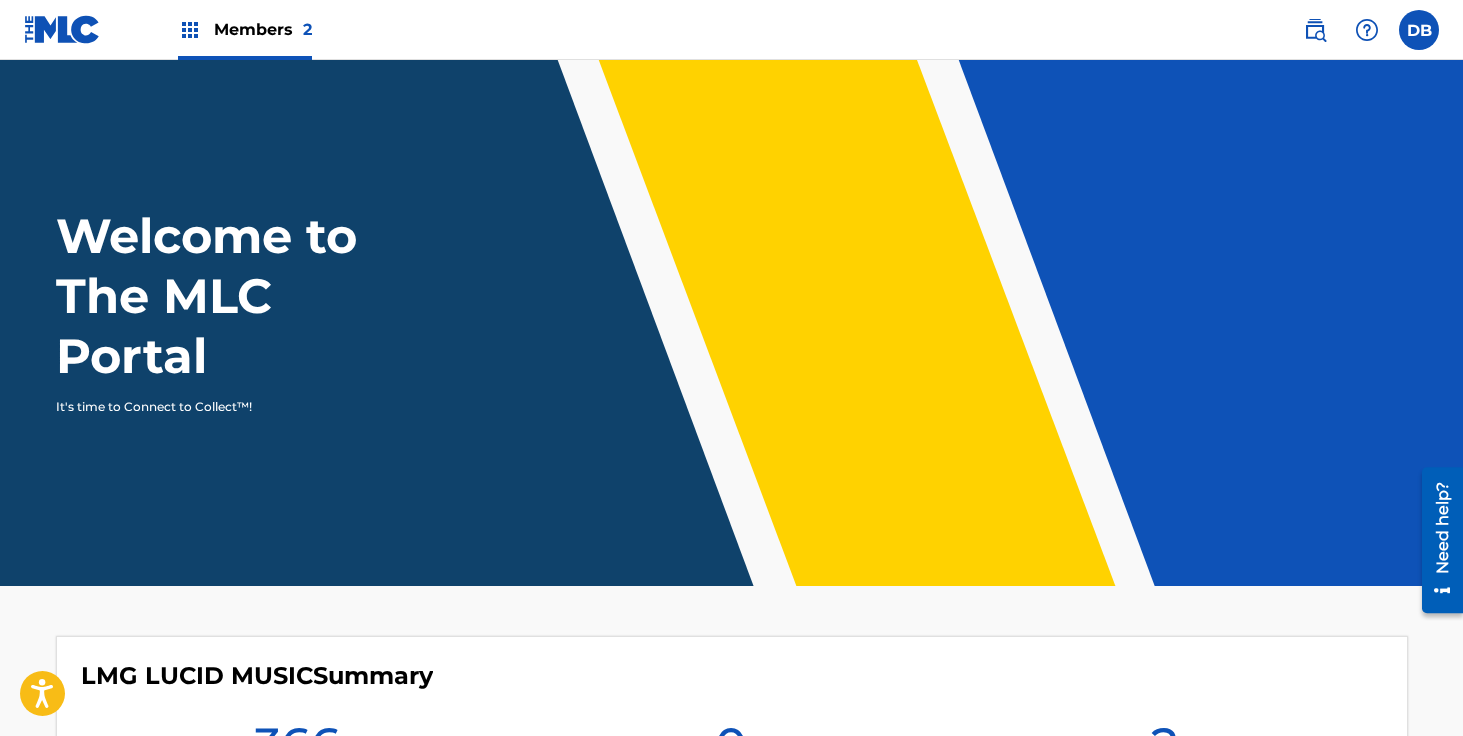 click on "Members    2" at bounding box center (263, 29) 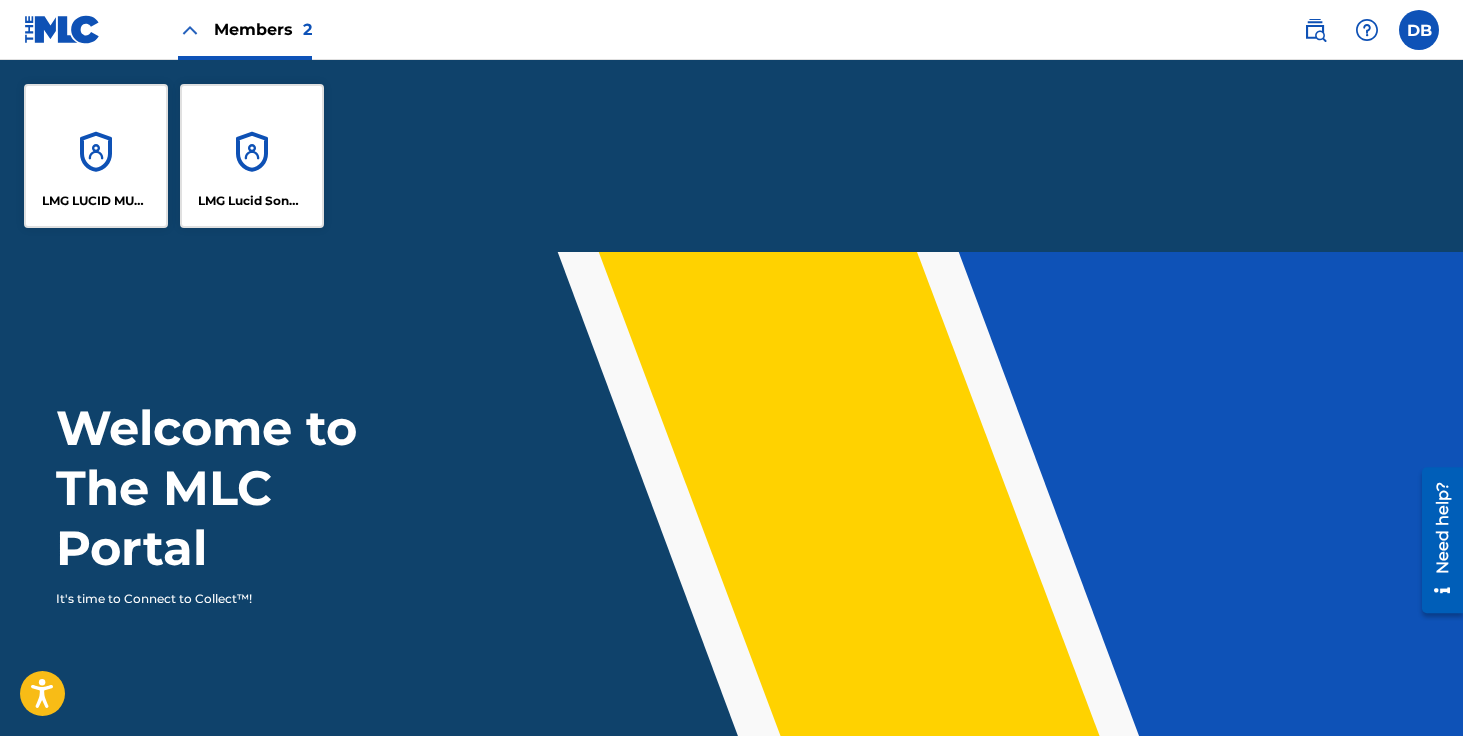 click on "LMG Lucid Songs (ASCAP)" at bounding box center [252, 156] 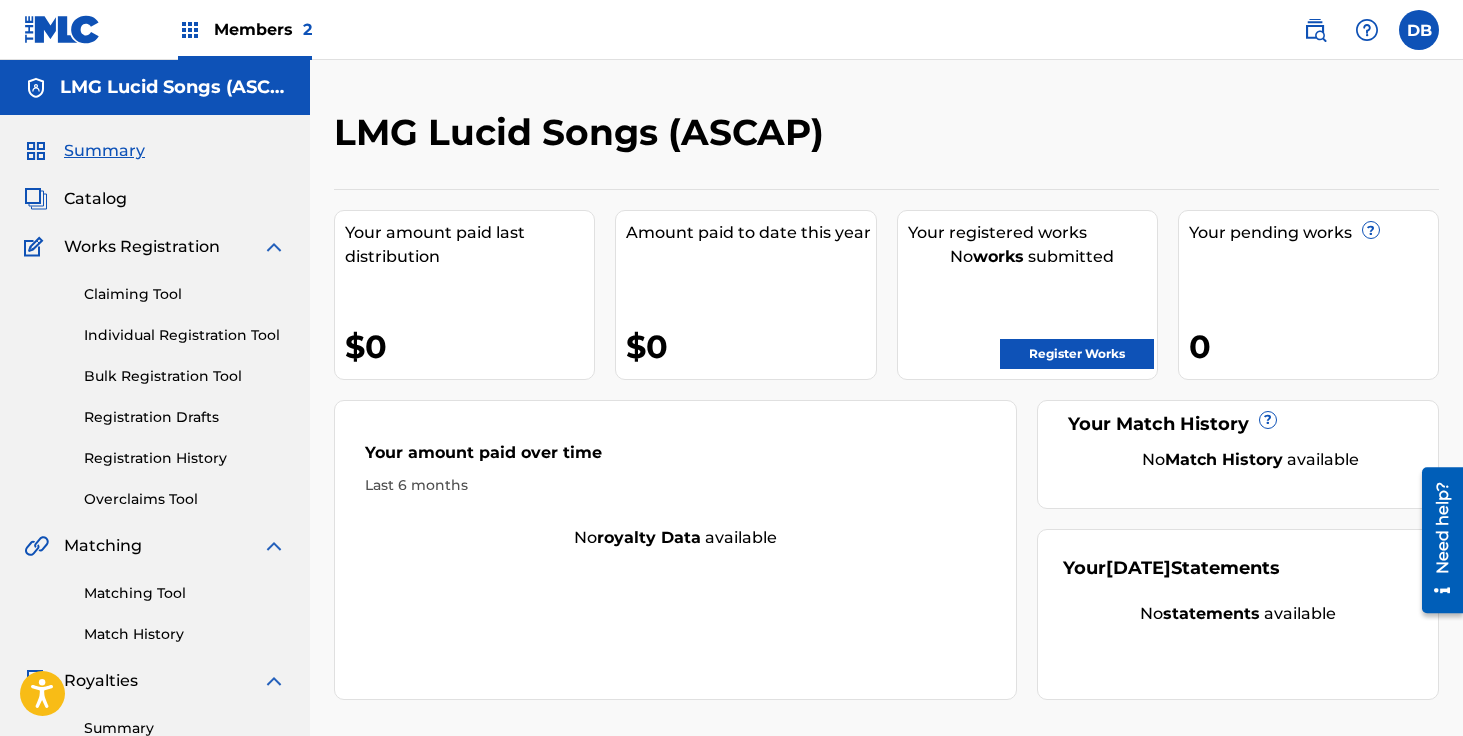 click on "Members    2" at bounding box center (263, 29) 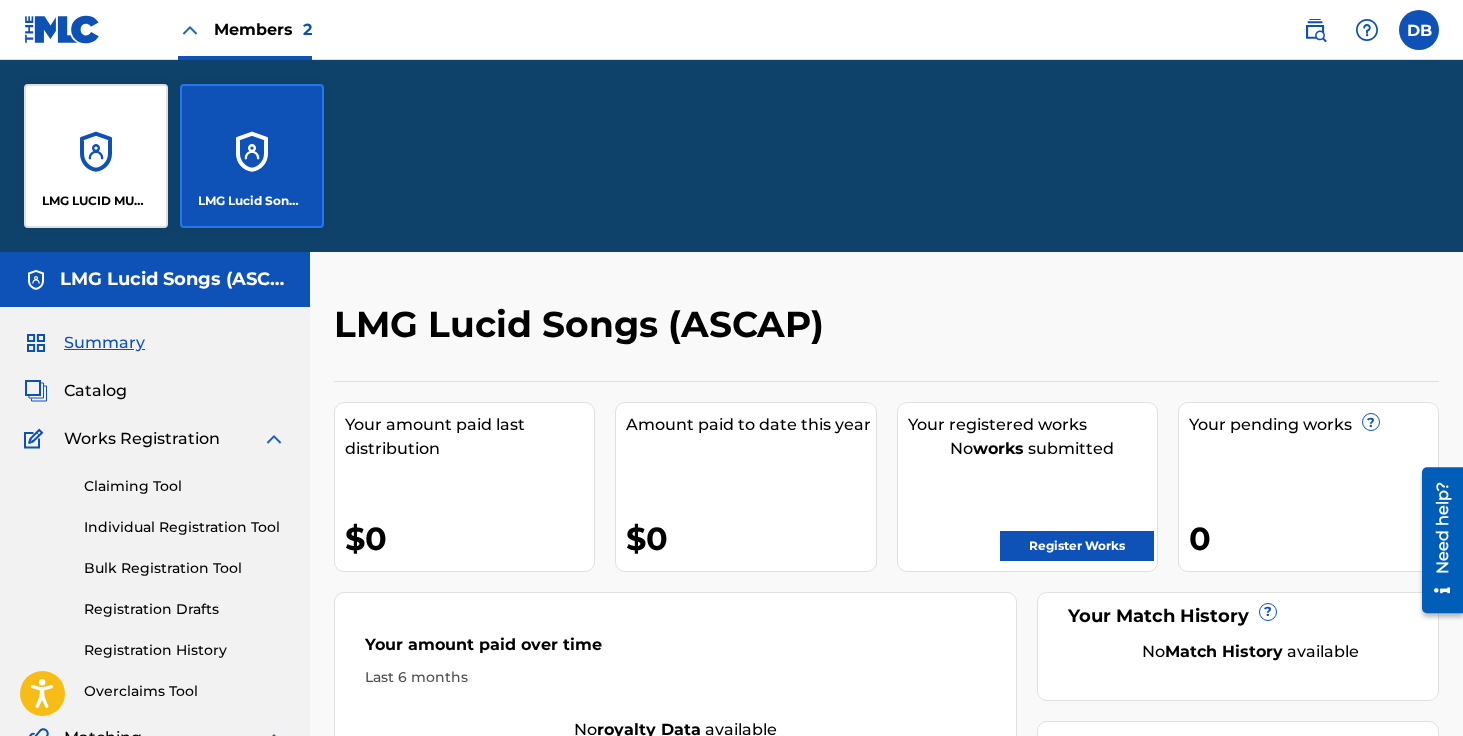 click on "LMG LUCID MUSIC" at bounding box center (96, 156) 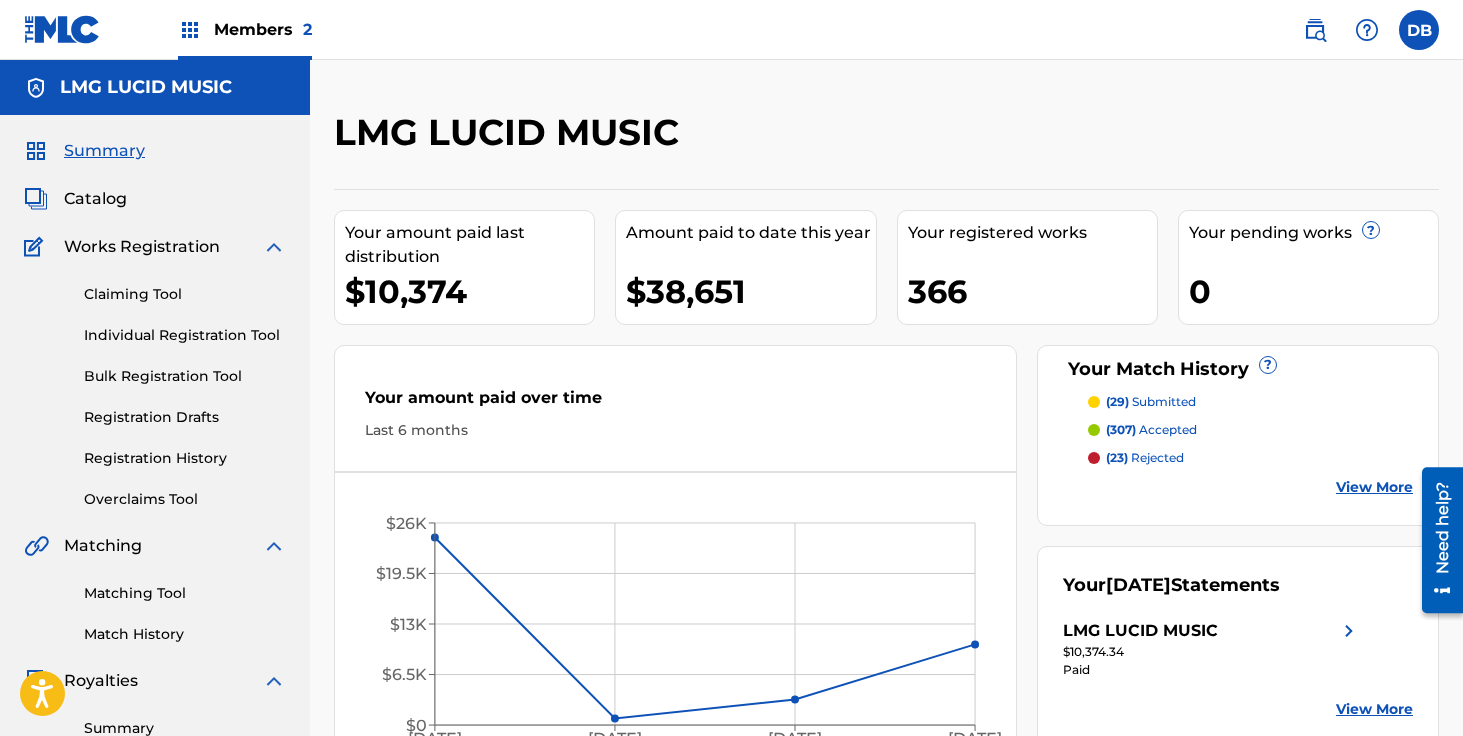 click on "Members    2" at bounding box center [263, 29] 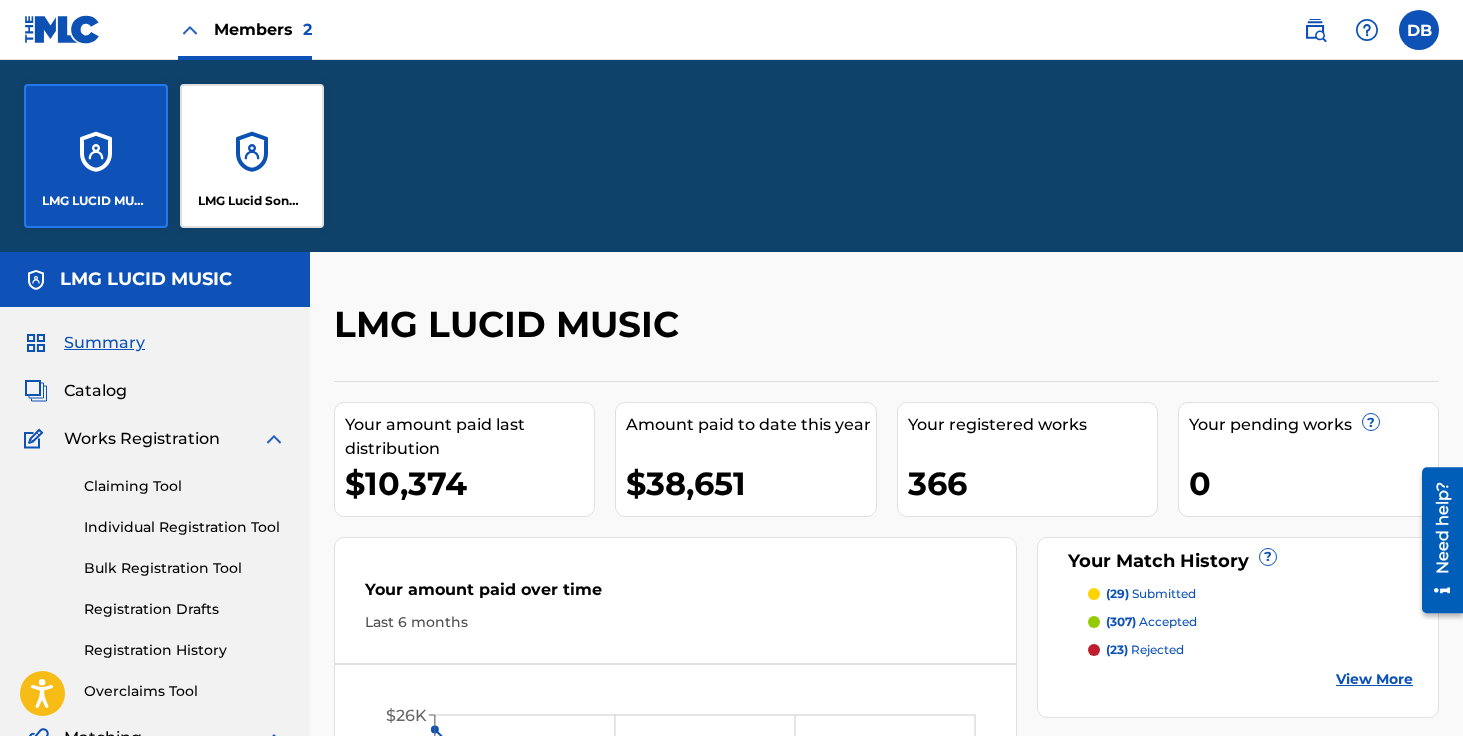 click on "LMG Lucid Songs (ASCAP)" at bounding box center [252, 156] 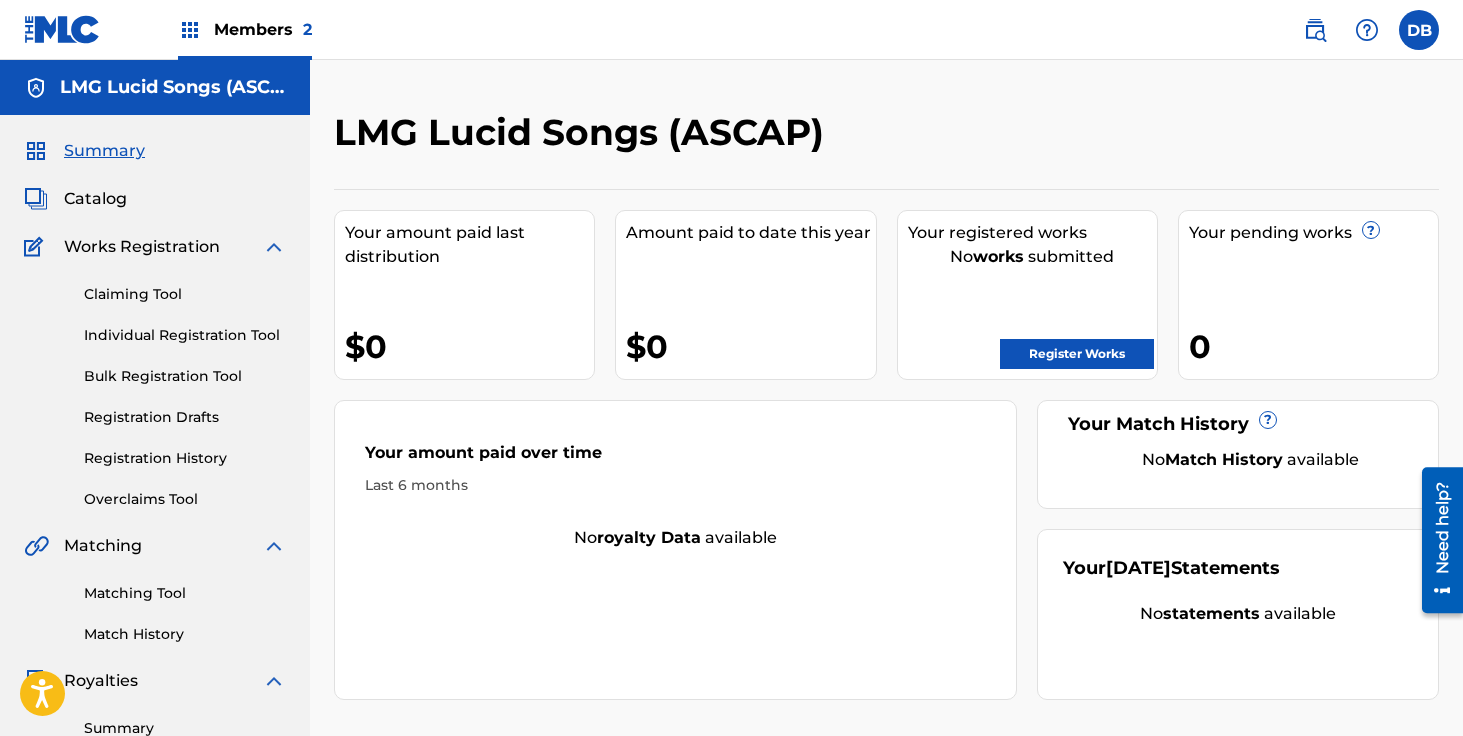click on "Register Works" at bounding box center [1077, 354] 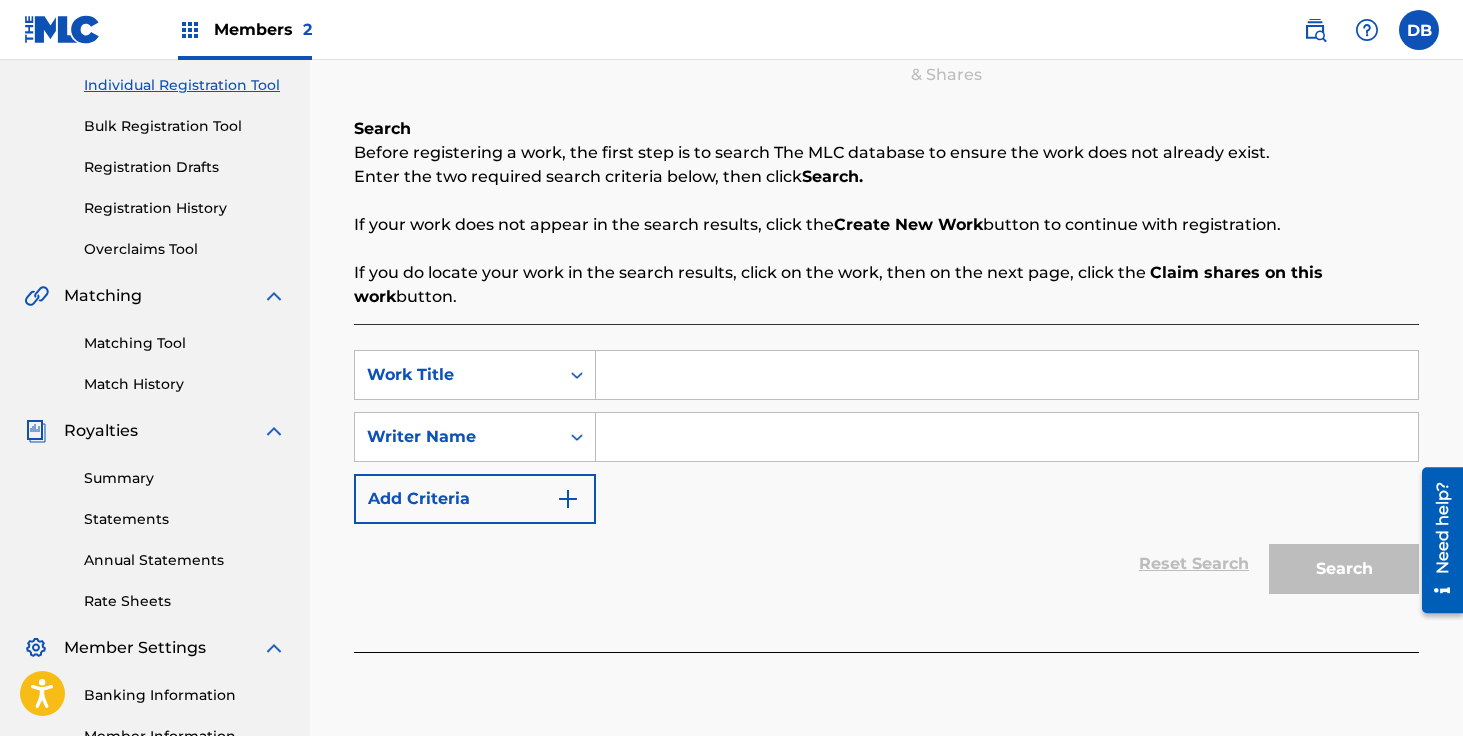 scroll, scrollTop: 0, scrollLeft: 0, axis: both 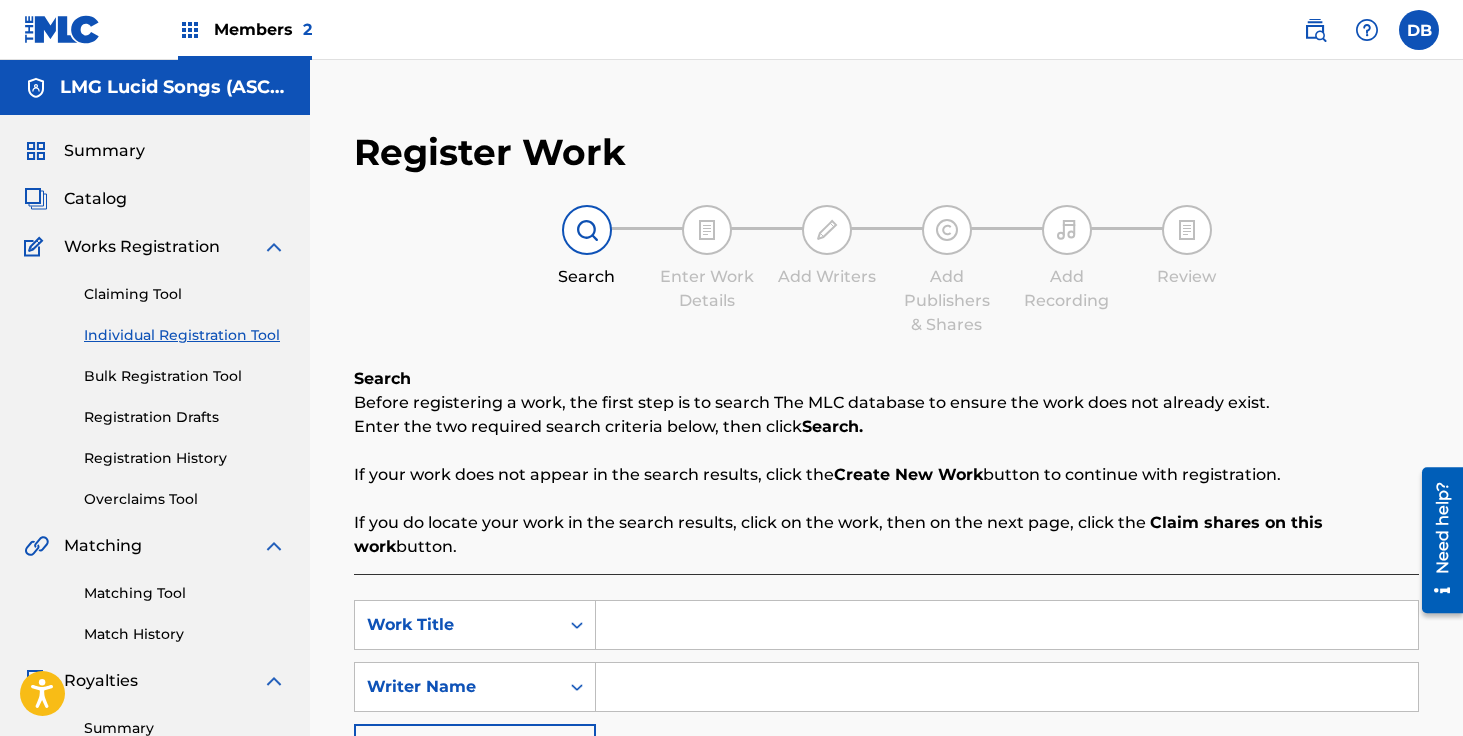 click on "Summary" at bounding box center [104, 151] 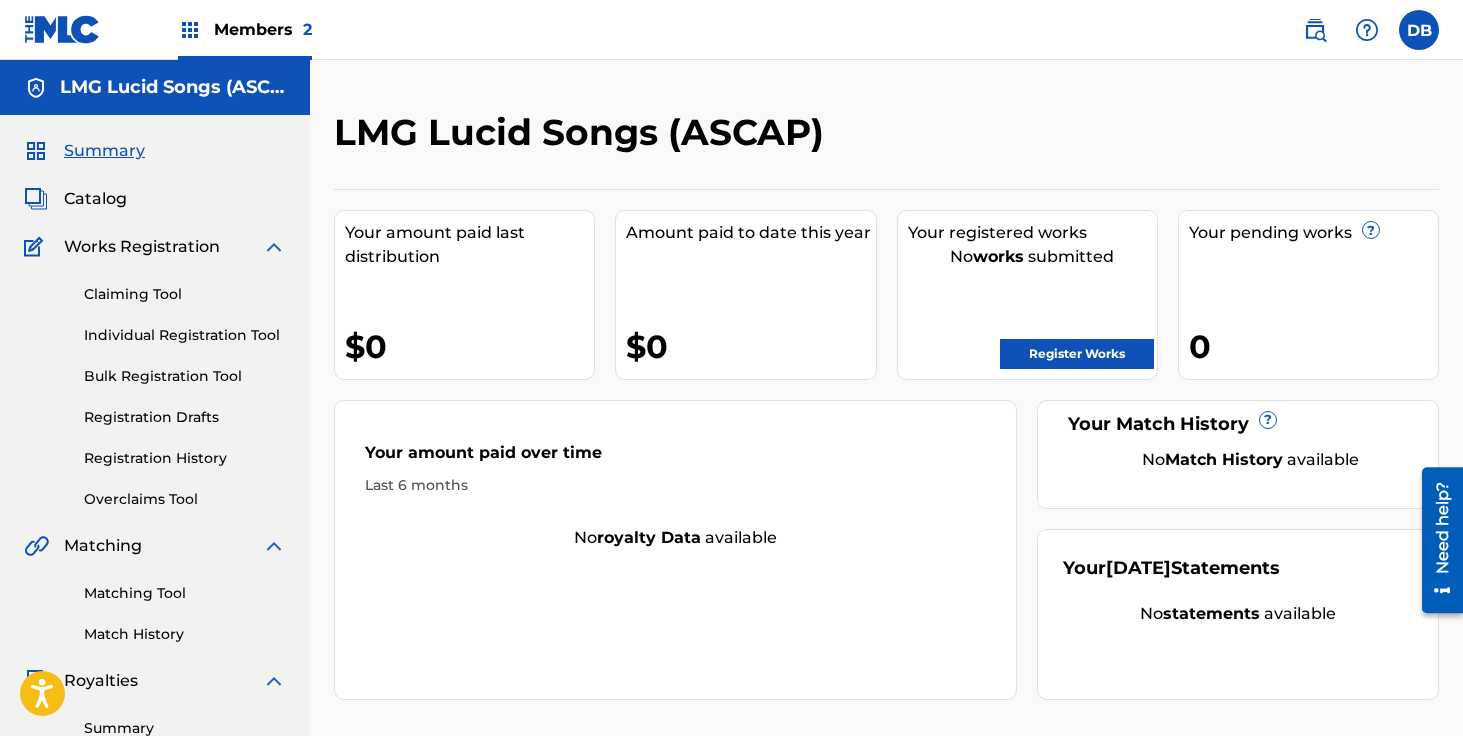 click on "Members    2" at bounding box center (263, 29) 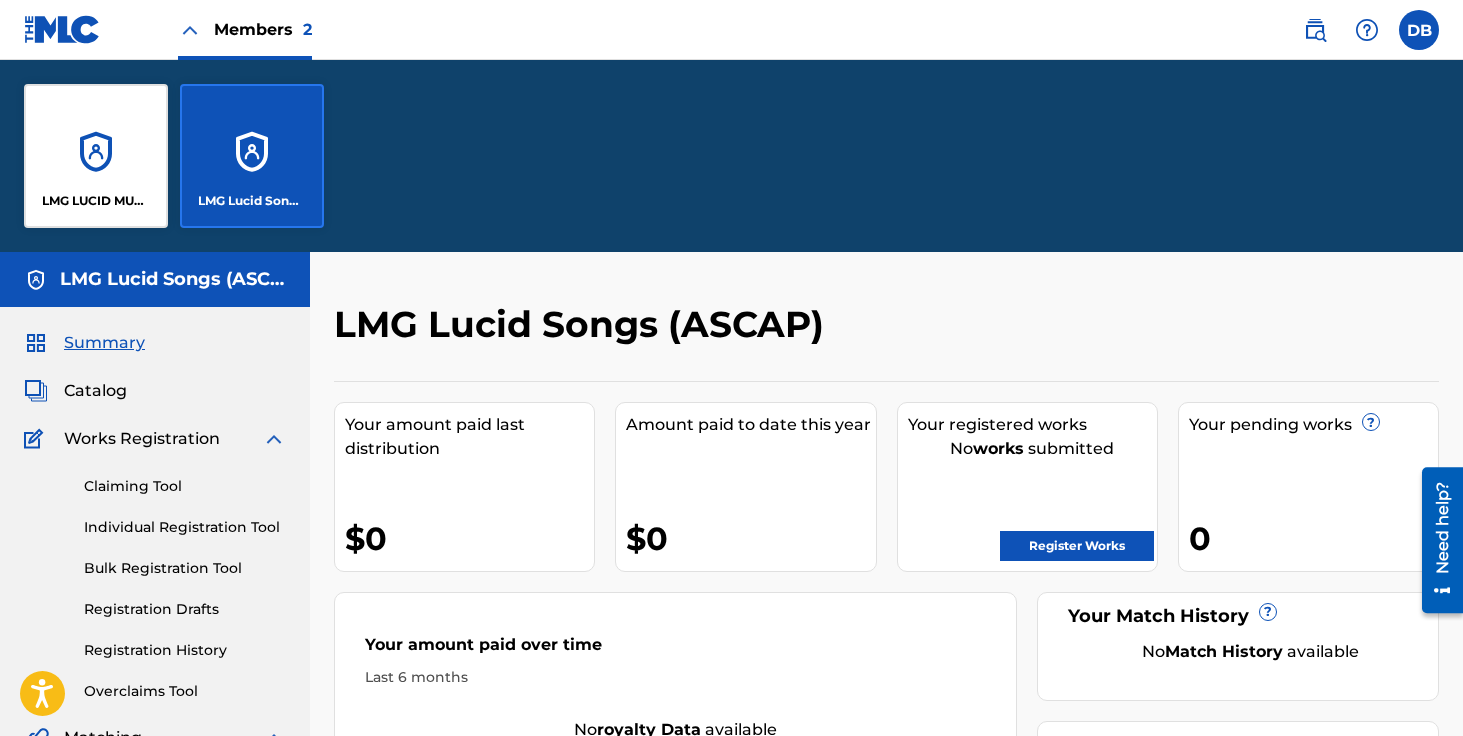 click on "LMG LUCID MUSIC" at bounding box center (96, 156) 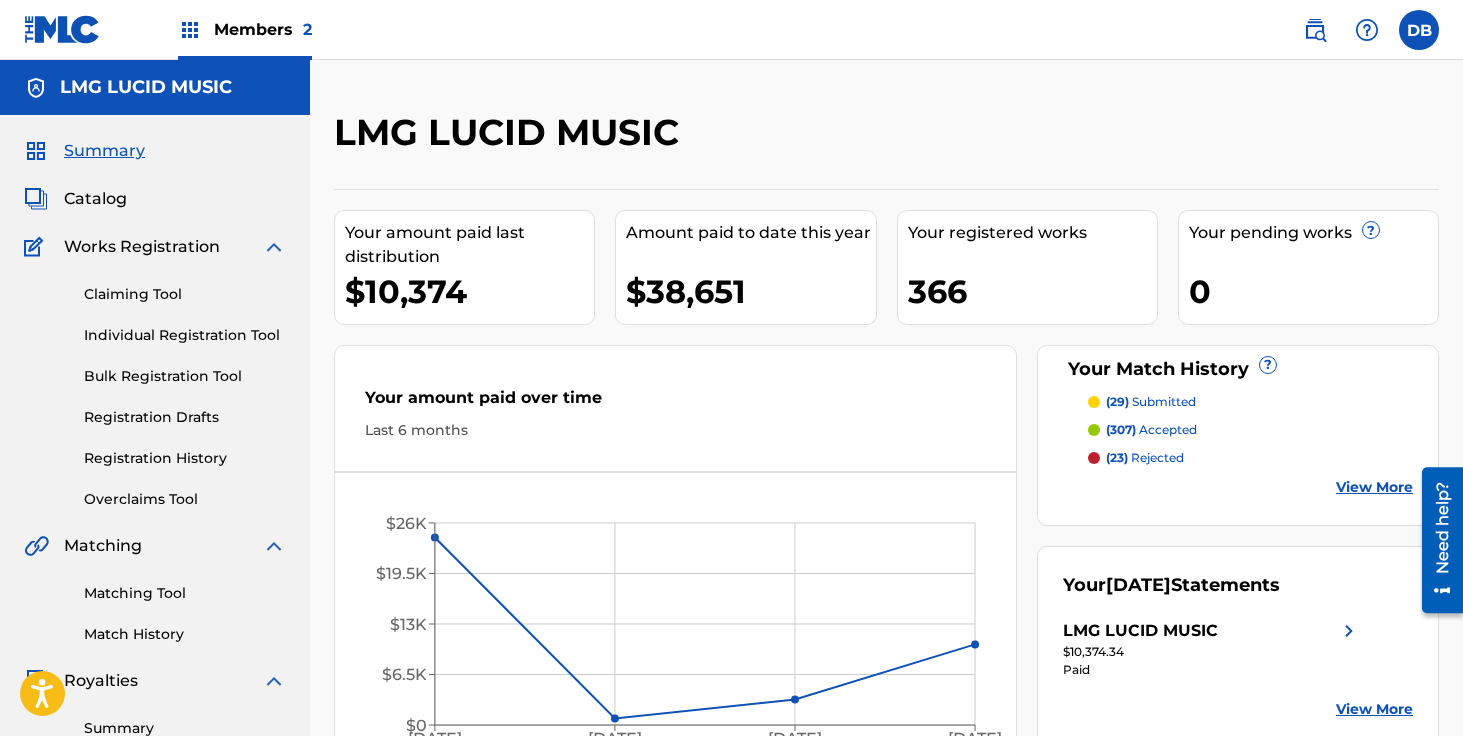 click on "Registration History" at bounding box center [185, 458] 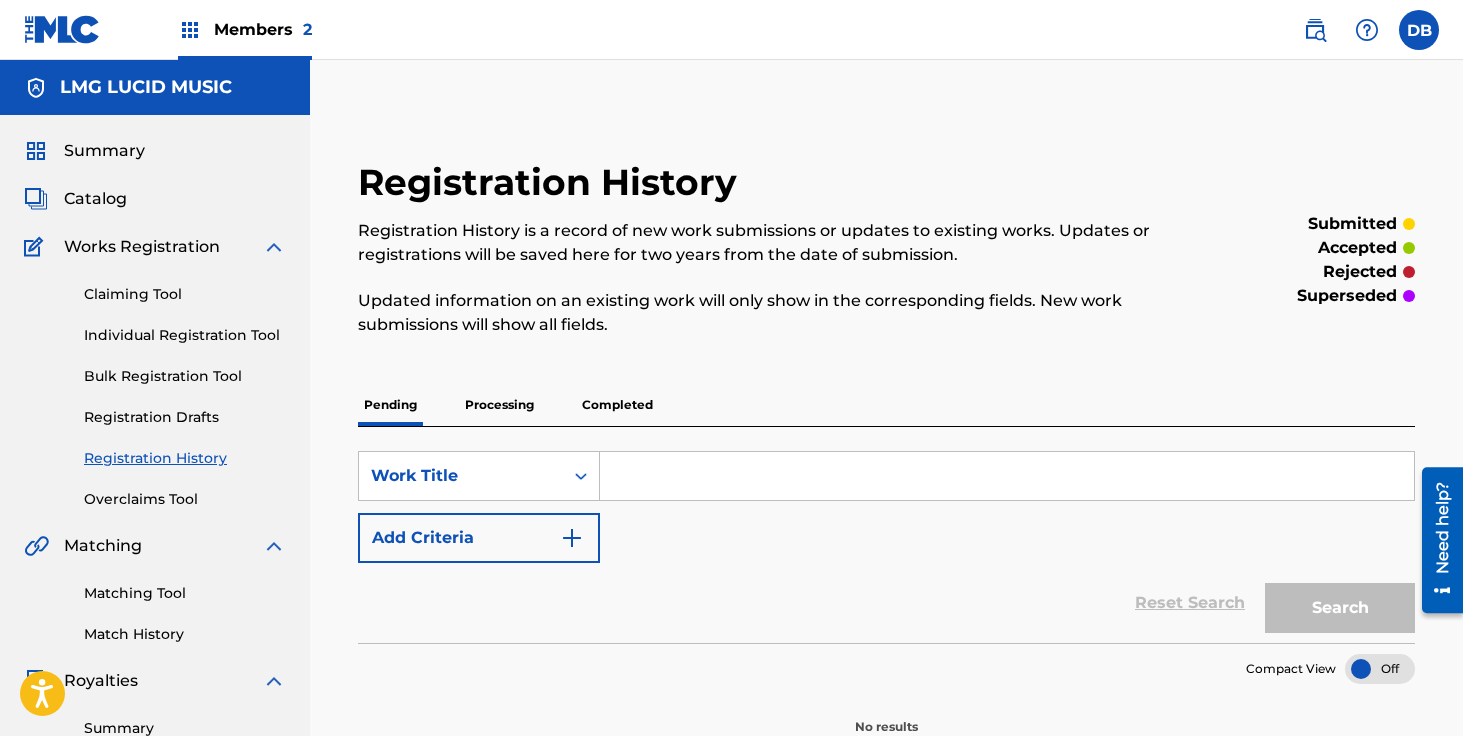 click on "Processing" at bounding box center (499, 405) 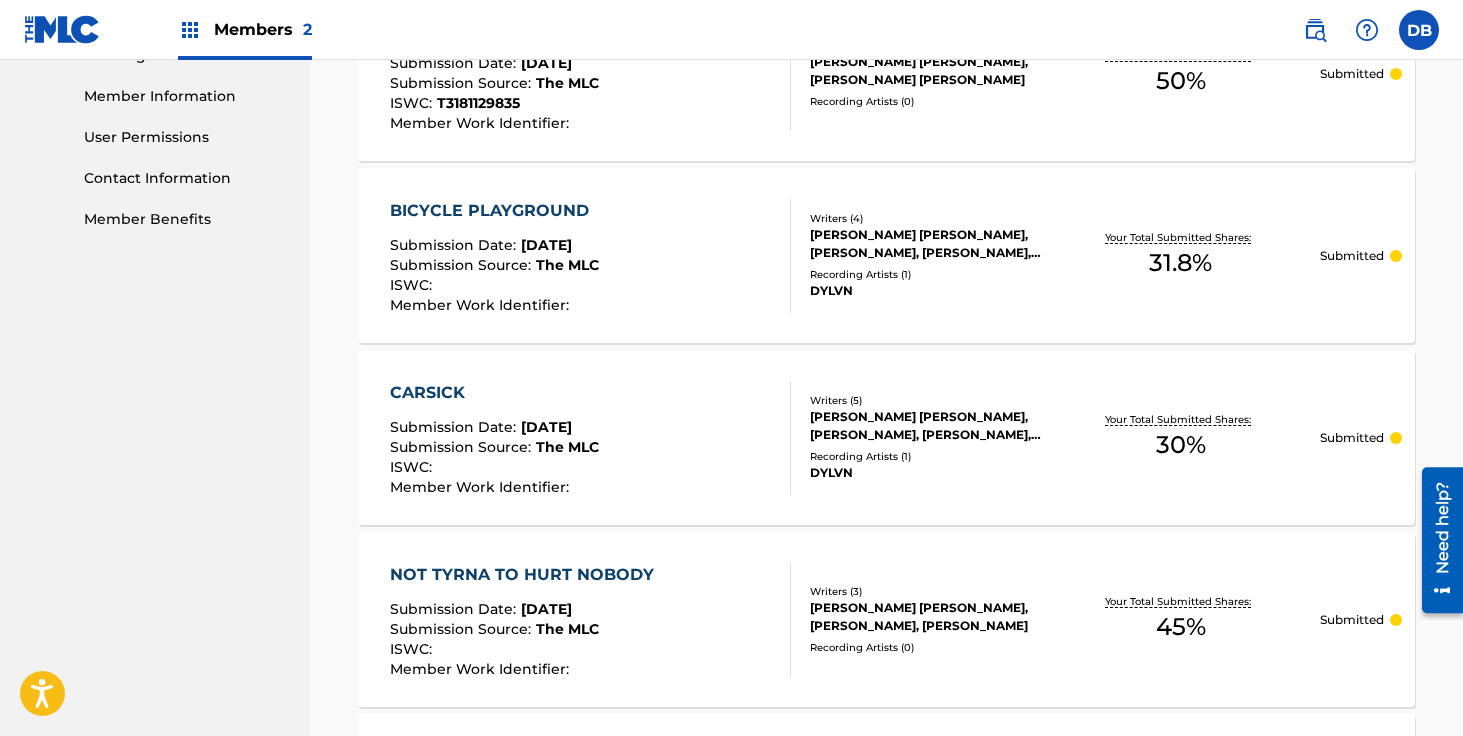 scroll, scrollTop: 897, scrollLeft: 0, axis: vertical 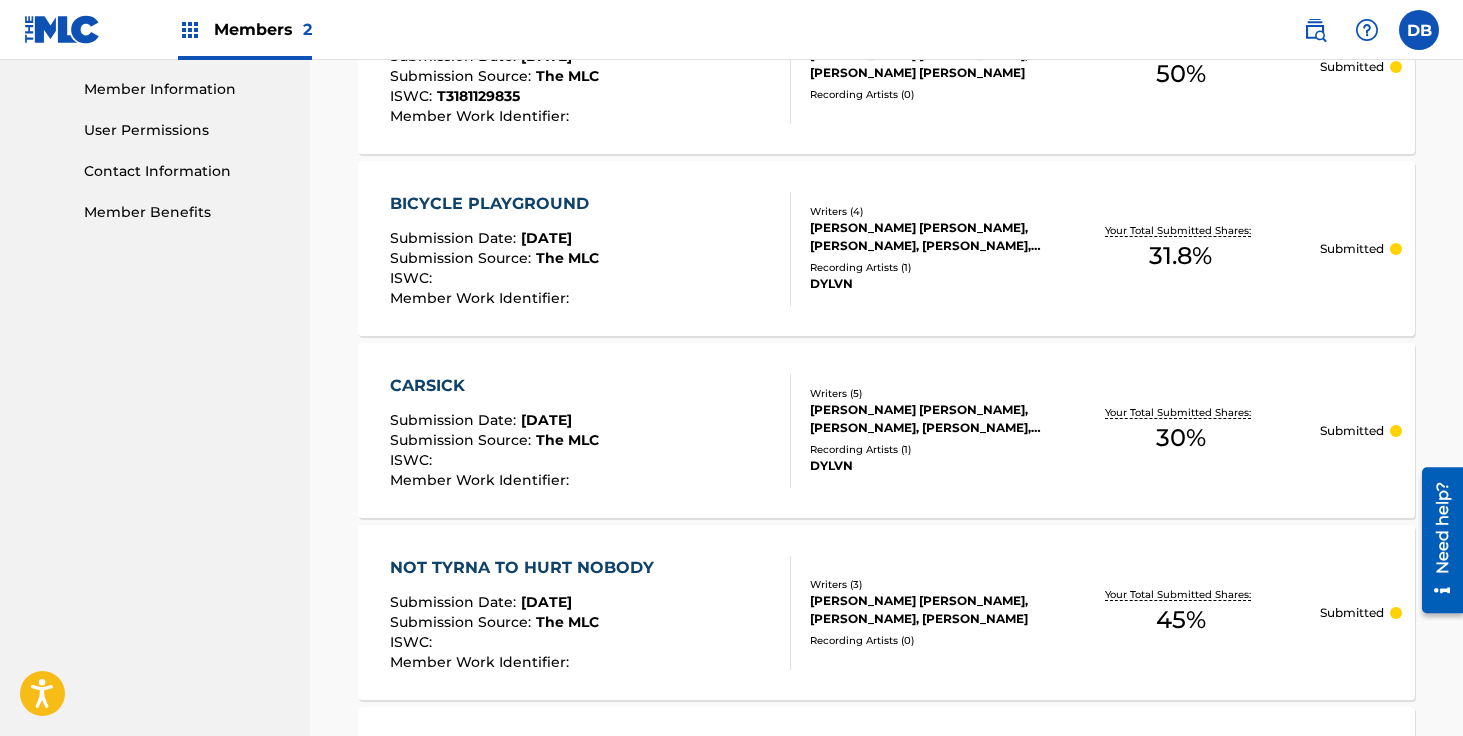 click on "[PERSON_NAME] [PERSON_NAME], [PERSON_NAME], [PERSON_NAME], [PERSON_NAME]" at bounding box center (926, 237) 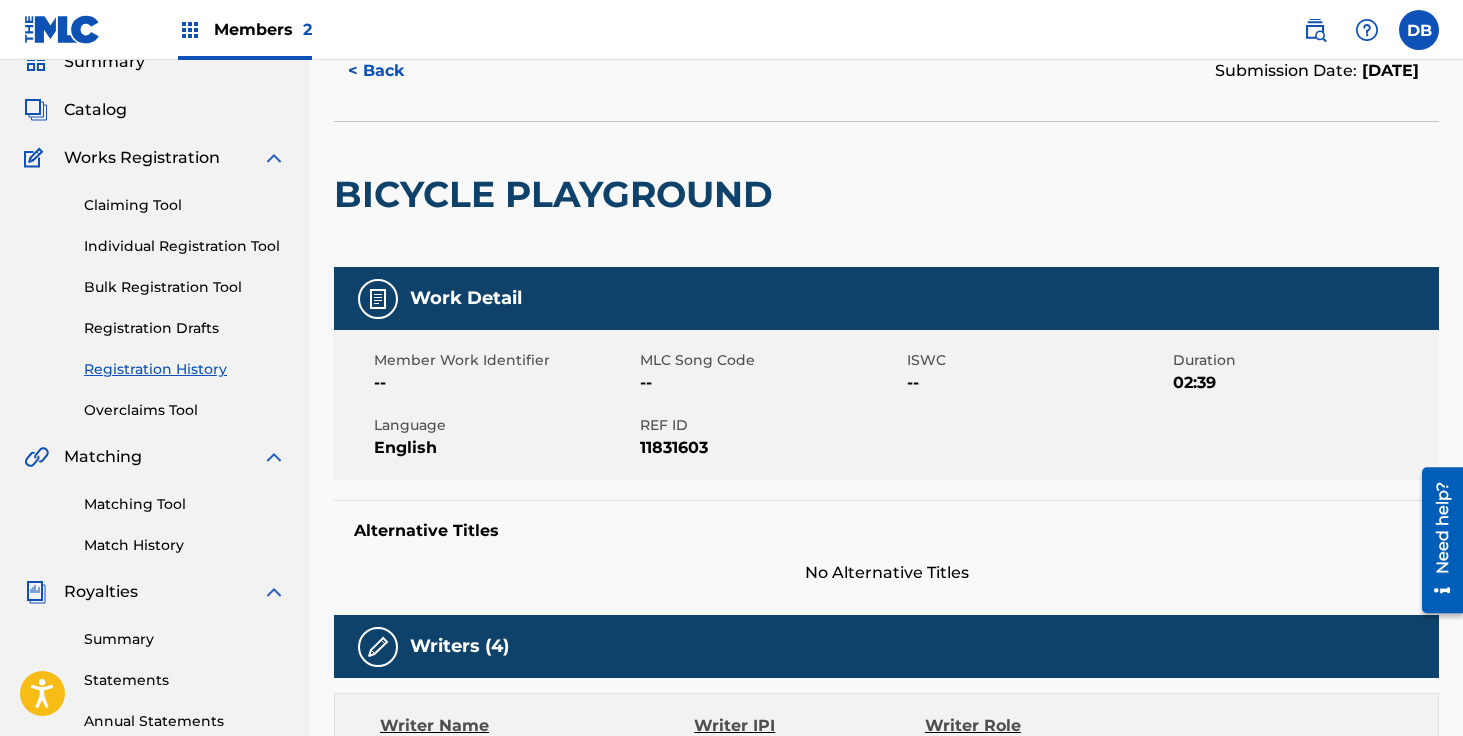 scroll, scrollTop: 0, scrollLeft: 0, axis: both 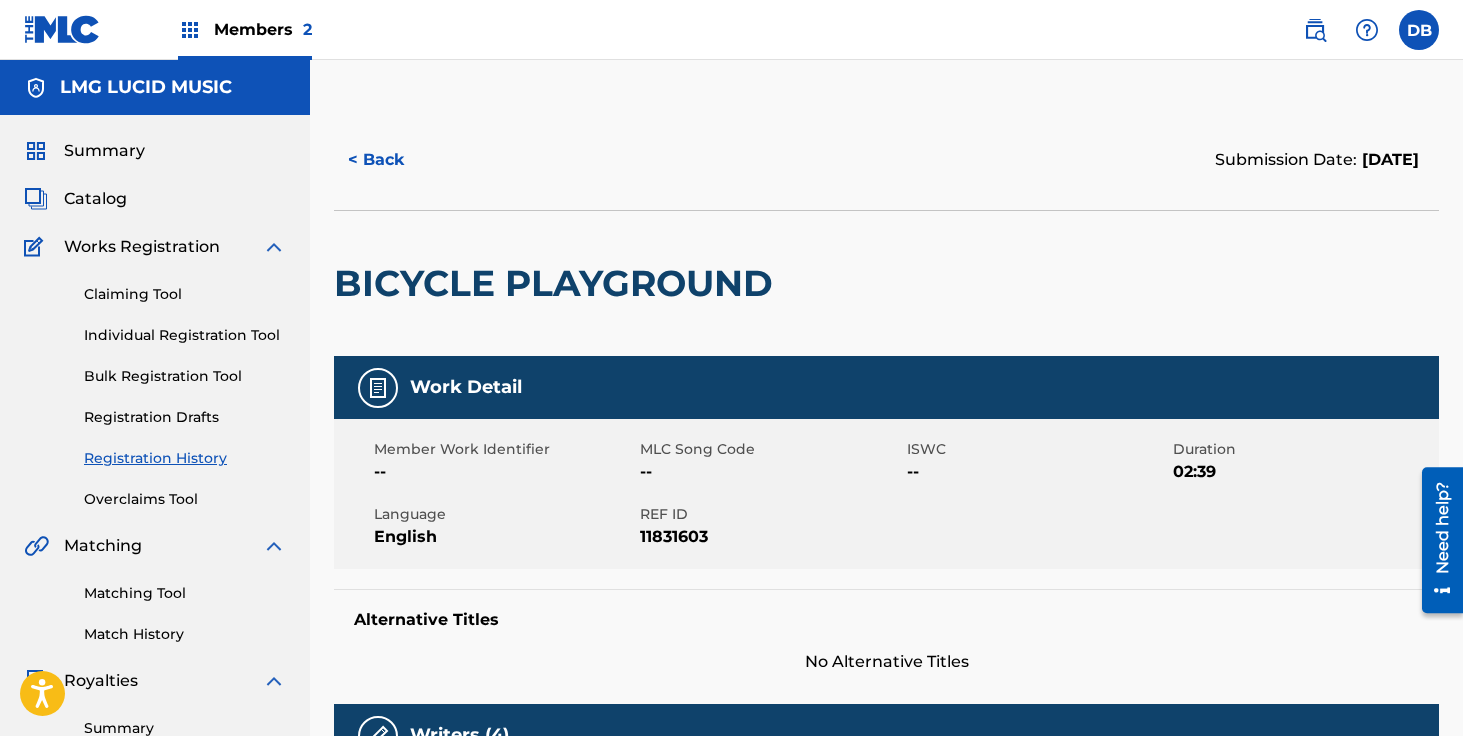 click on "Summary" at bounding box center [104, 151] 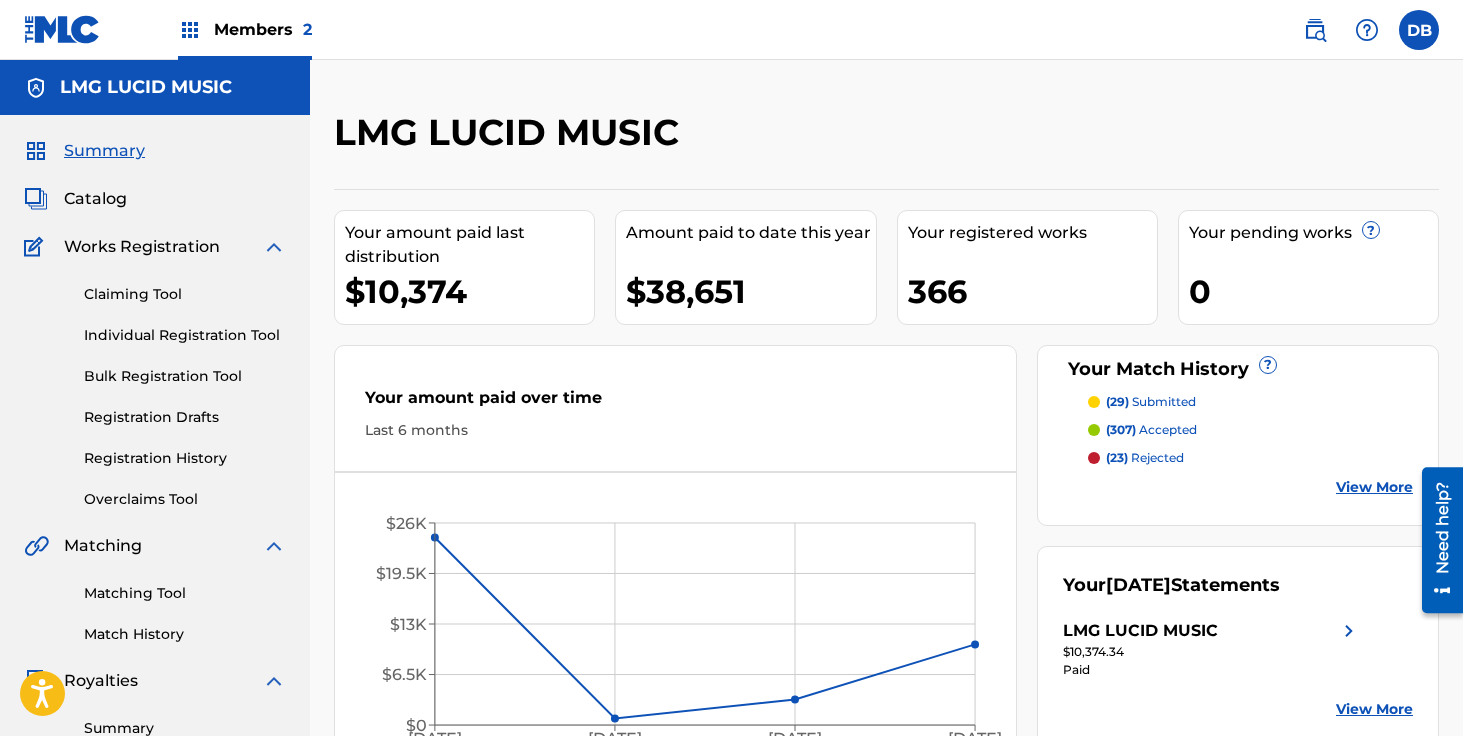 click on "Members    2" at bounding box center [263, 29] 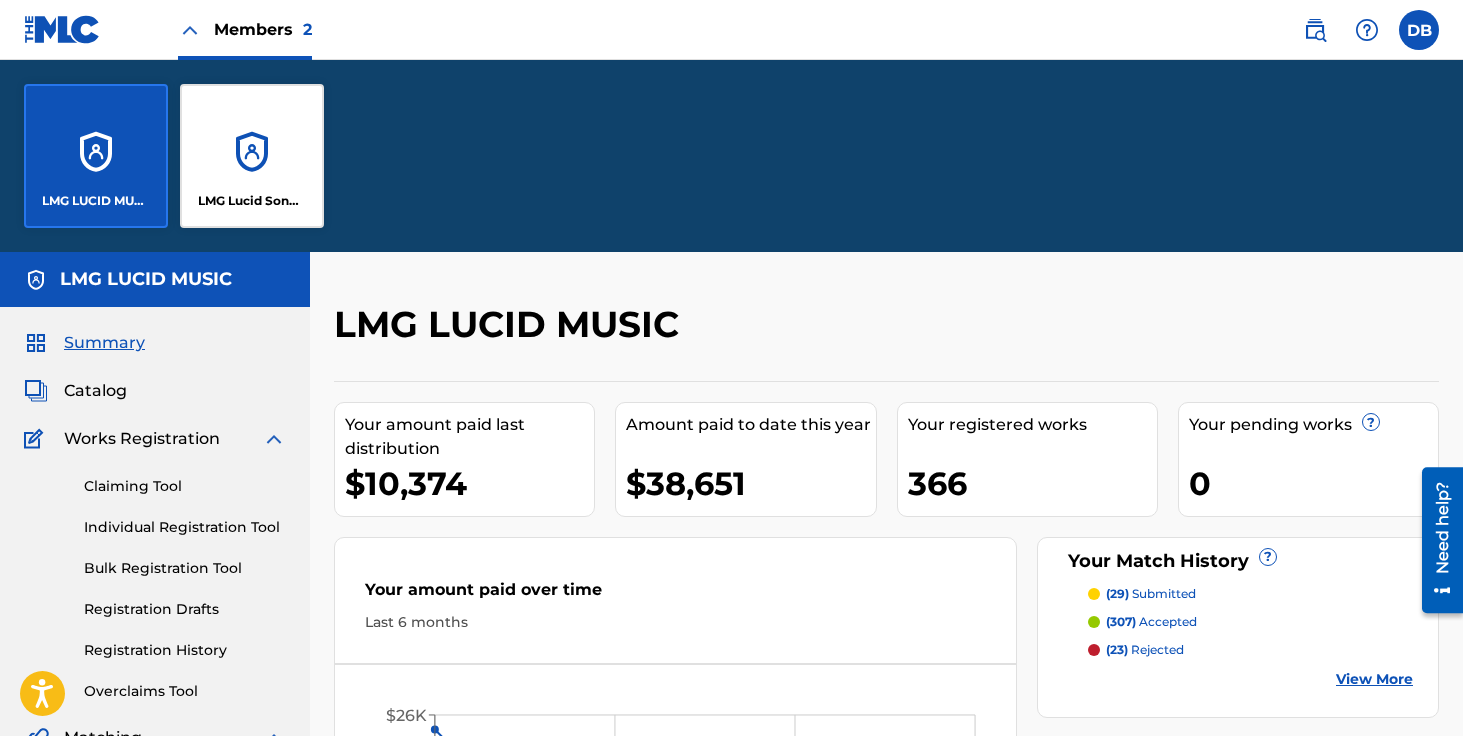 click on "LMG LUCID MUSIC" at bounding box center (96, 156) 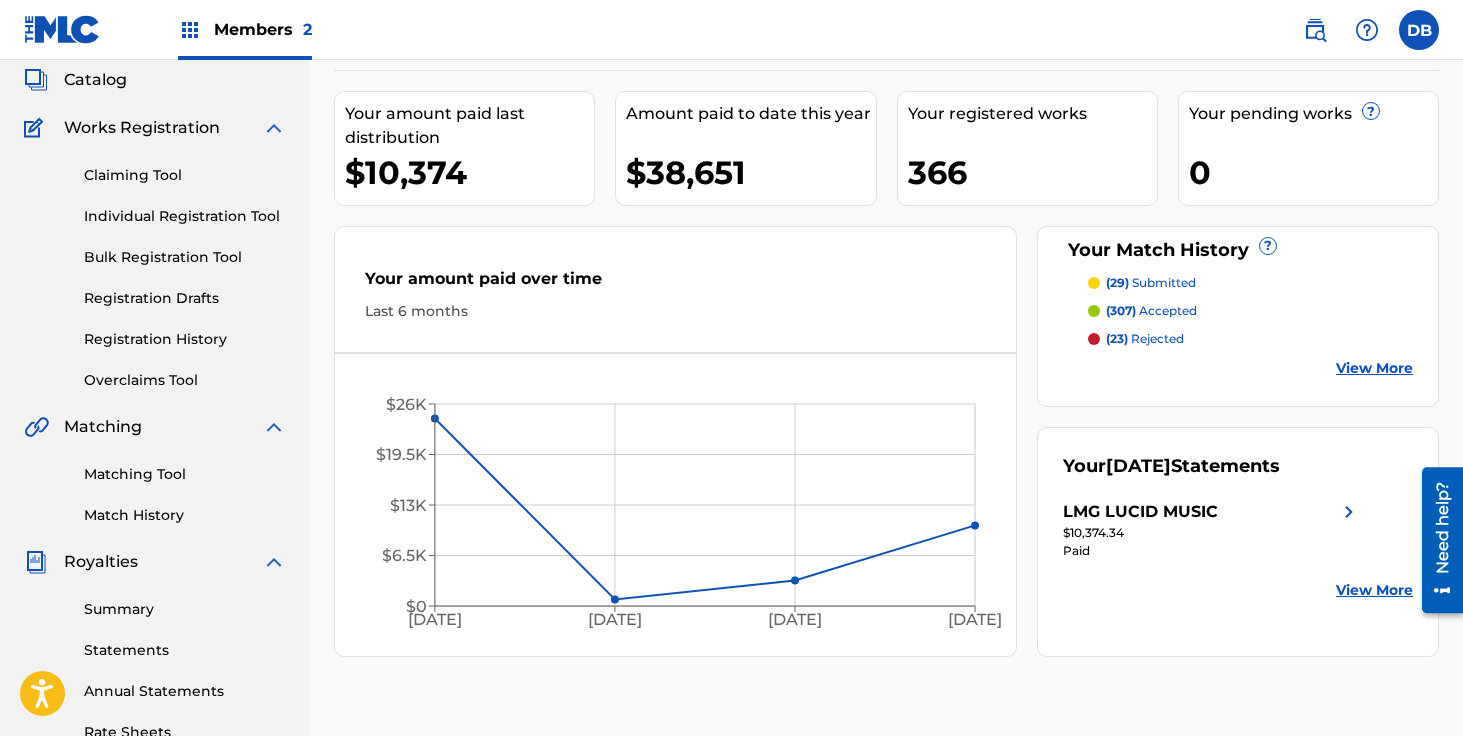 scroll, scrollTop: 122, scrollLeft: 0, axis: vertical 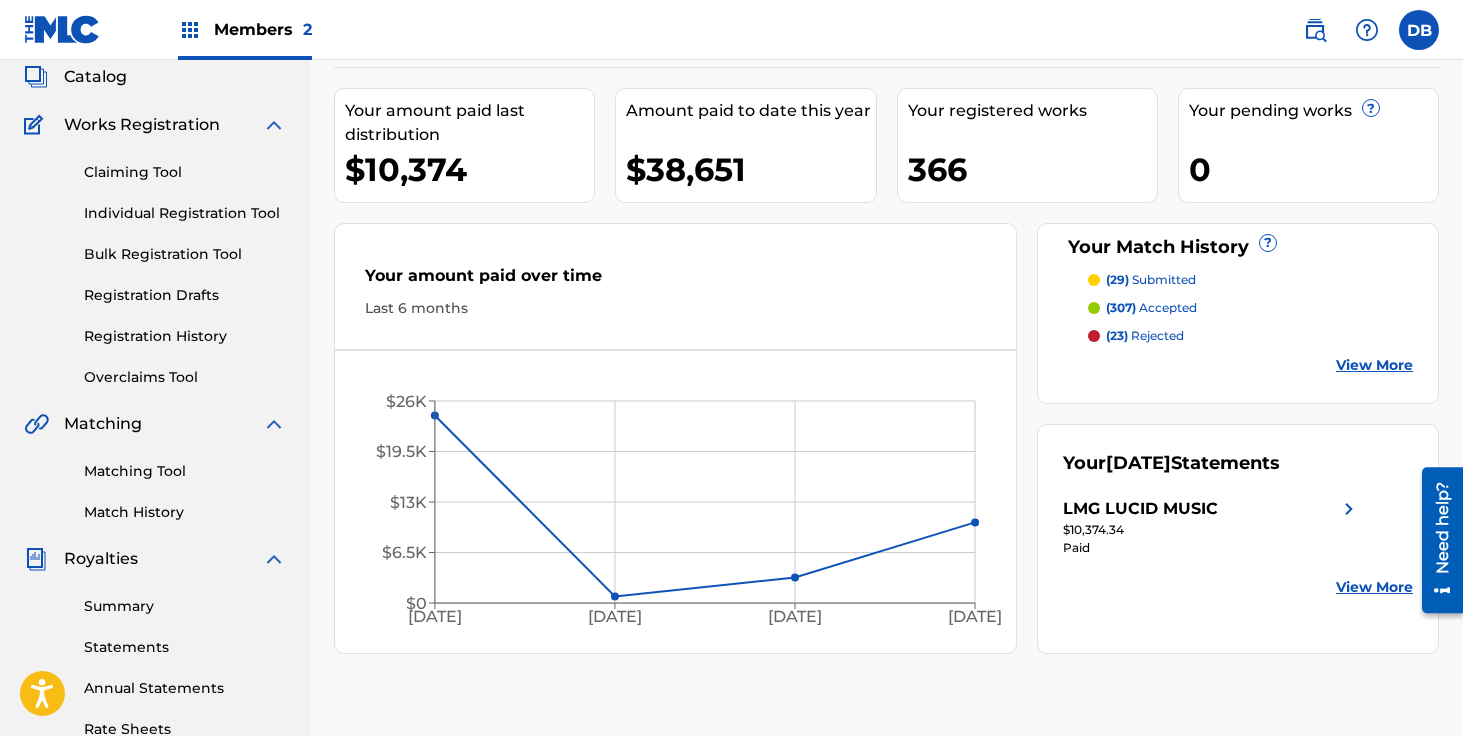 click at bounding box center [1315, 30] 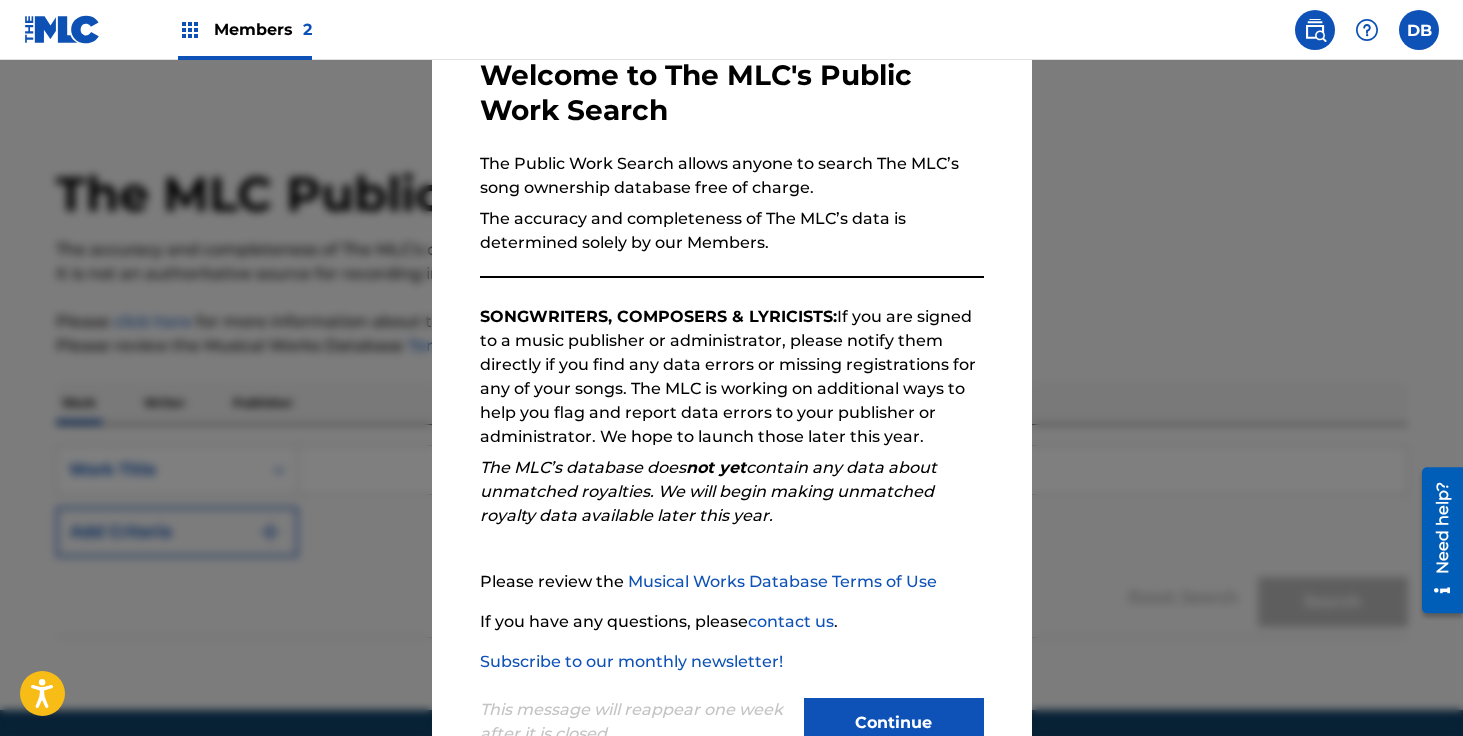 scroll, scrollTop: 179, scrollLeft: 0, axis: vertical 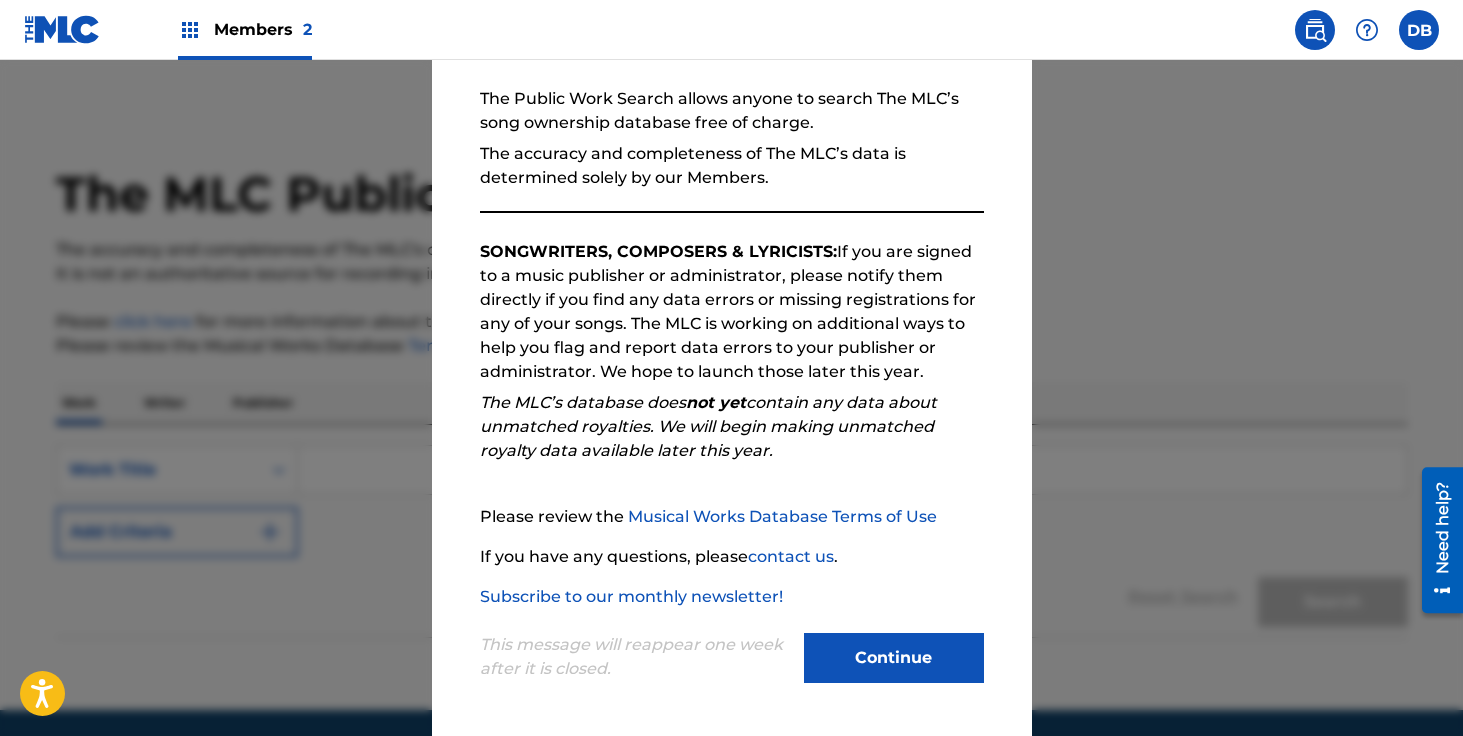 click on "Continue" at bounding box center [894, 658] 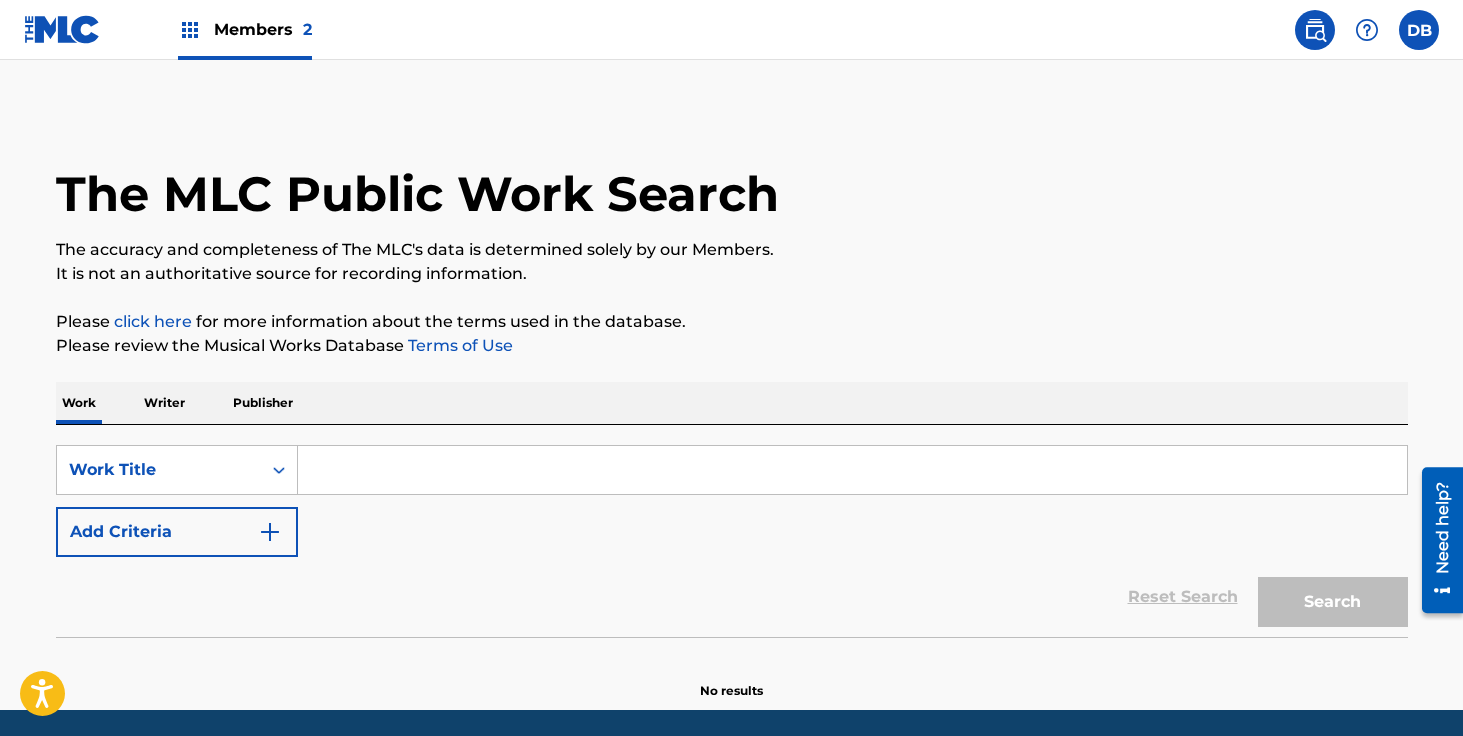 click at bounding box center (852, 470) 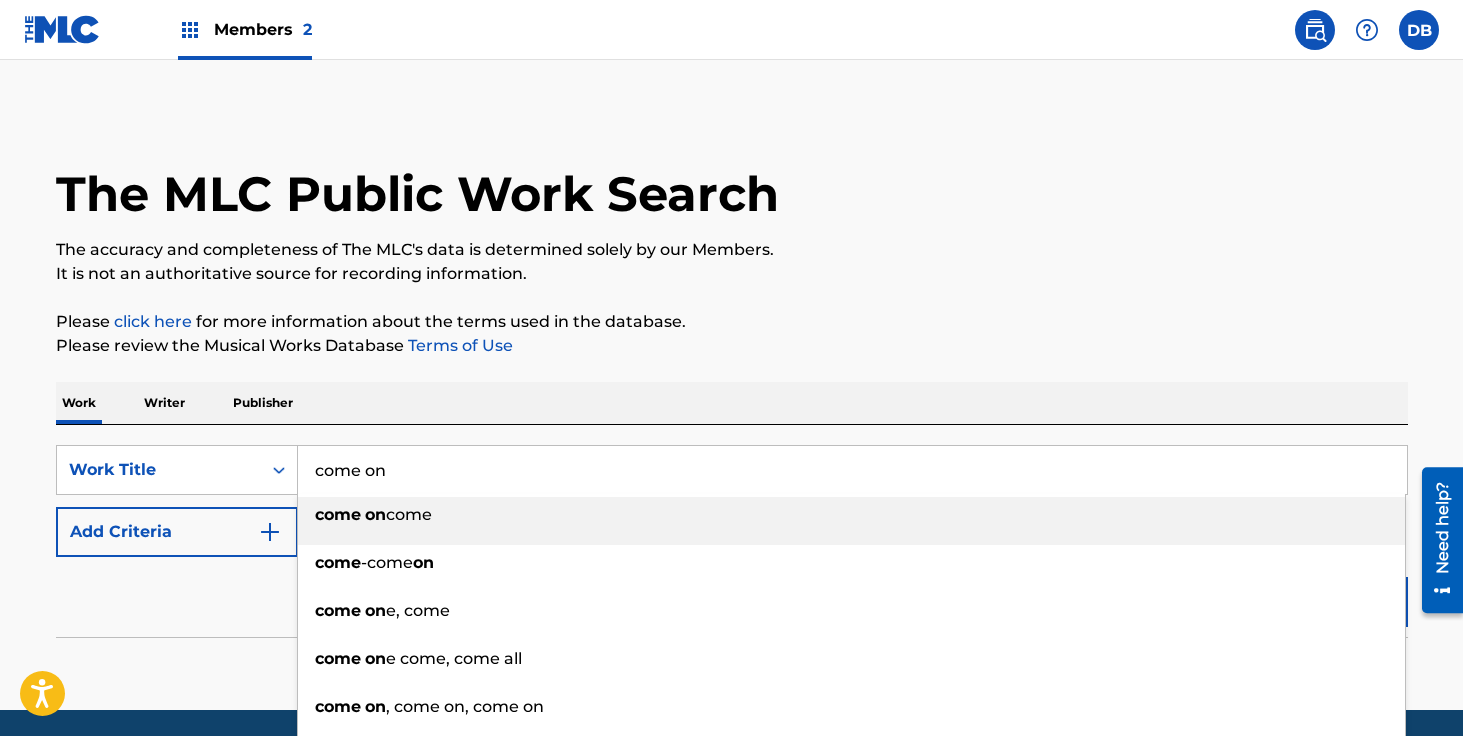 type on "come on" 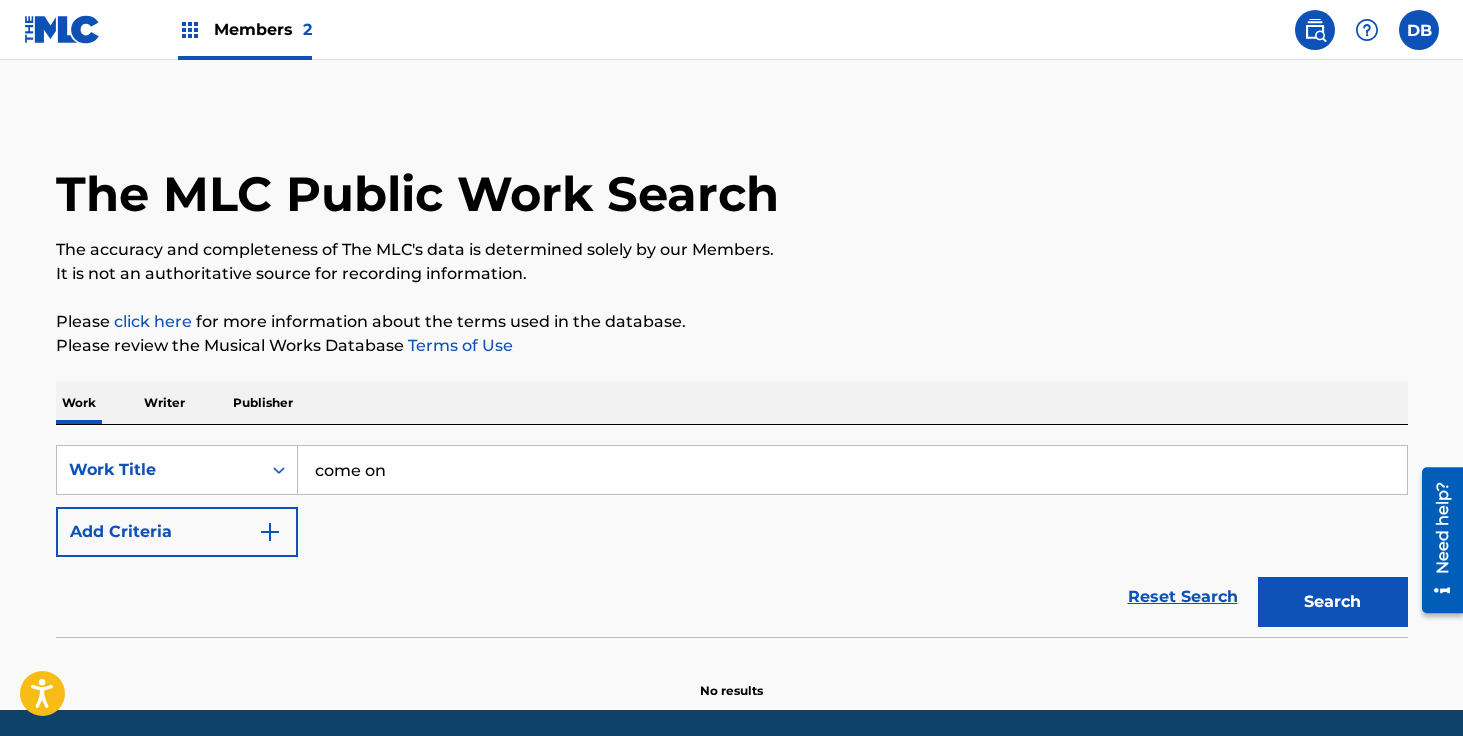 click on "Work Writer Publisher" at bounding box center [732, 403] 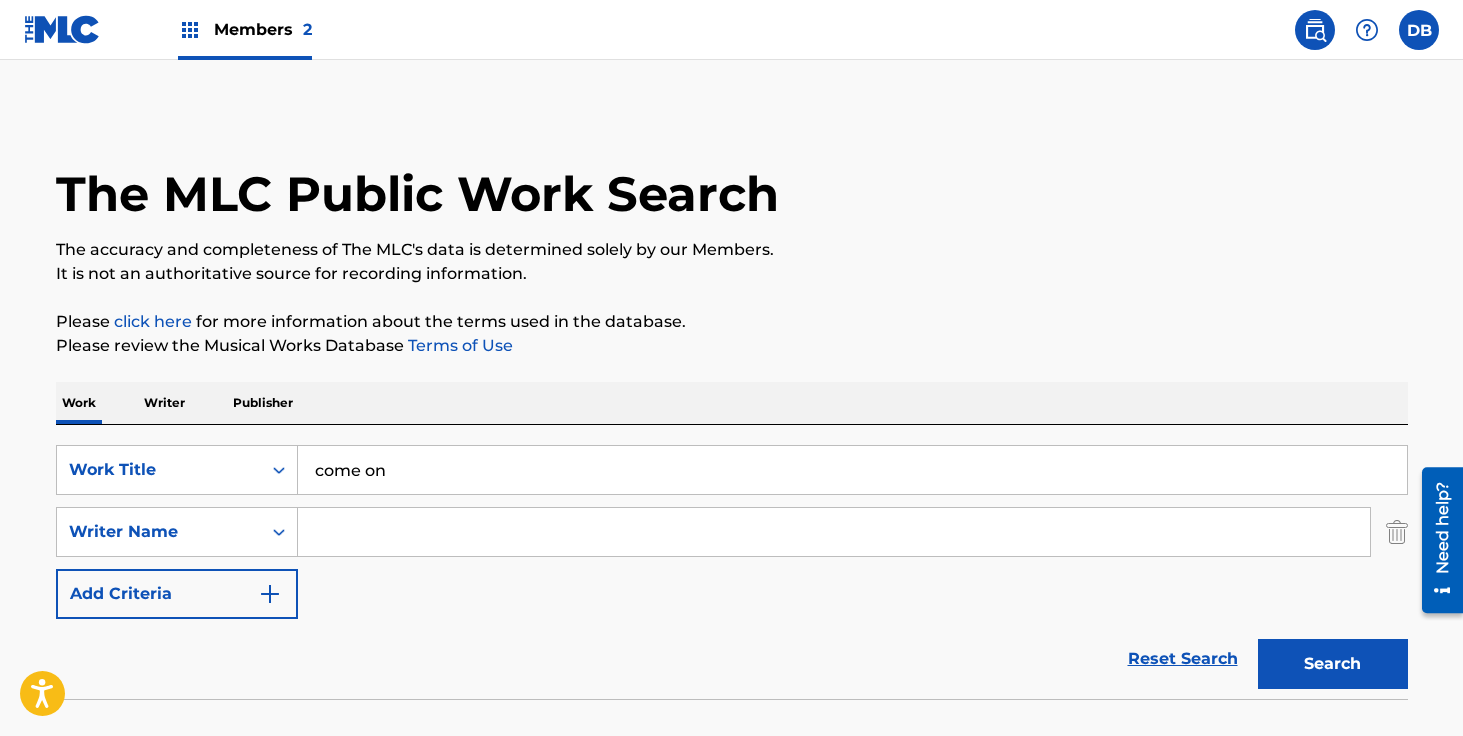 click at bounding box center (834, 532) 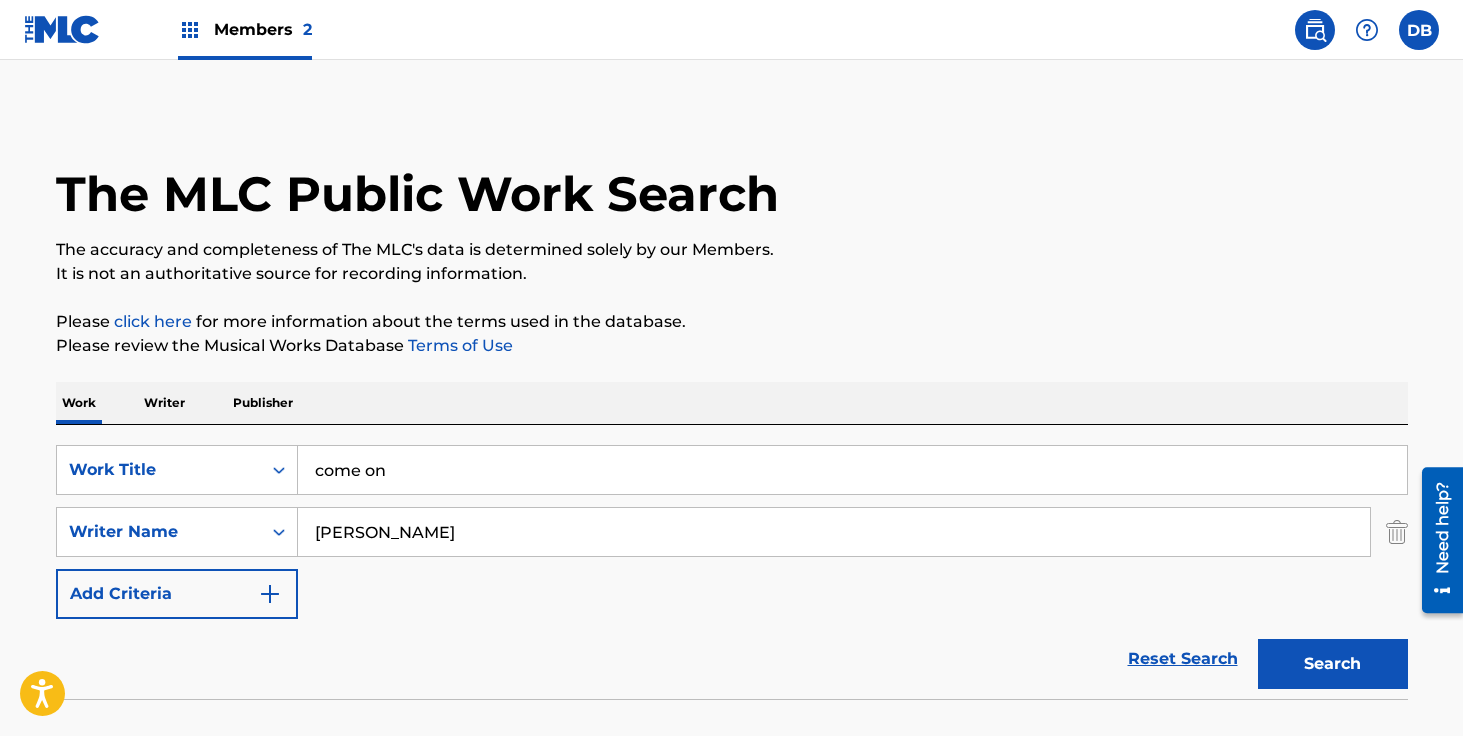 type on "[PERSON_NAME]" 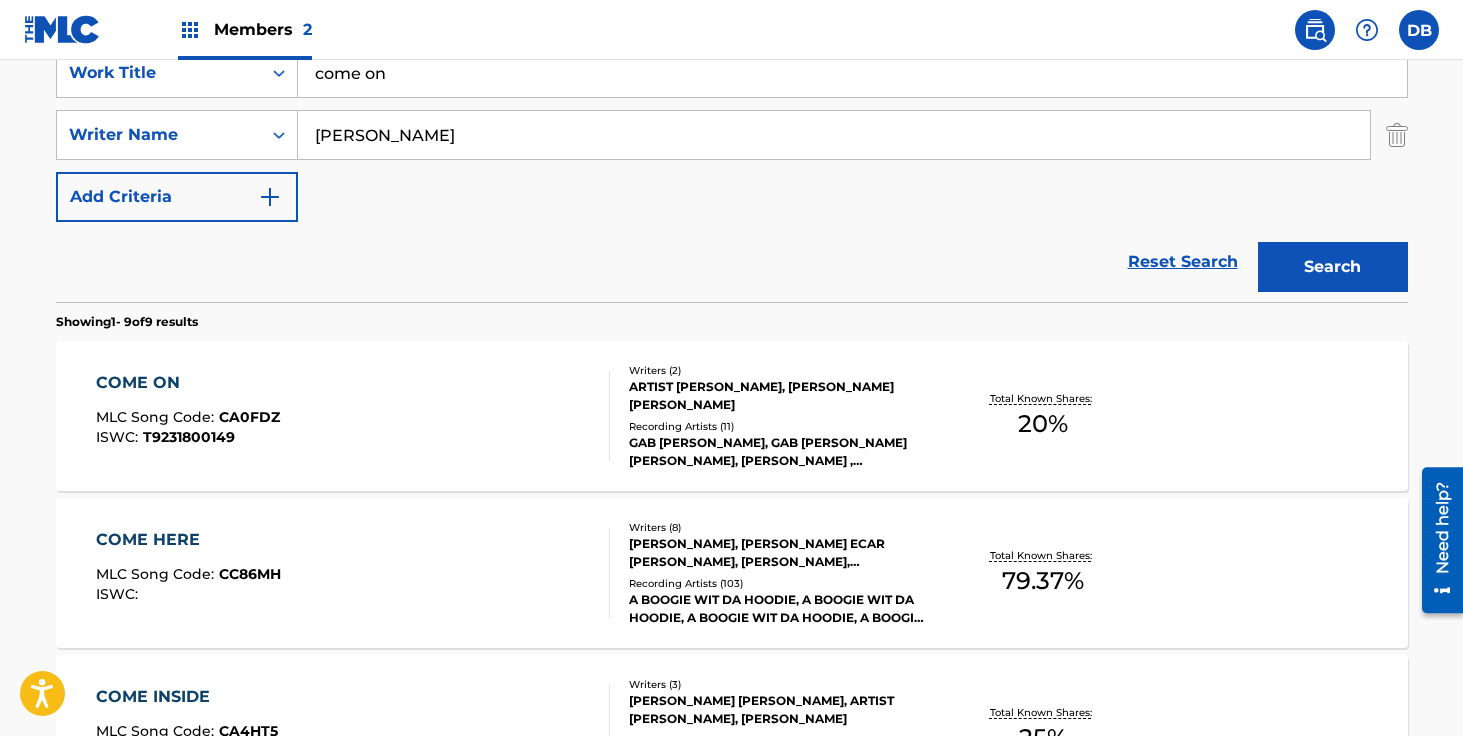 scroll, scrollTop: 411, scrollLeft: 0, axis: vertical 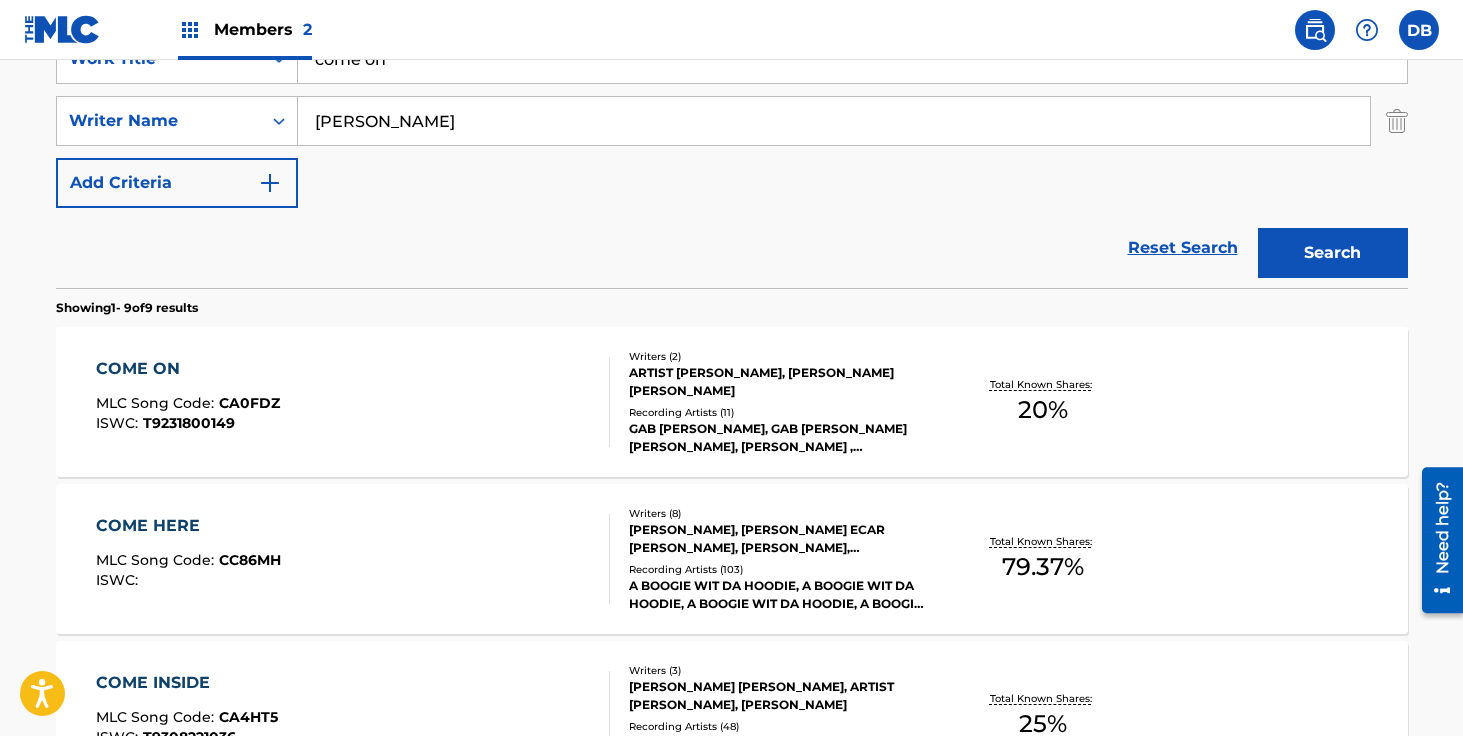 click on "[PERSON_NAME], [PERSON_NAME] ECAR [PERSON_NAME], [PERSON_NAME], [PERSON_NAME], [PERSON_NAME], ARTIST [PERSON_NAME], [PERSON_NAME] [PERSON_NAME]" at bounding box center [780, 539] 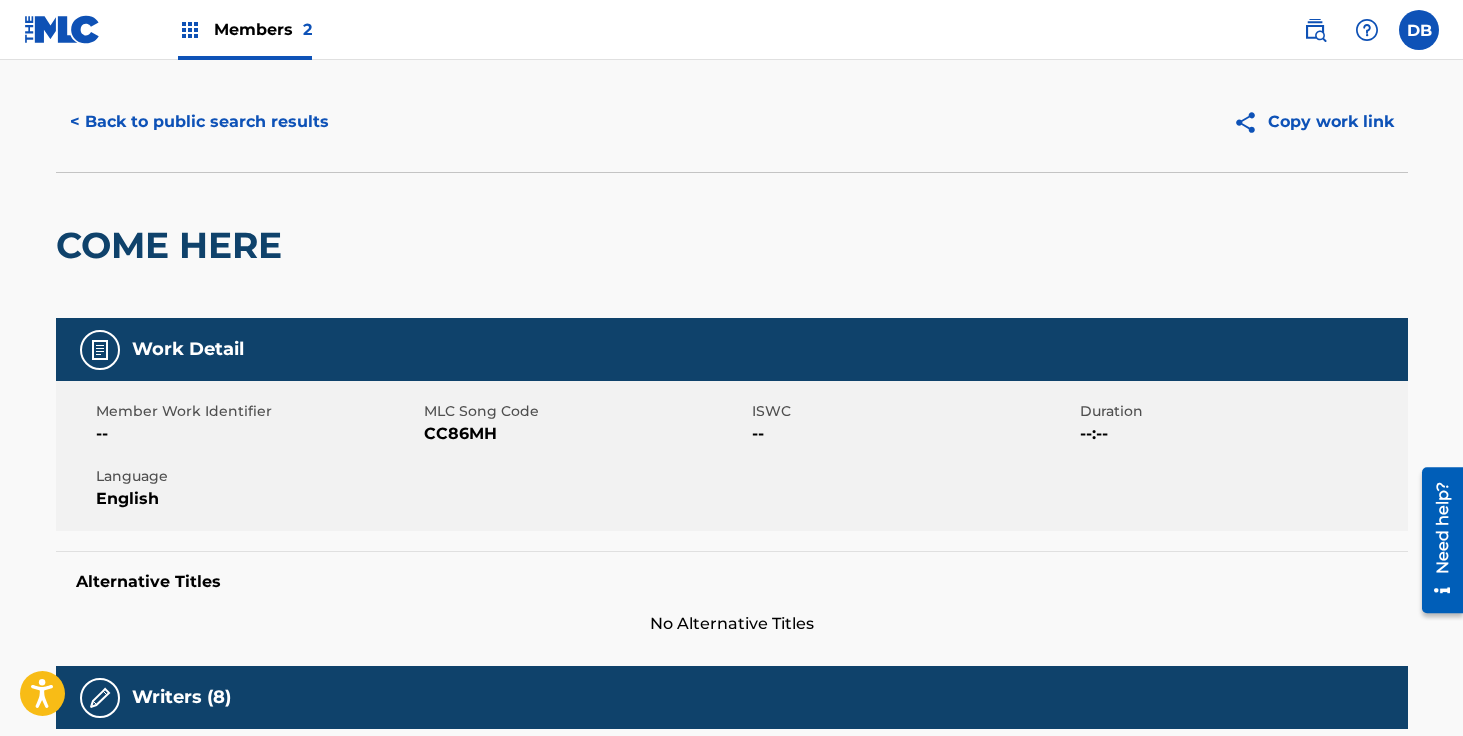 scroll, scrollTop: 50, scrollLeft: 0, axis: vertical 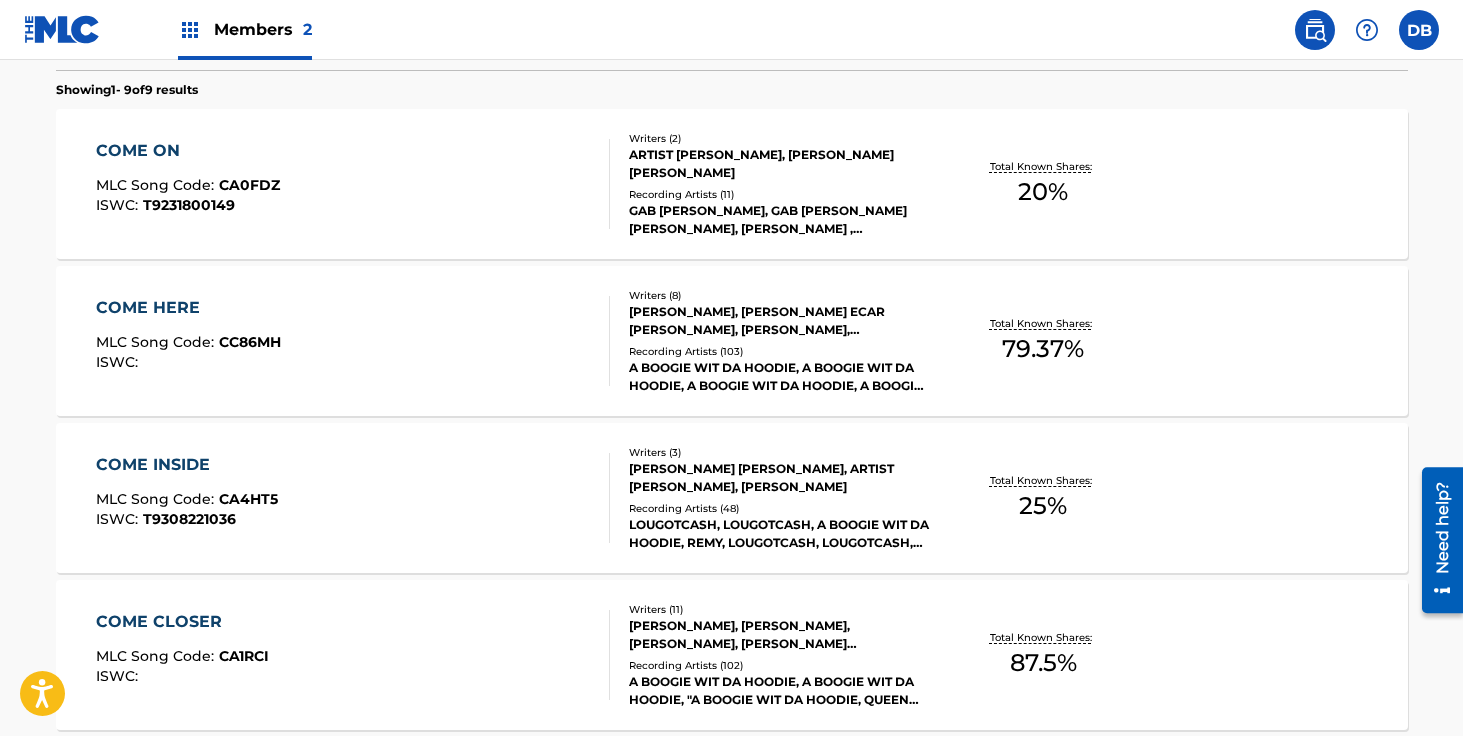 click on "GAB [PERSON_NAME], GAB [PERSON_NAME] [PERSON_NAME], [PERSON_NAME] , [PERSON_NAME]" at bounding box center (780, 220) 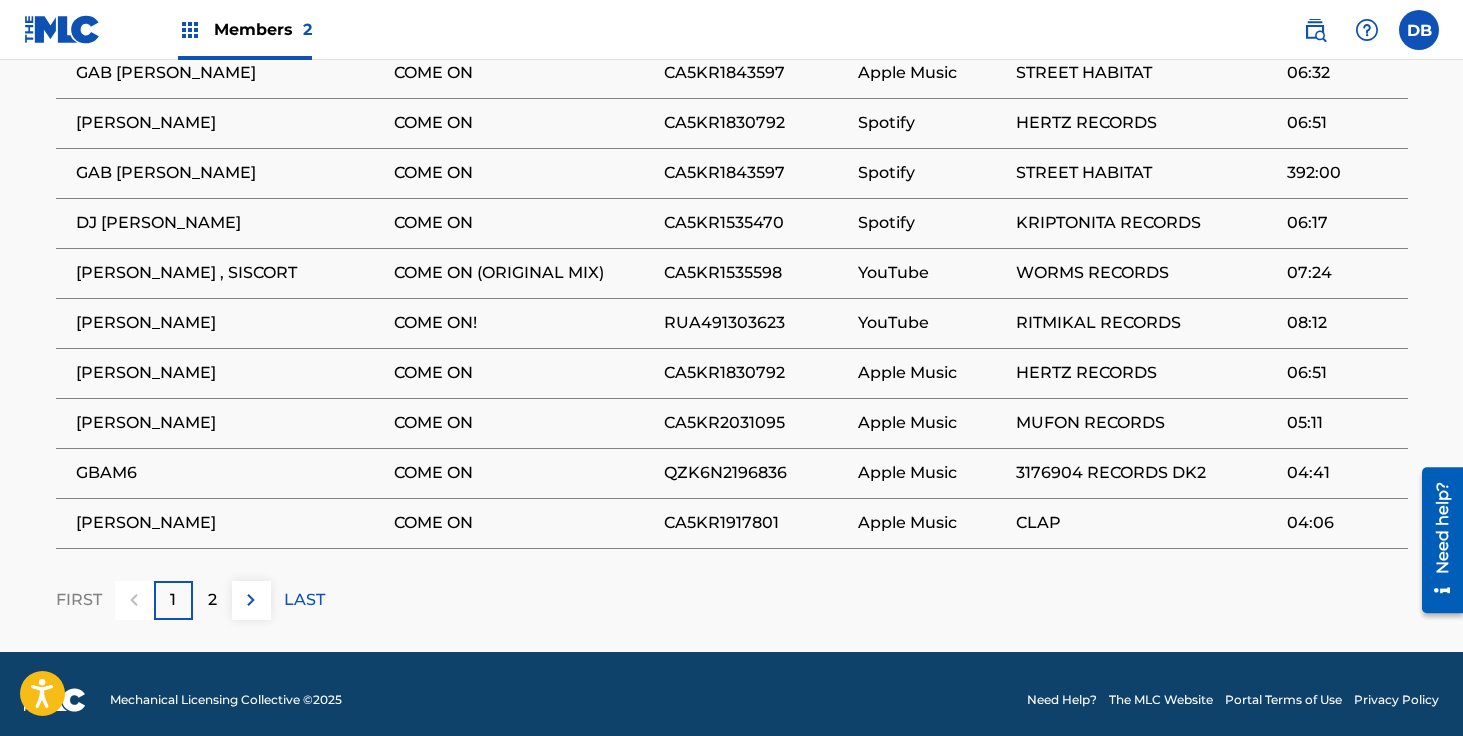 scroll, scrollTop: 1577, scrollLeft: 0, axis: vertical 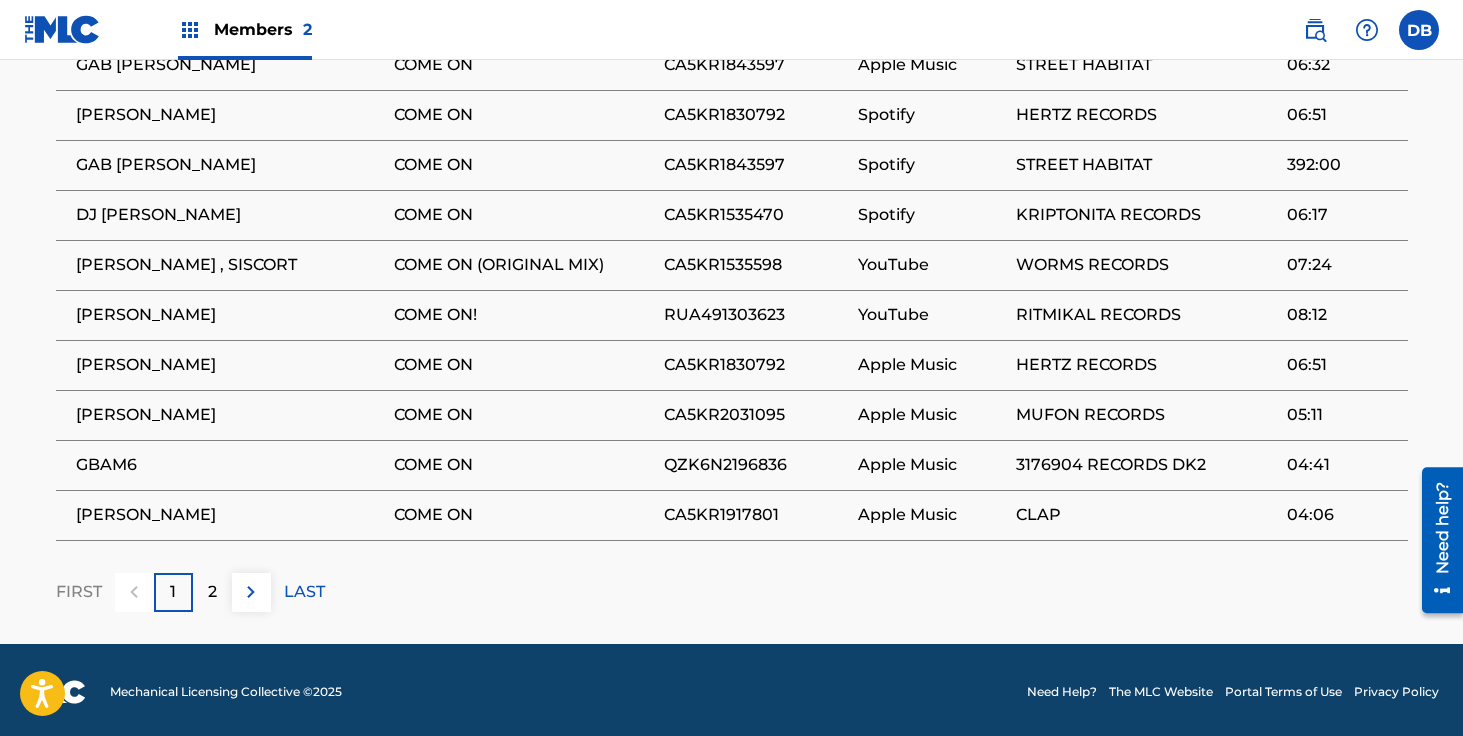 click on "2" at bounding box center [212, 592] 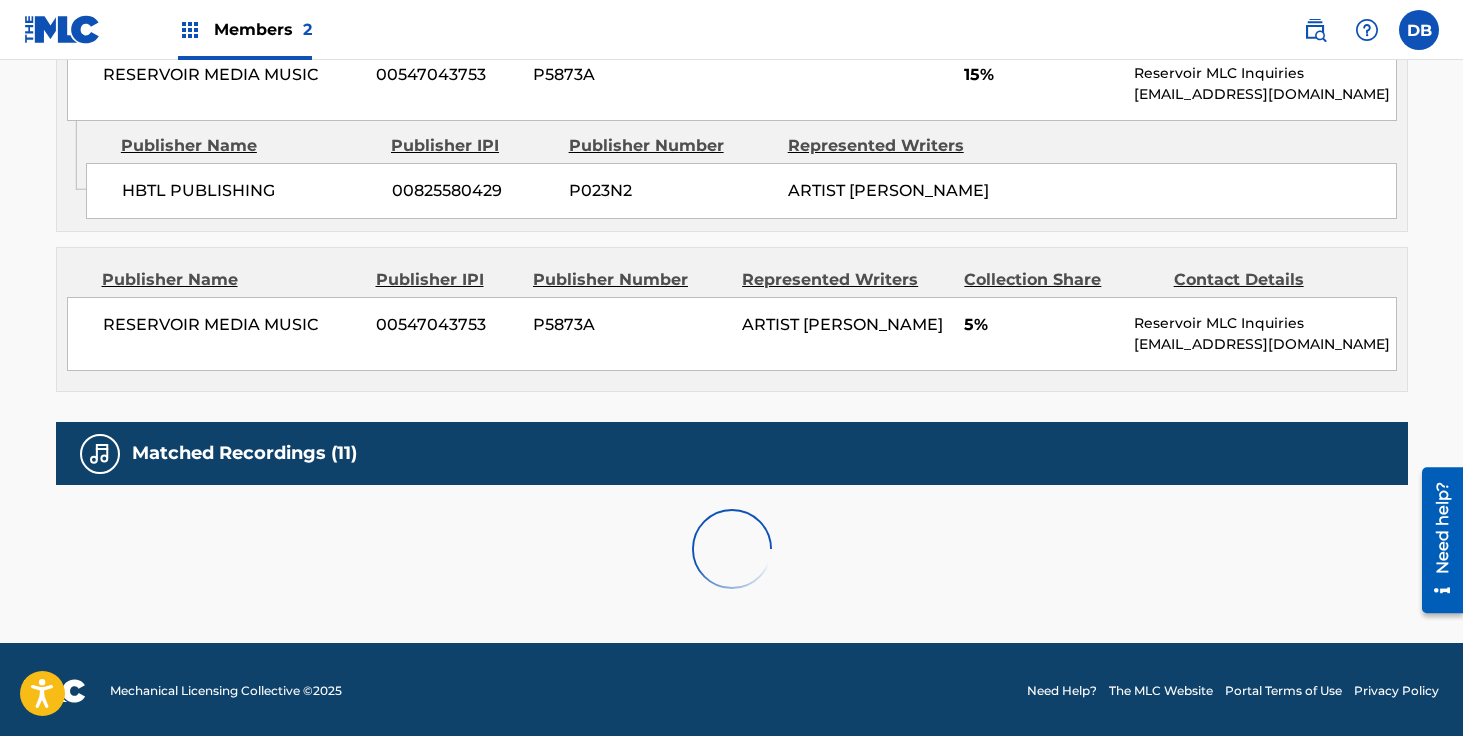 scroll, scrollTop: 1127, scrollLeft: 0, axis: vertical 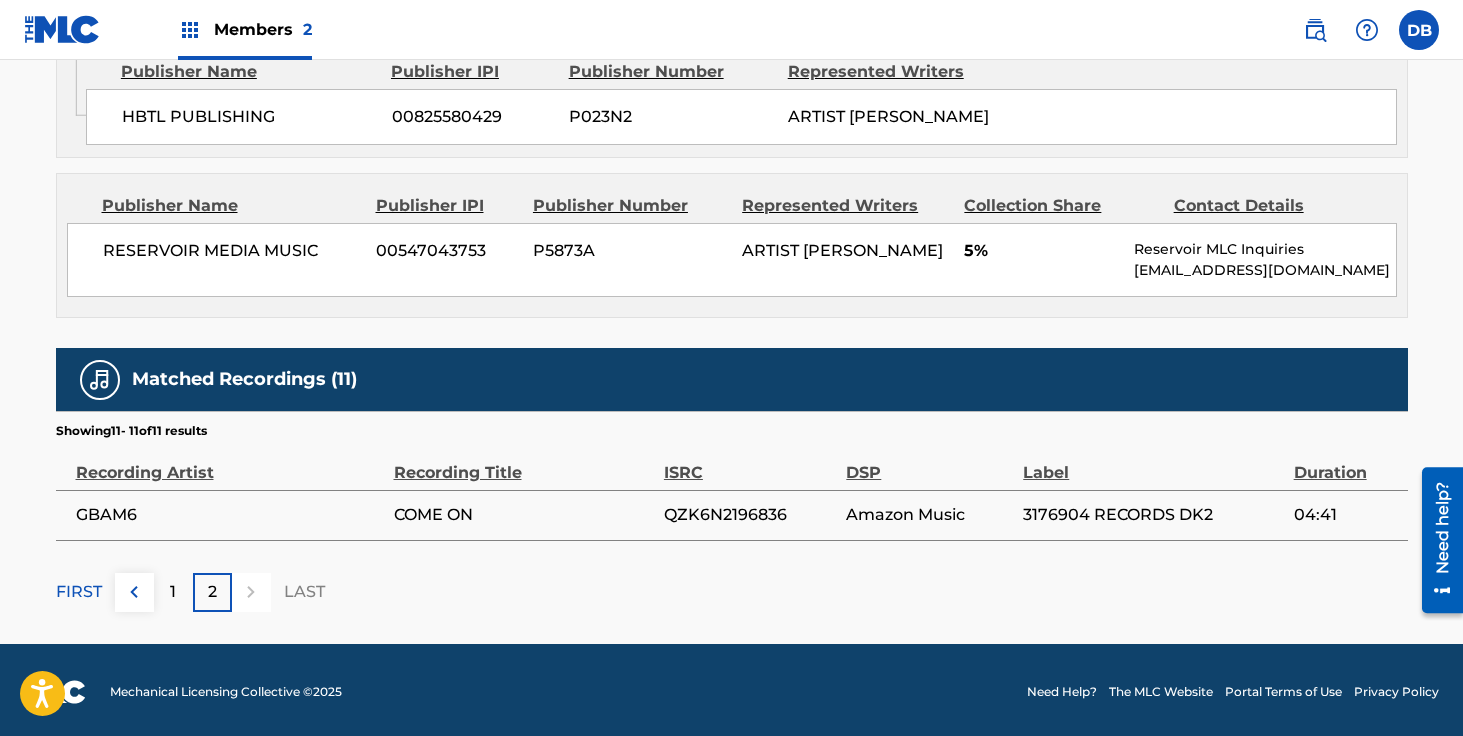 click on "FIRST" at bounding box center (79, 592) 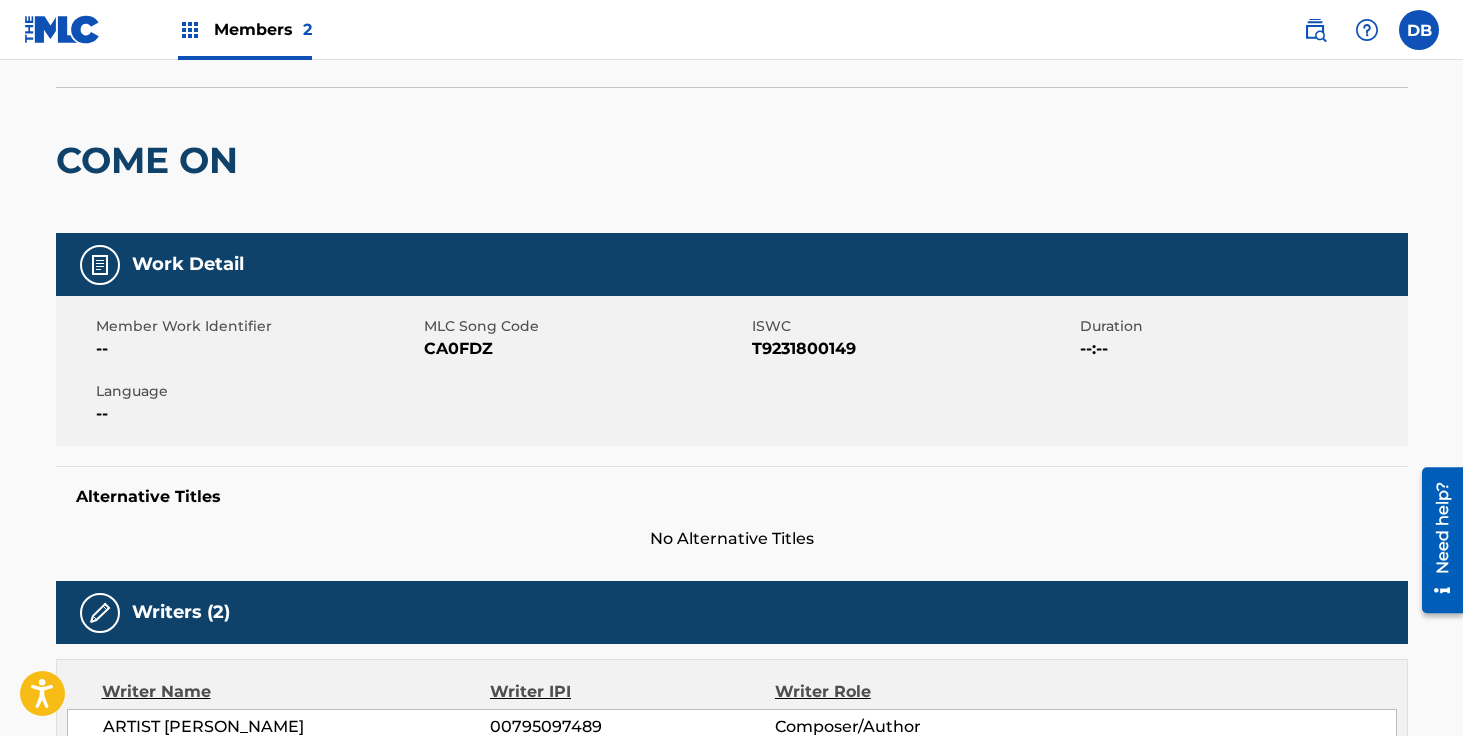 scroll, scrollTop: 0, scrollLeft: 0, axis: both 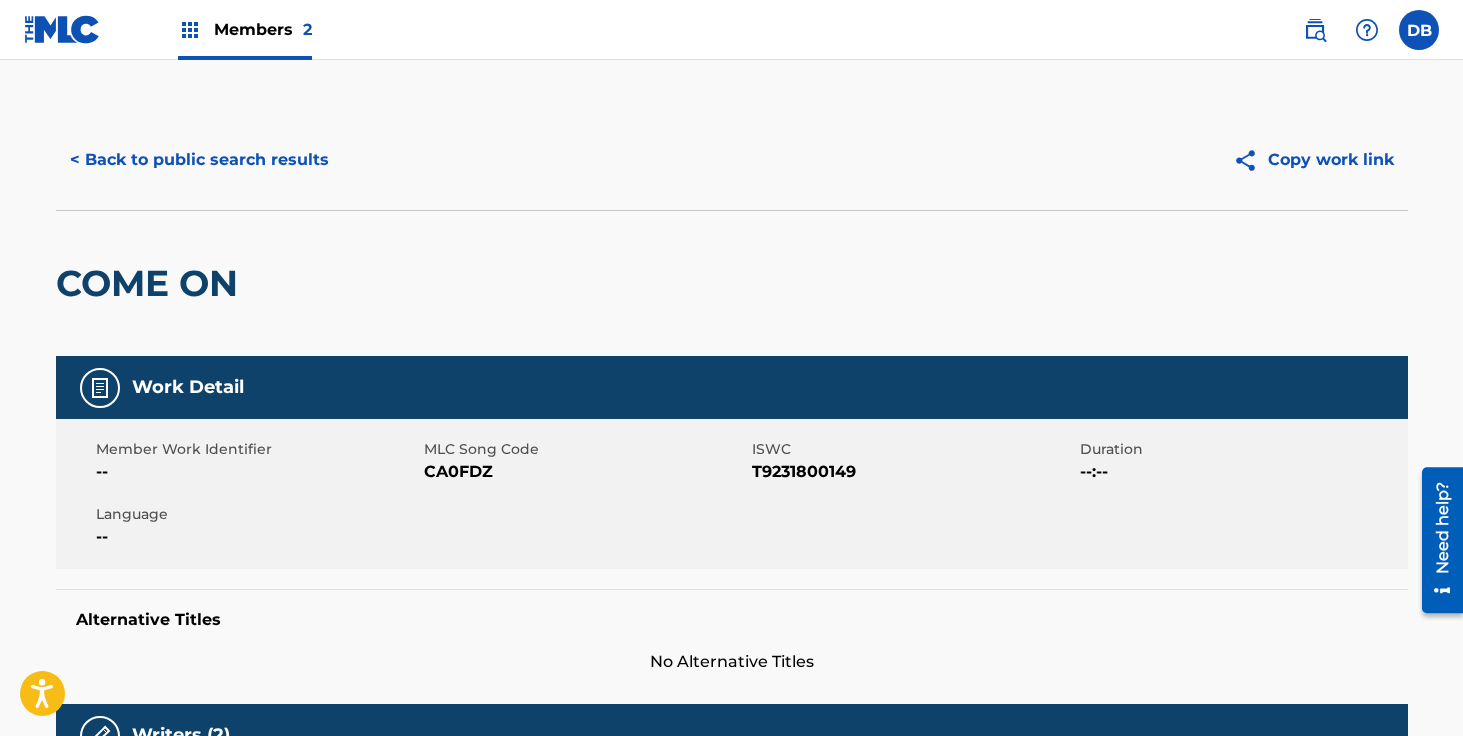 click on "Members    2" at bounding box center [263, 29] 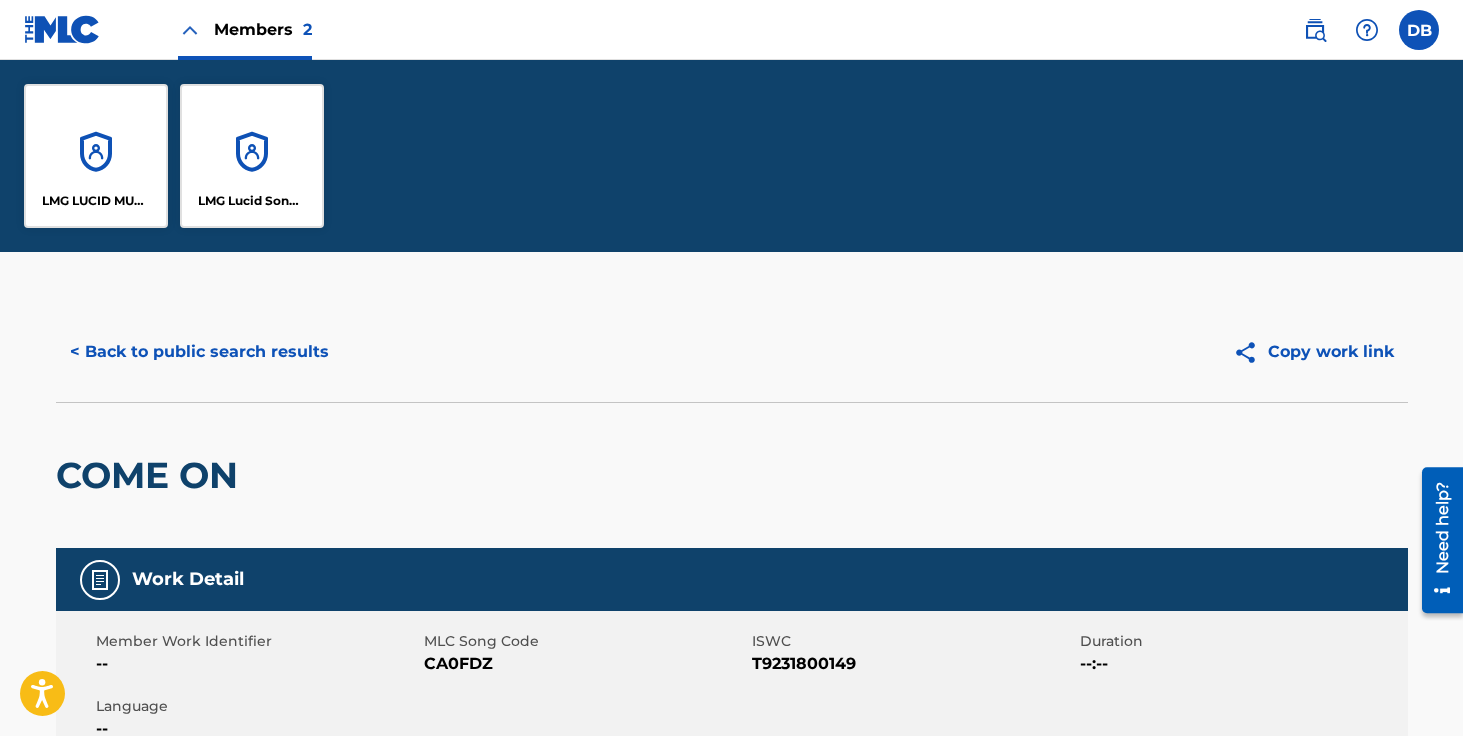 click on "LMG Lucid Songs (ASCAP)" at bounding box center [252, 156] 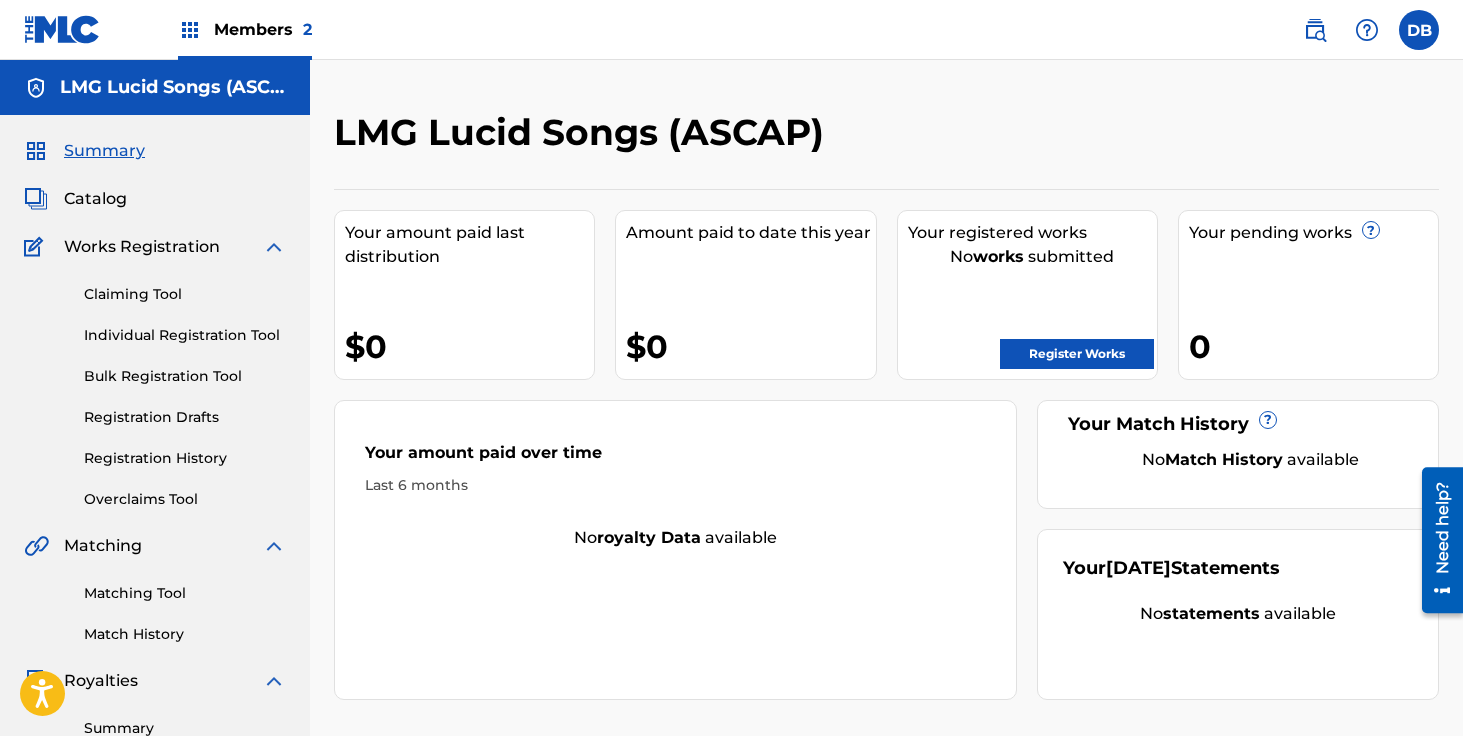 click on "Individual Registration Tool" at bounding box center [185, 335] 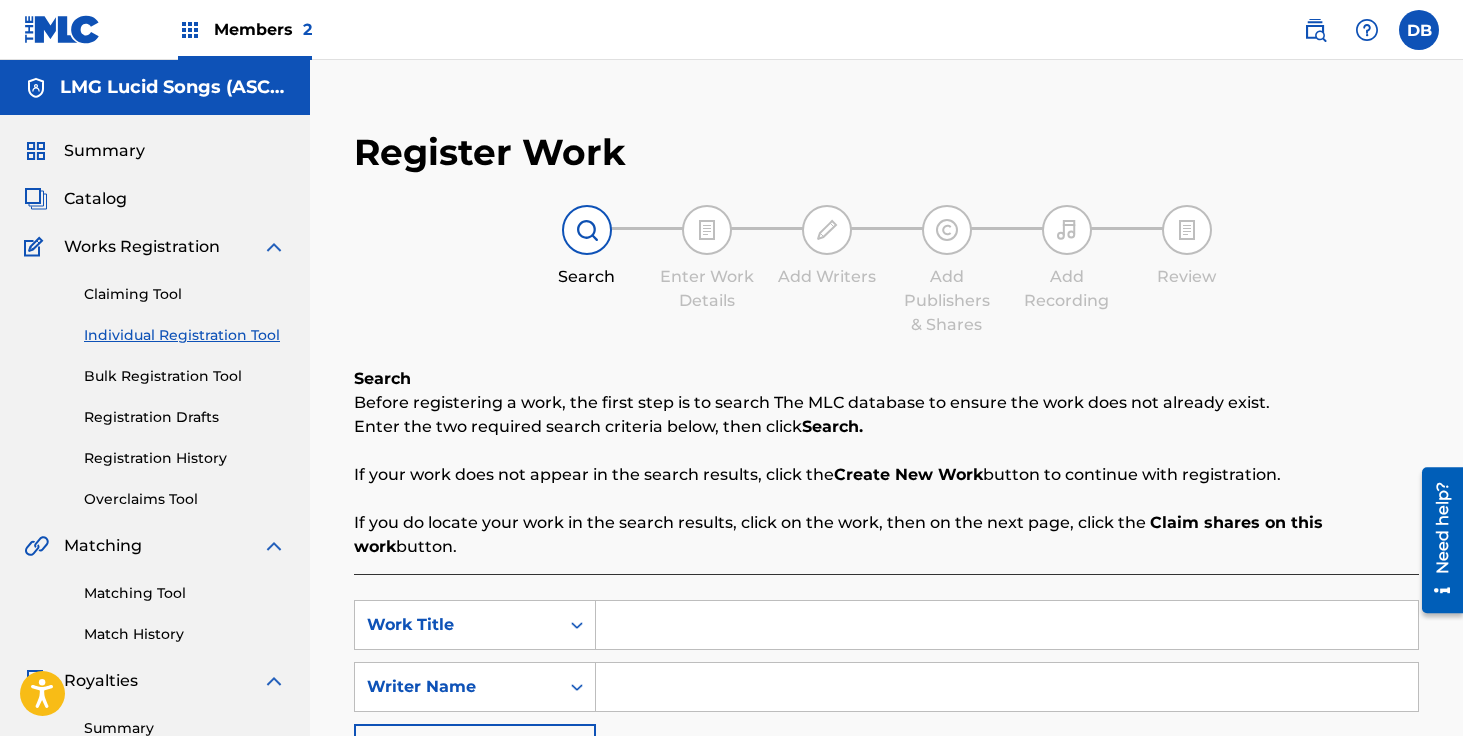 click at bounding box center (1007, 625) 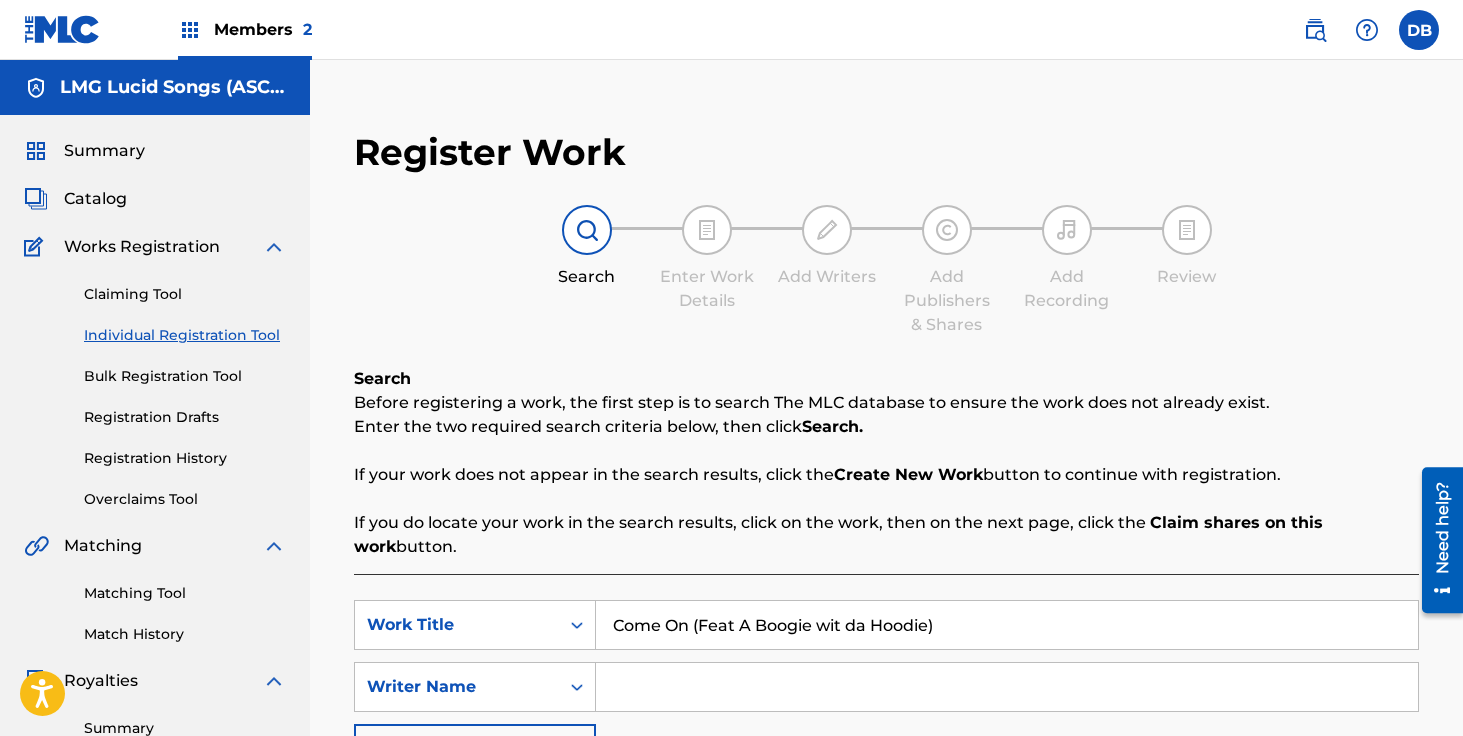 click on "Come On (Feat A Boogie wit da Hoodie)" at bounding box center [1007, 625] 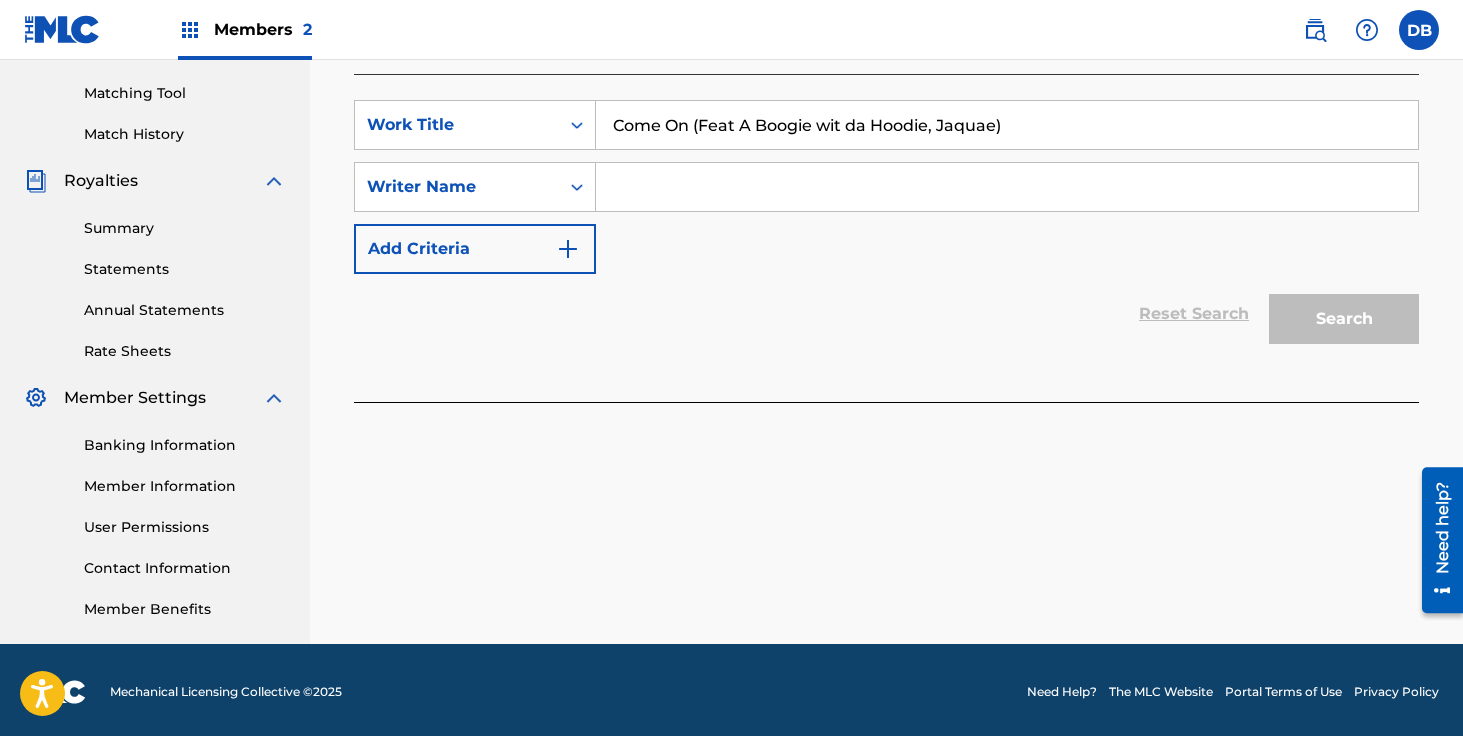 scroll, scrollTop: 504, scrollLeft: 0, axis: vertical 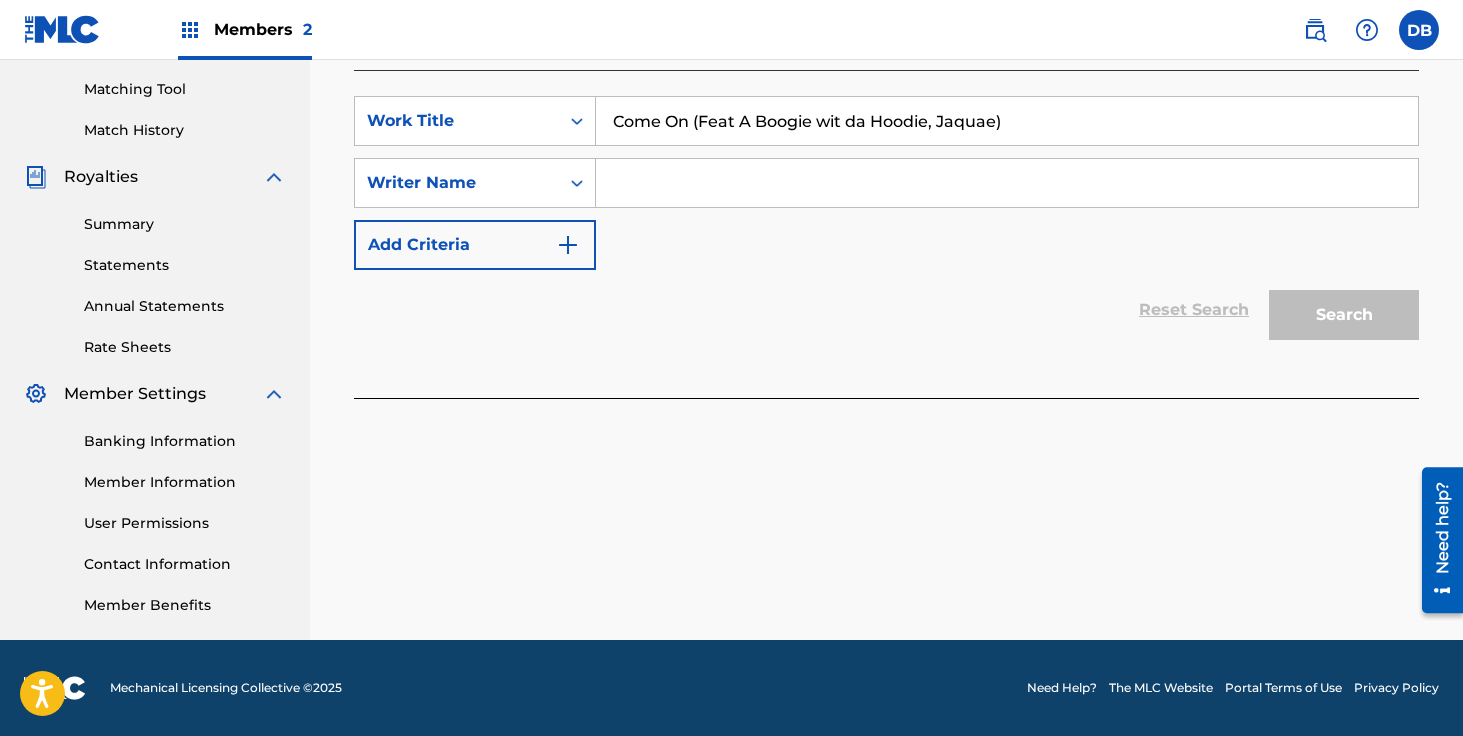 type on "Come On (Feat A Boogie wit da Hoodie, Jaquae)" 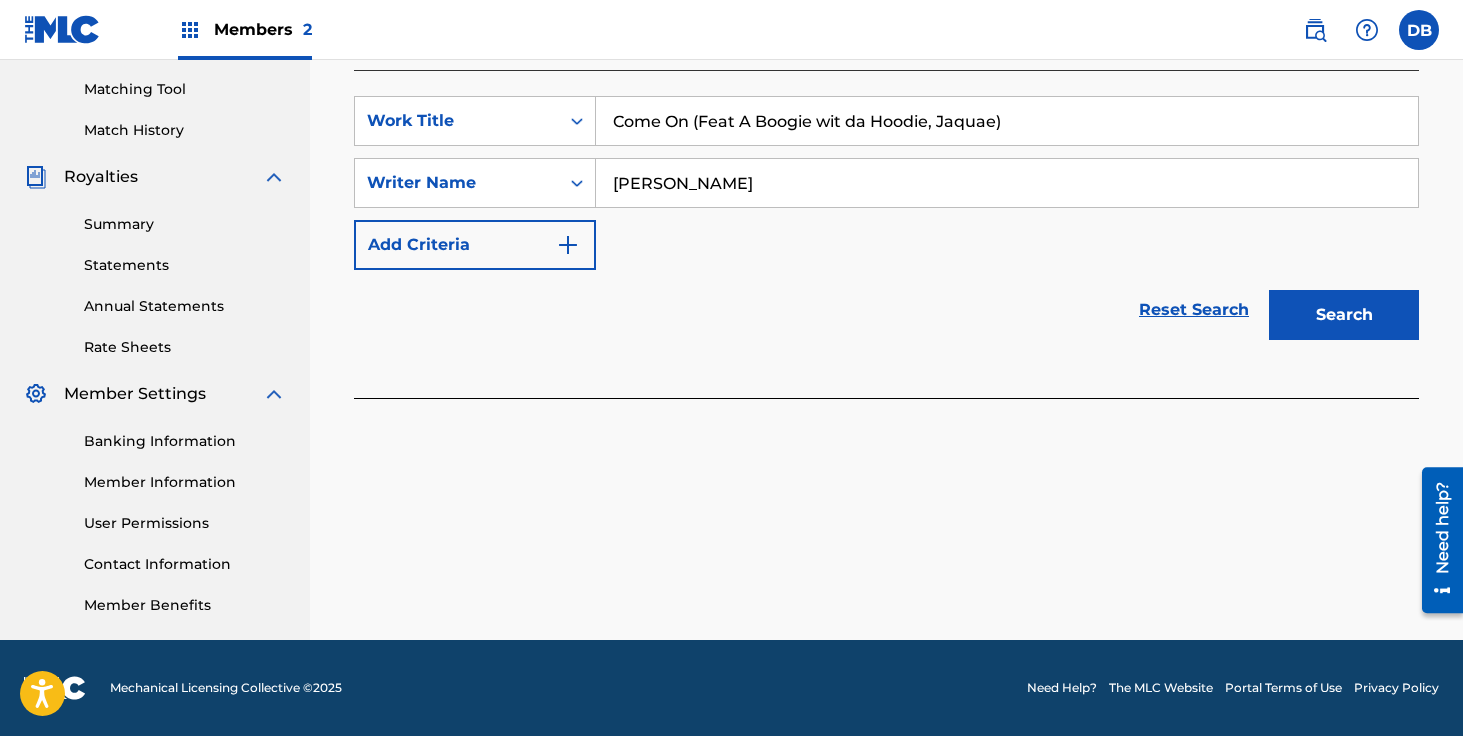 type on "[PERSON_NAME]" 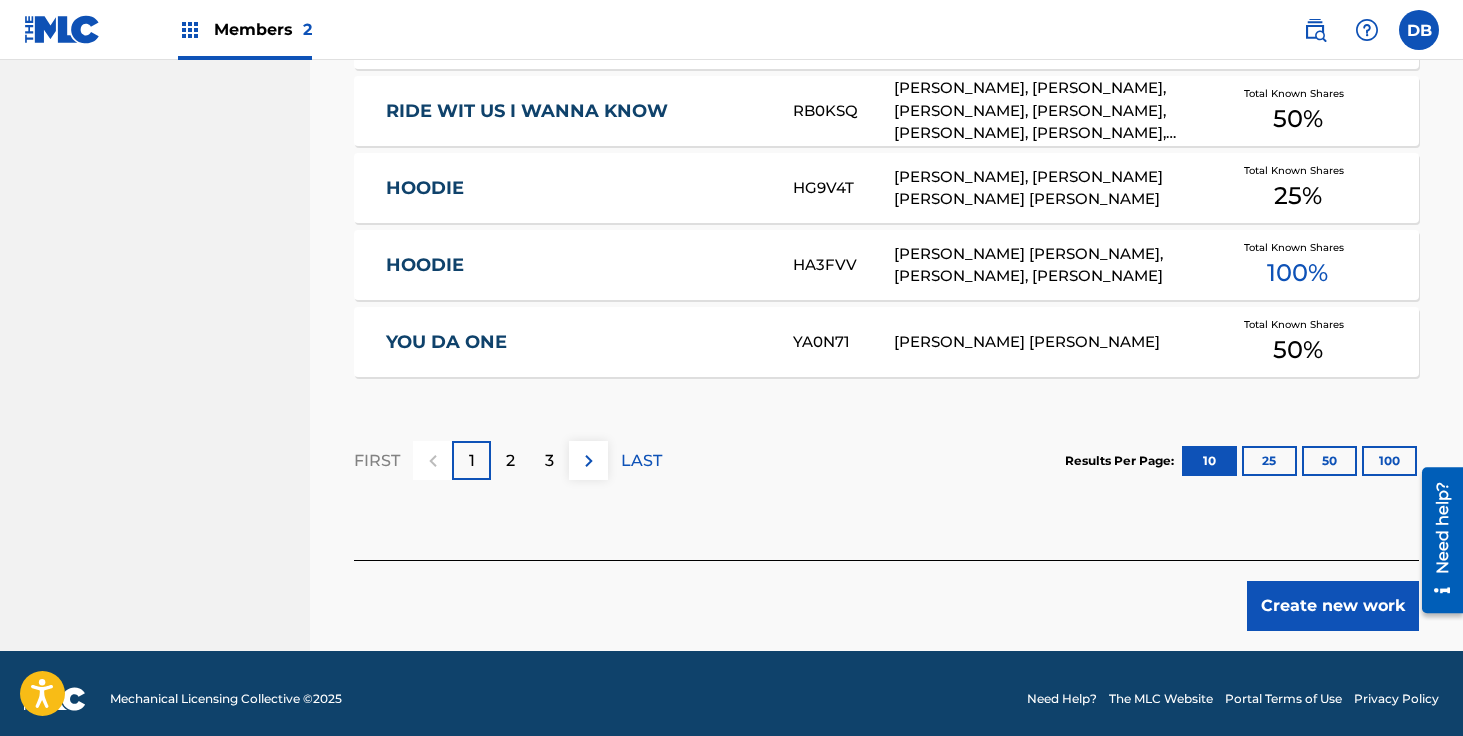 scroll, scrollTop: 1375, scrollLeft: 0, axis: vertical 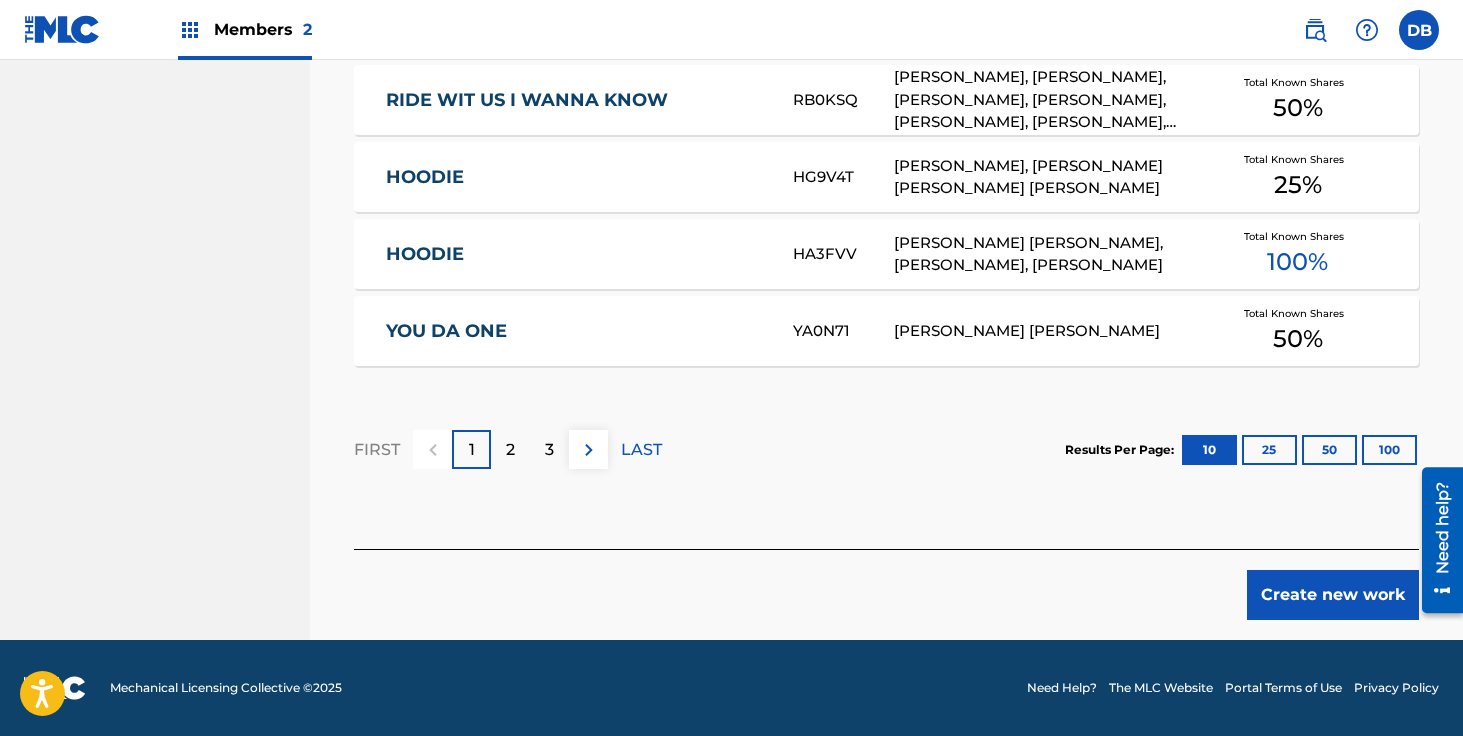 click on "Create new work" at bounding box center (1333, 595) 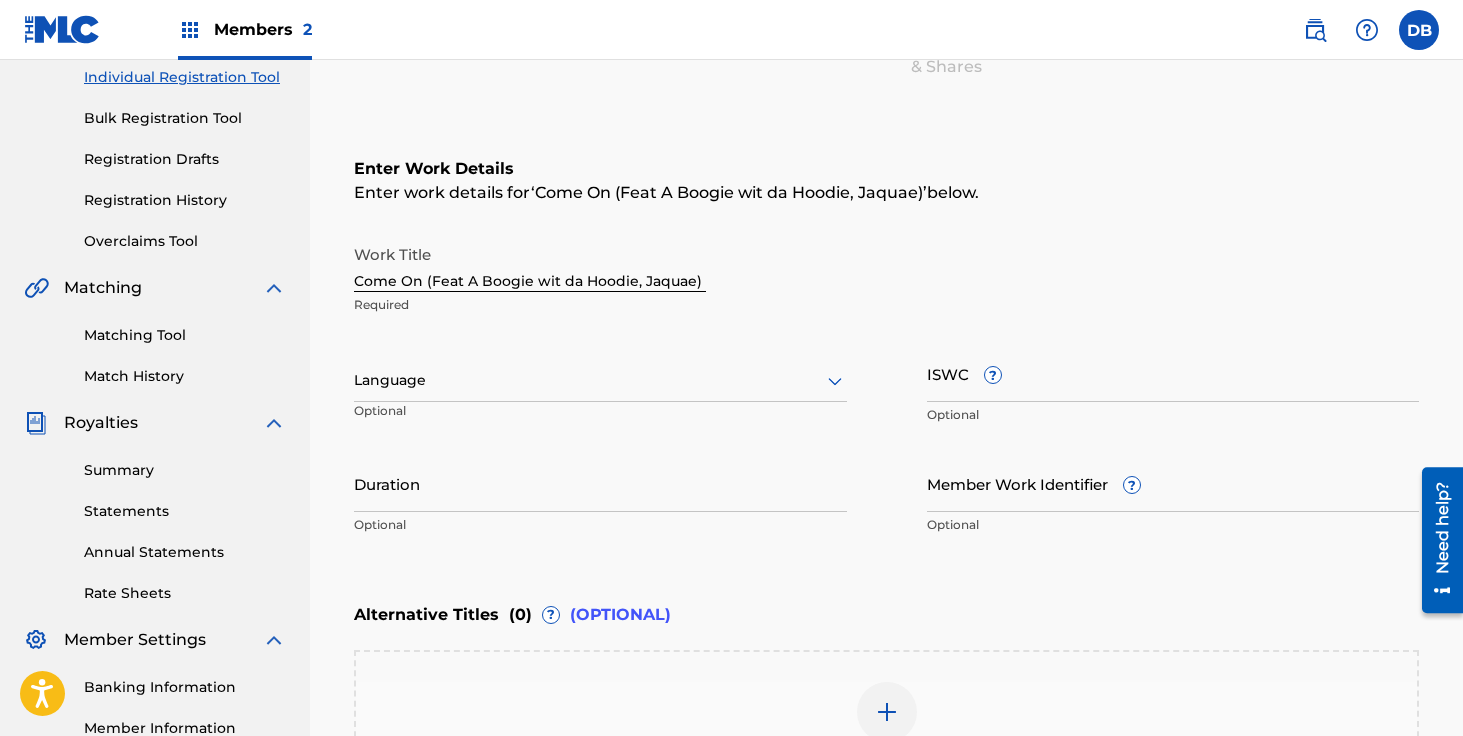 scroll, scrollTop: 264, scrollLeft: 0, axis: vertical 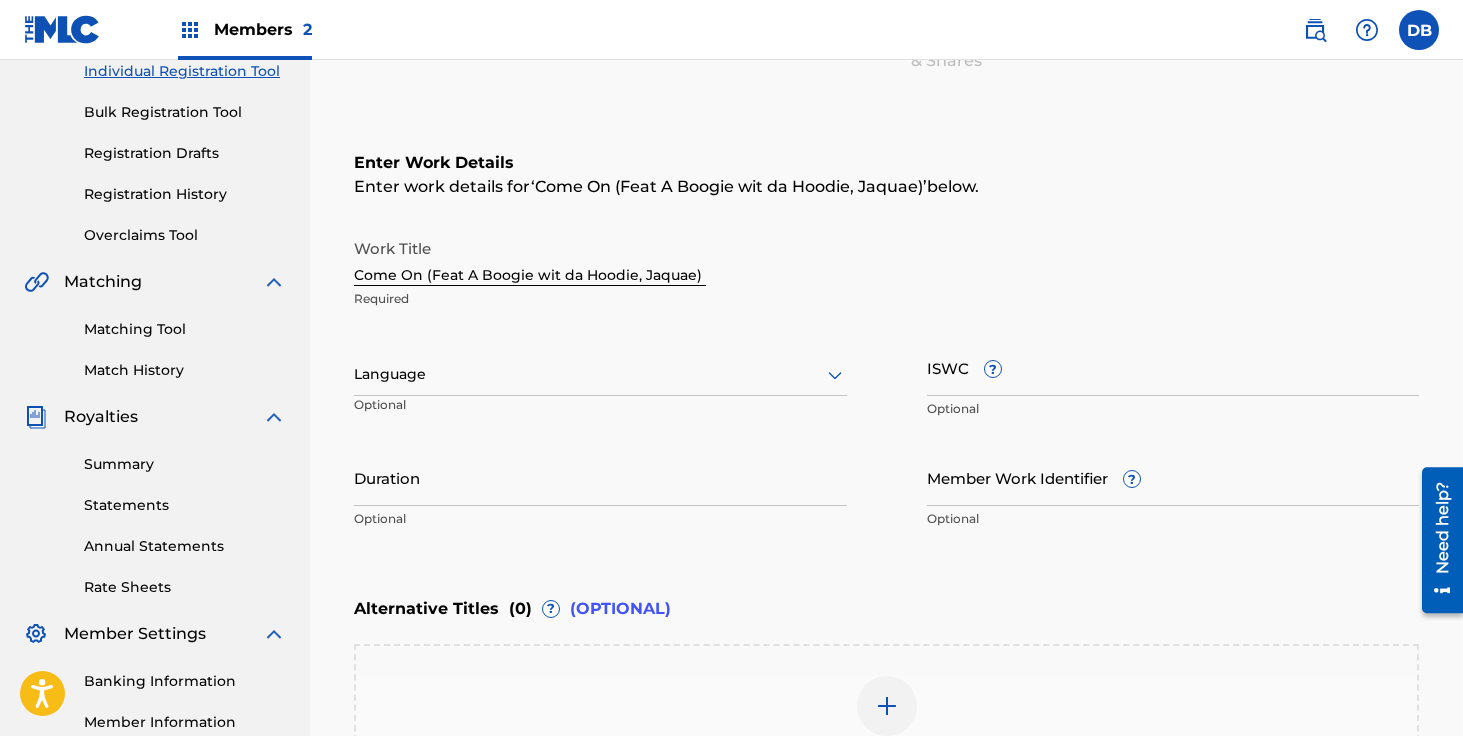 click on "Duration" at bounding box center (600, 477) 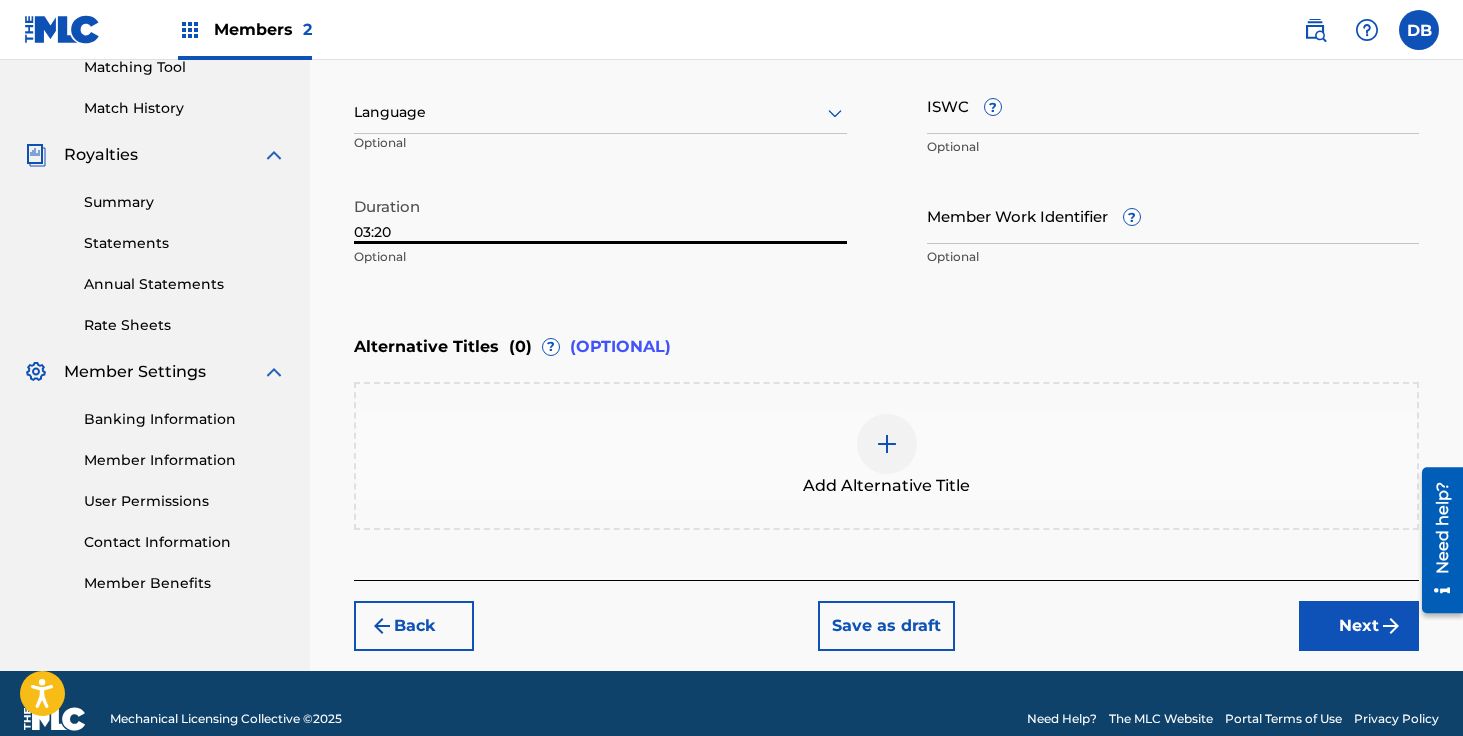 scroll, scrollTop: 556, scrollLeft: 0, axis: vertical 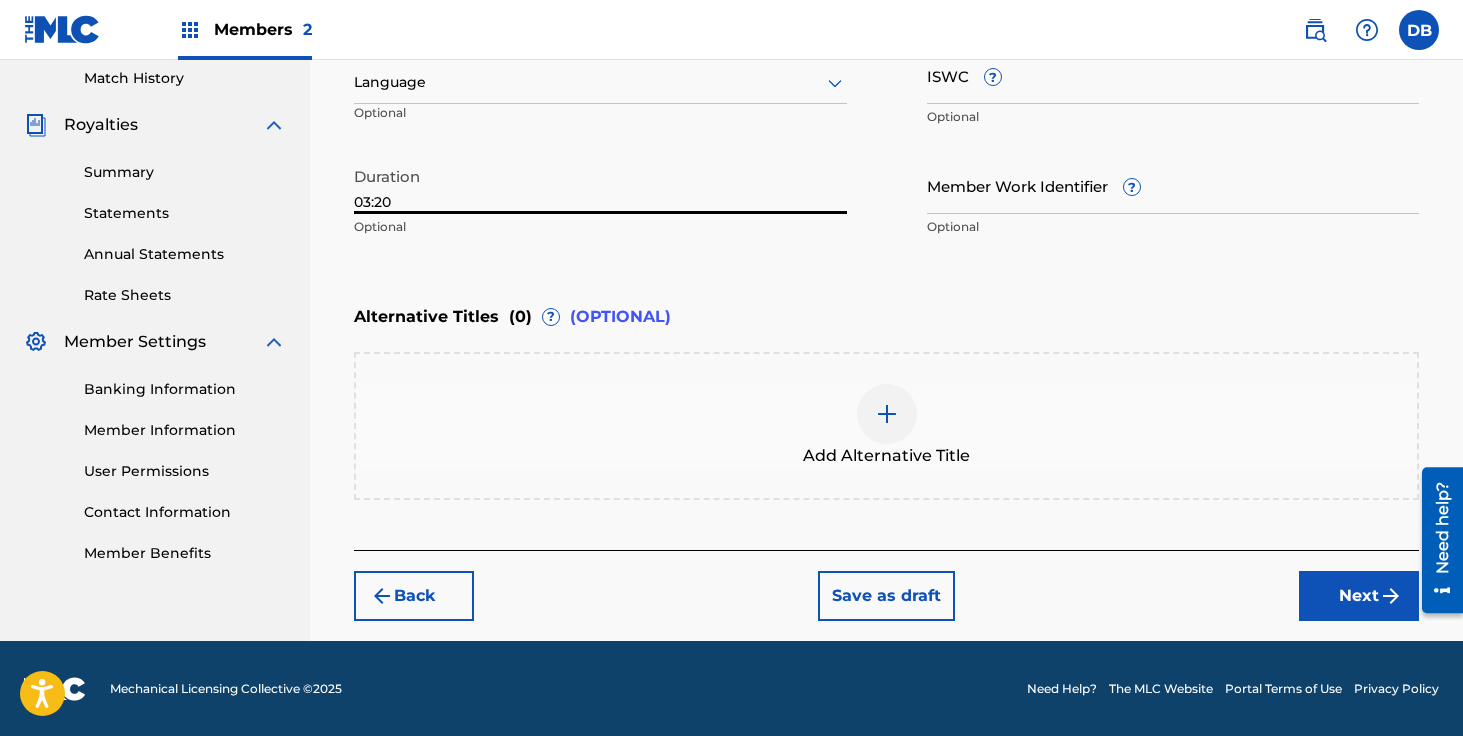 type on "03:20" 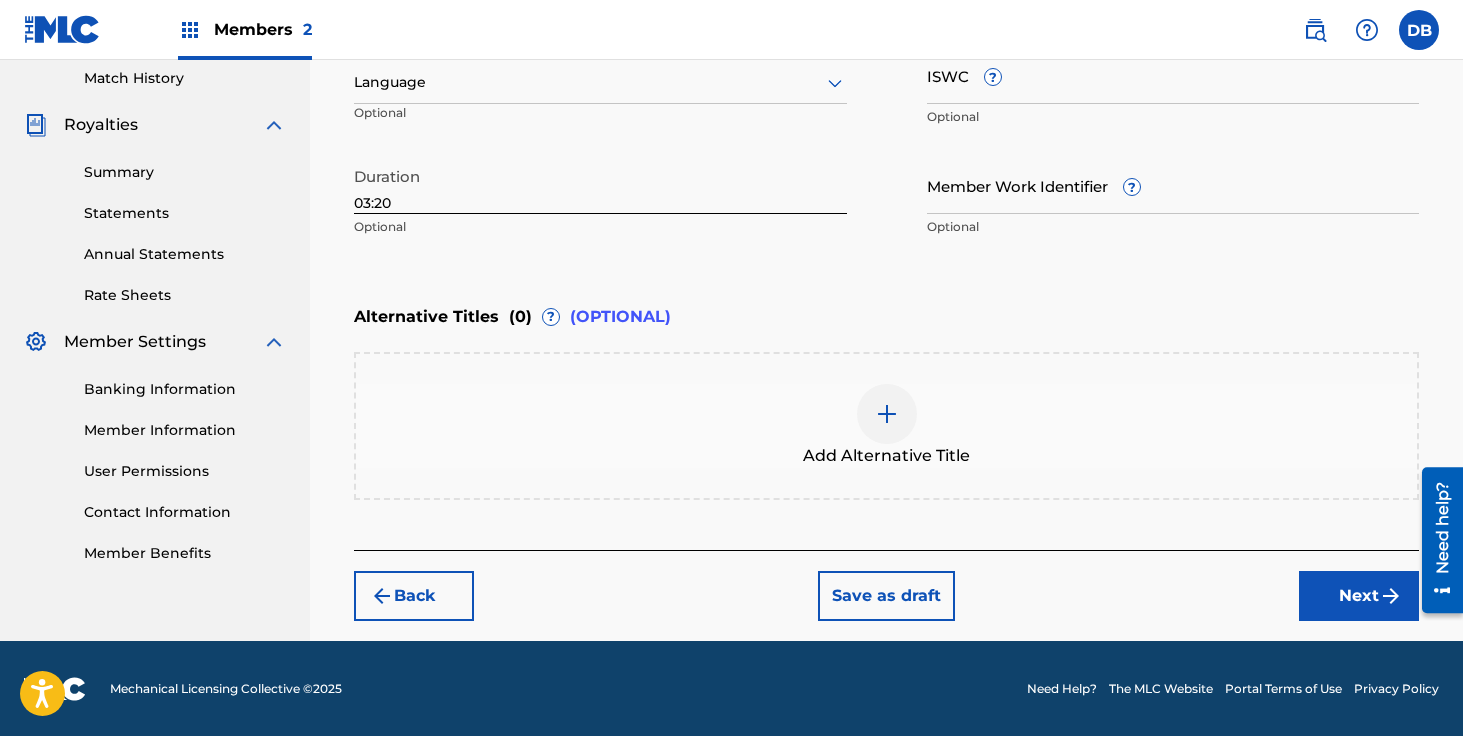 click on "Next" at bounding box center (1359, 596) 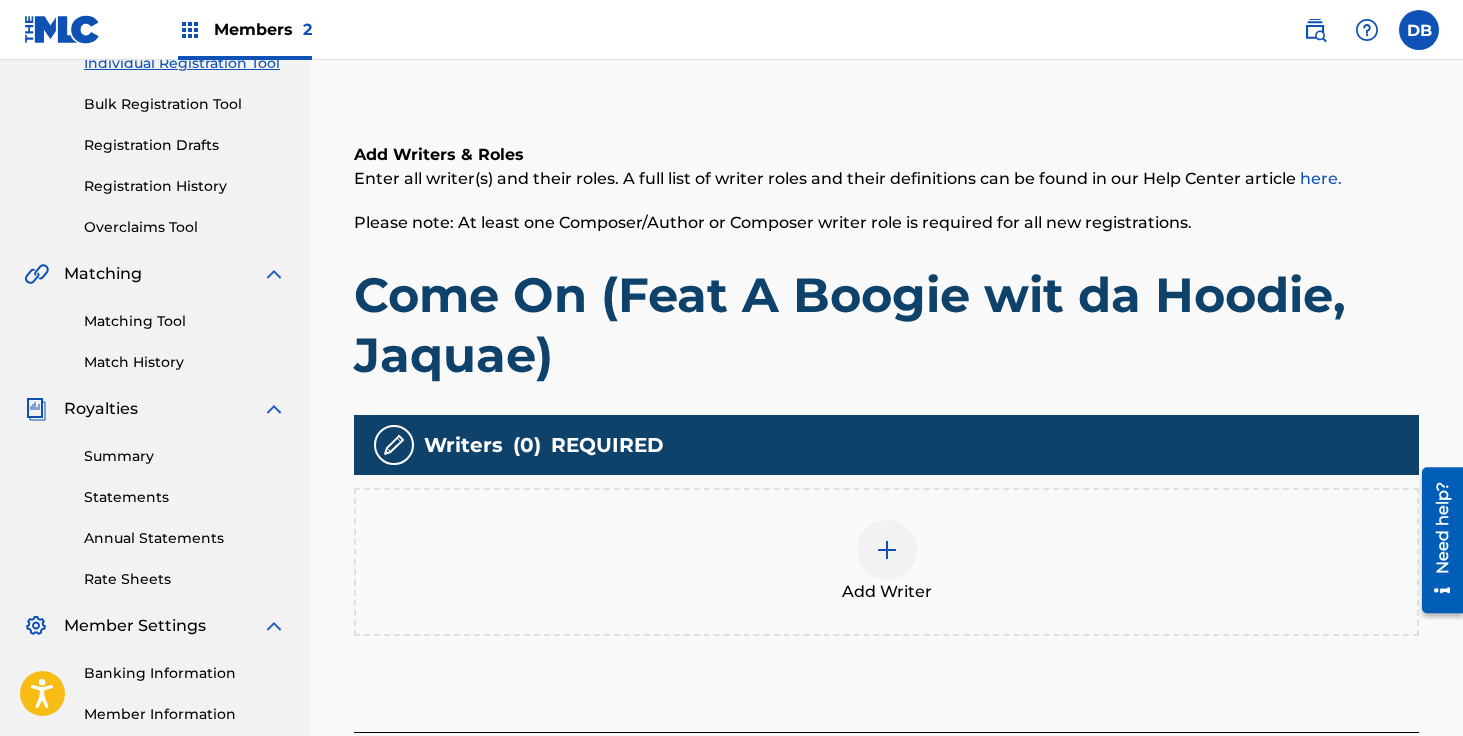 scroll, scrollTop: 388, scrollLeft: 0, axis: vertical 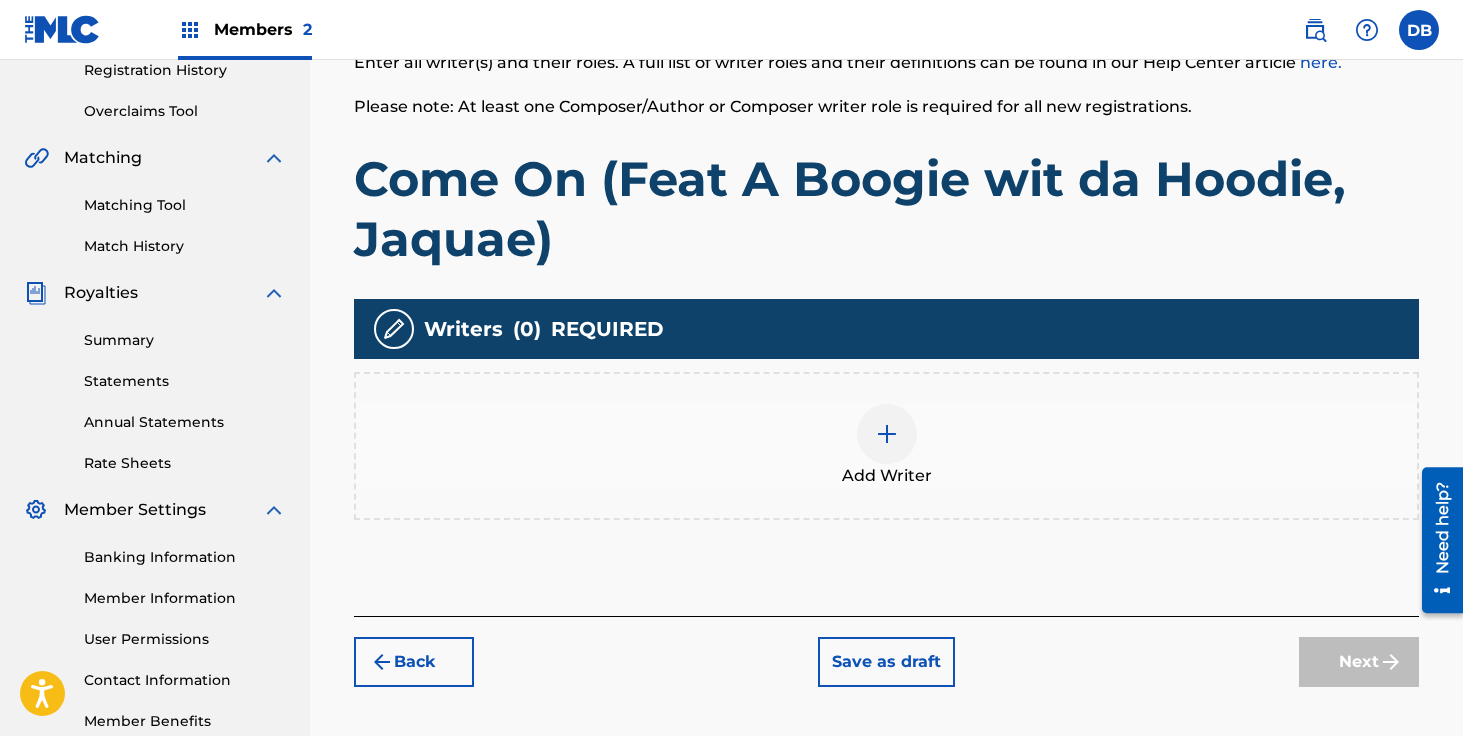 click at bounding box center (887, 434) 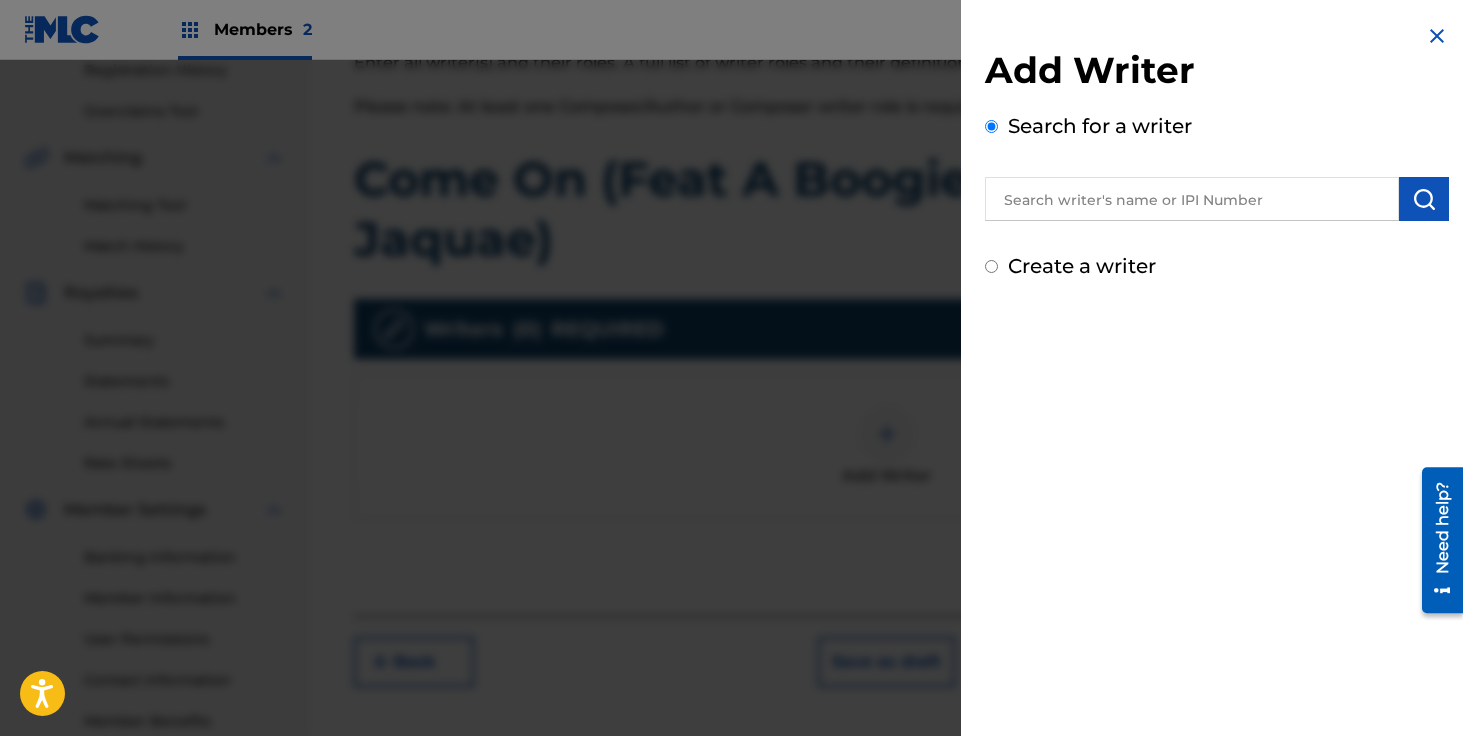 click at bounding box center (1192, 199) 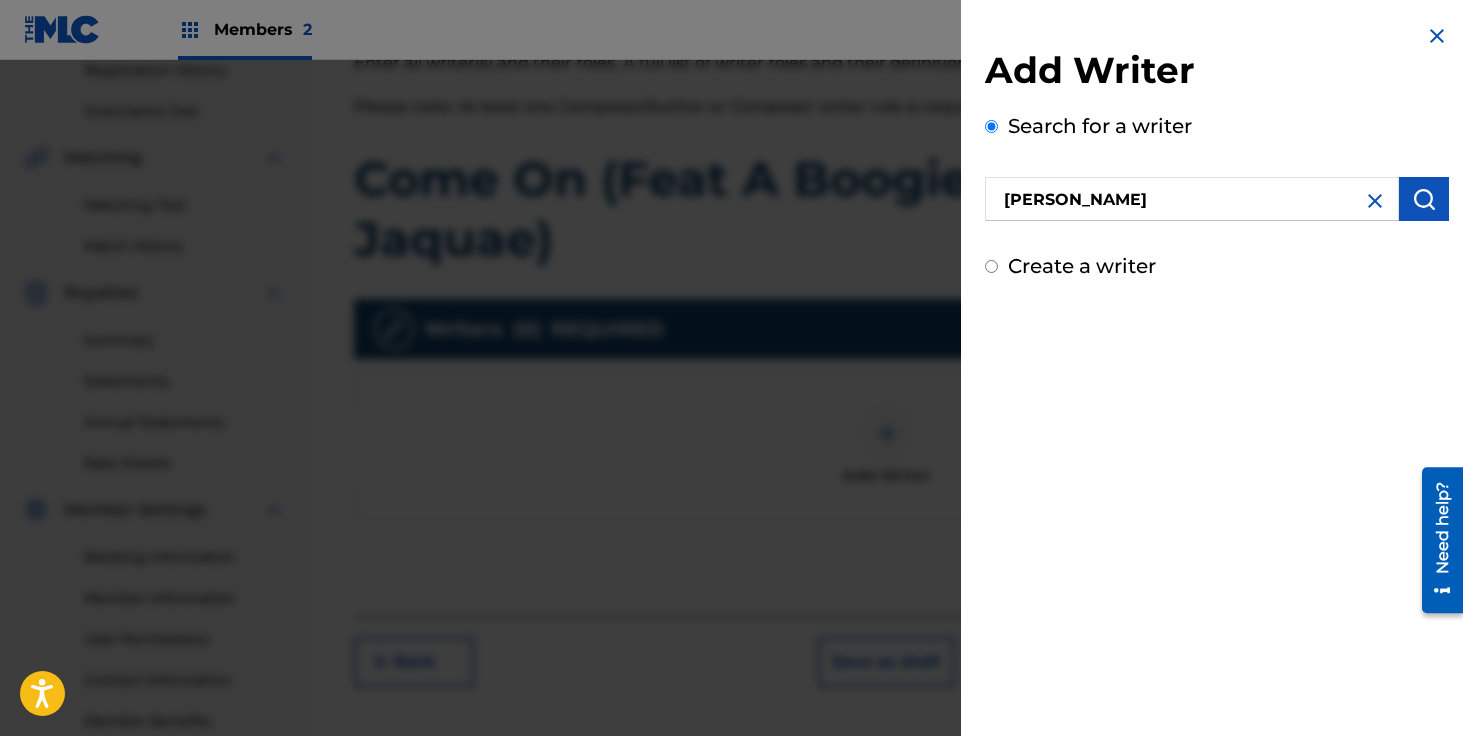click at bounding box center (1424, 199) 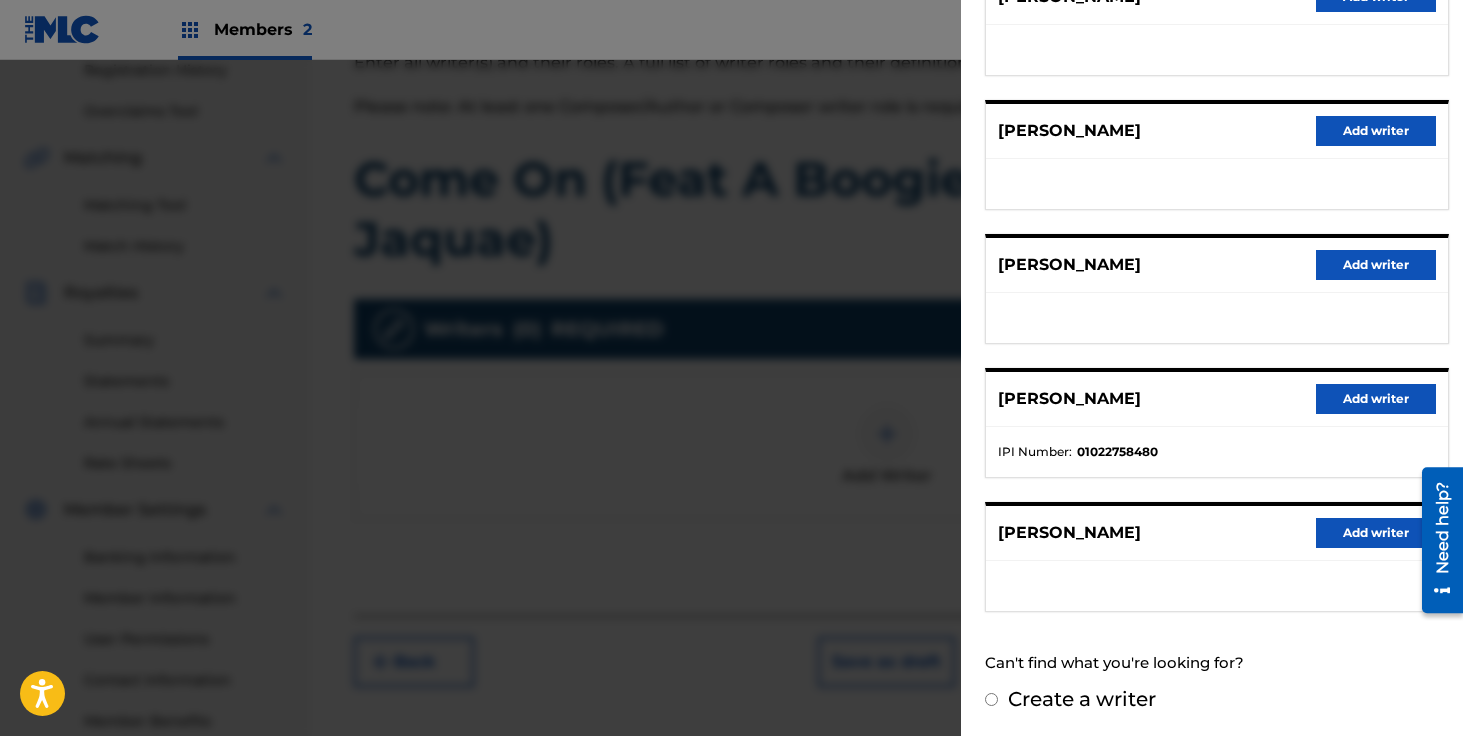 scroll, scrollTop: 306, scrollLeft: 0, axis: vertical 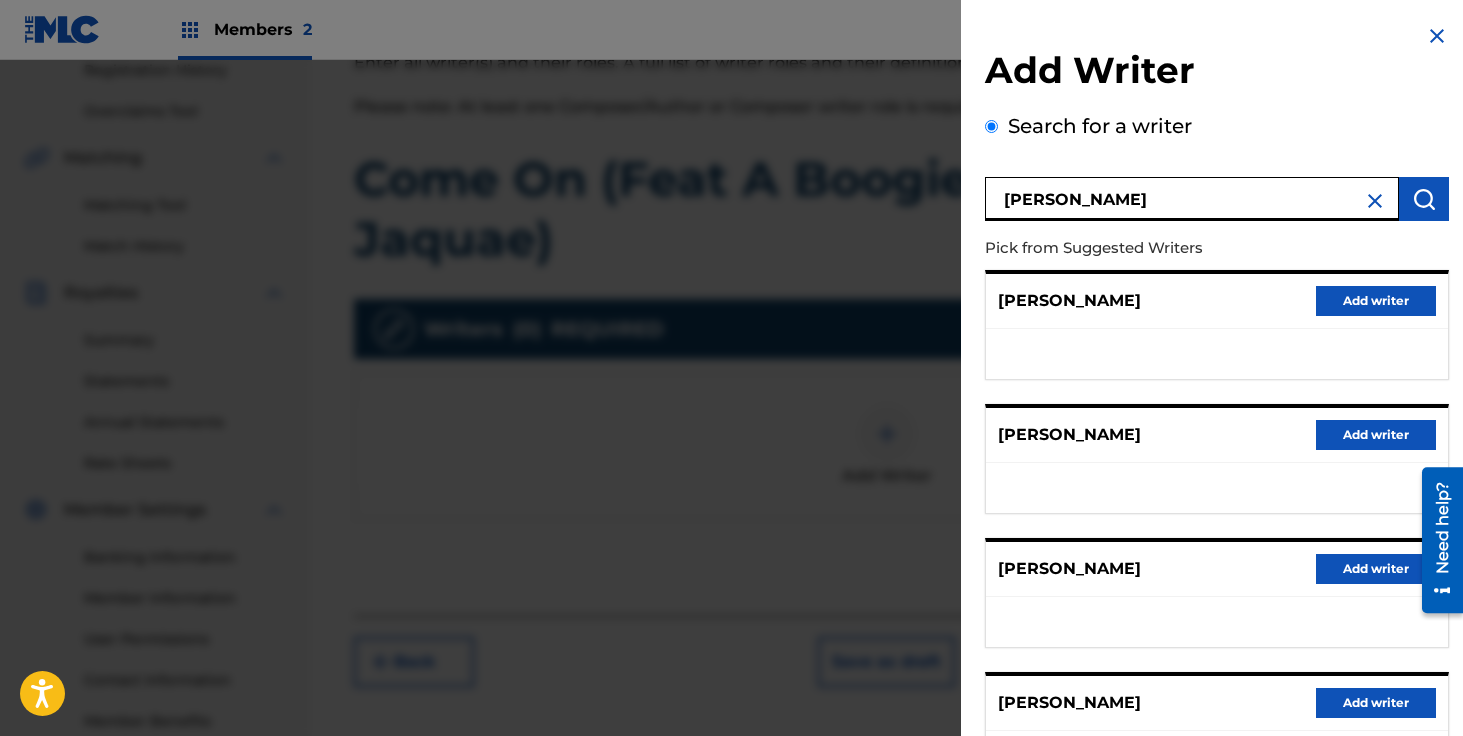 drag, startPoint x: 1154, startPoint y: 194, endPoint x: 964, endPoint y: 199, distance: 190.06578 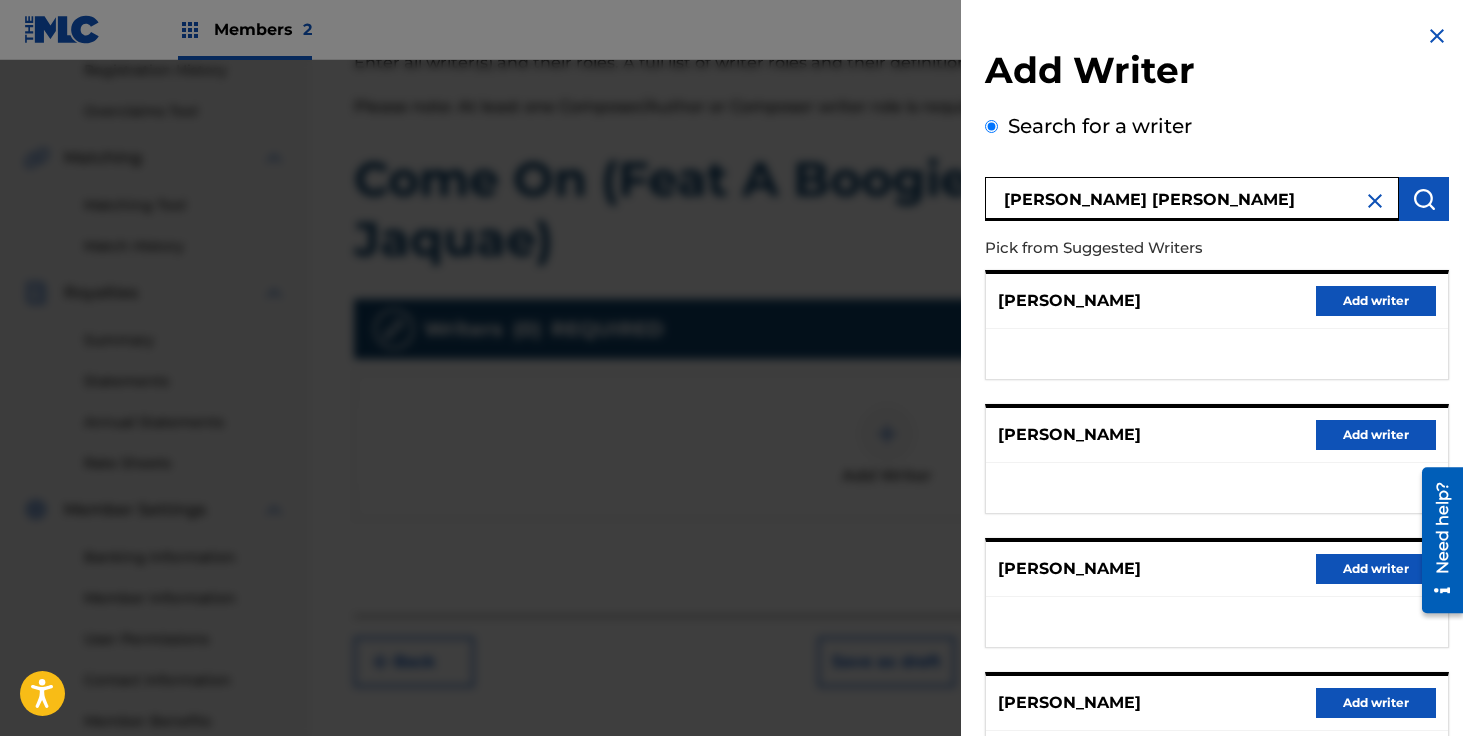 type on "[PERSON_NAME] [PERSON_NAME]" 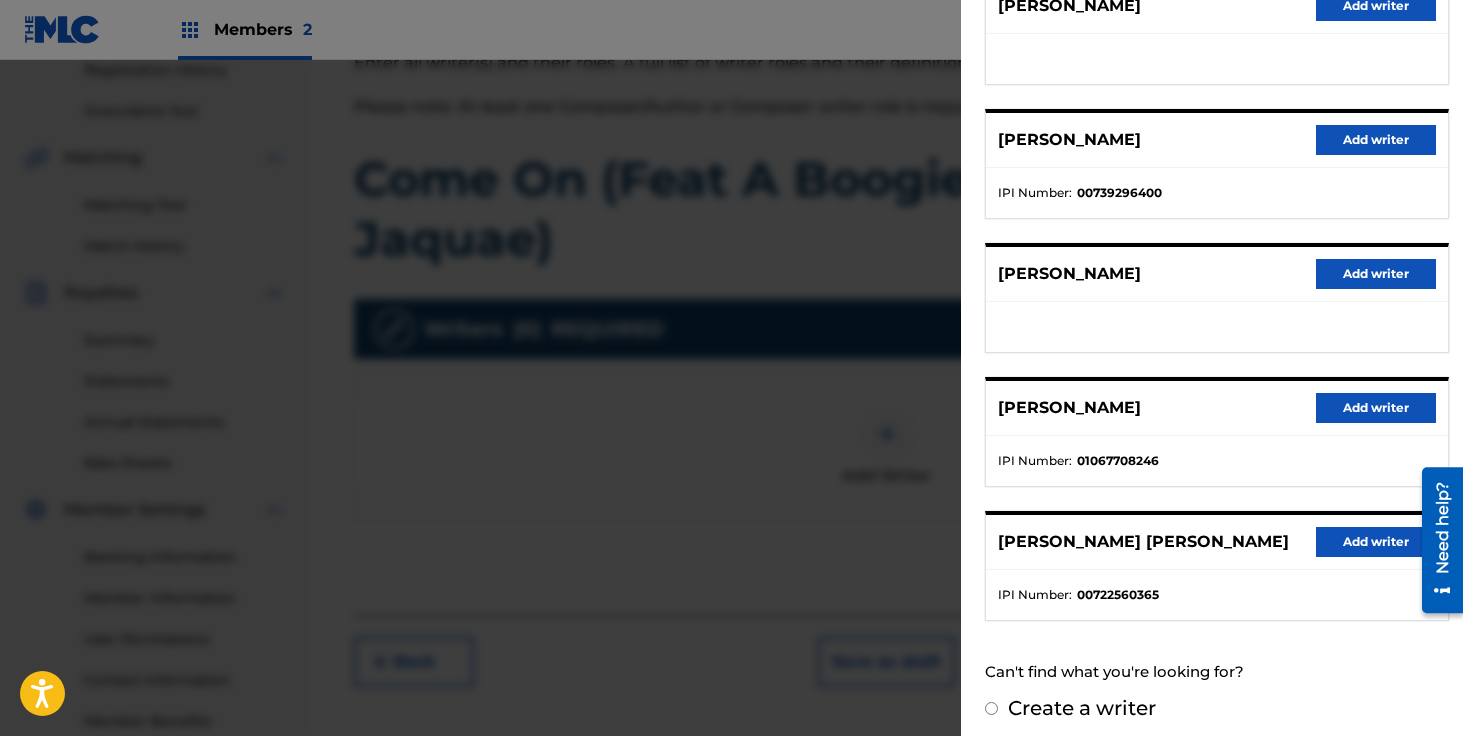scroll, scrollTop: 306, scrollLeft: 0, axis: vertical 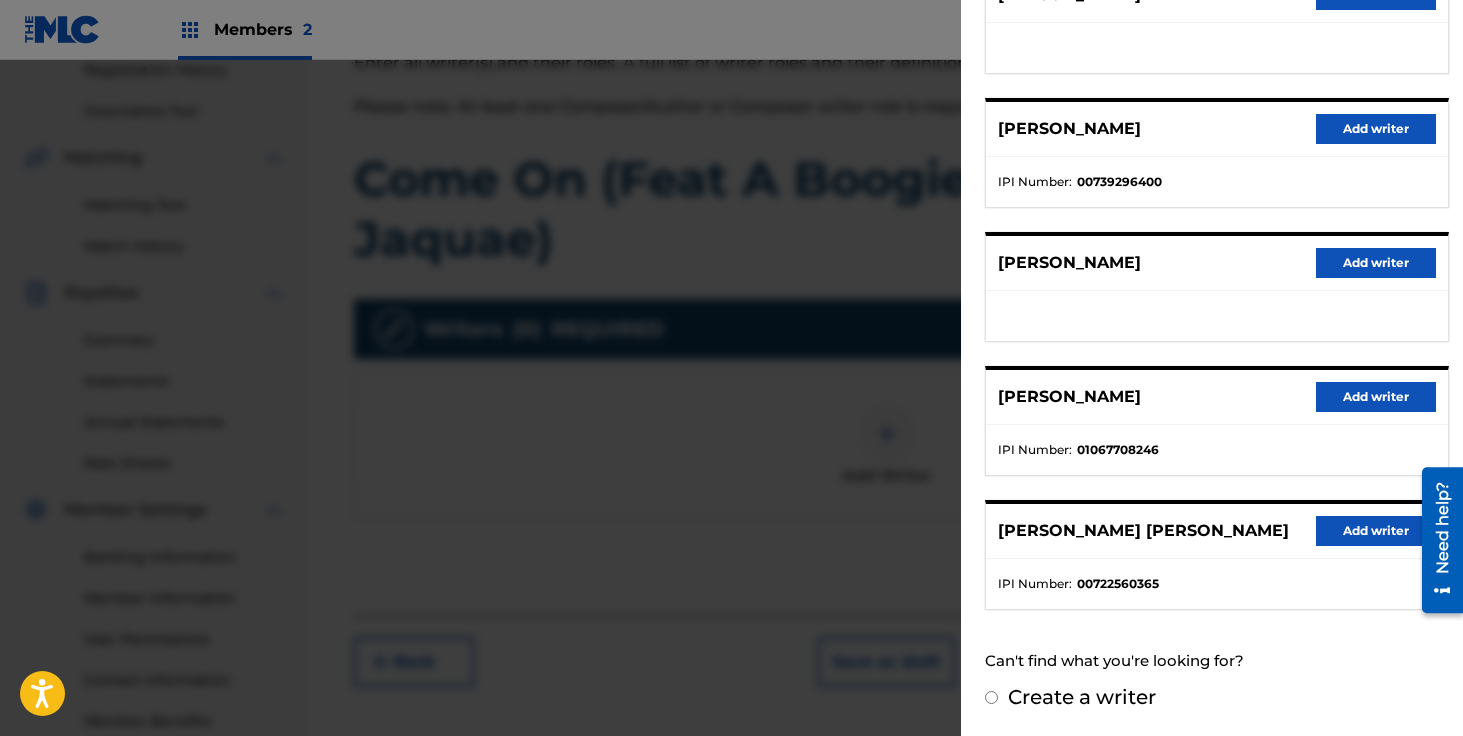 click on "Add writer" at bounding box center [1376, 531] 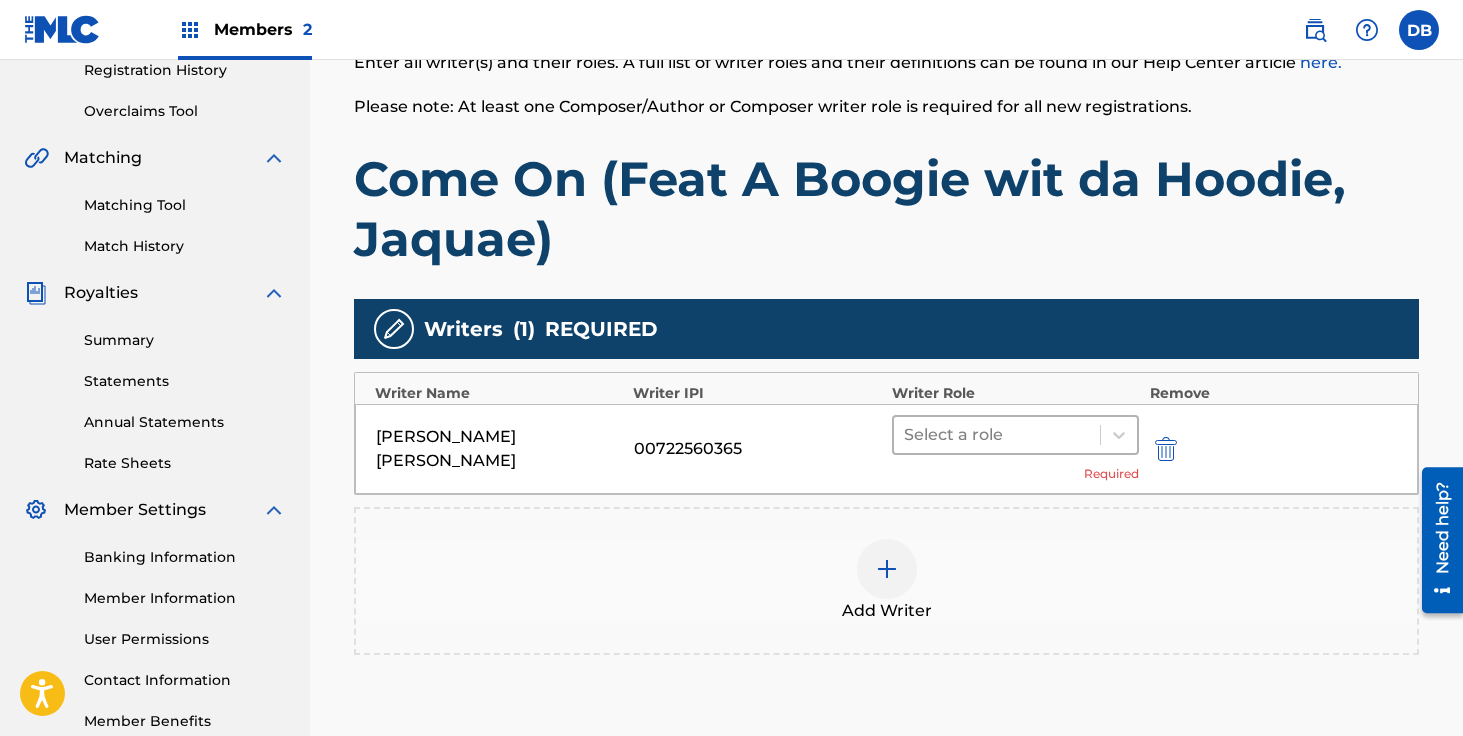 click at bounding box center [997, 435] 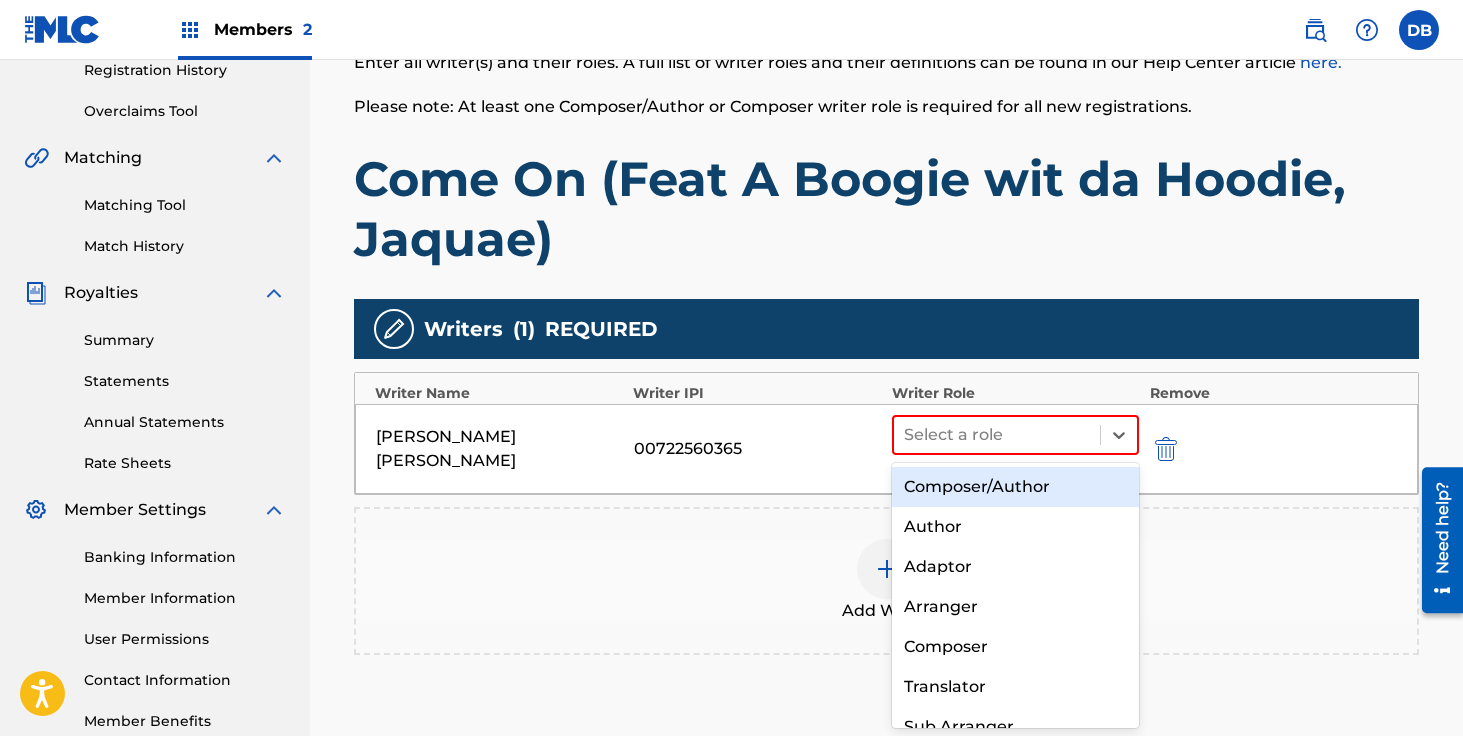 click on "Composer/Author" at bounding box center (1016, 487) 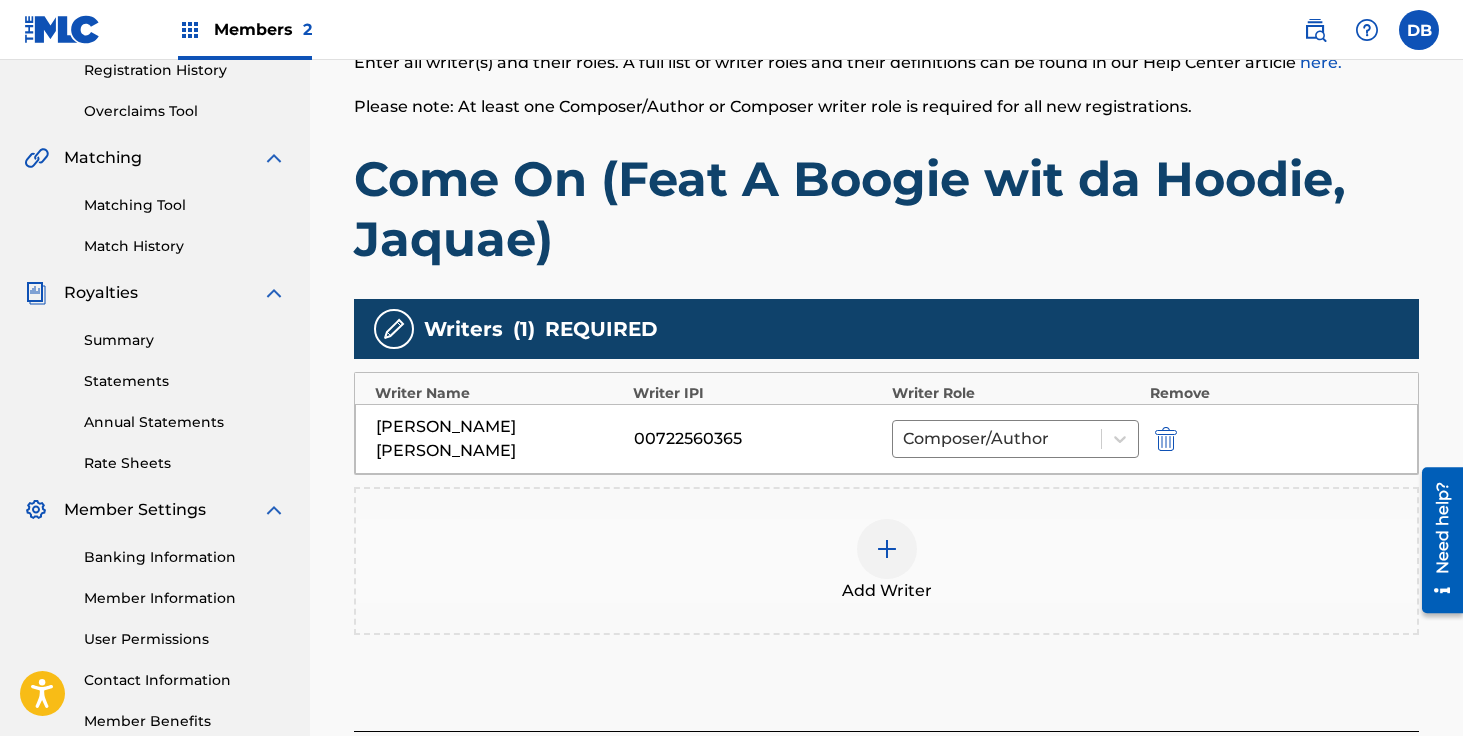 click at bounding box center (887, 549) 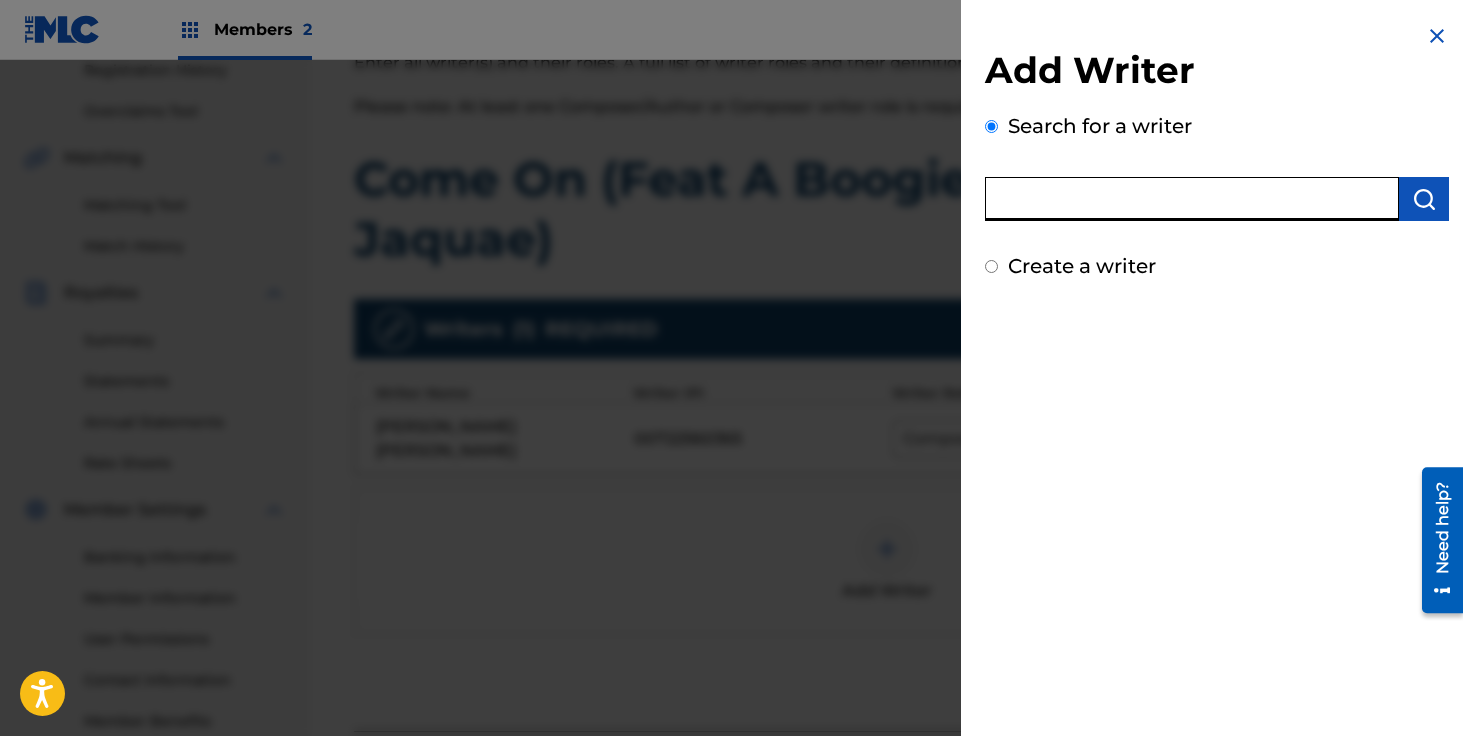click at bounding box center [1192, 199] 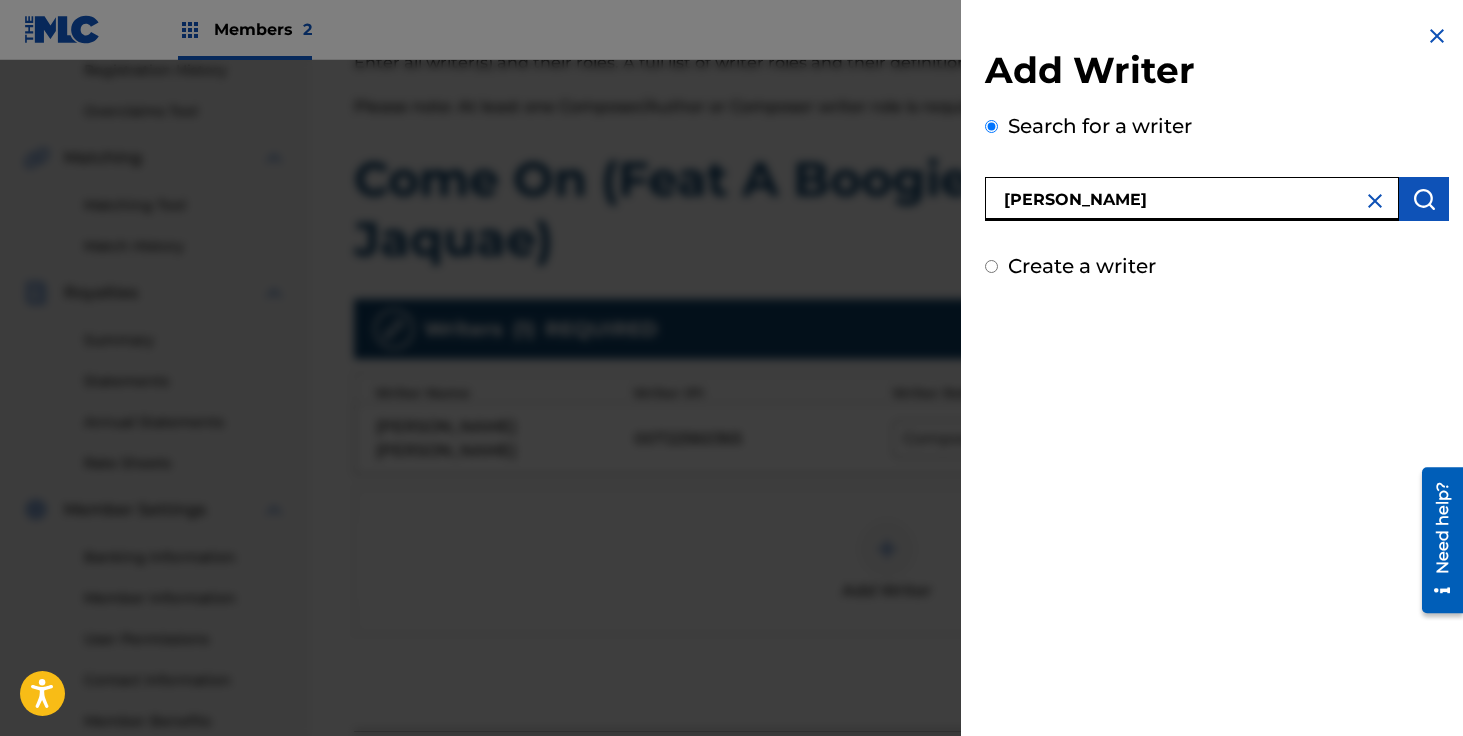 type on "[PERSON_NAME]" 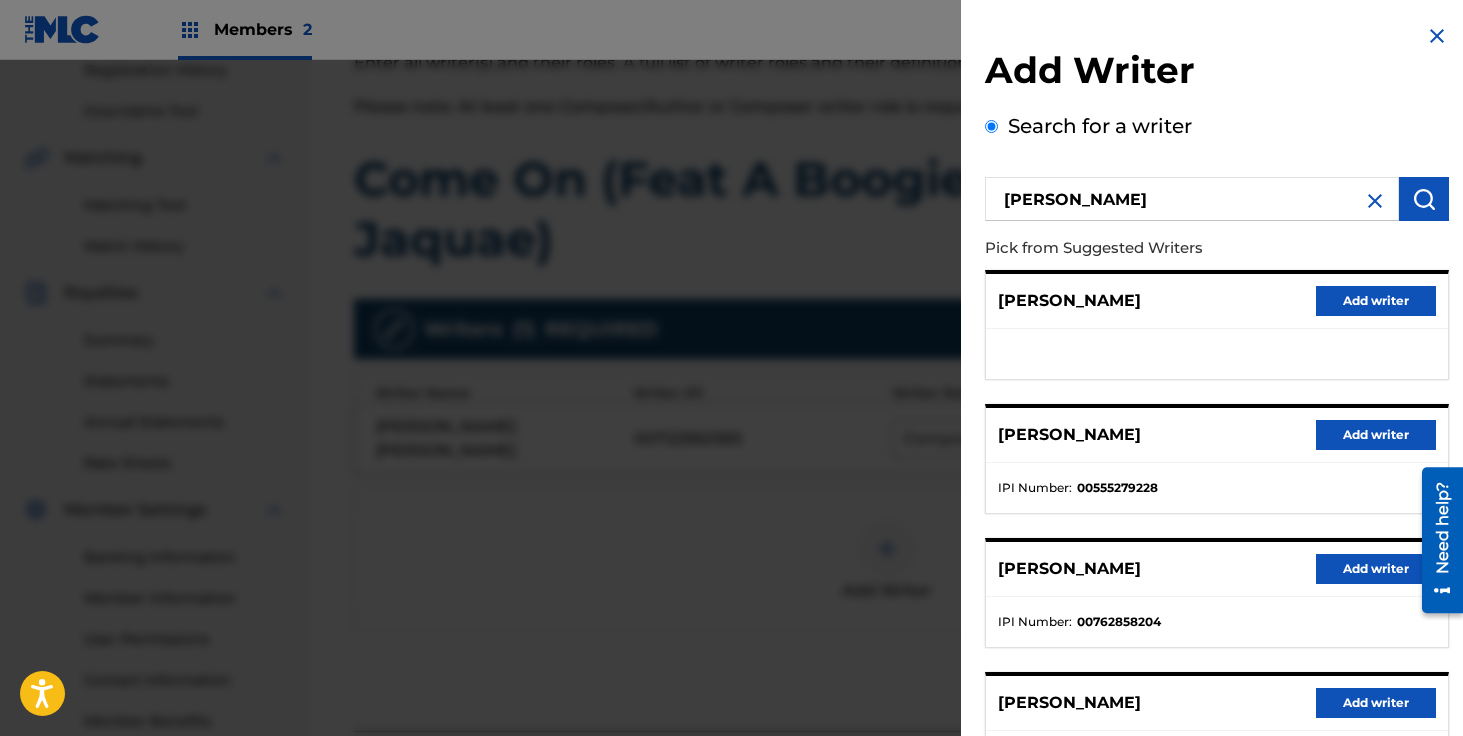 click on "Add writer" at bounding box center [1376, 301] 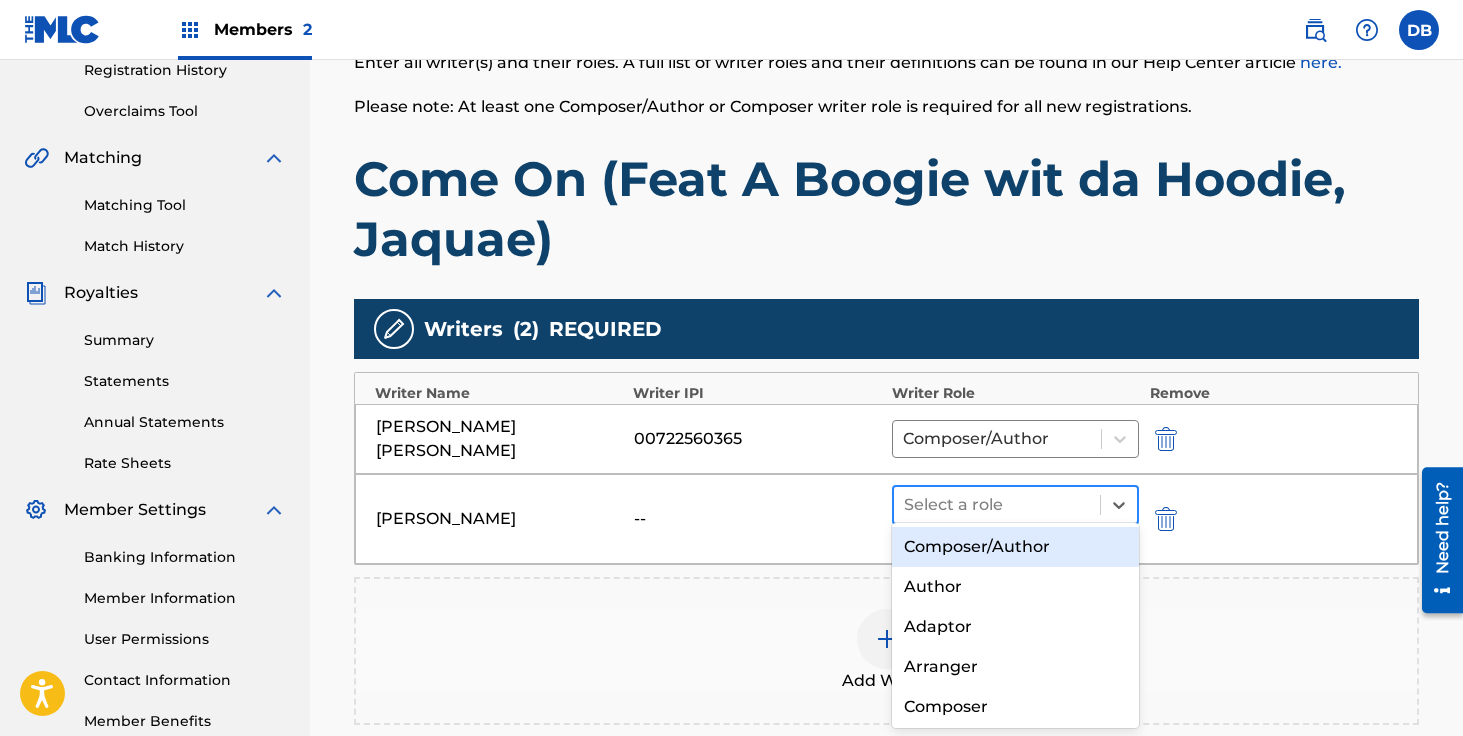 click at bounding box center (997, 505) 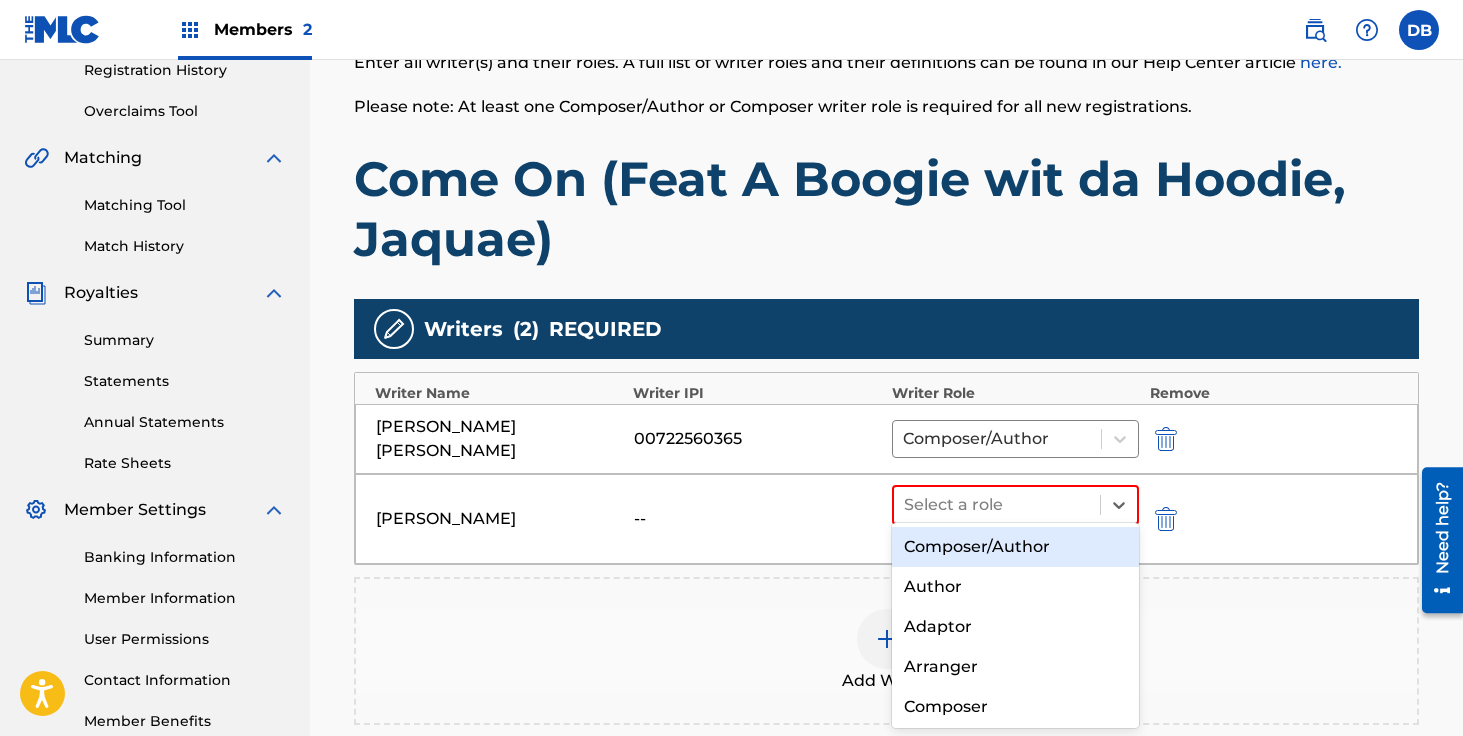 click on "Composer/Author" at bounding box center [1016, 547] 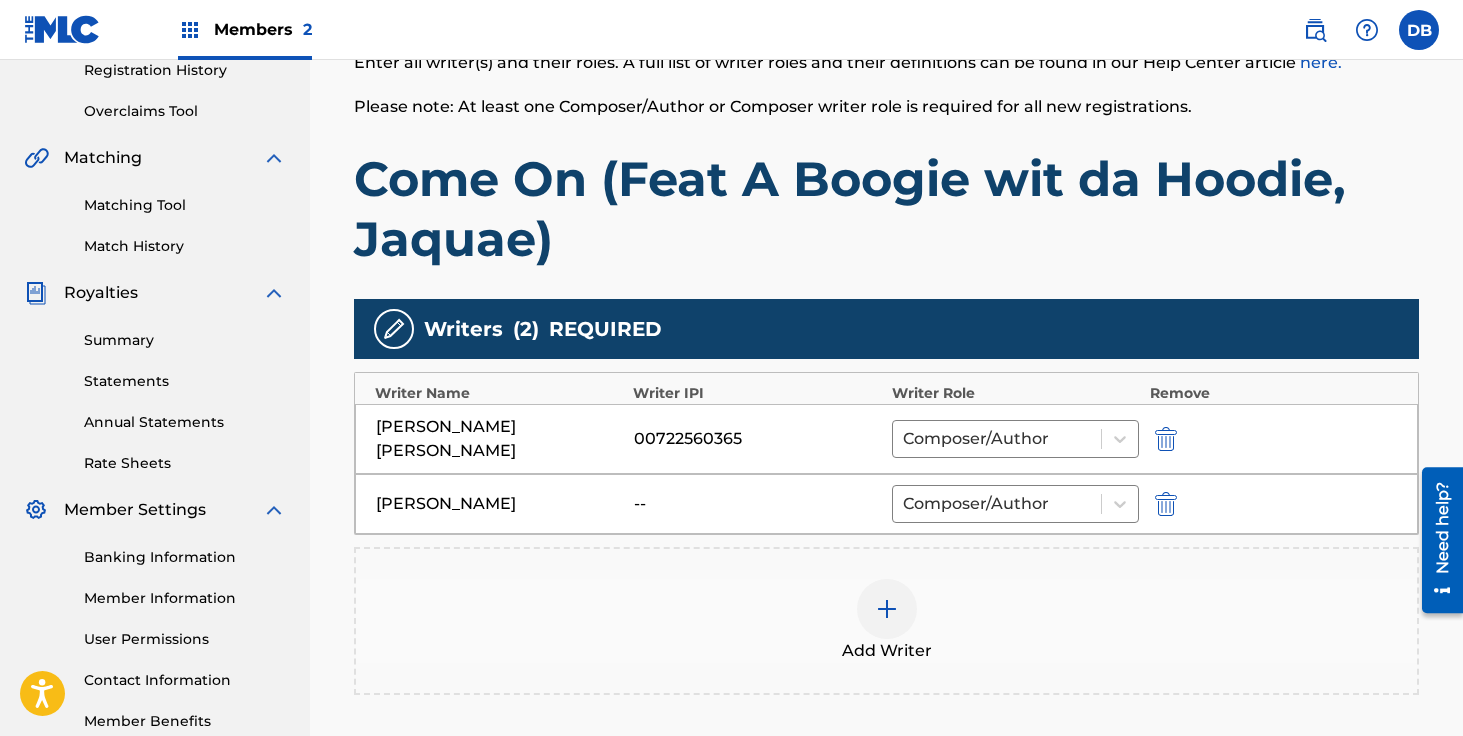 click at bounding box center (887, 609) 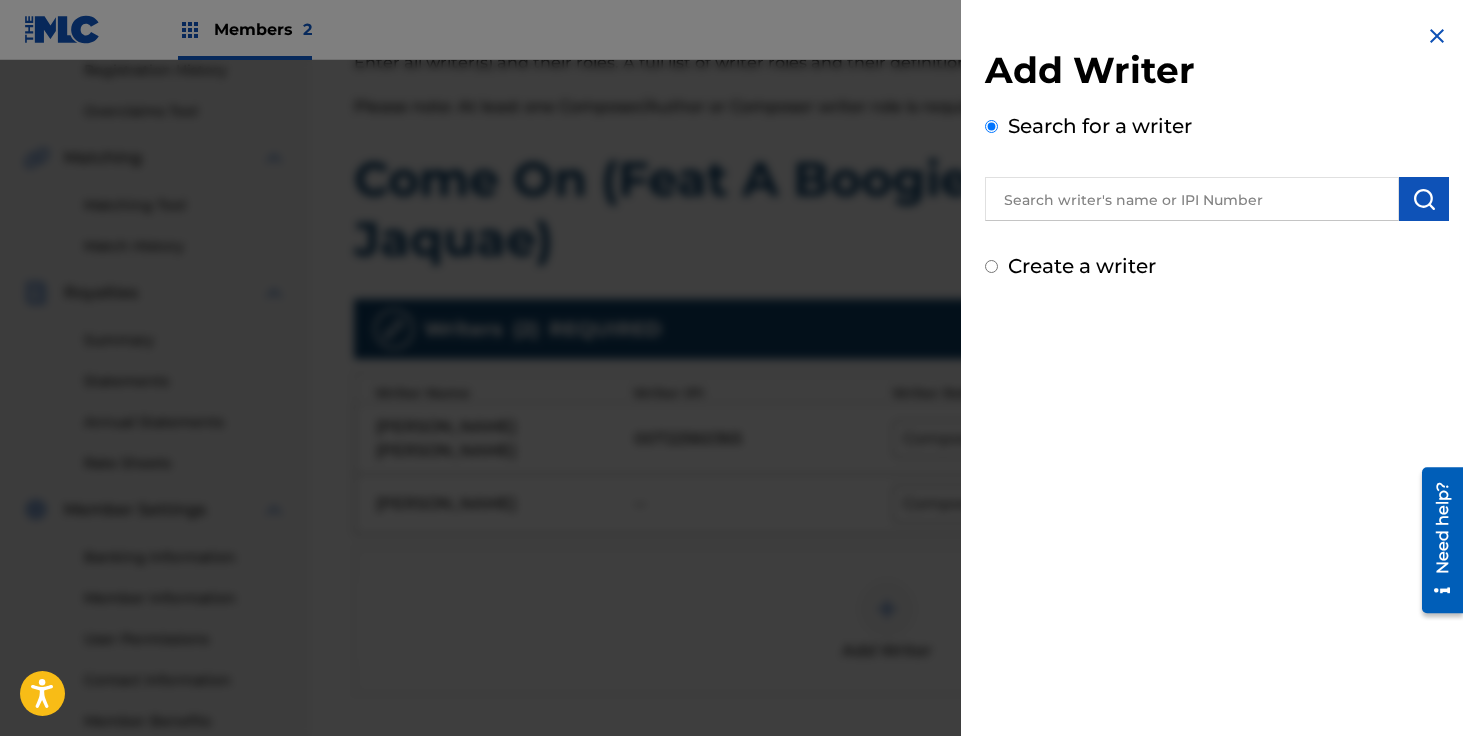 click at bounding box center [1192, 199] 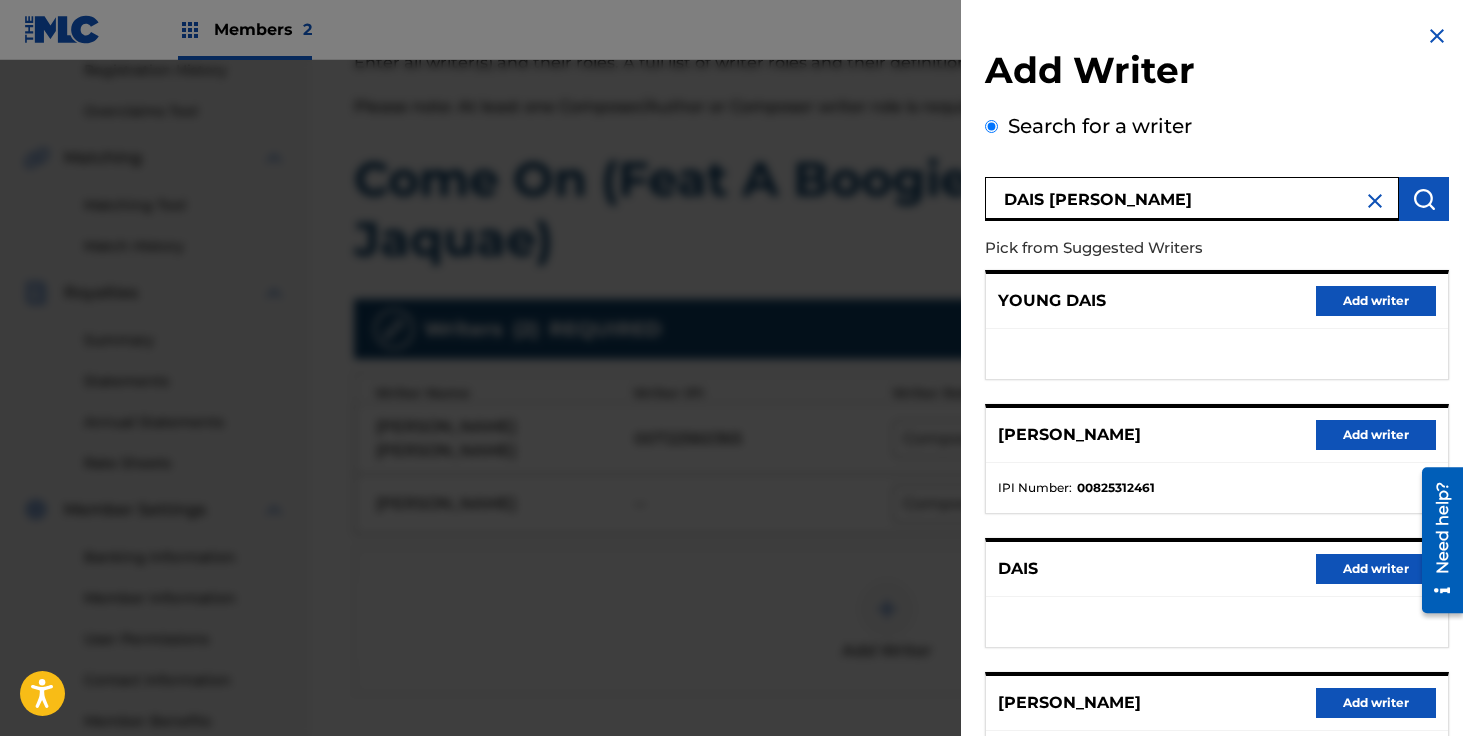 click on "DAIS [PERSON_NAME]" at bounding box center [1192, 199] 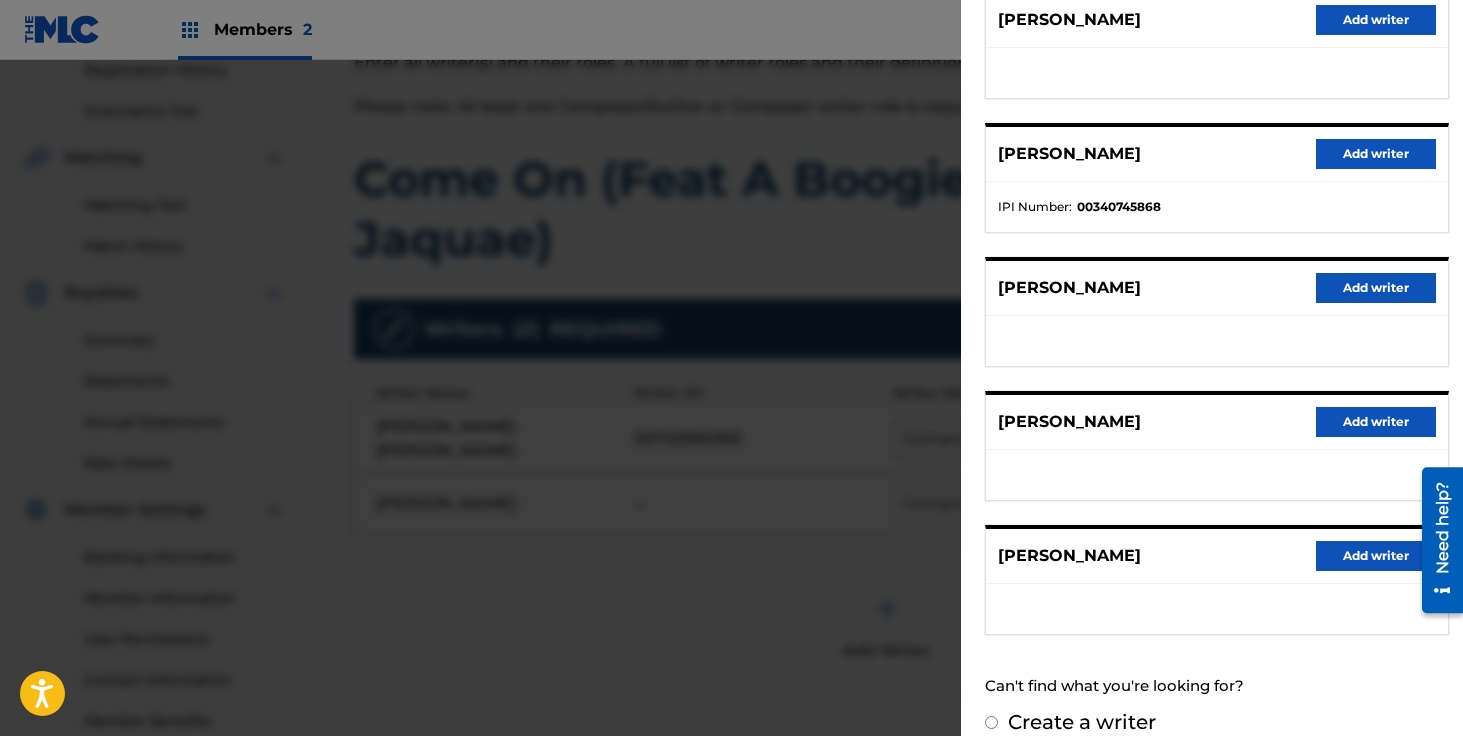 scroll, scrollTop: 306, scrollLeft: 0, axis: vertical 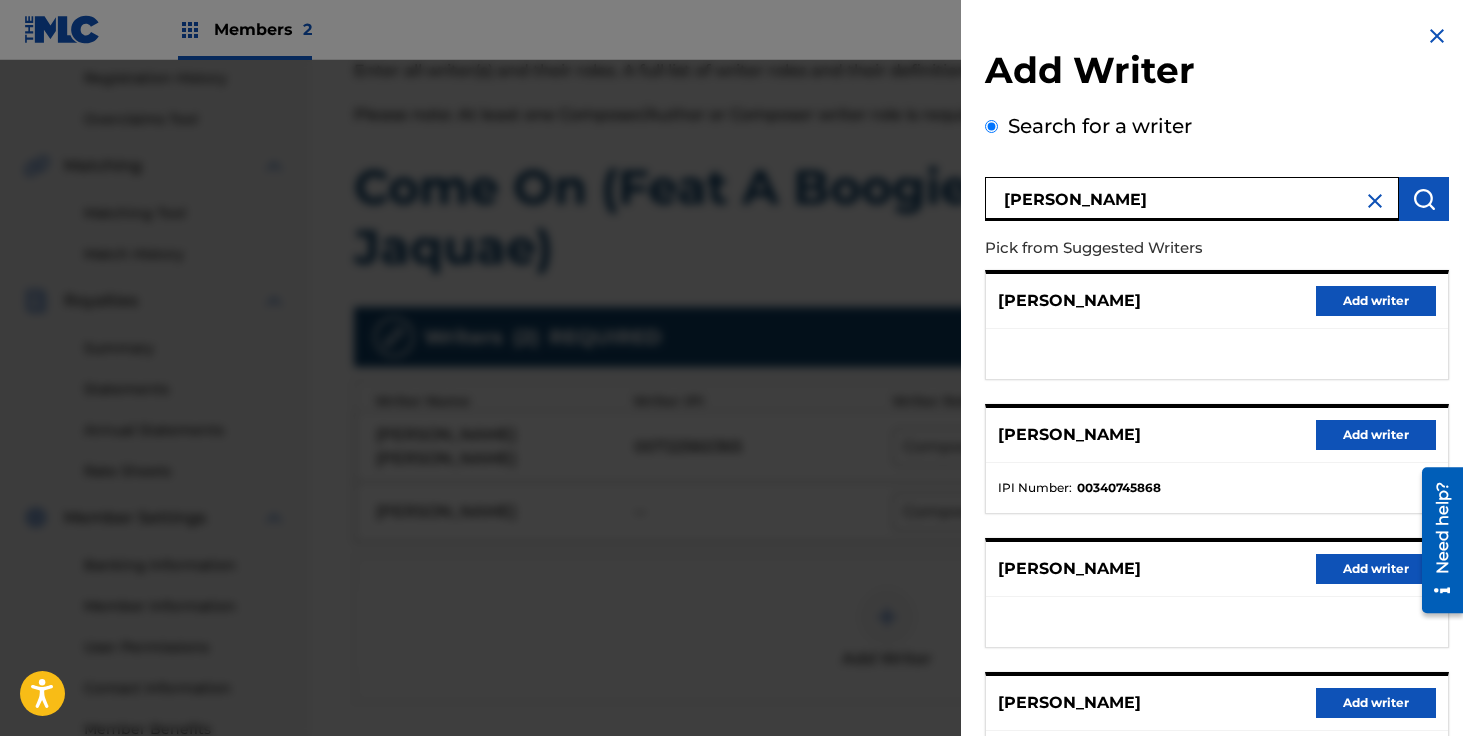 click on "[PERSON_NAME]" at bounding box center (1192, 199) 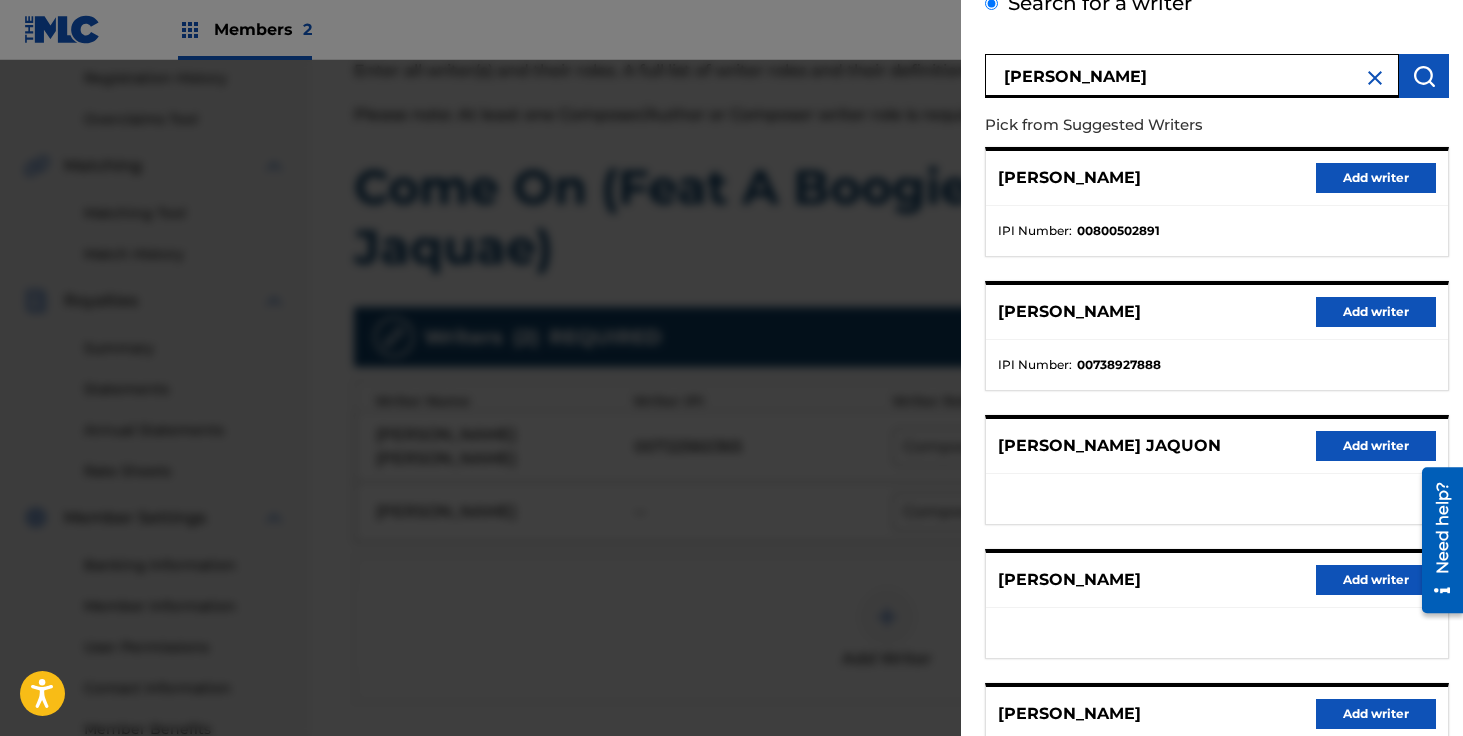 scroll, scrollTop: 0, scrollLeft: 0, axis: both 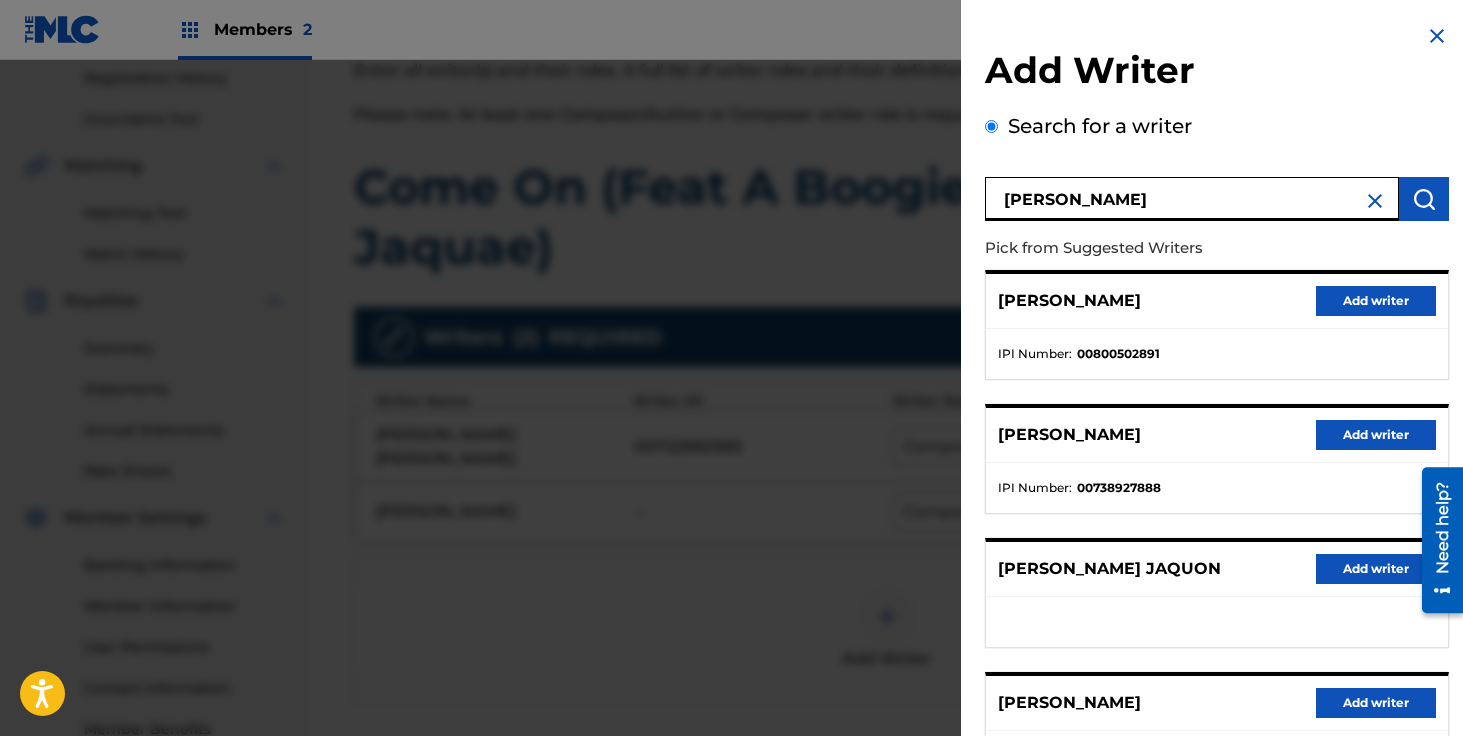 click on "Add writer" at bounding box center (1376, 301) 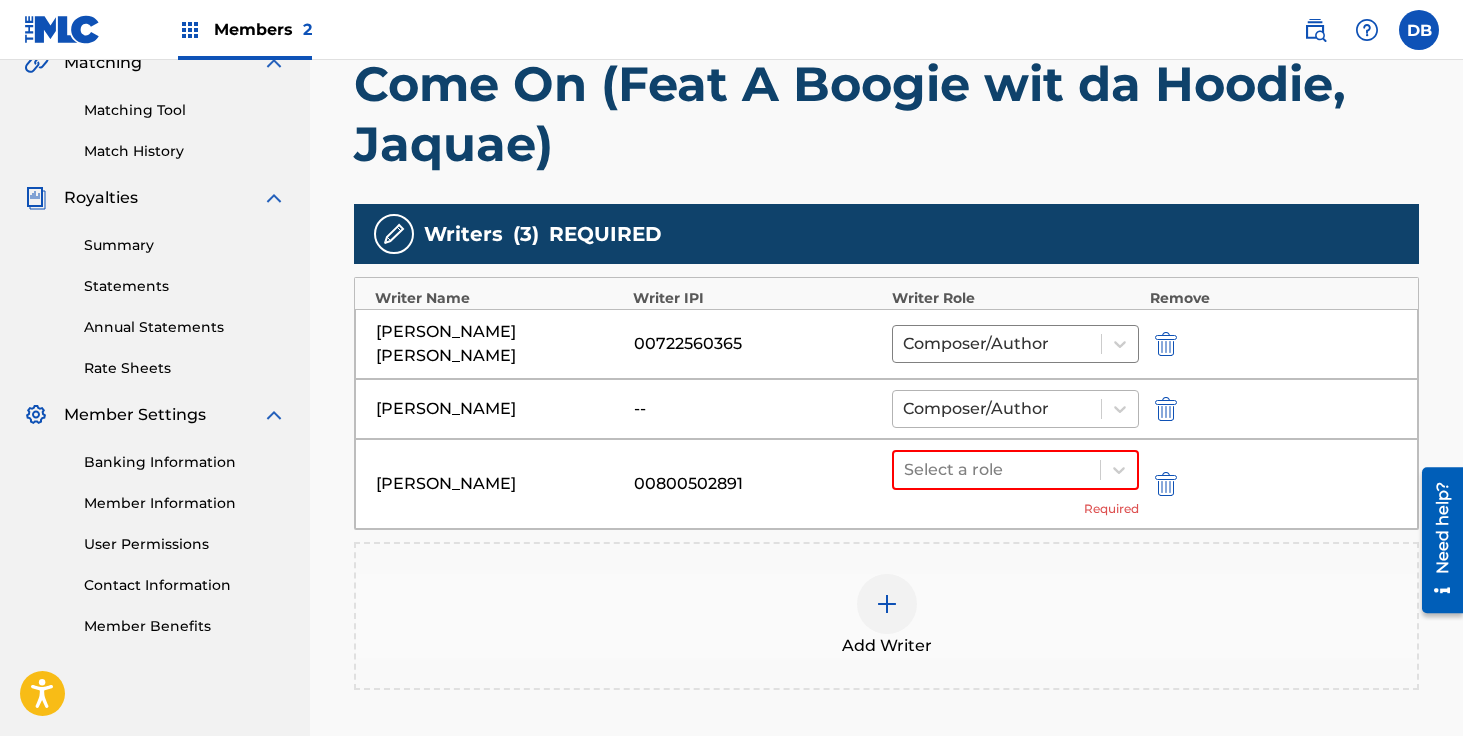 scroll, scrollTop: 492, scrollLeft: 0, axis: vertical 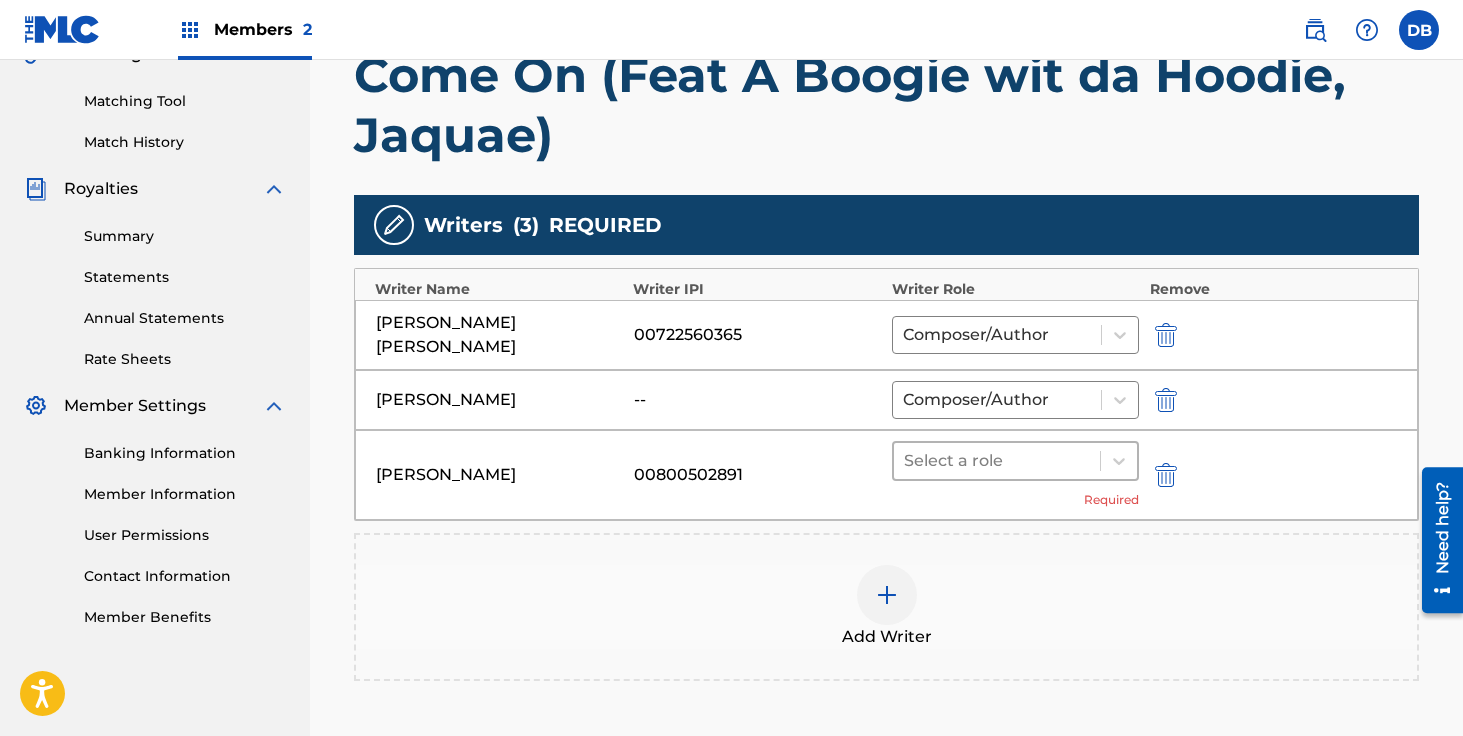 click at bounding box center [997, 461] 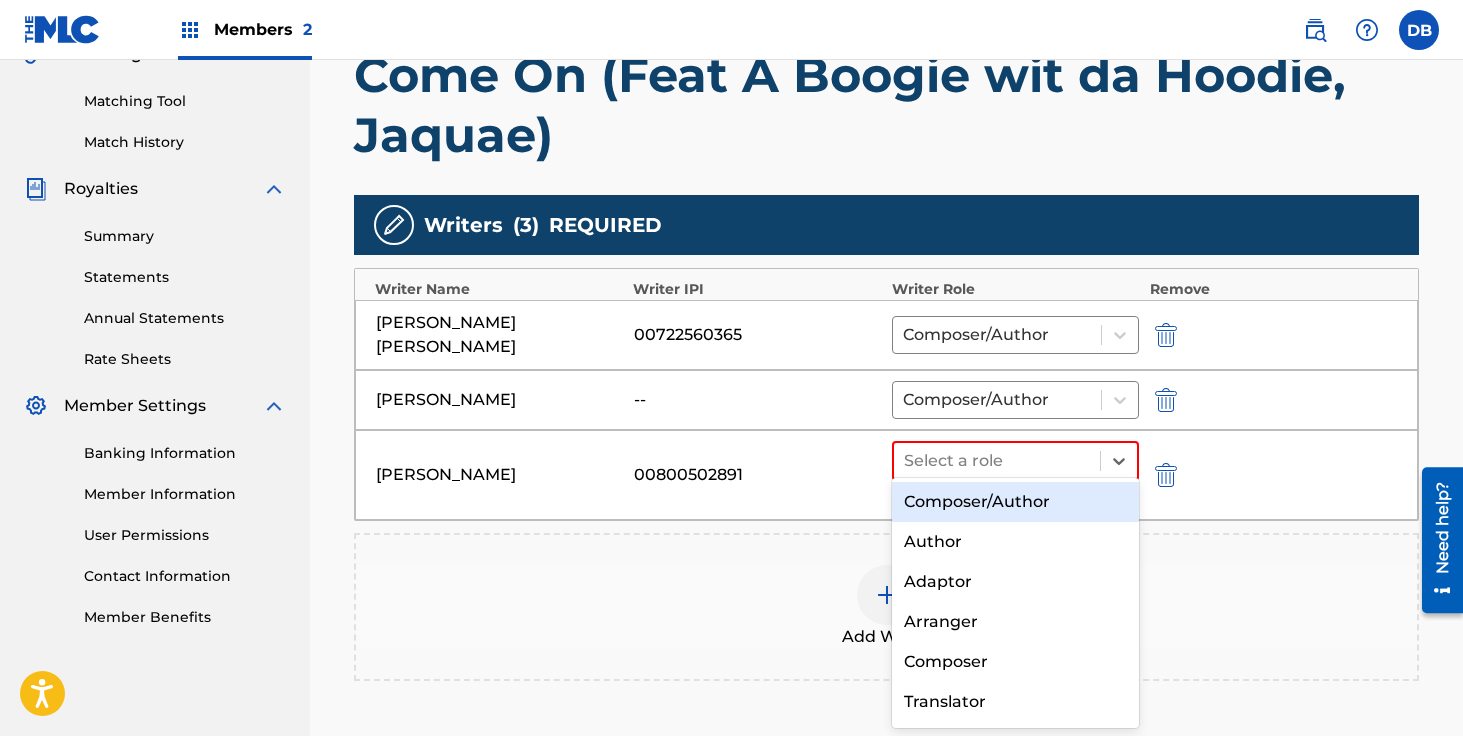 click on "Composer/Author" at bounding box center [1016, 502] 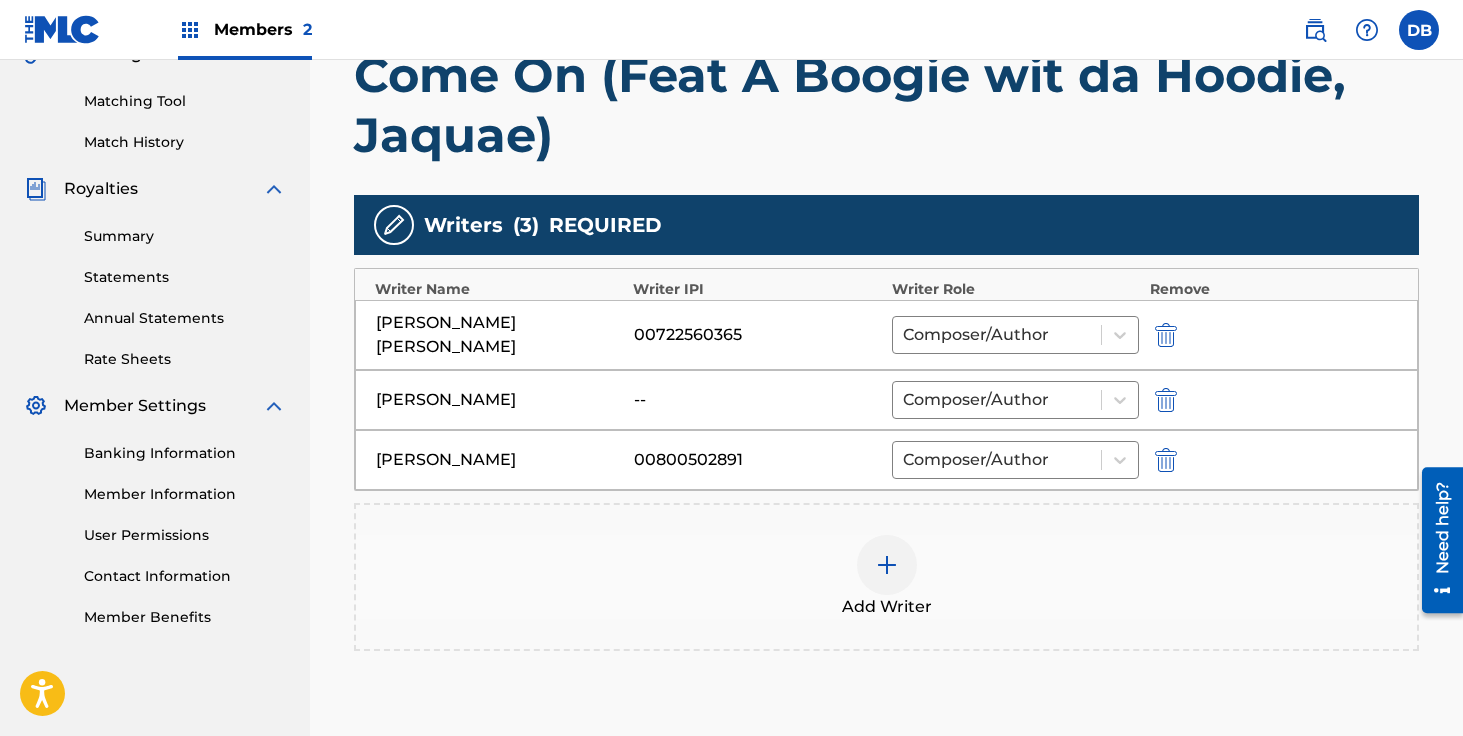 click at bounding box center [887, 565] 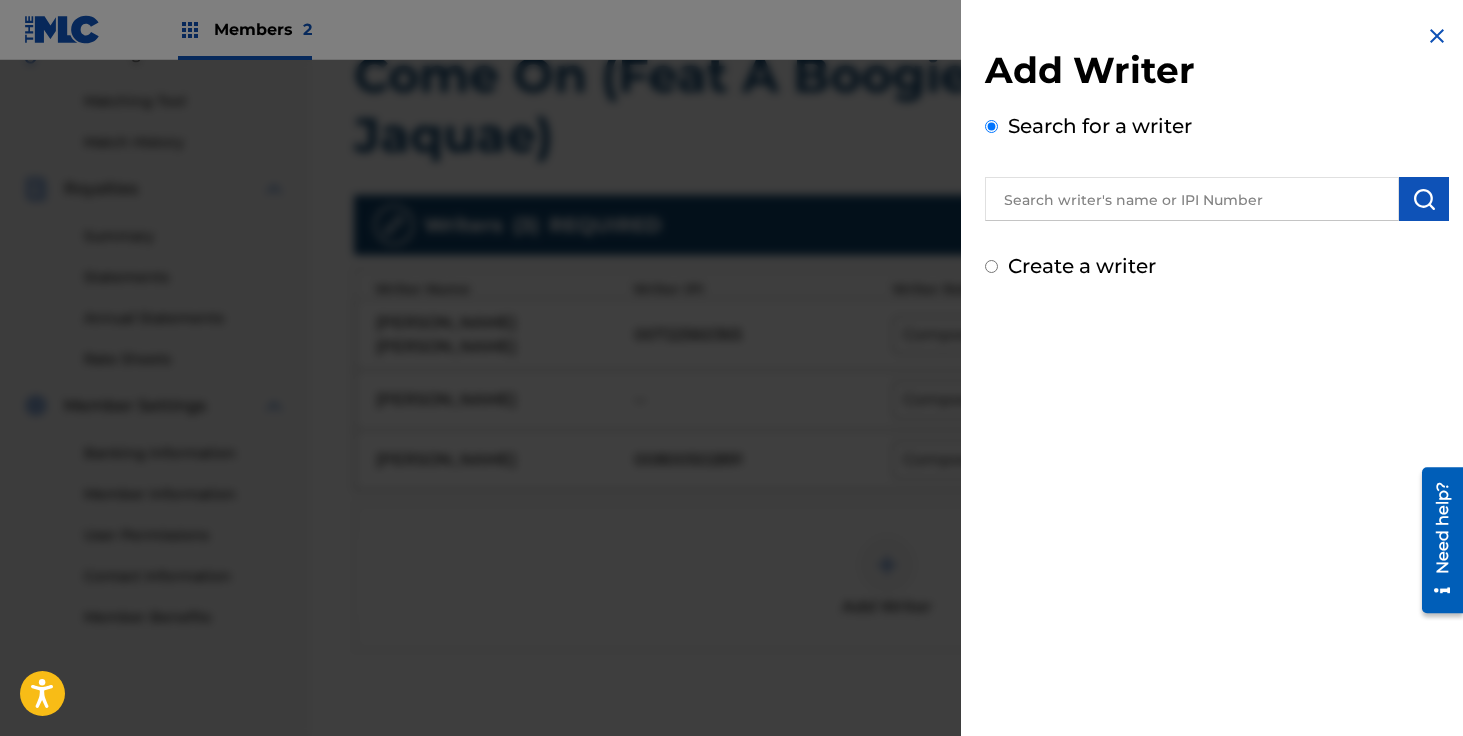 click at bounding box center [1192, 199] 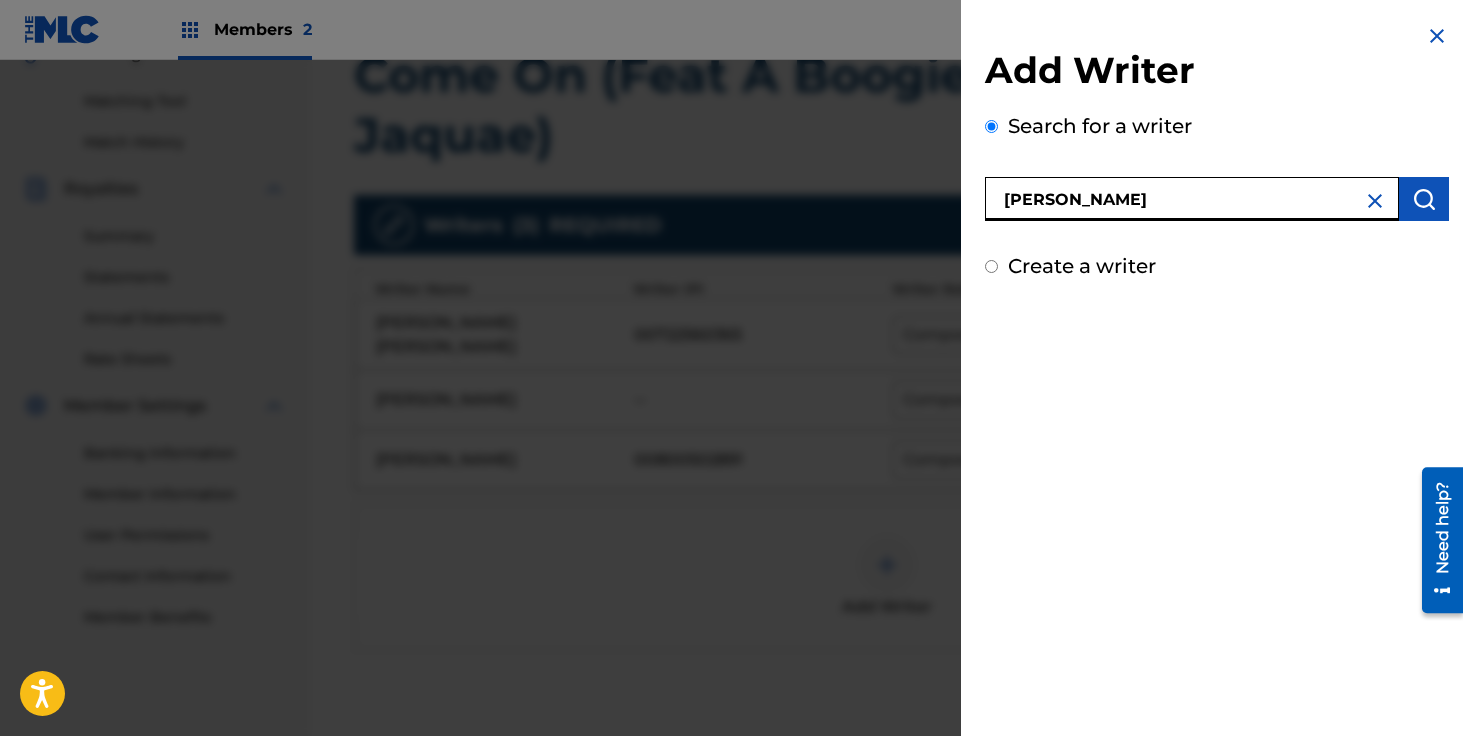 type on "[PERSON_NAME]" 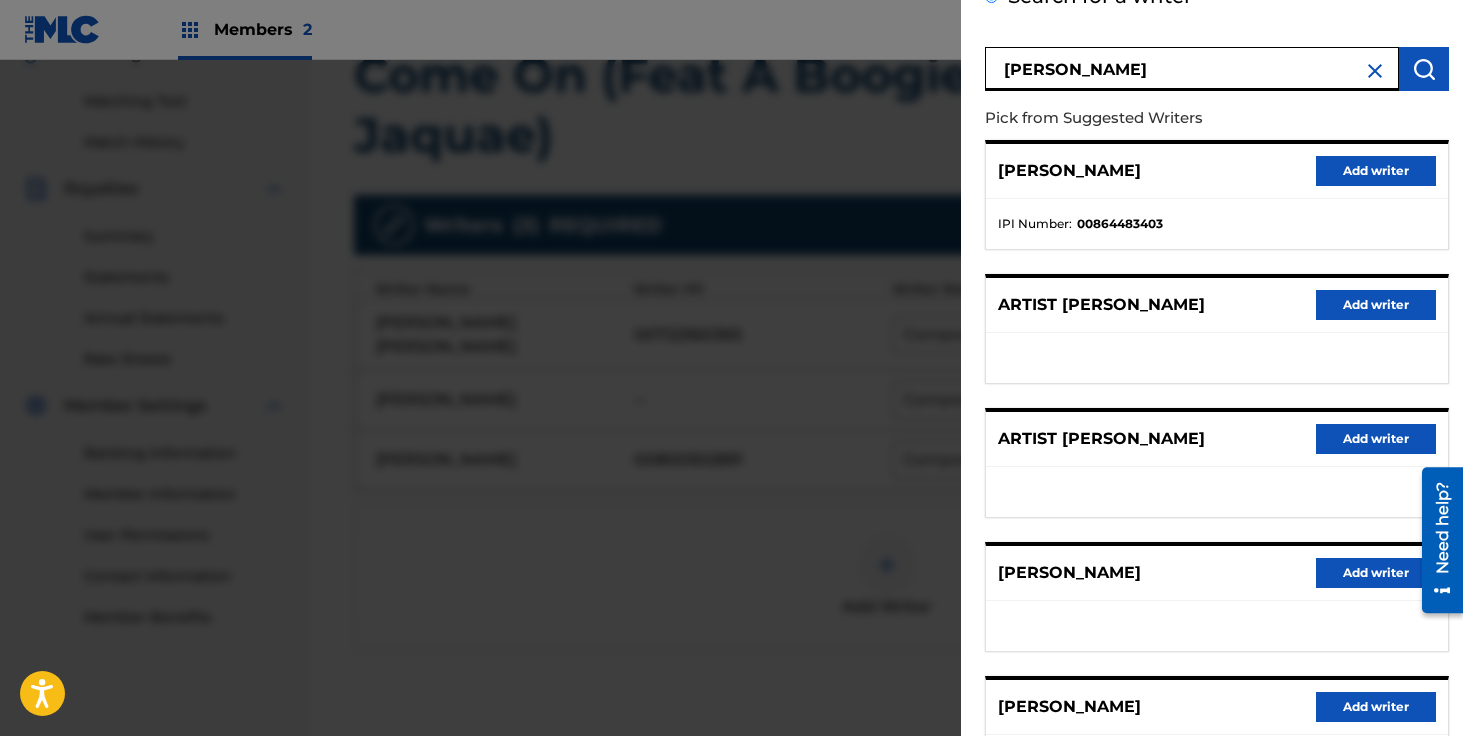 scroll, scrollTop: 144, scrollLeft: 0, axis: vertical 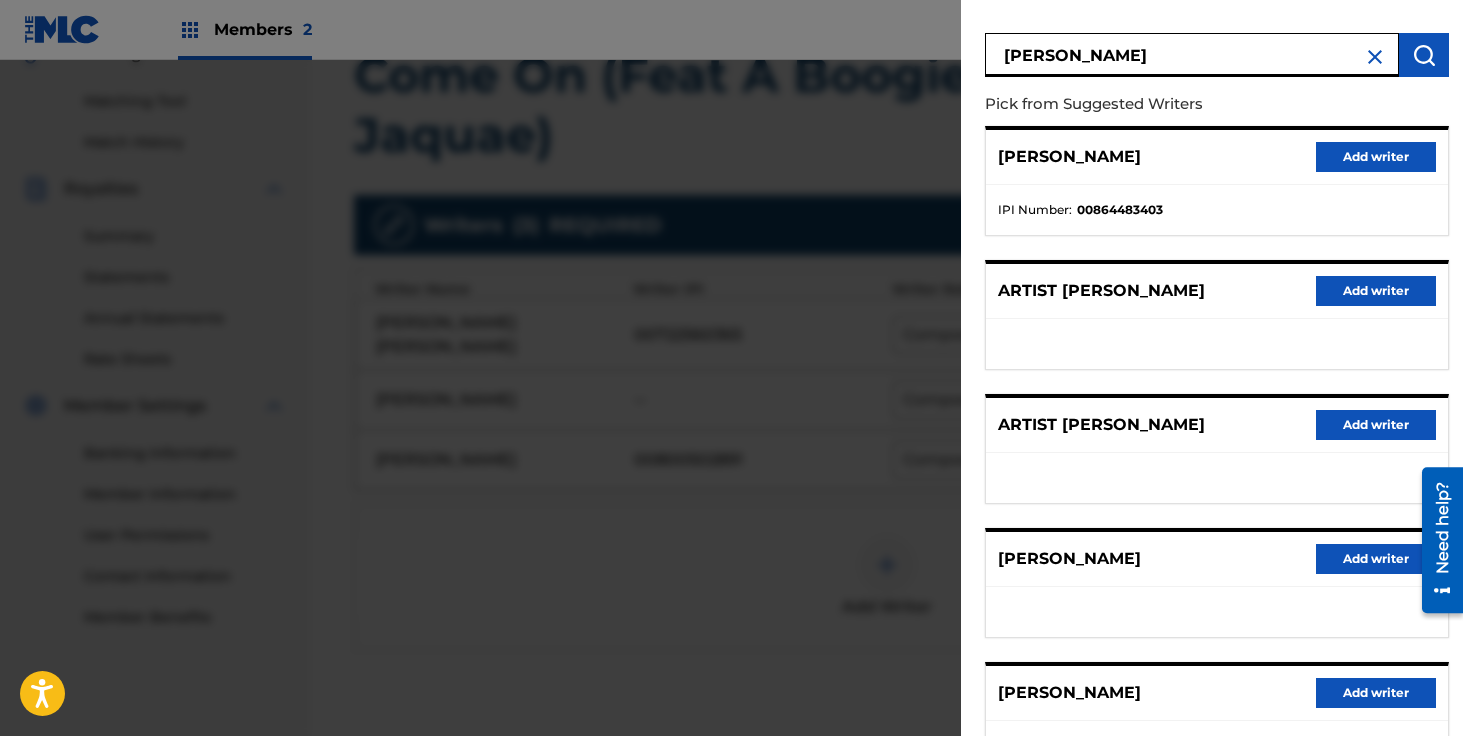 click on "Add writer" at bounding box center (1376, 291) 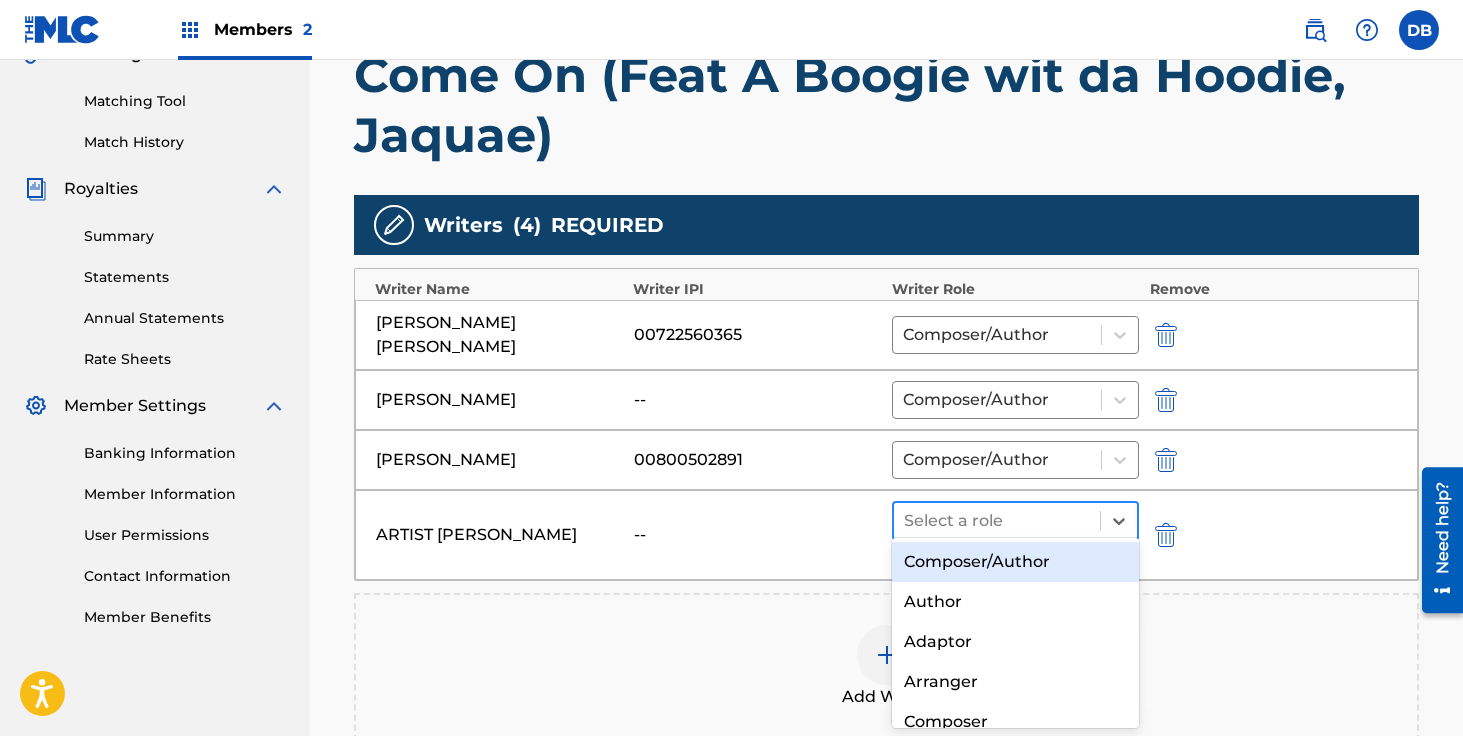 click at bounding box center [997, 521] 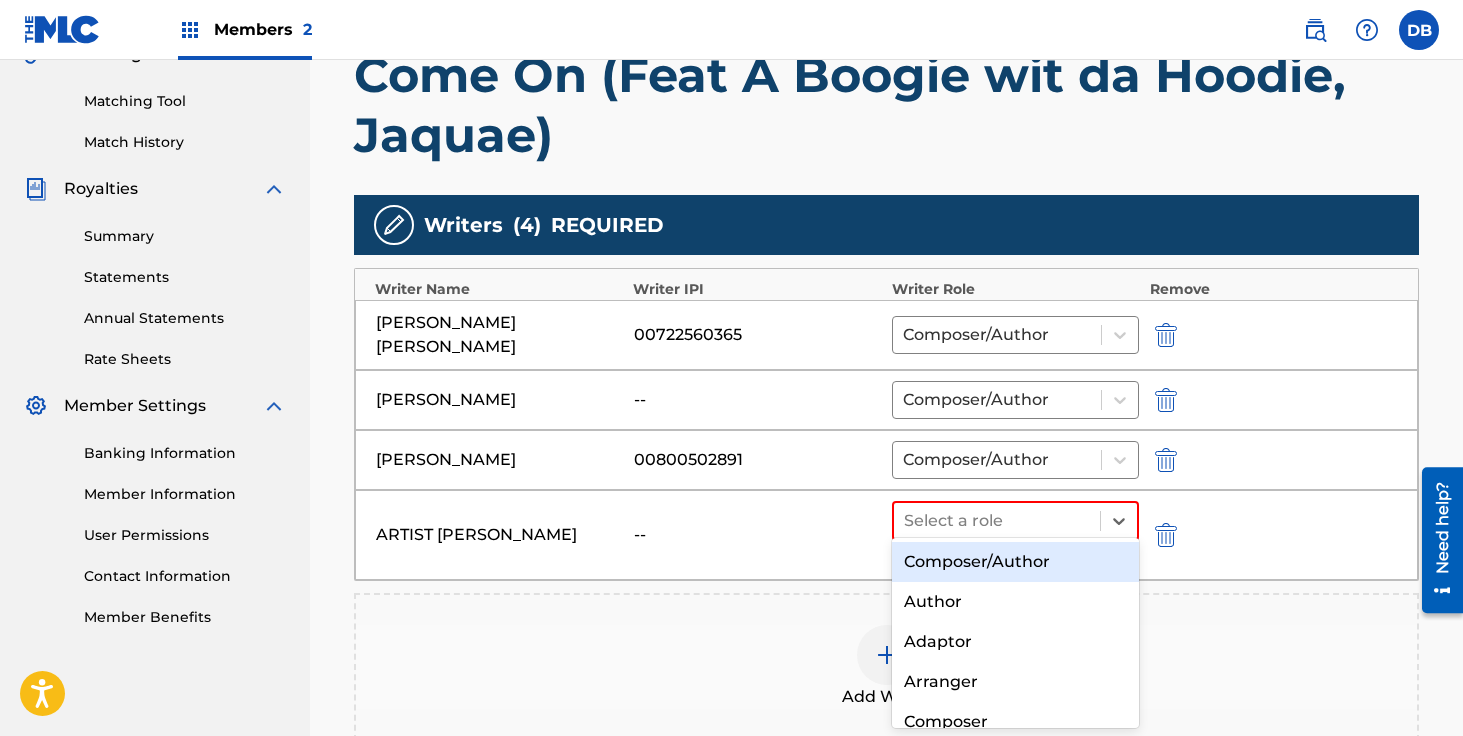 click on "Composer/Author" at bounding box center (1016, 562) 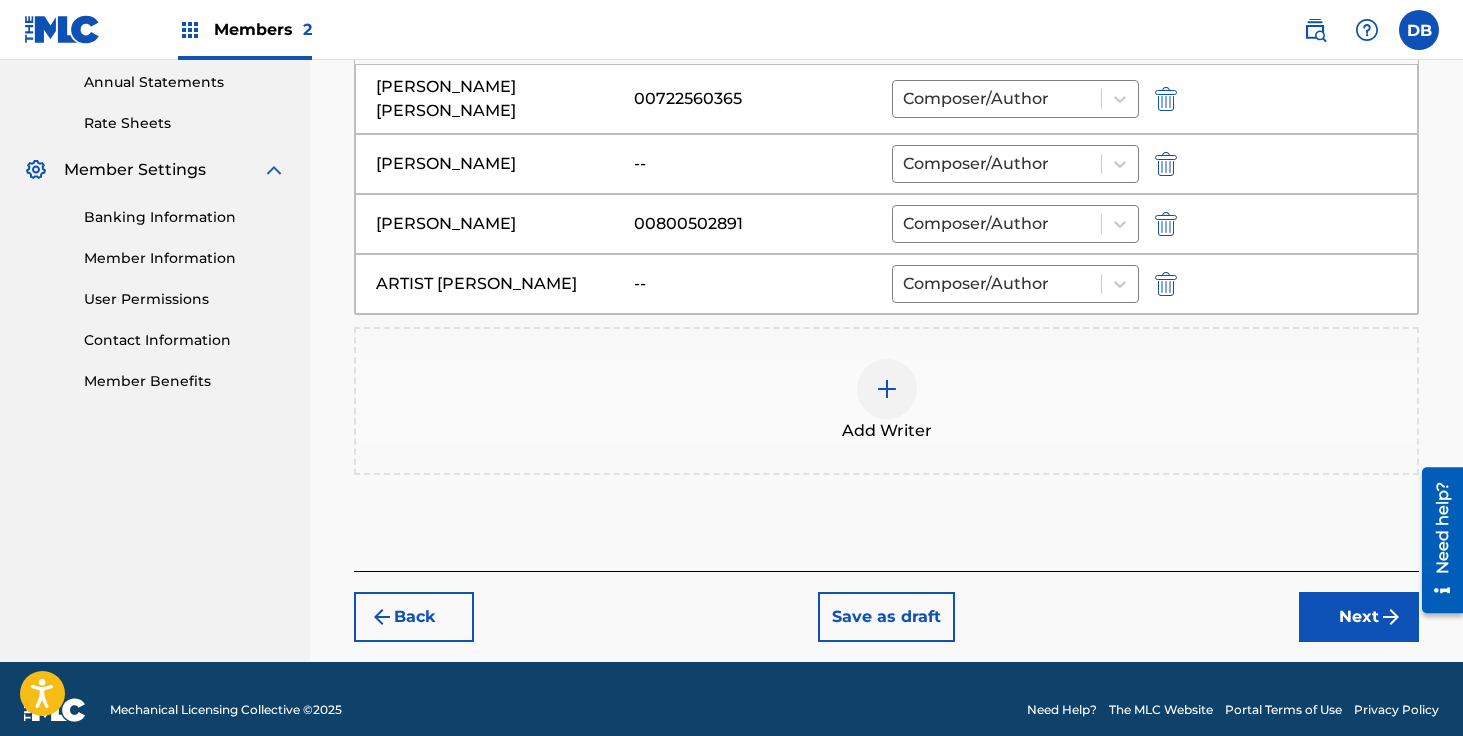 scroll, scrollTop: 734, scrollLeft: 0, axis: vertical 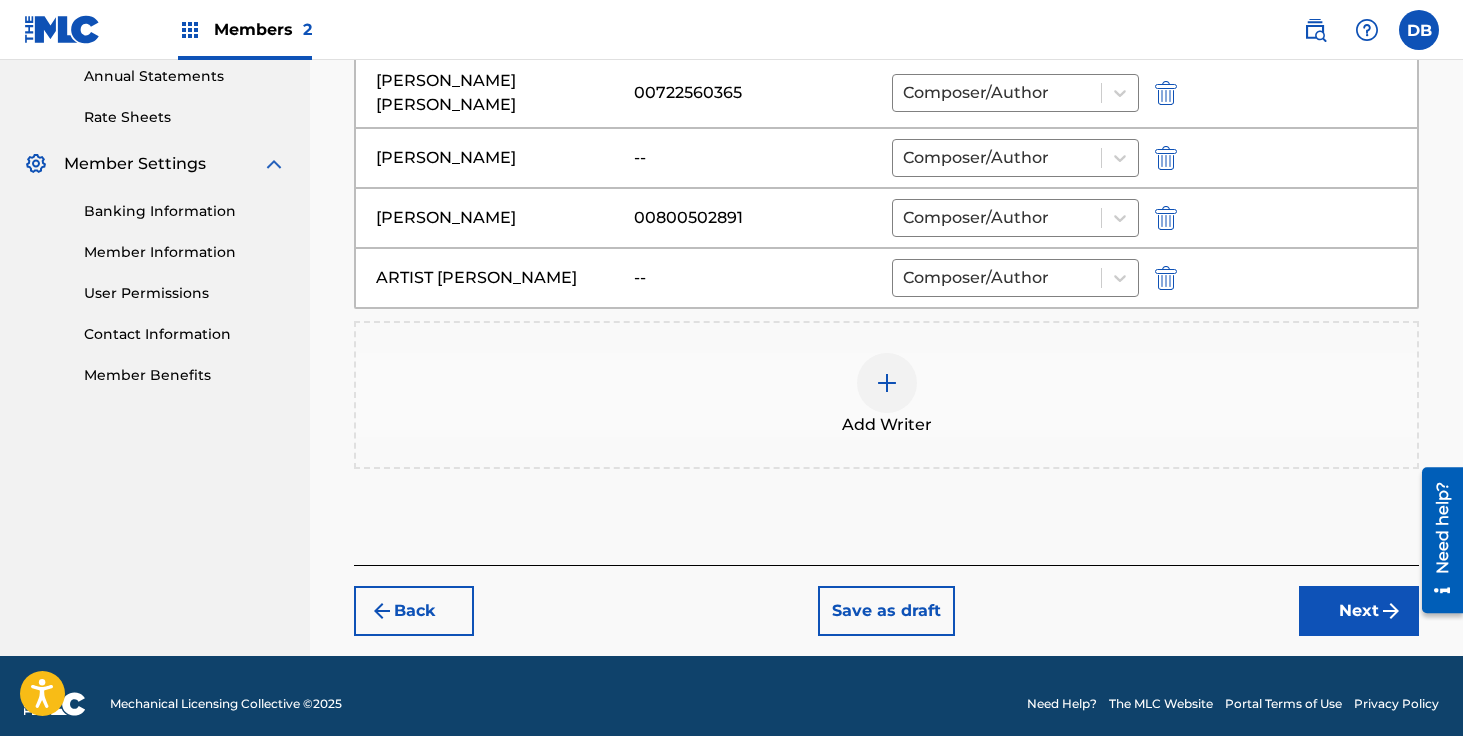 click on "Next" at bounding box center [1359, 611] 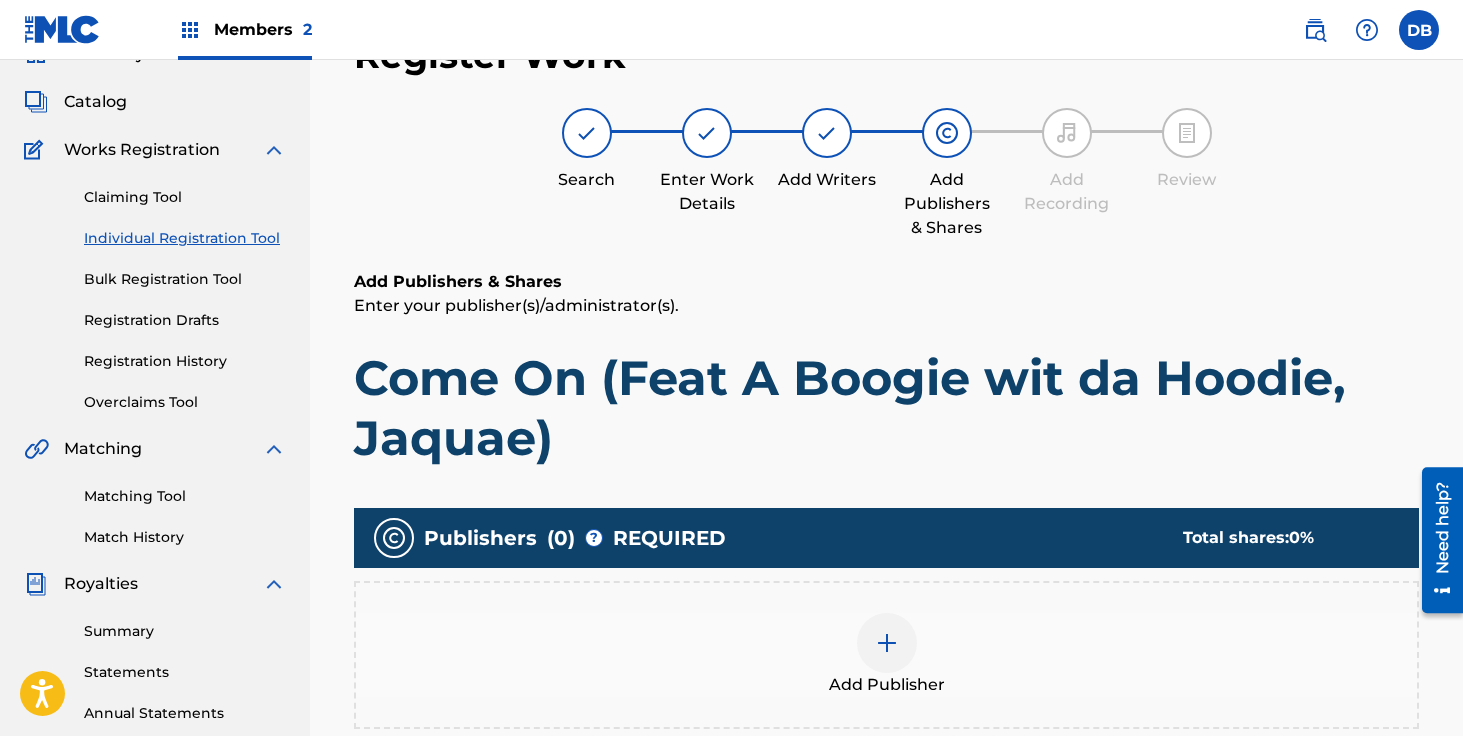 scroll, scrollTop: 90, scrollLeft: 0, axis: vertical 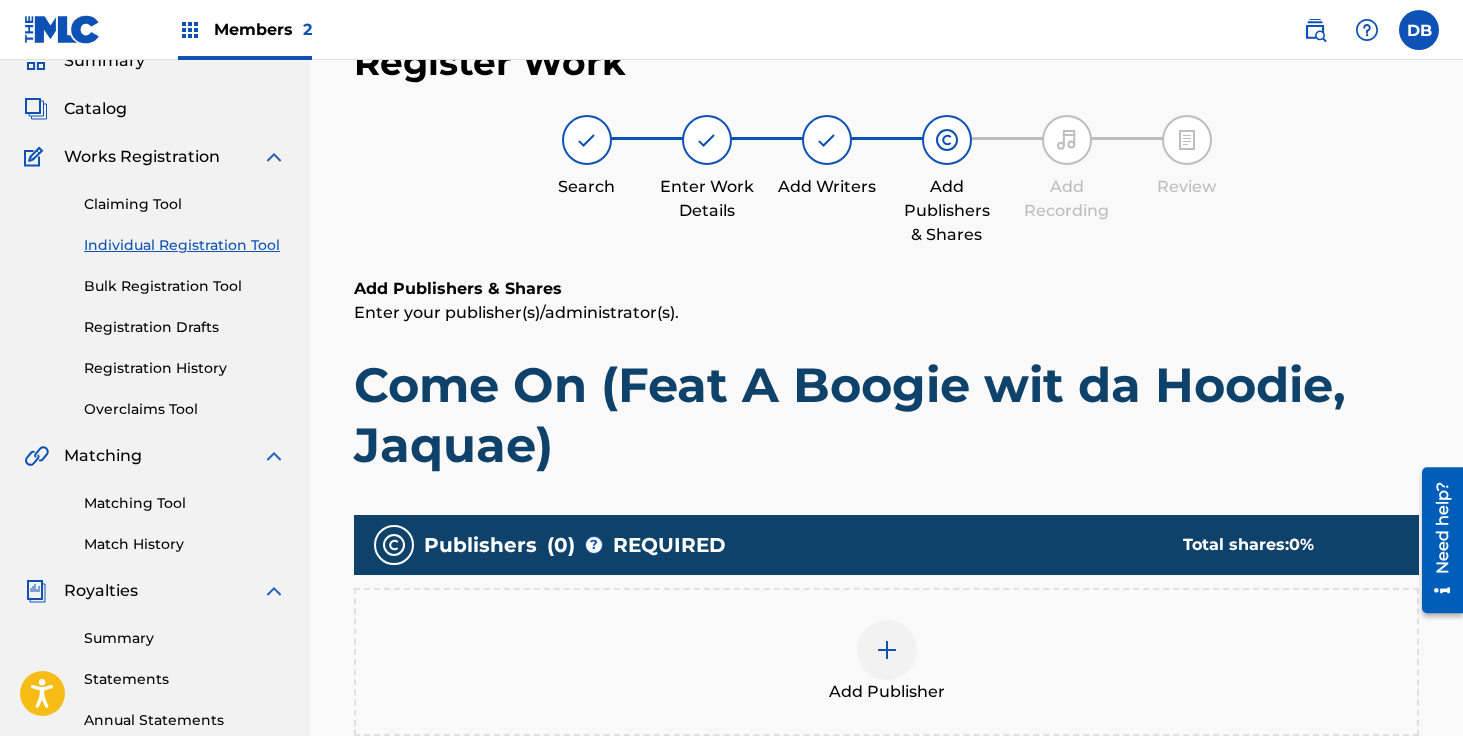 click at bounding box center (887, 650) 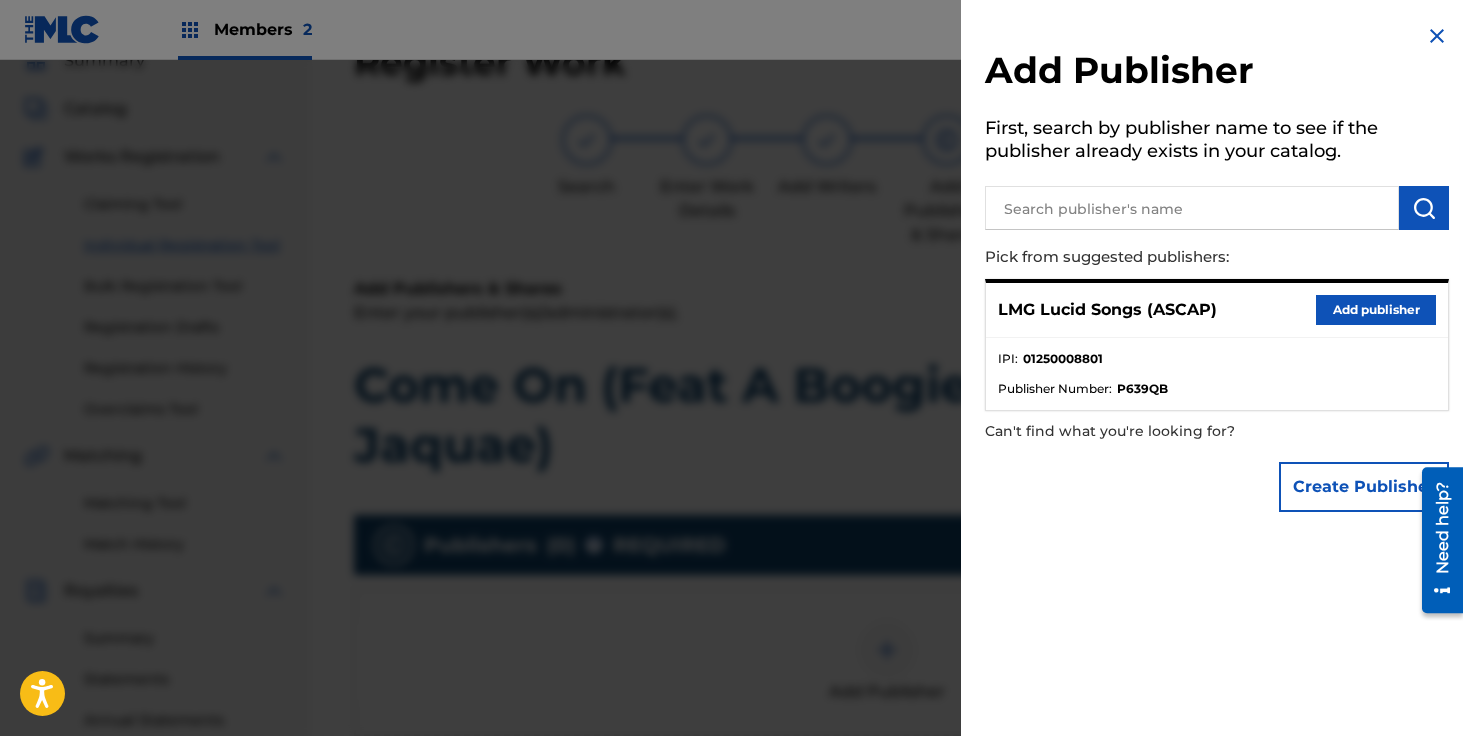 click on "Create Publisher" at bounding box center (1364, 487) 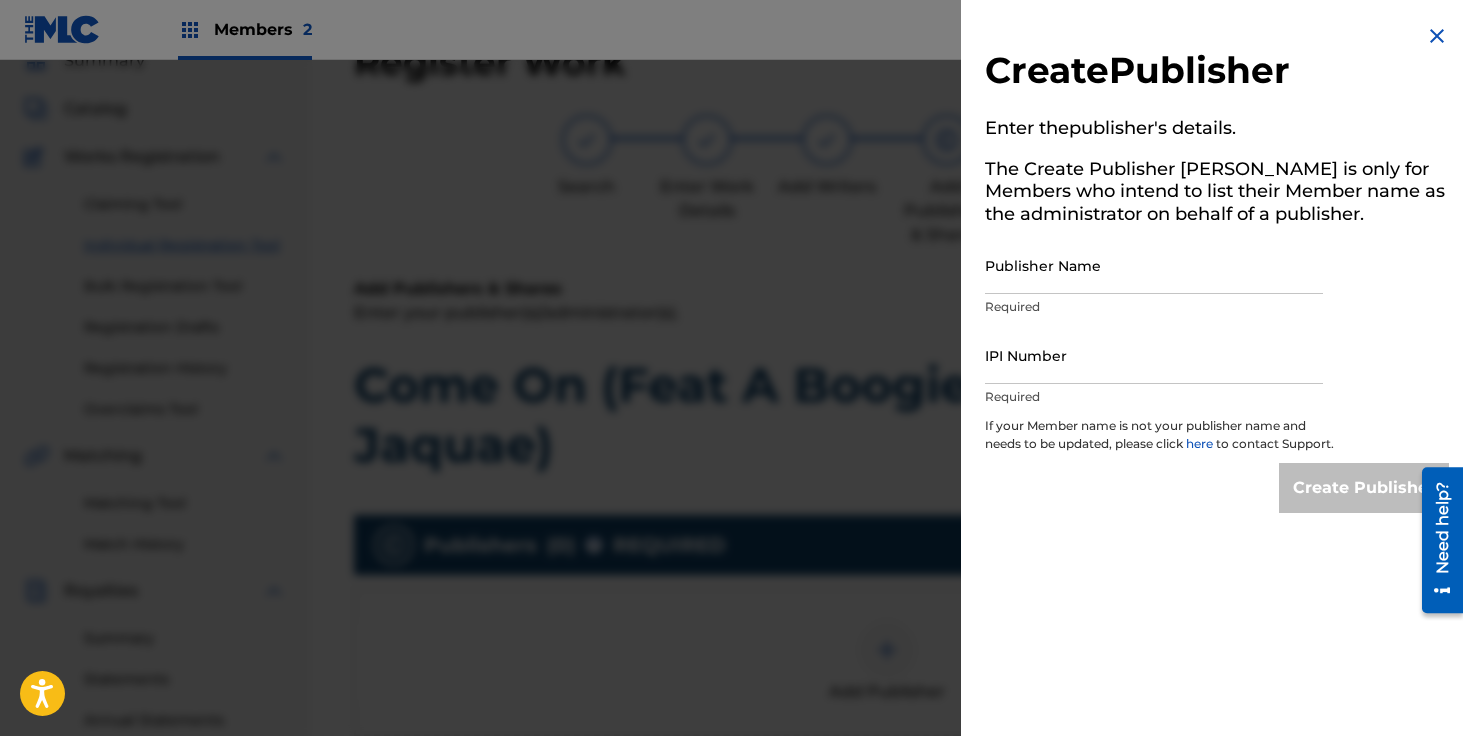 click at bounding box center (1437, 36) 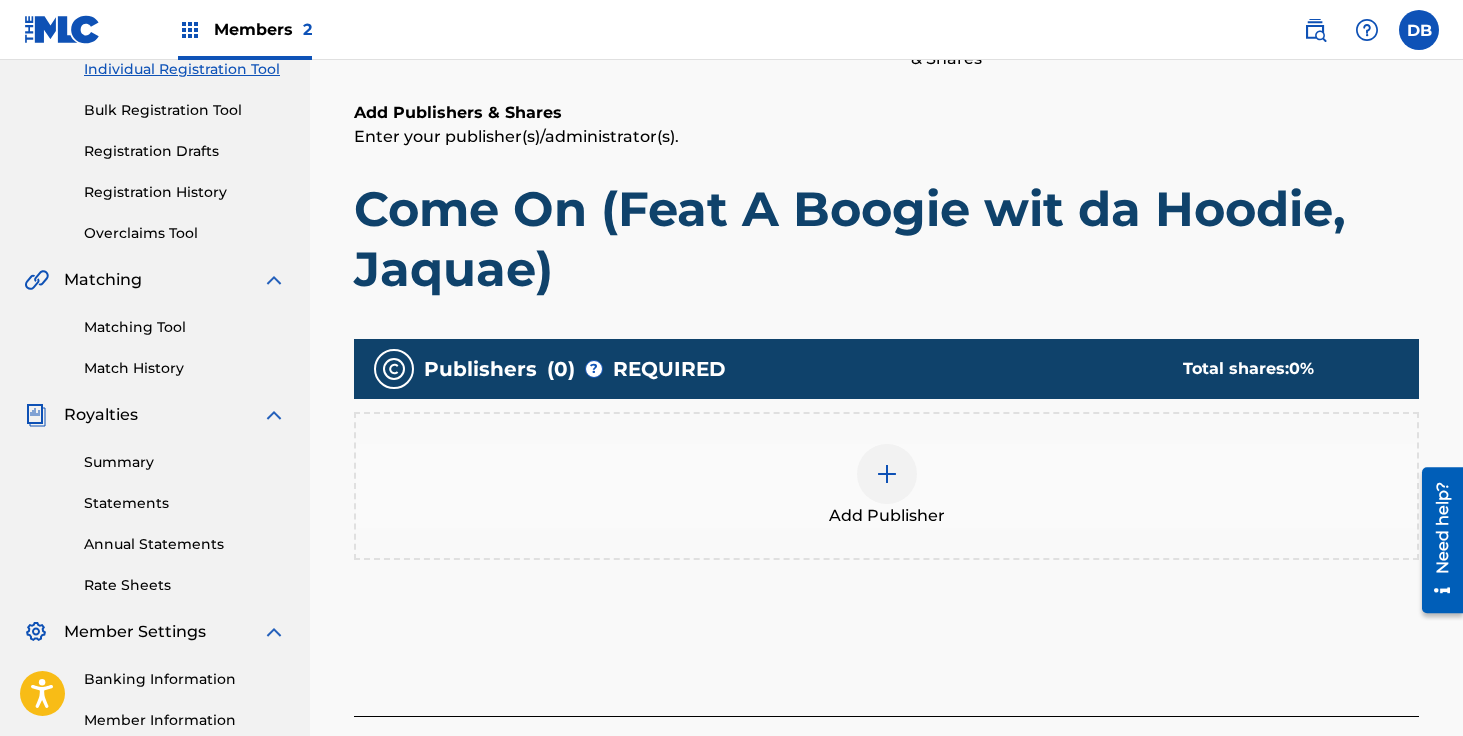 scroll, scrollTop: 267, scrollLeft: 0, axis: vertical 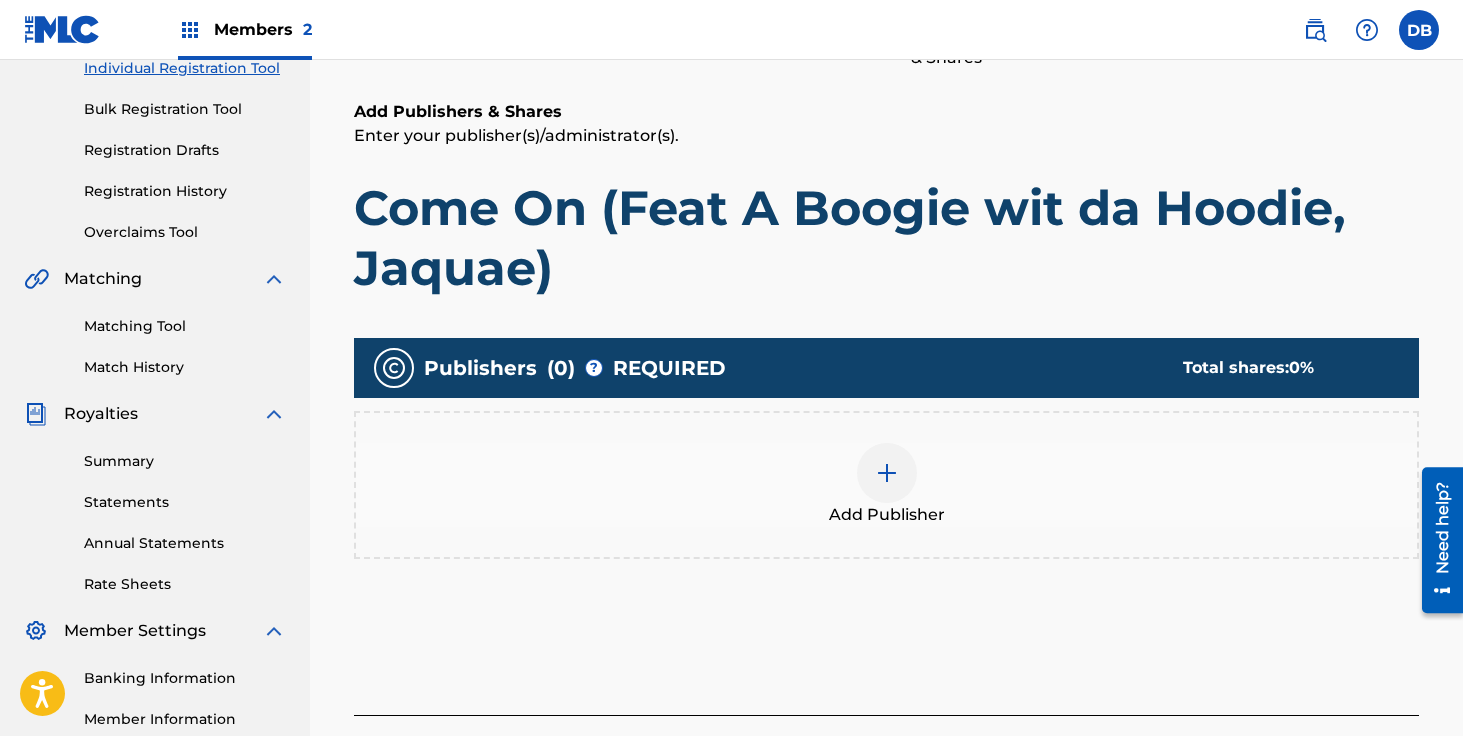 click at bounding box center (887, 473) 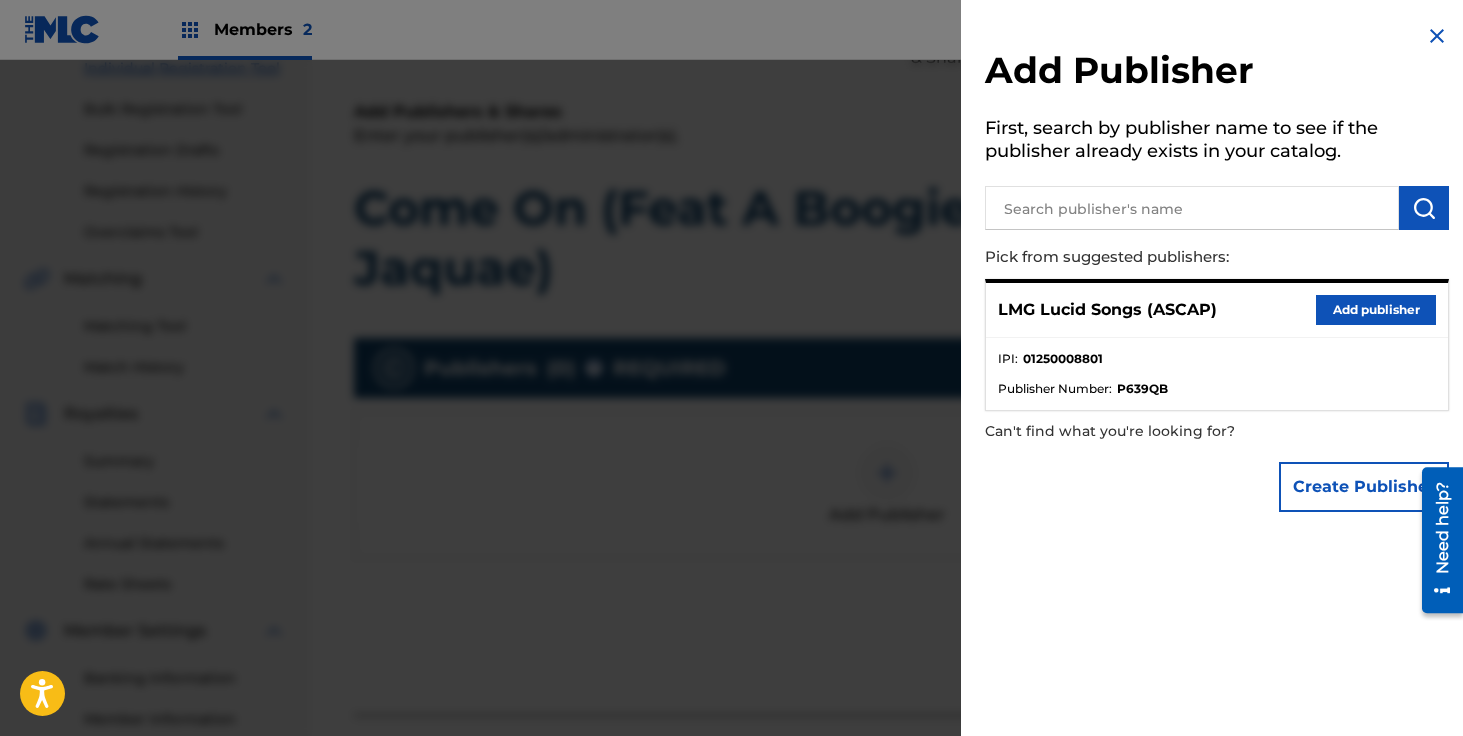 click at bounding box center (1192, 208) 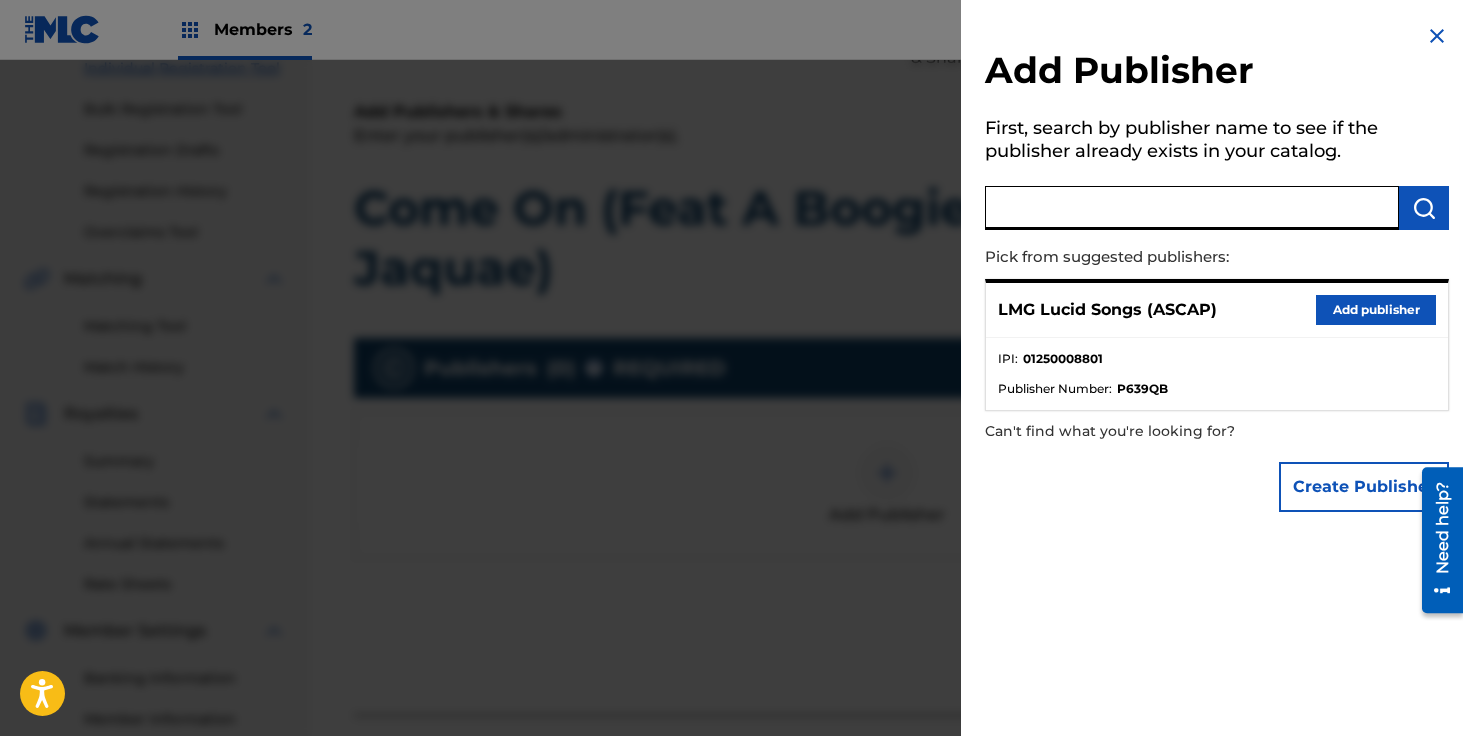 paste on "TBMRECORDS" 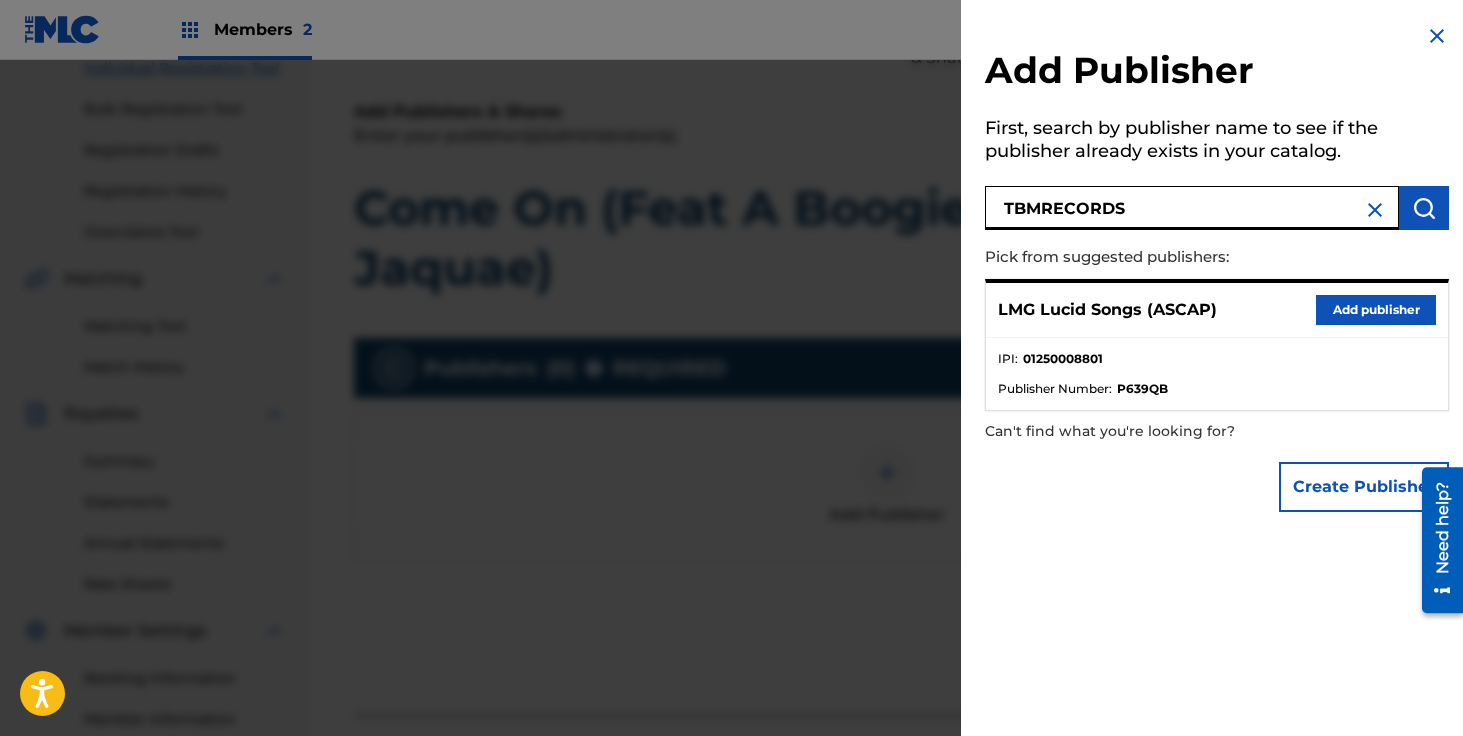 type on "TBMRECORDS" 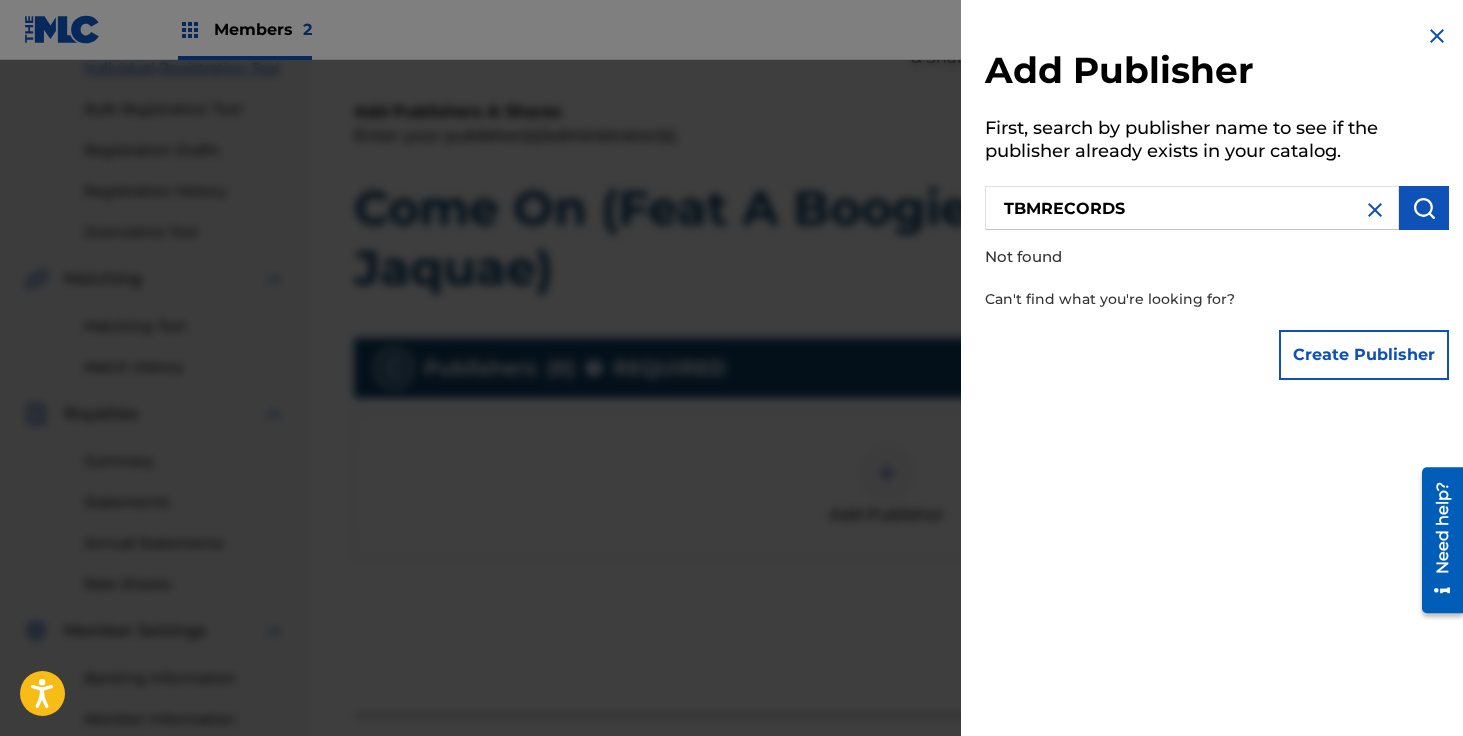 click on "Create Publisher" at bounding box center [1364, 355] 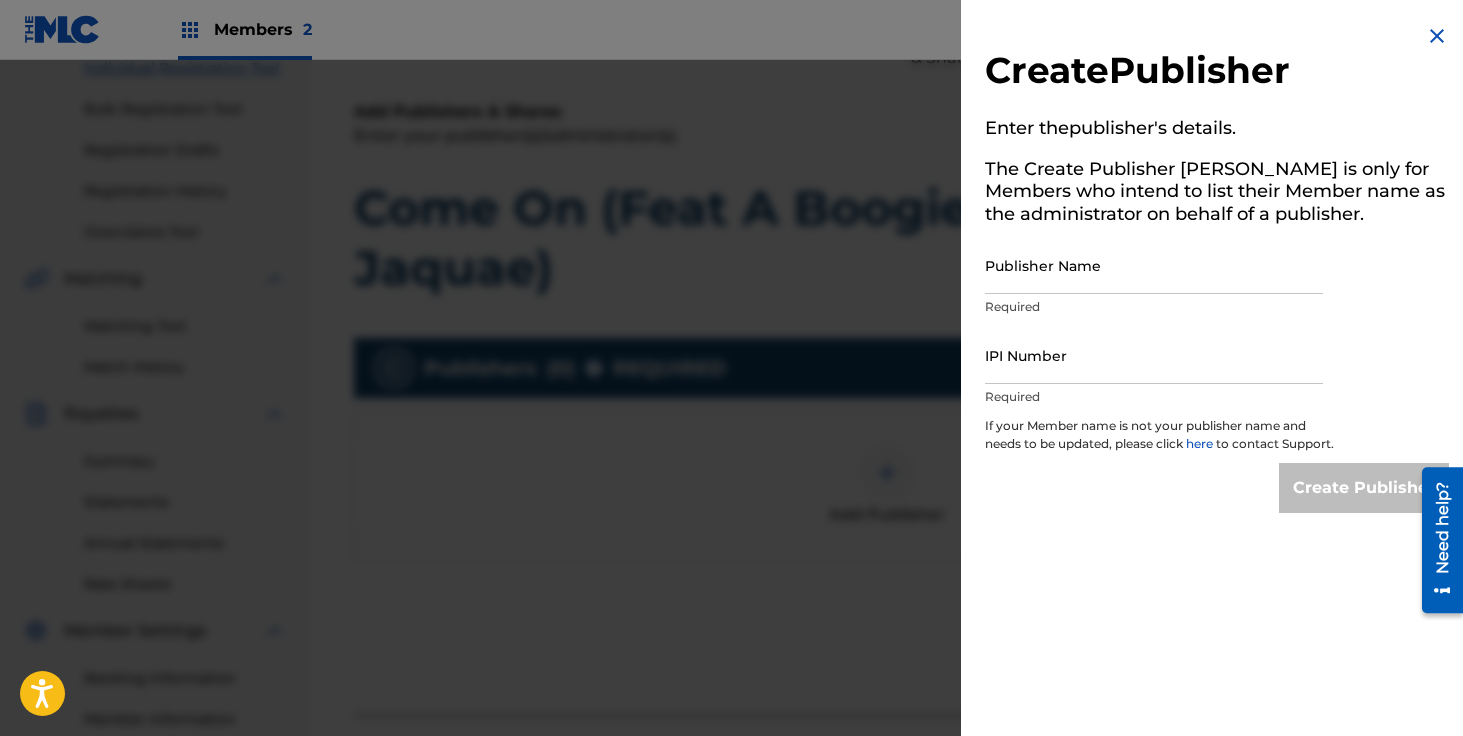 click on "Publisher Name" at bounding box center [1154, 265] 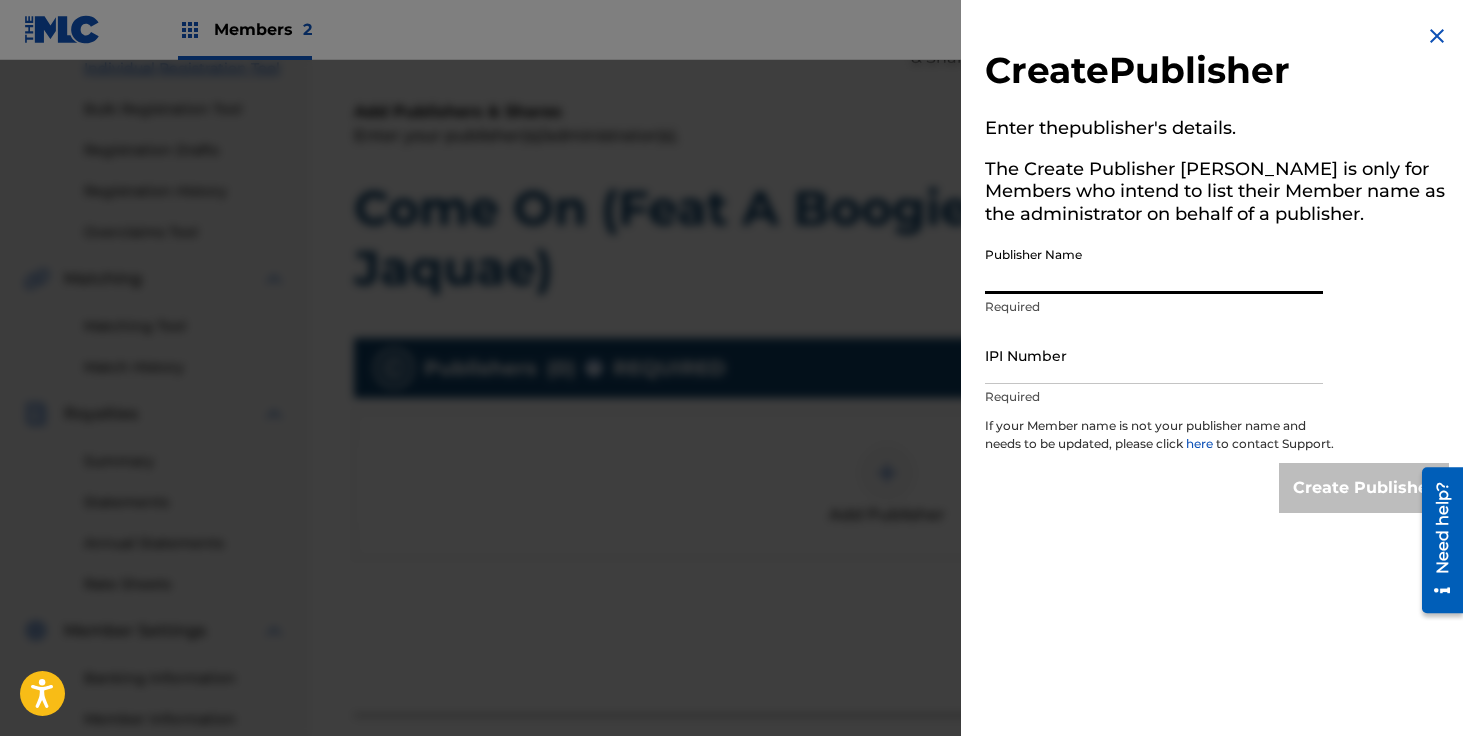 paste on "TBMRECORDS" 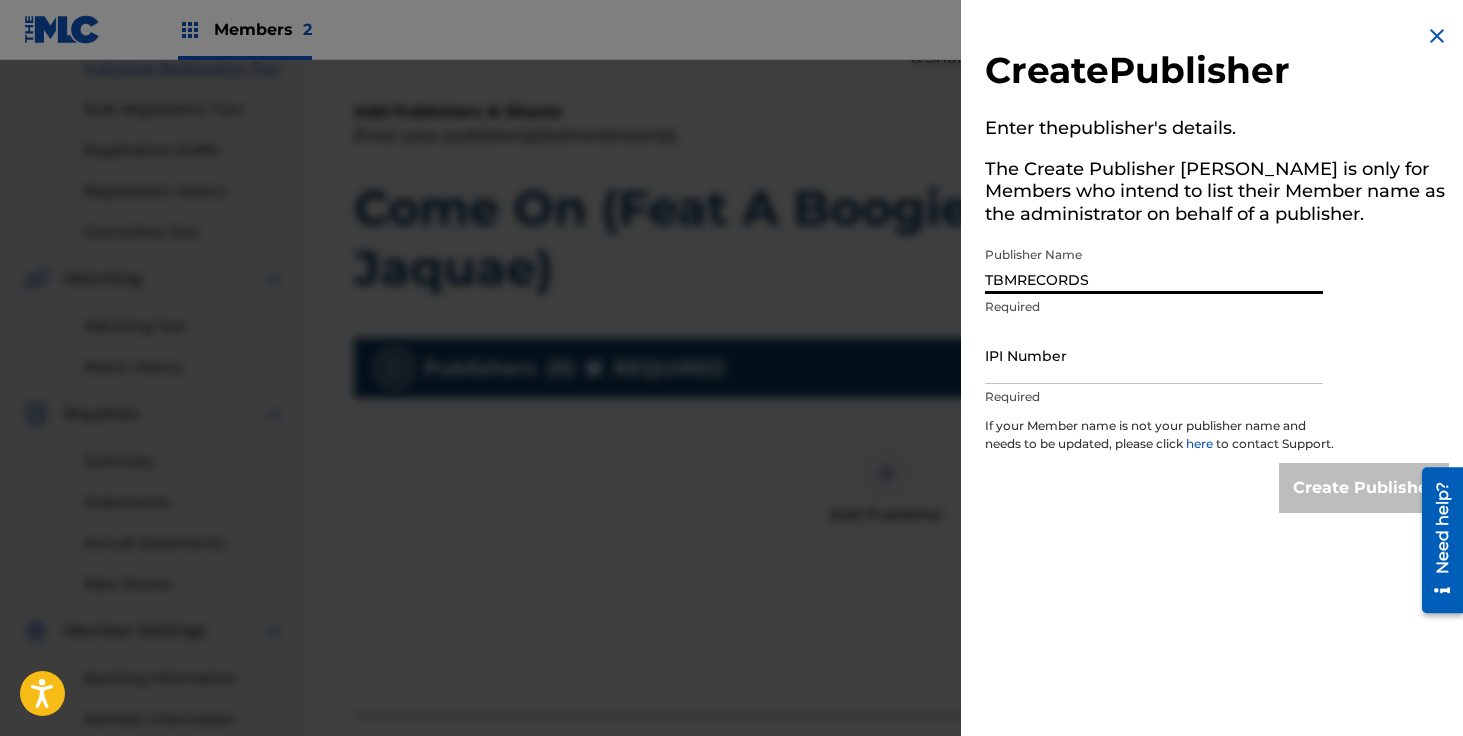type on "TBMRECORDS" 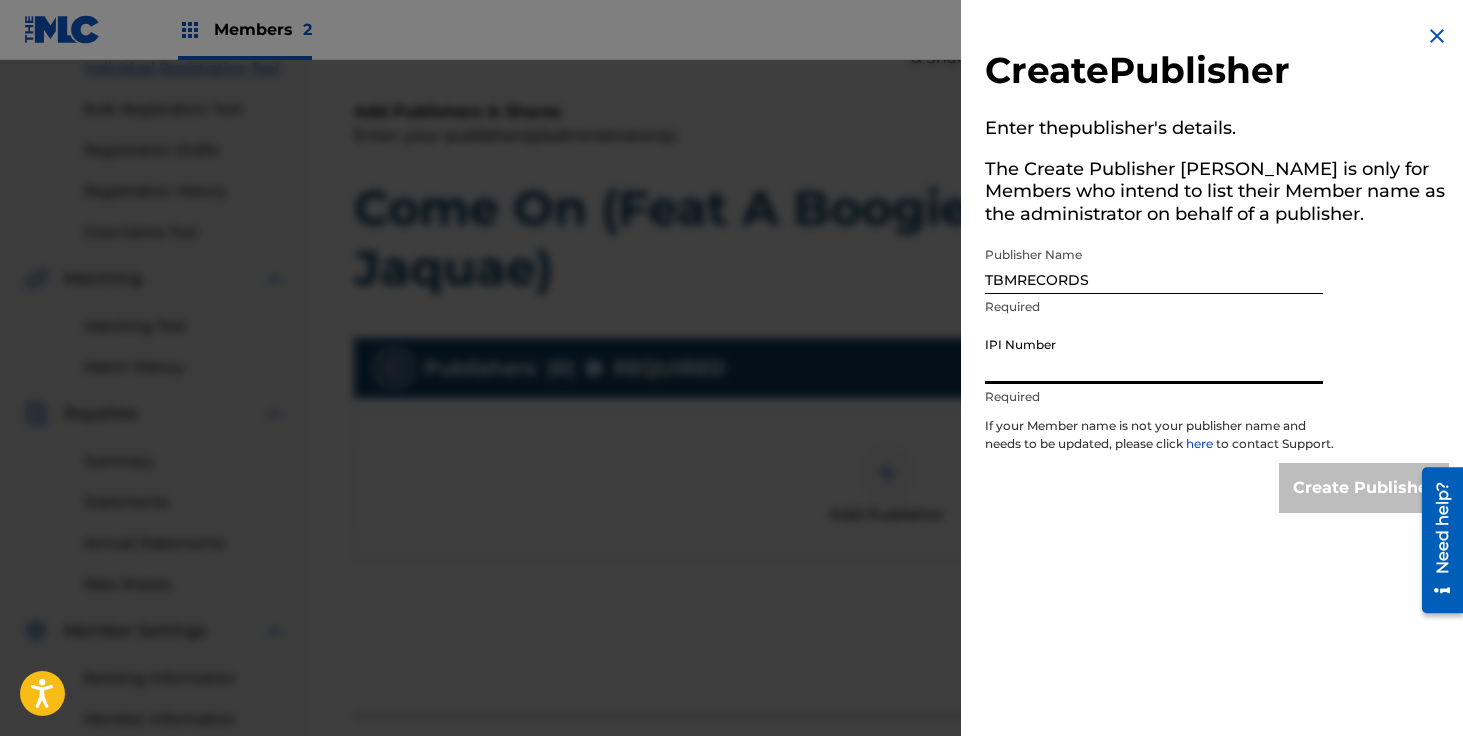 click on "IPI Number" at bounding box center [1154, 355] 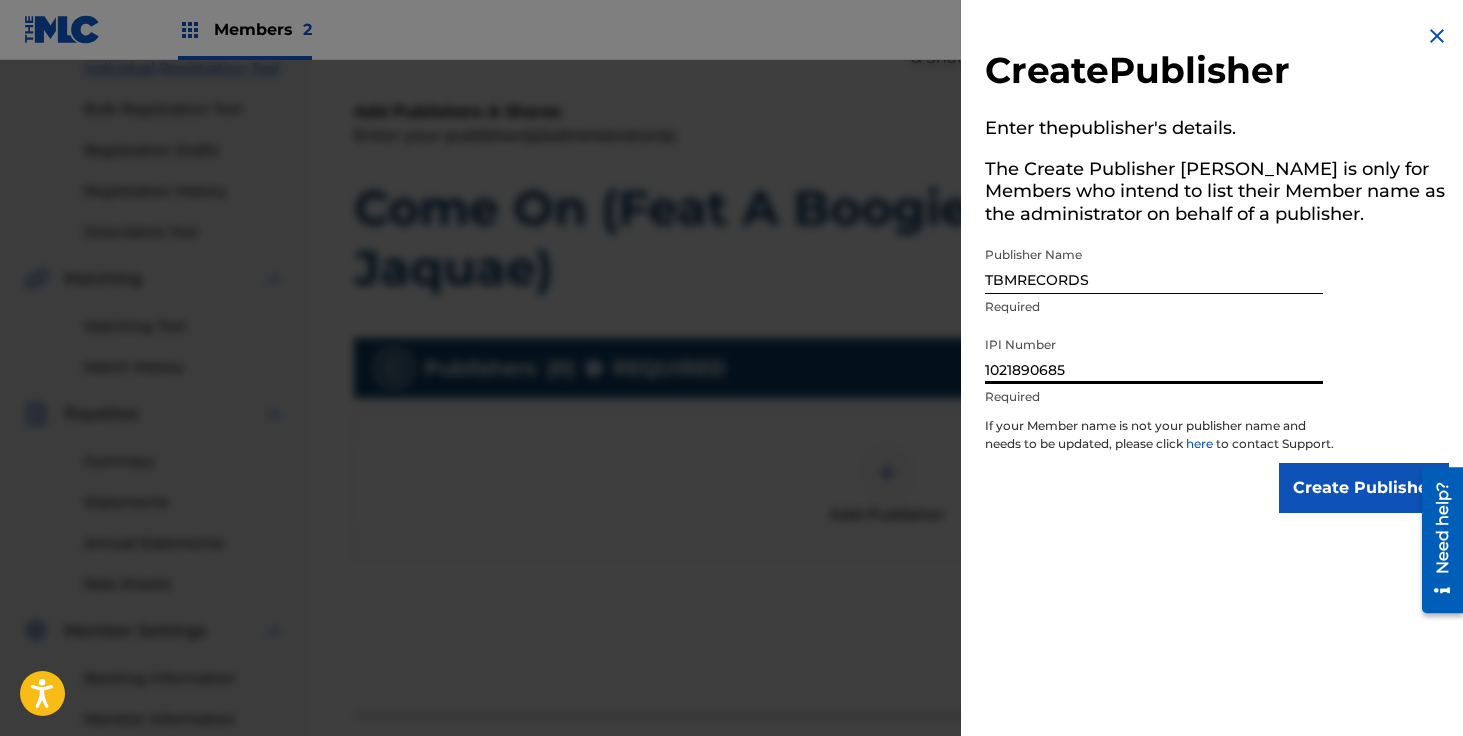 type on "1021890685" 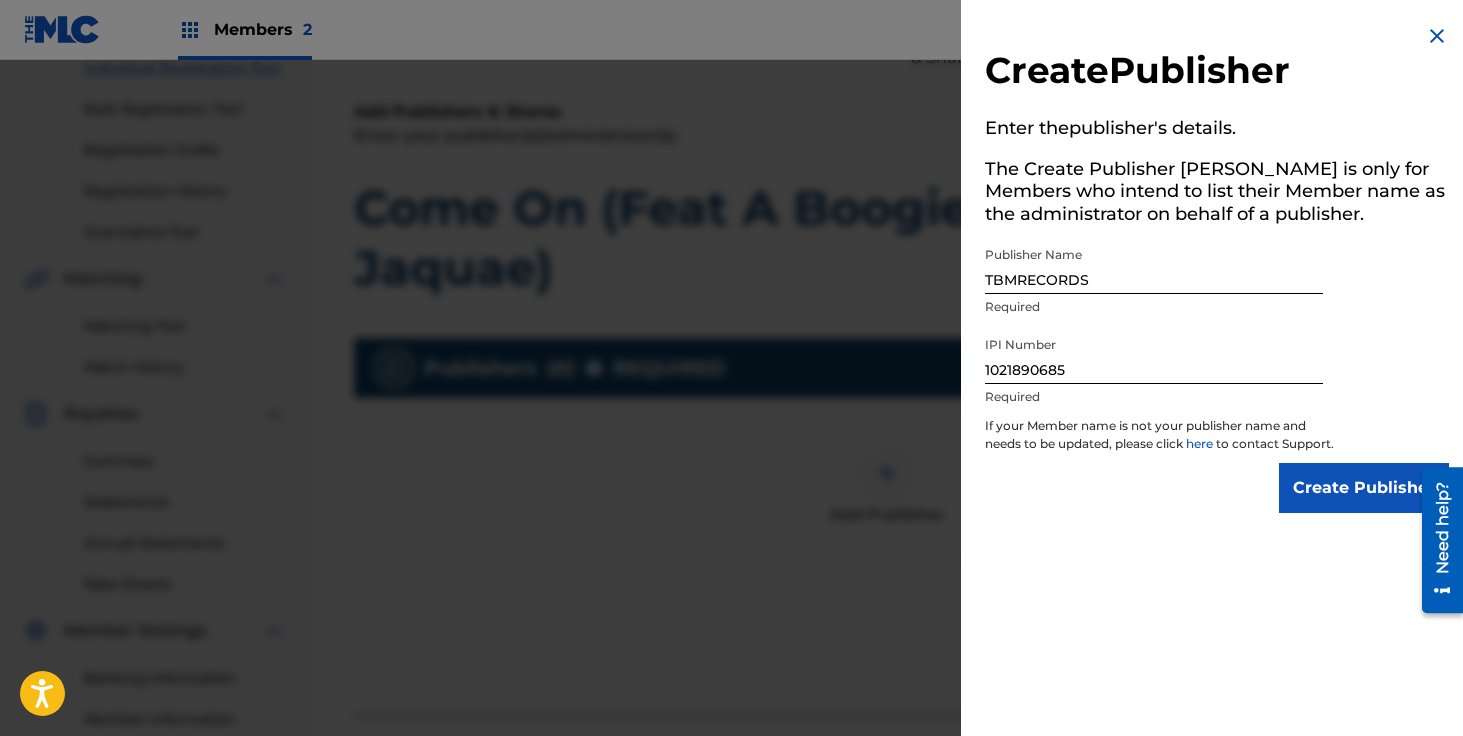 click on "Create Publisher" at bounding box center (1364, 488) 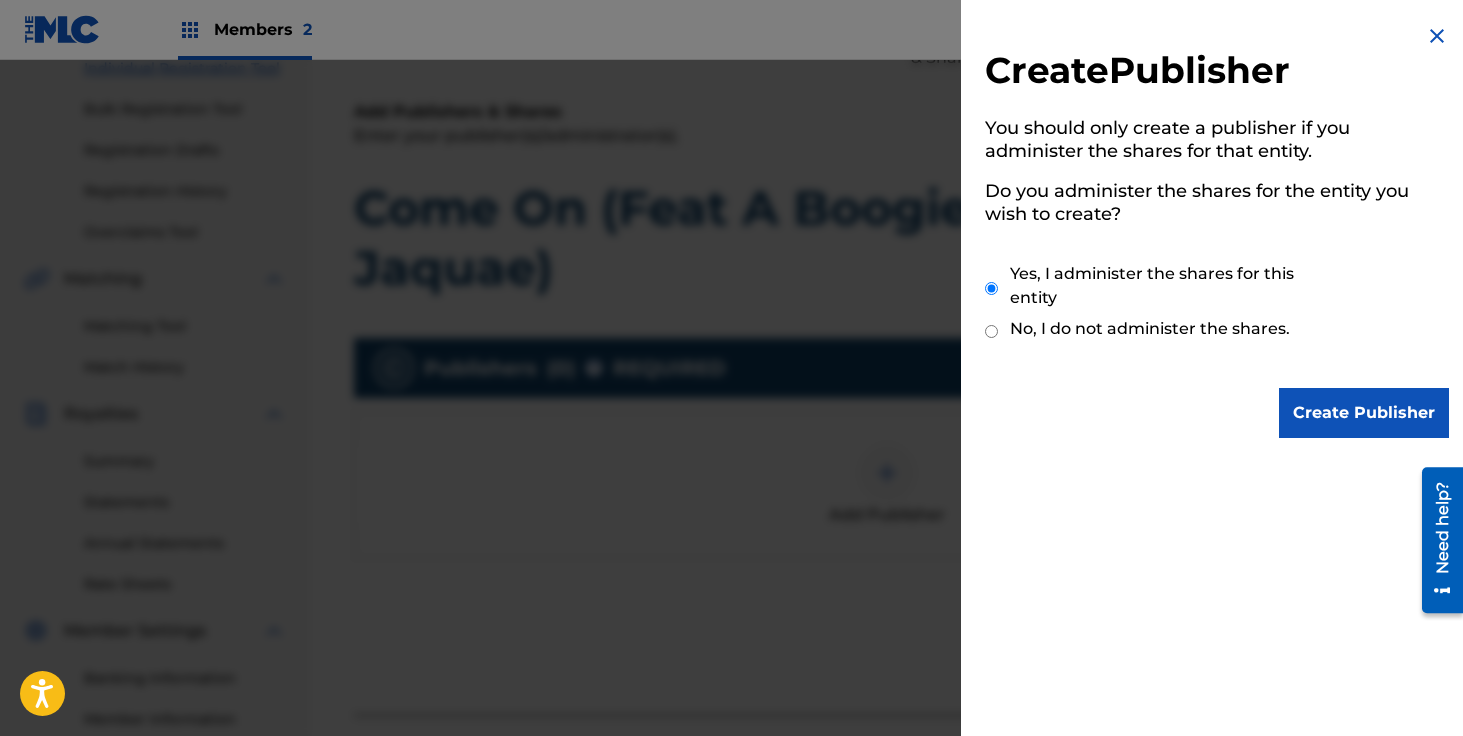 click on "Create Publisher" at bounding box center (1364, 413) 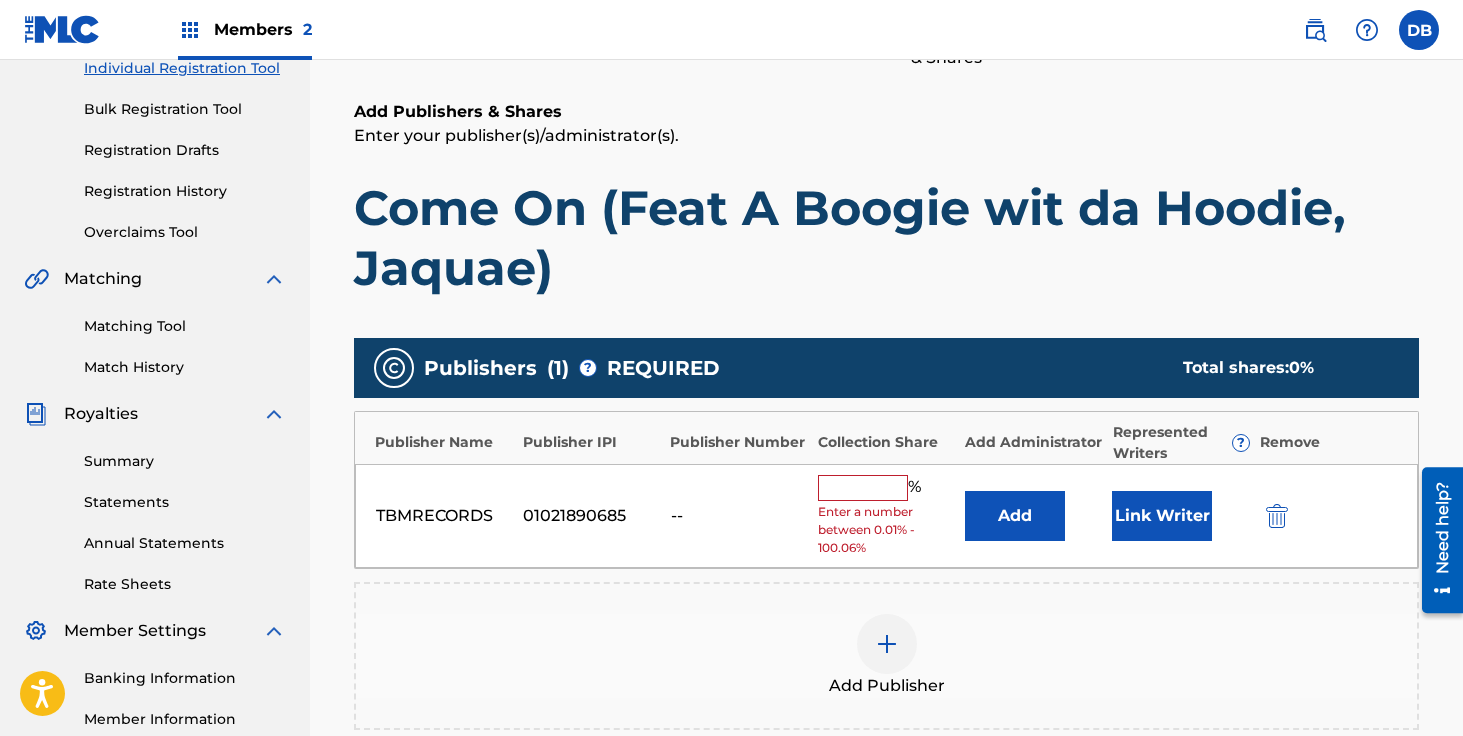 click on "Add" at bounding box center [1015, 516] 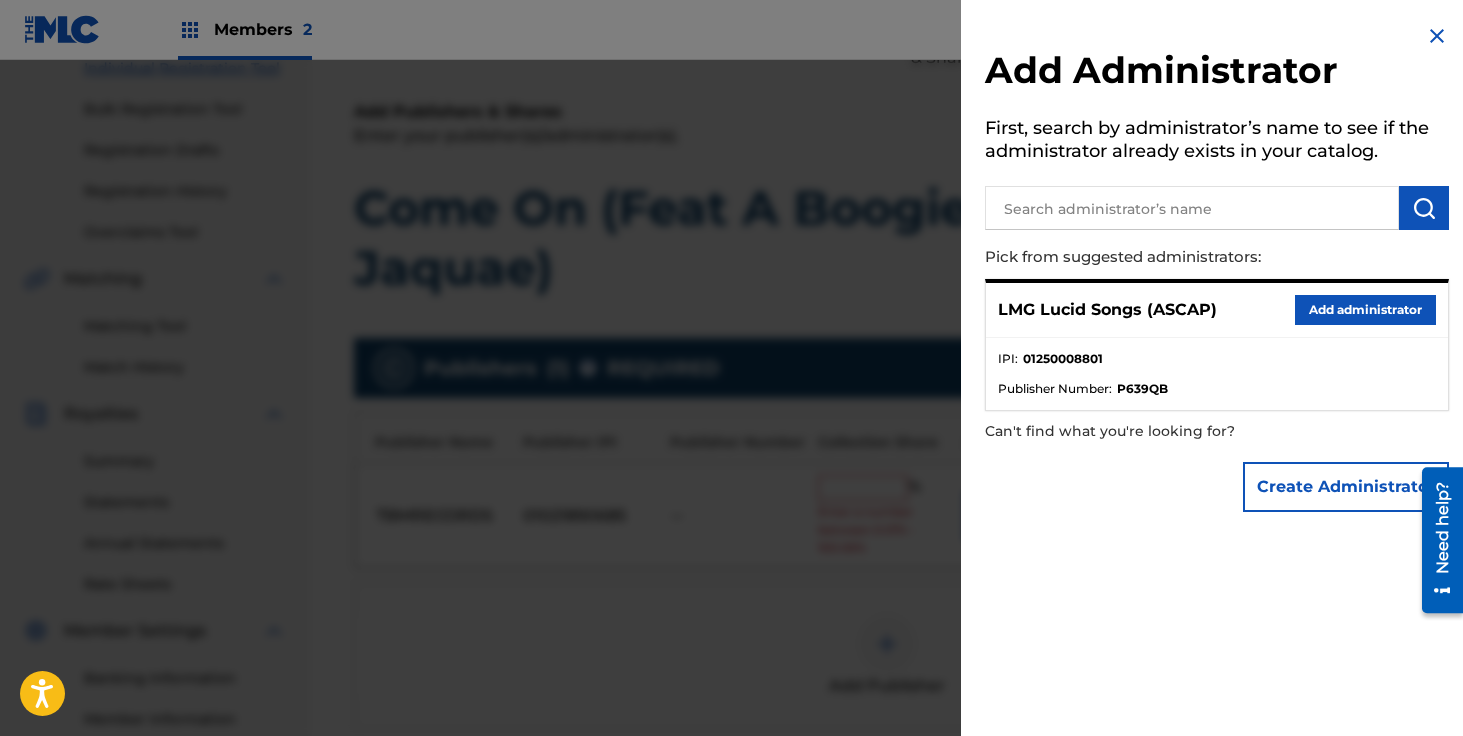 click on "Add administrator" at bounding box center (1365, 310) 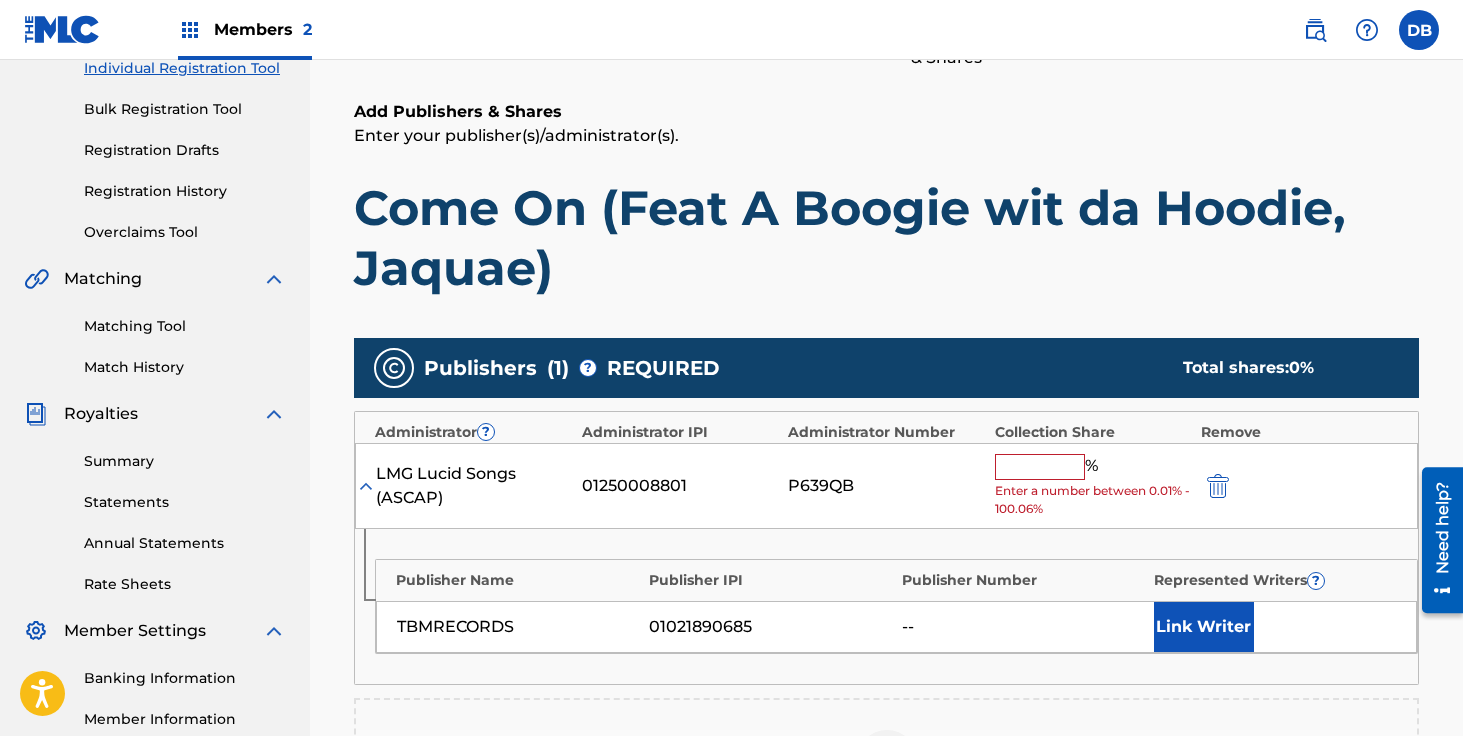 click at bounding box center [1040, 467] 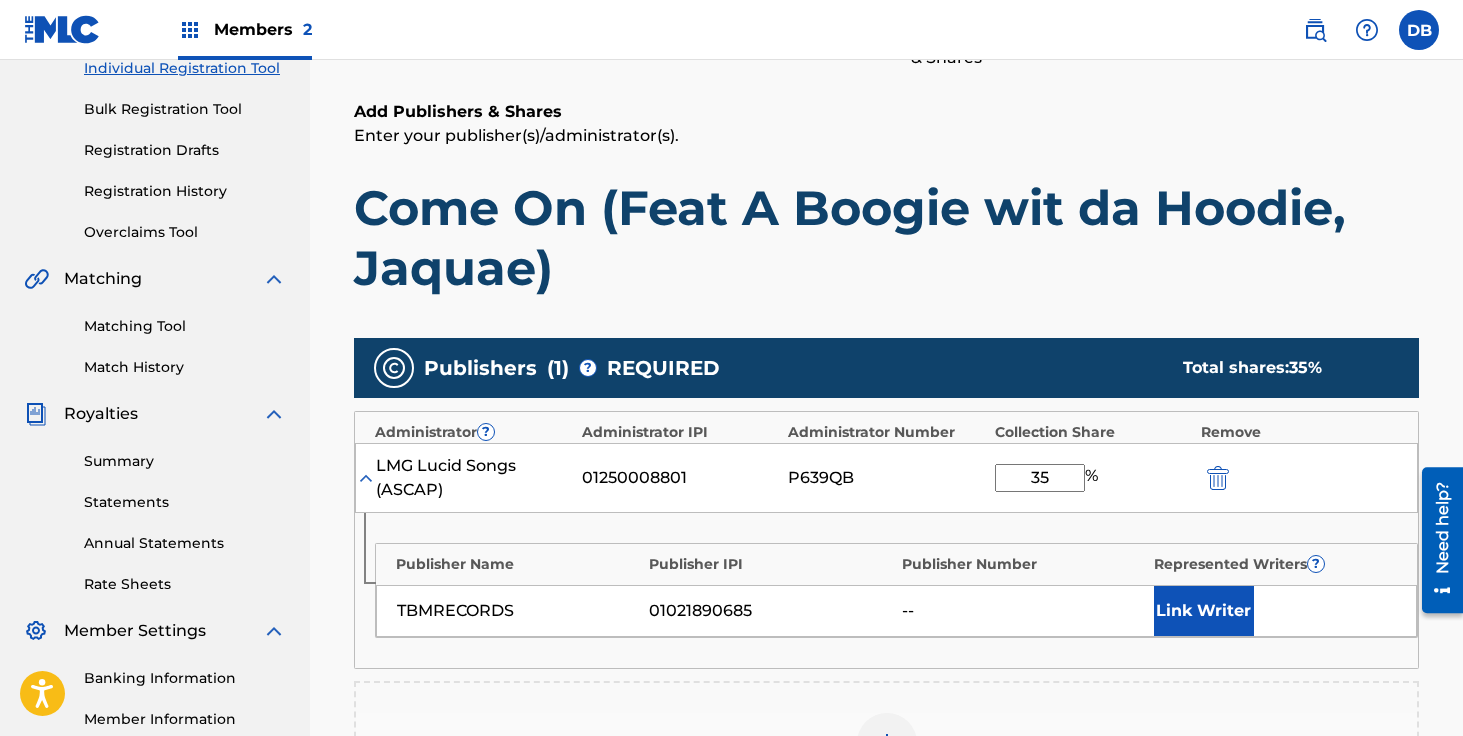 type on "35" 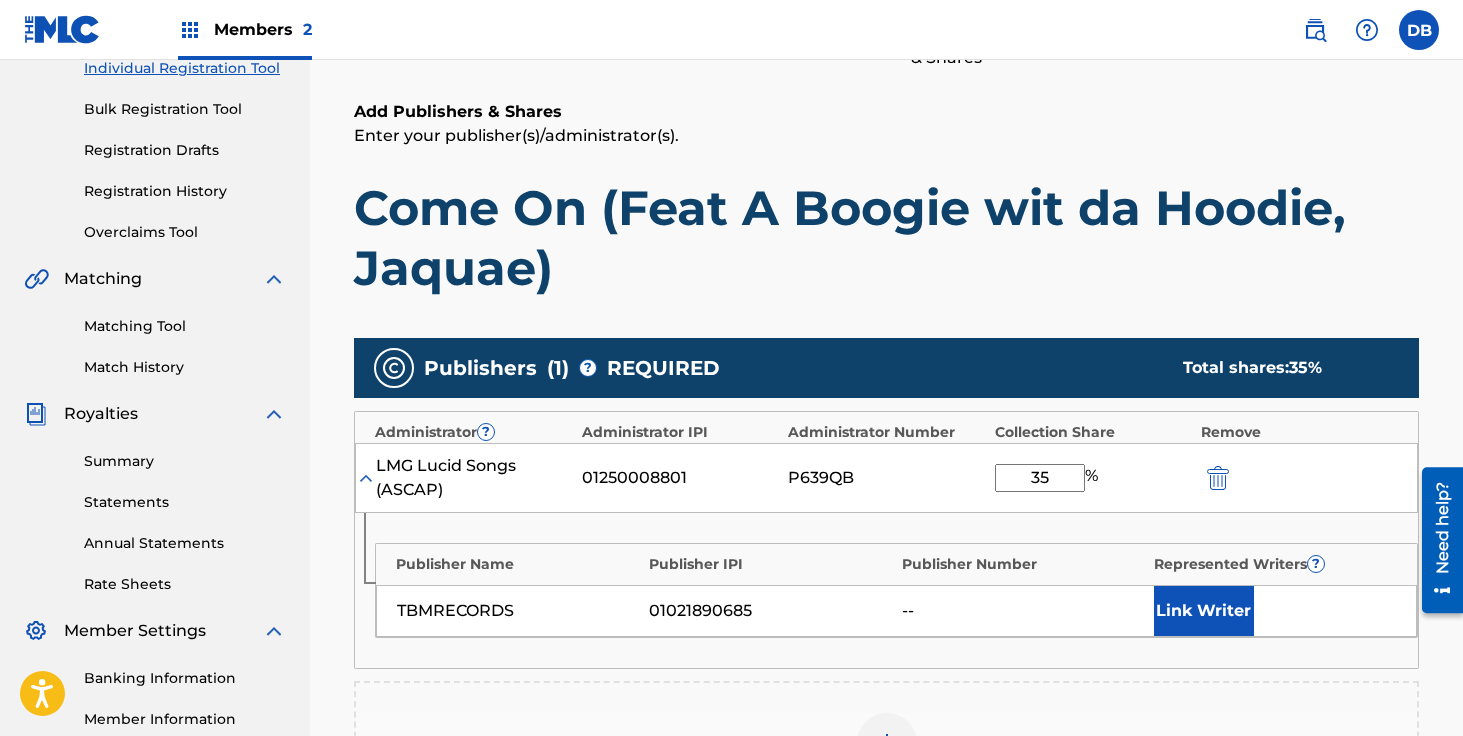 click on "Link Writer" at bounding box center (1204, 611) 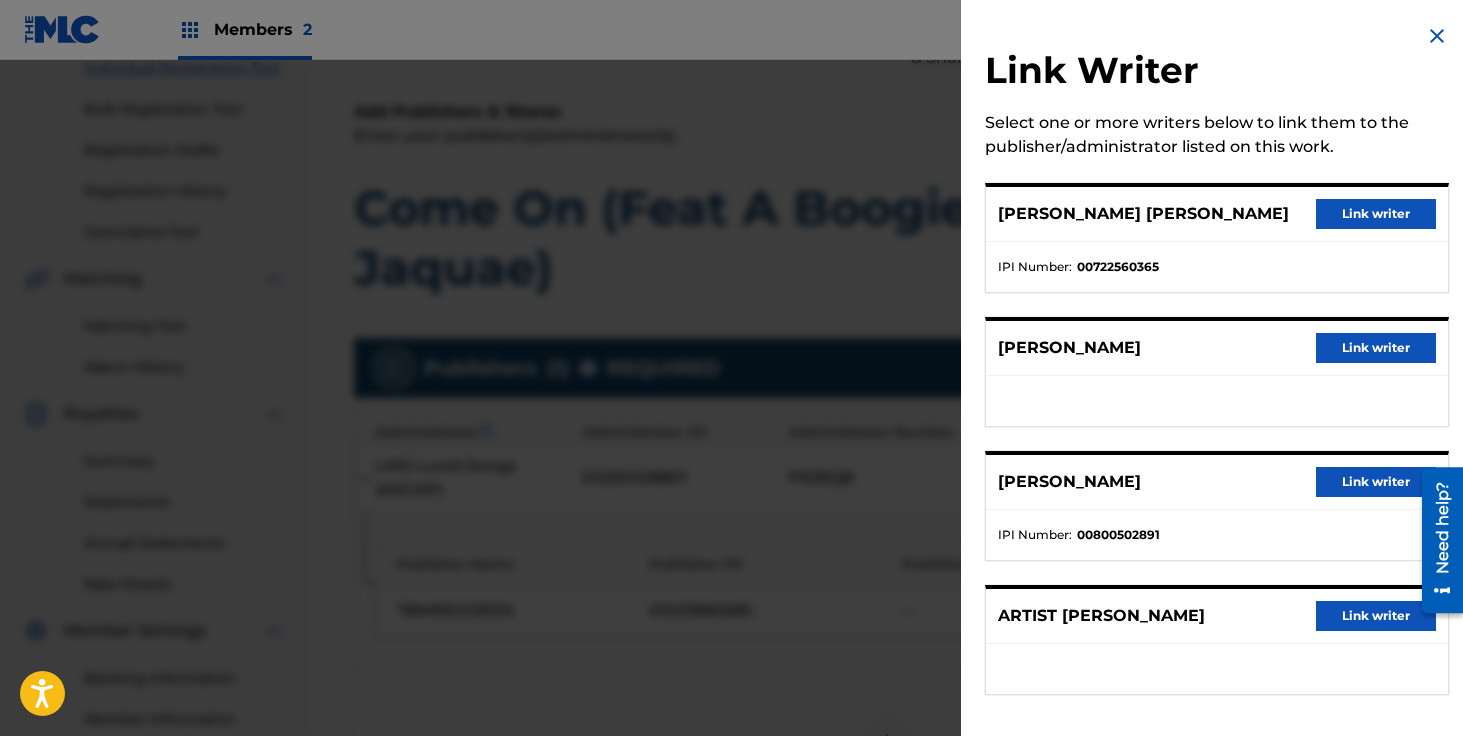 click on "Link writer" at bounding box center (1376, 214) 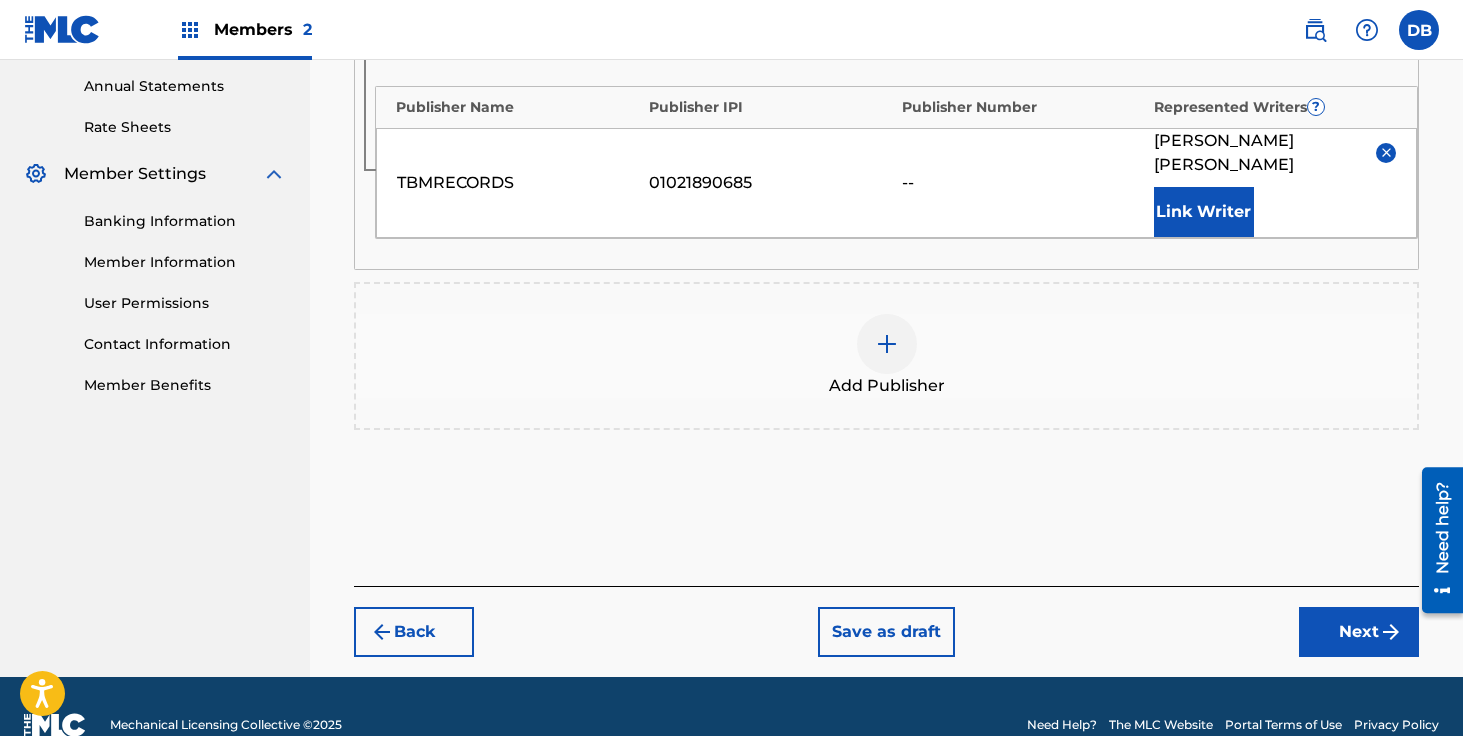 scroll, scrollTop: 737, scrollLeft: 0, axis: vertical 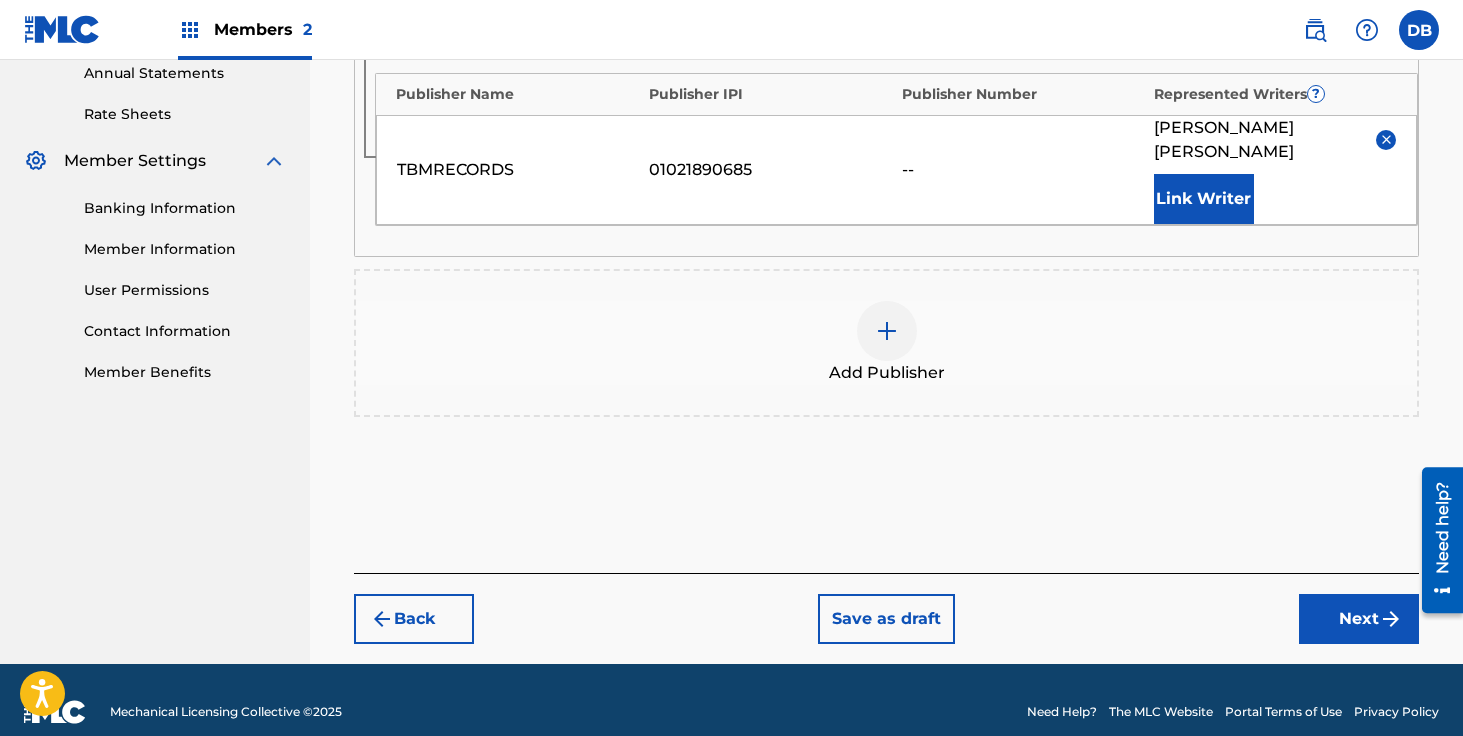 click on "Next" at bounding box center [1359, 619] 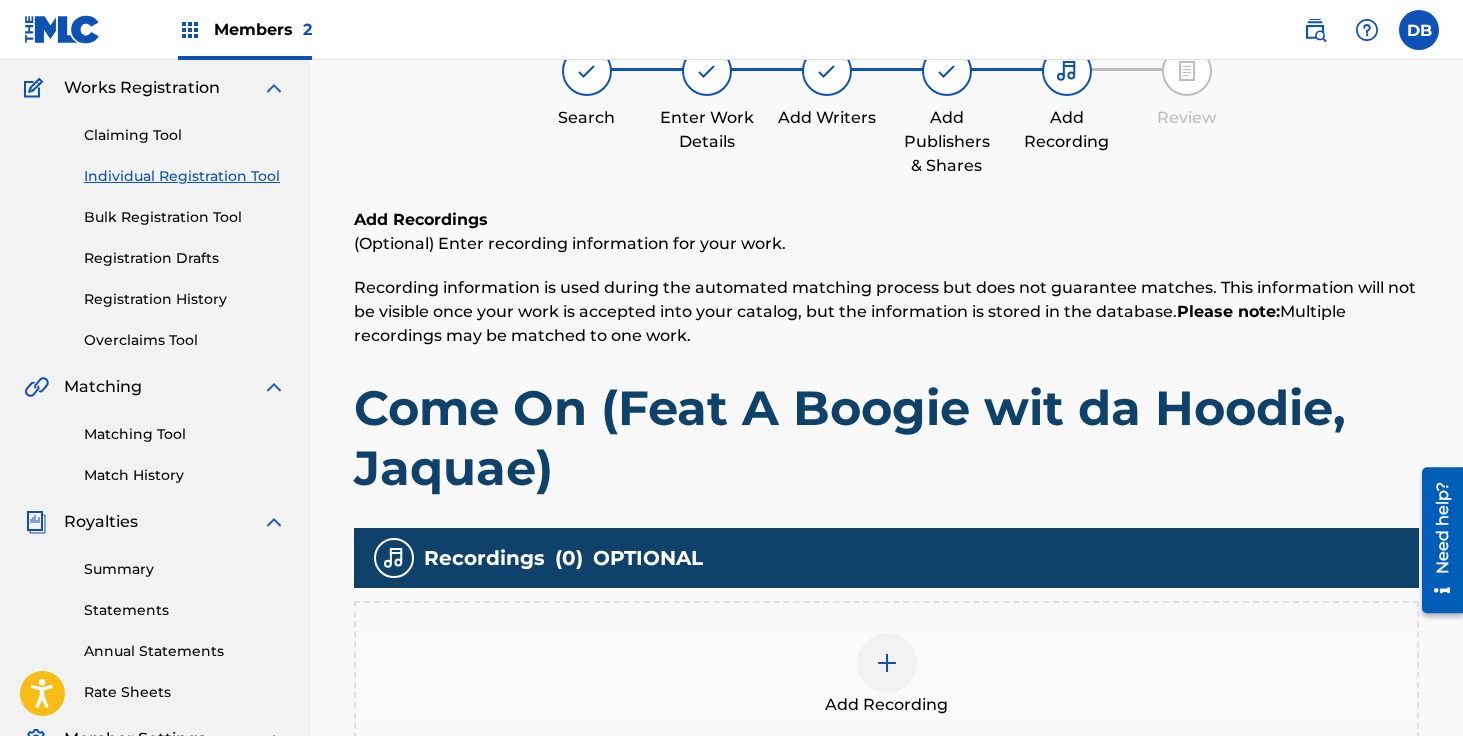 scroll, scrollTop: 326, scrollLeft: 0, axis: vertical 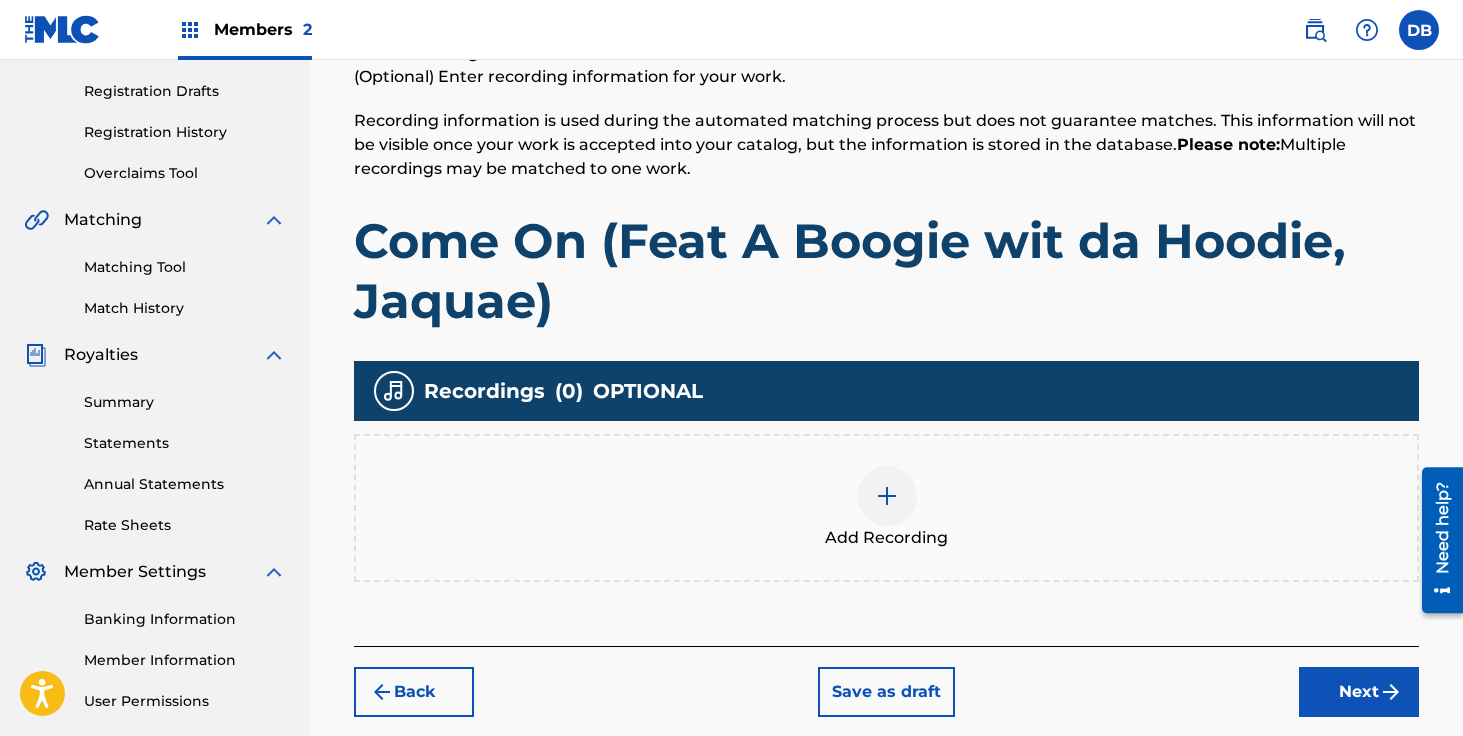 click at bounding box center [887, 496] 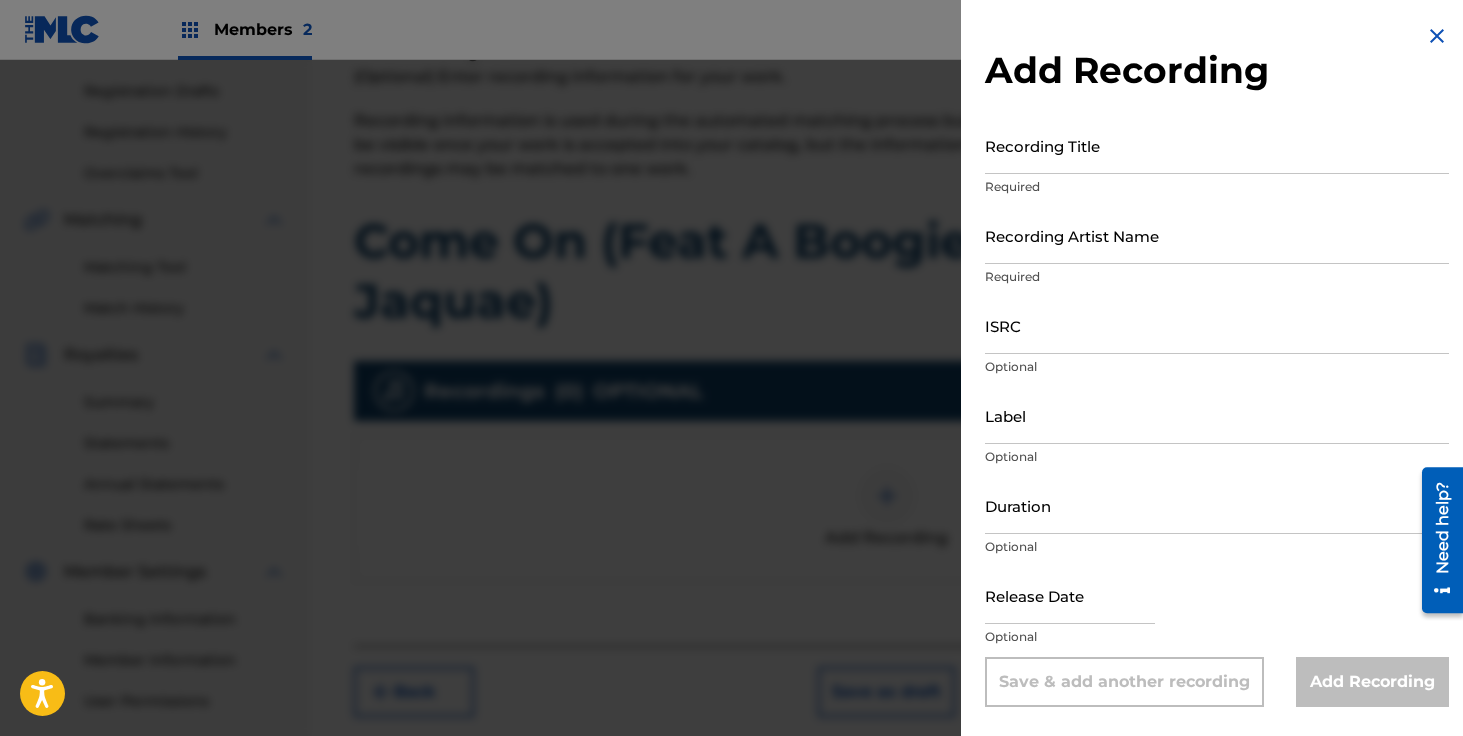 click on "Recording Title" at bounding box center [1217, 145] 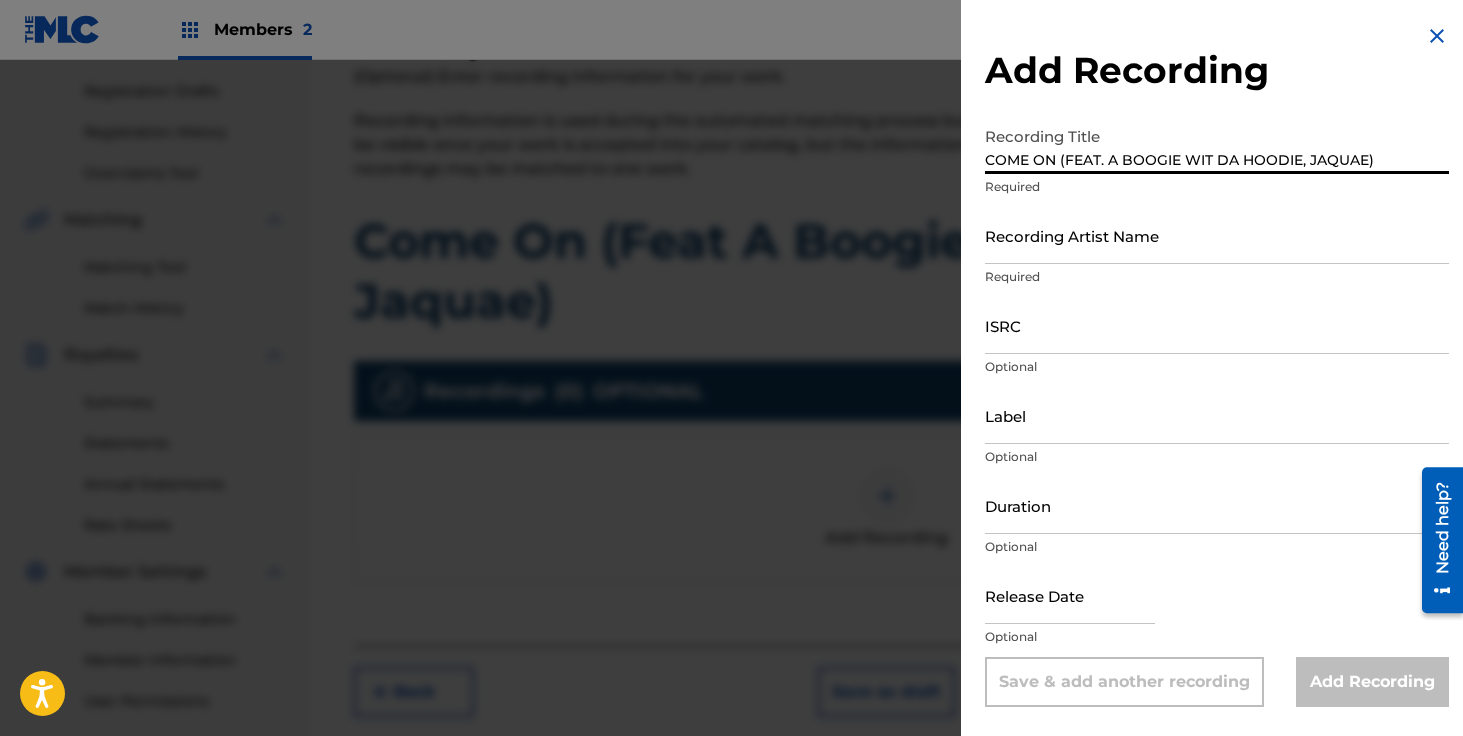 type on "COME ON (FEAT. A BOOGIE WIT DA HOODIE, JAQUAE)" 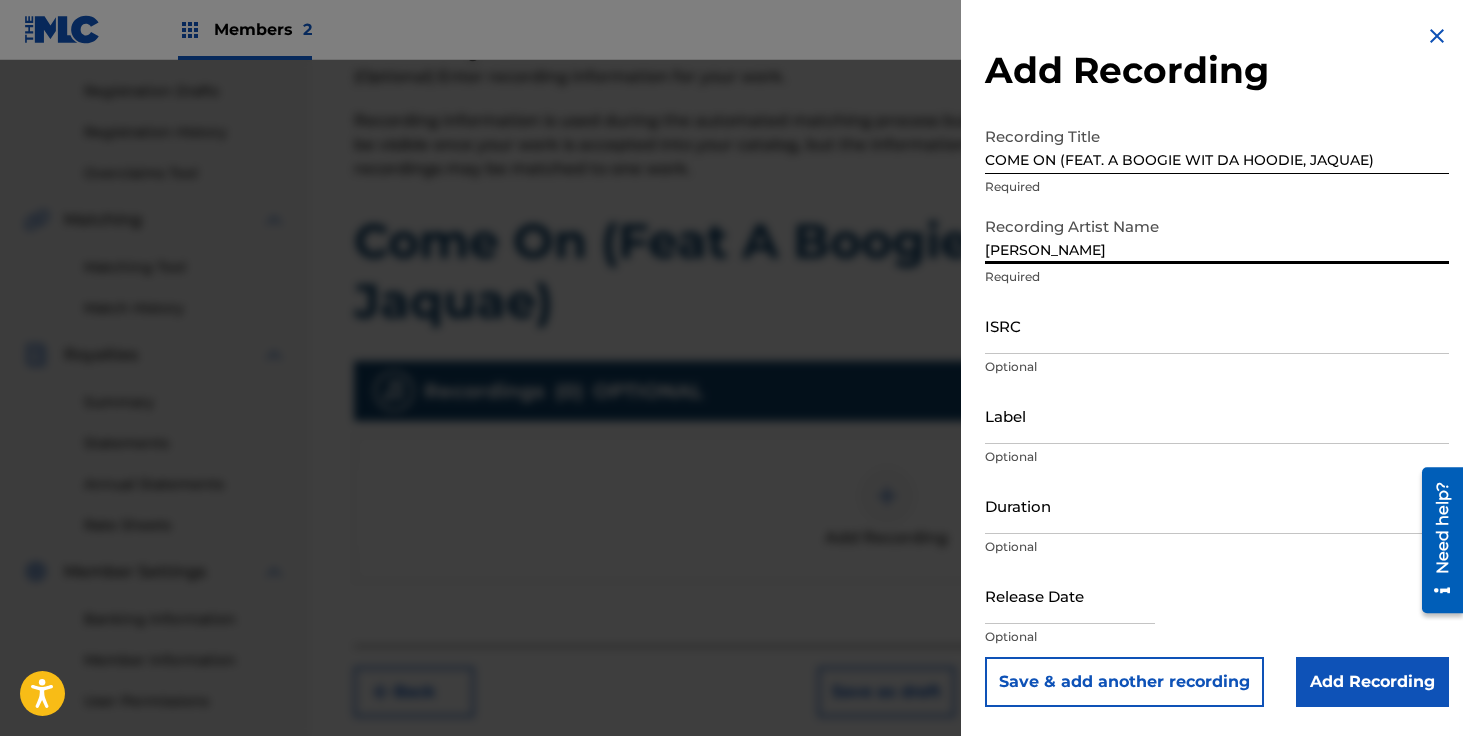 type on "[PERSON_NAME]" 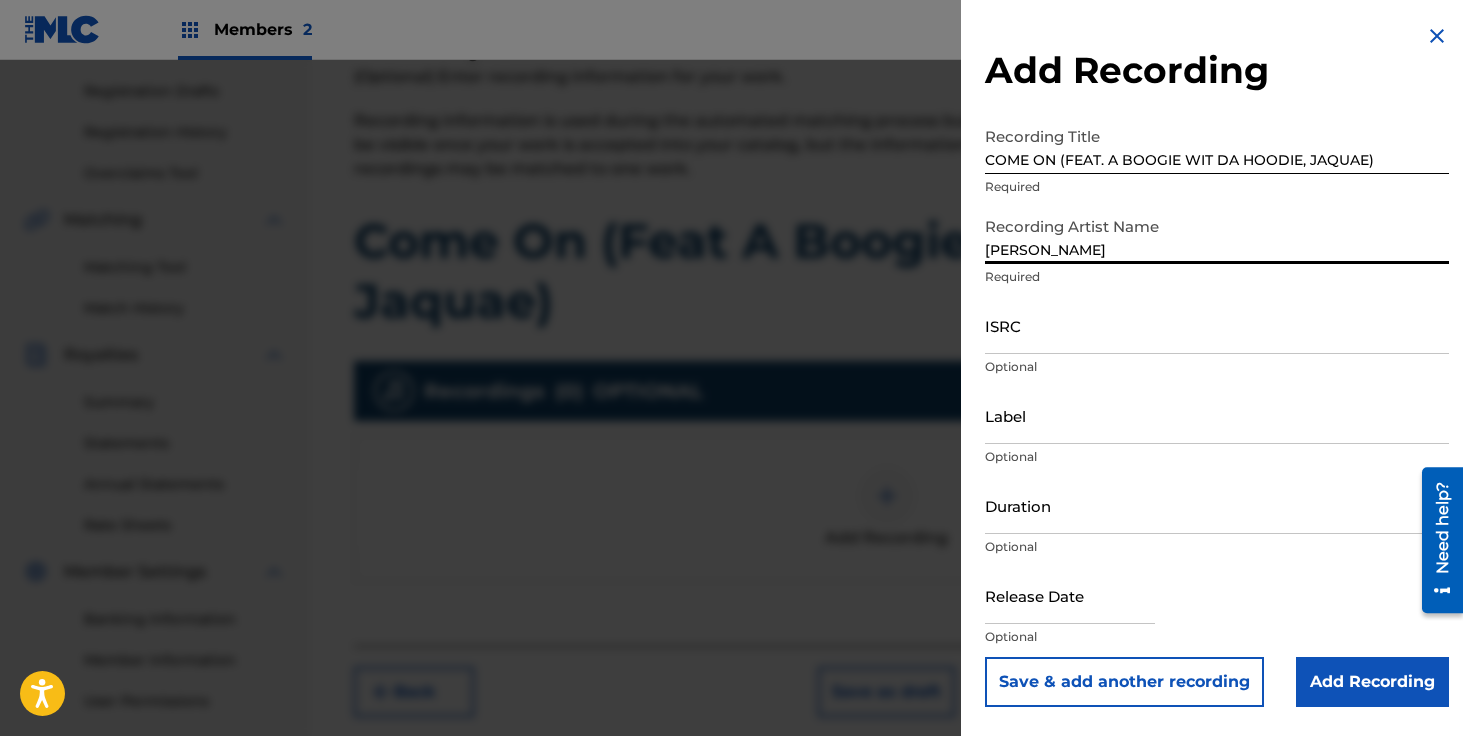 click on "ISRC" at bounding box center [1217, 325] 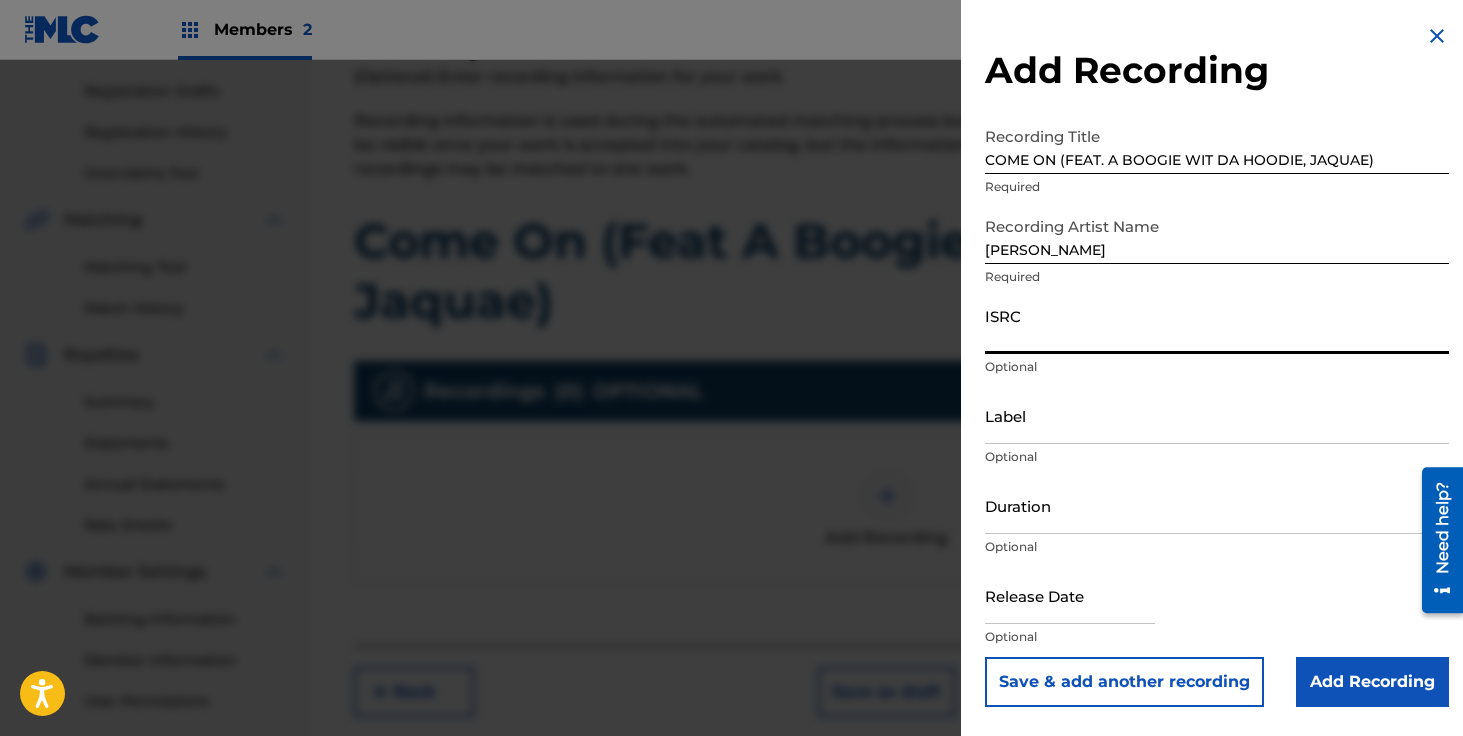 paste on "TCACT1689751" 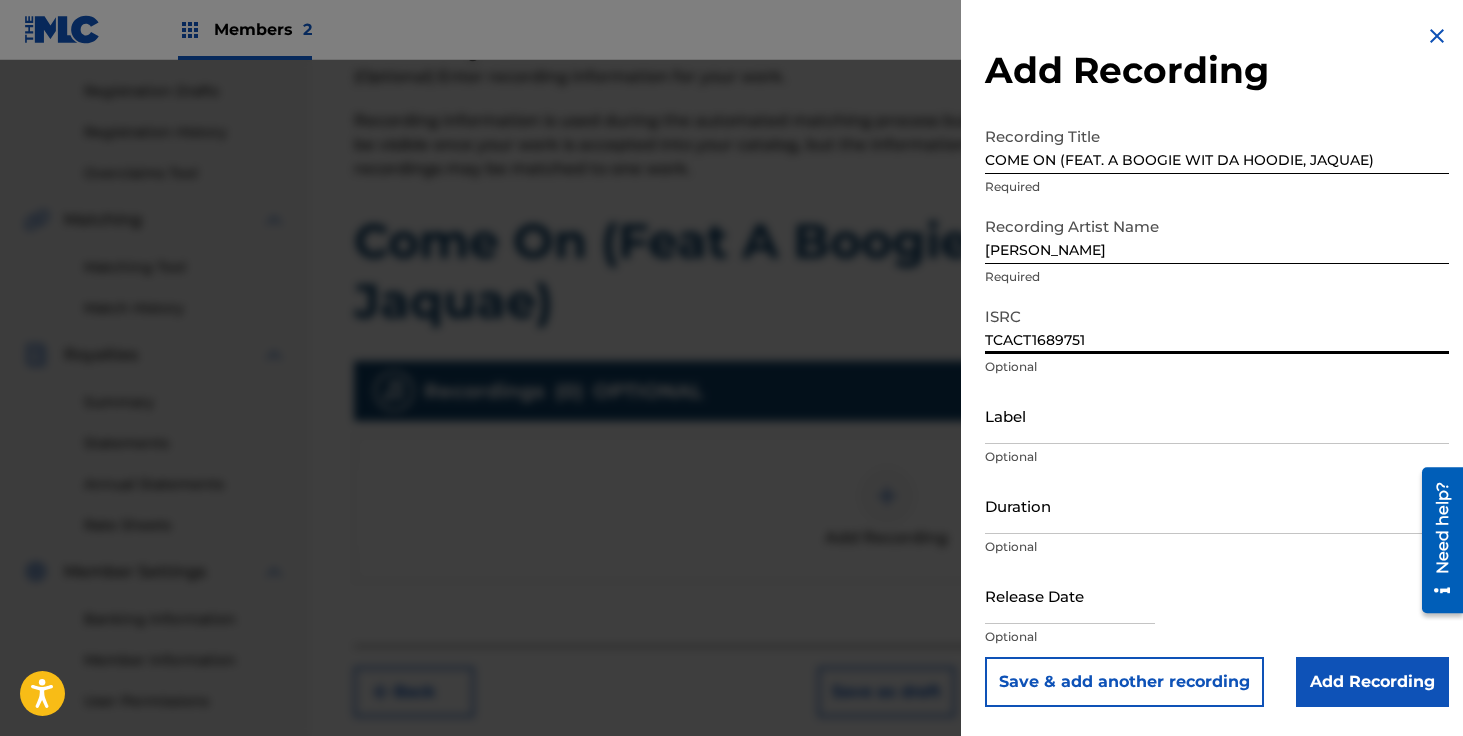 type on "TCACT1689751" 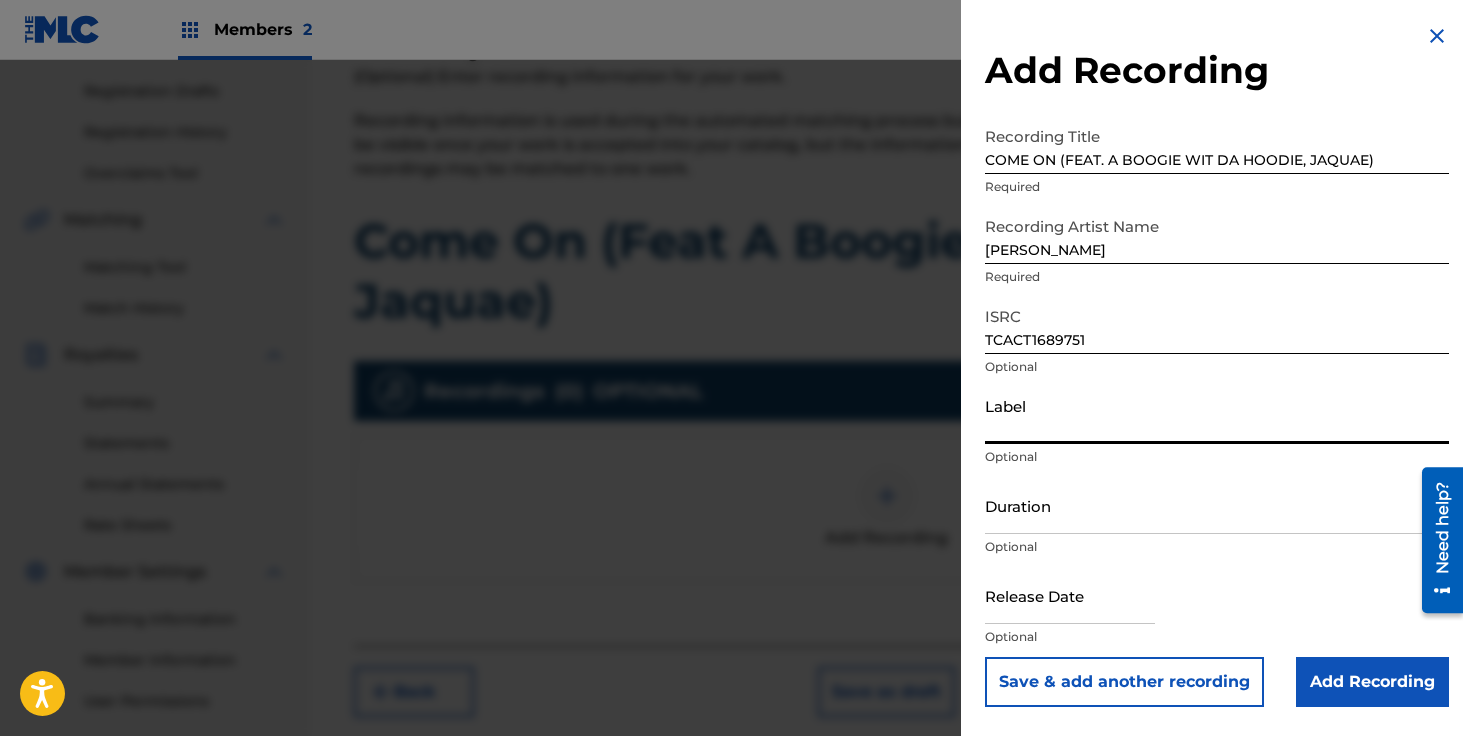 click on "Label" at bounding box center [1217, 415] 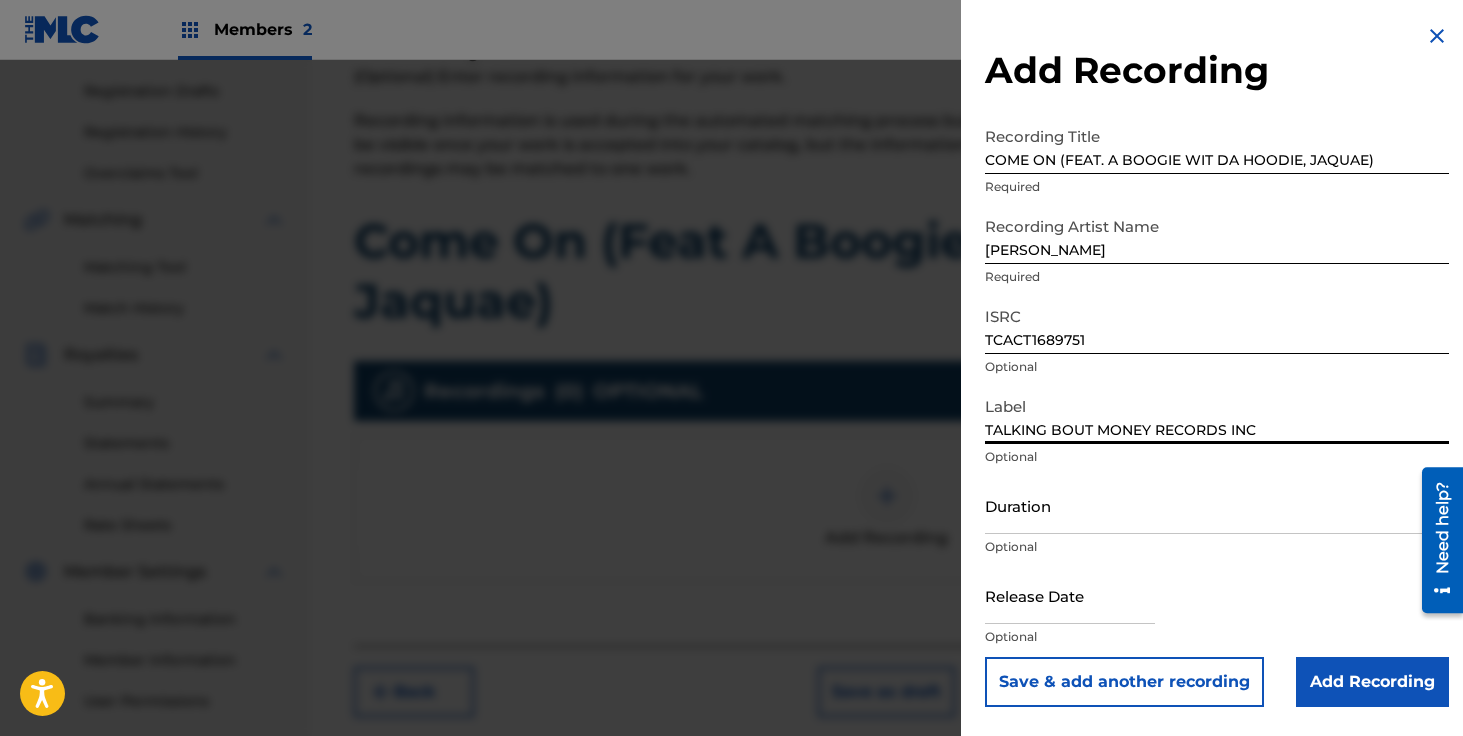 type on "TALKING BOUT MONEY RECORDS INC" 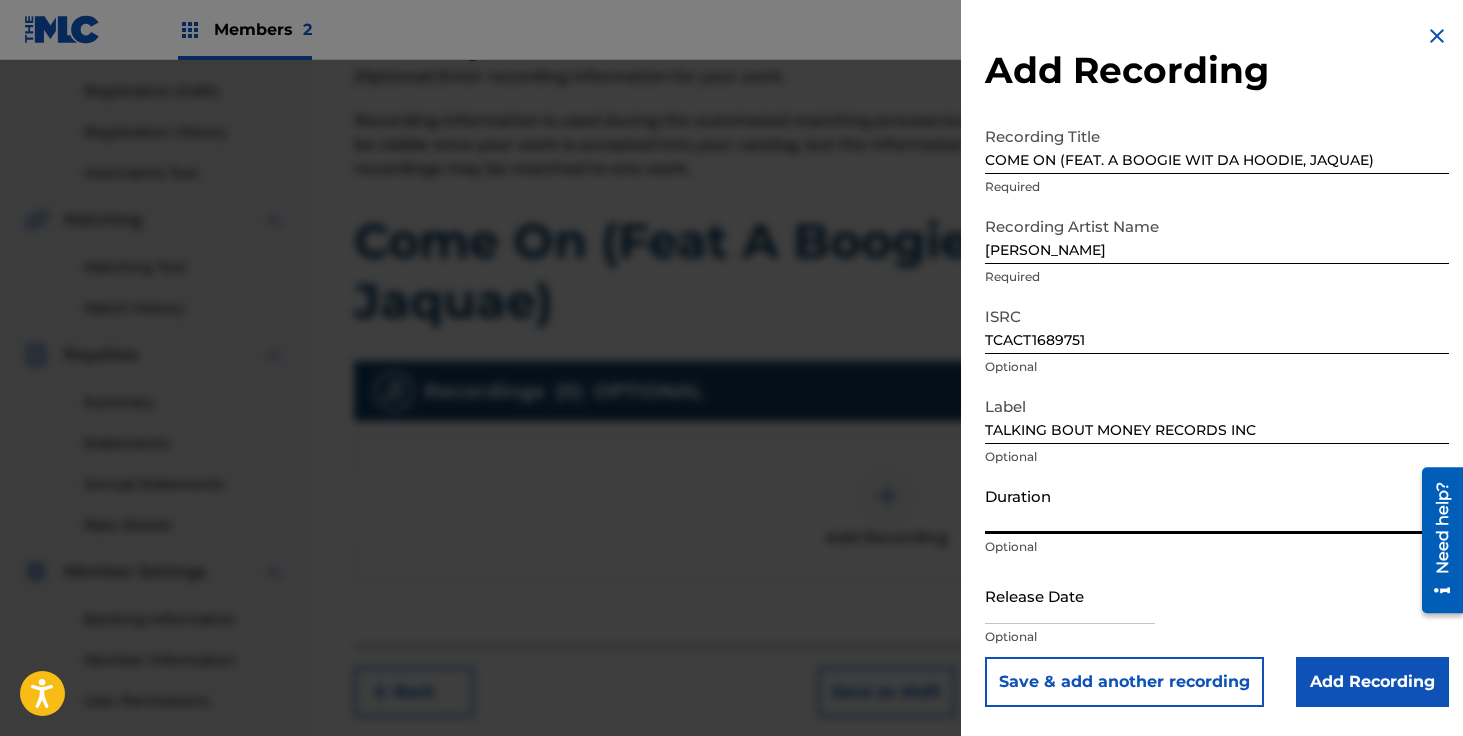 click on "Duration" at bounding box center (1217, 505) 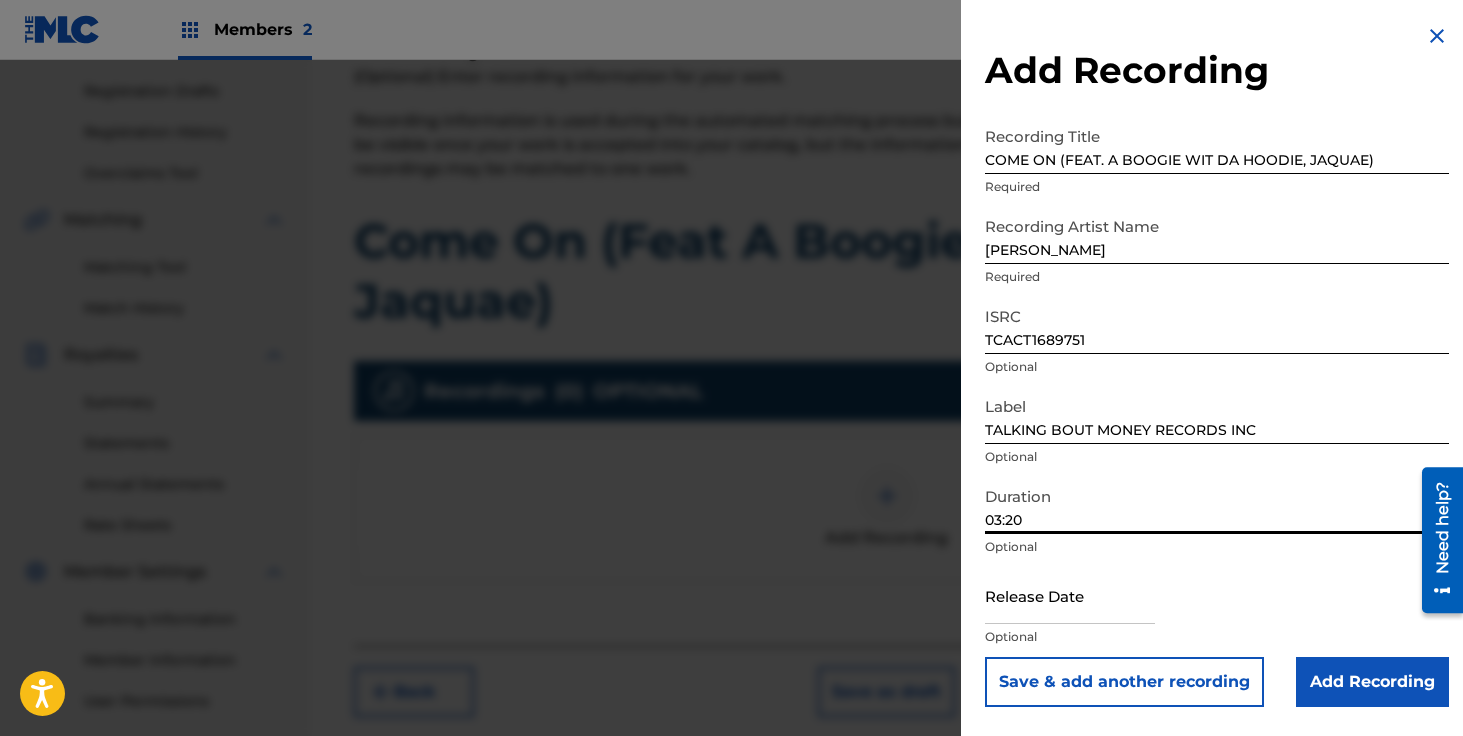 type on "03:20" 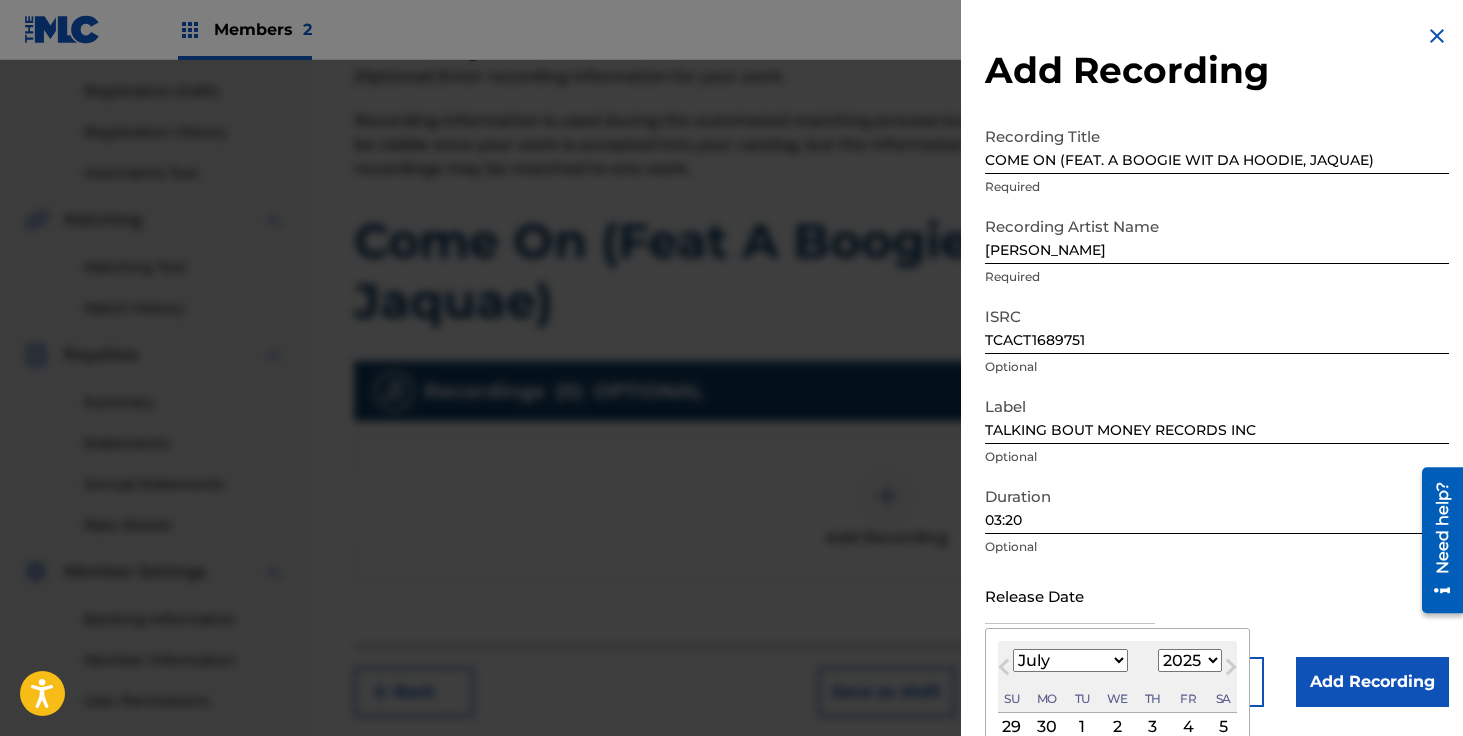 scroll, scrollTop: 154, scrollLeft: 0, axis: vertical 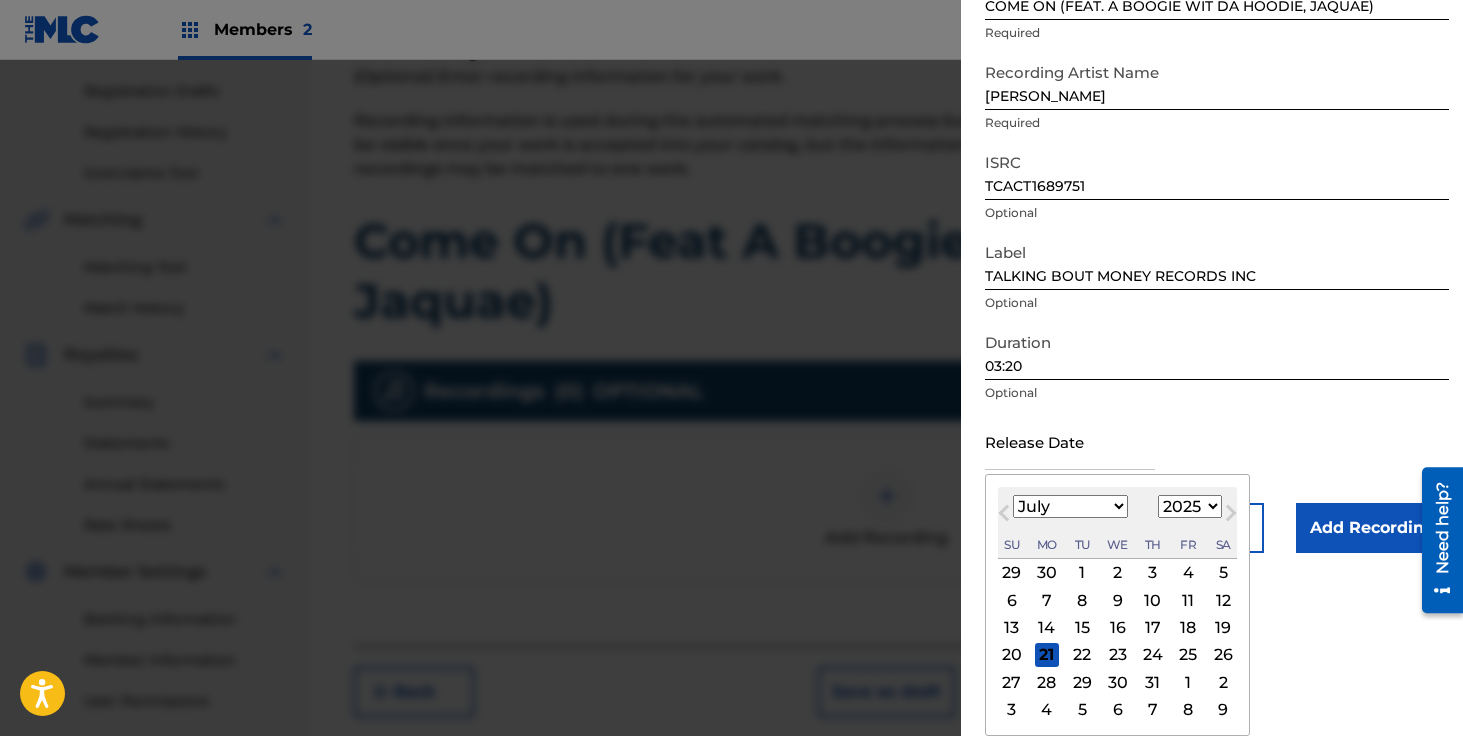 click on "January February March April May June July August September October November December" at bounding box center [1070, 506] 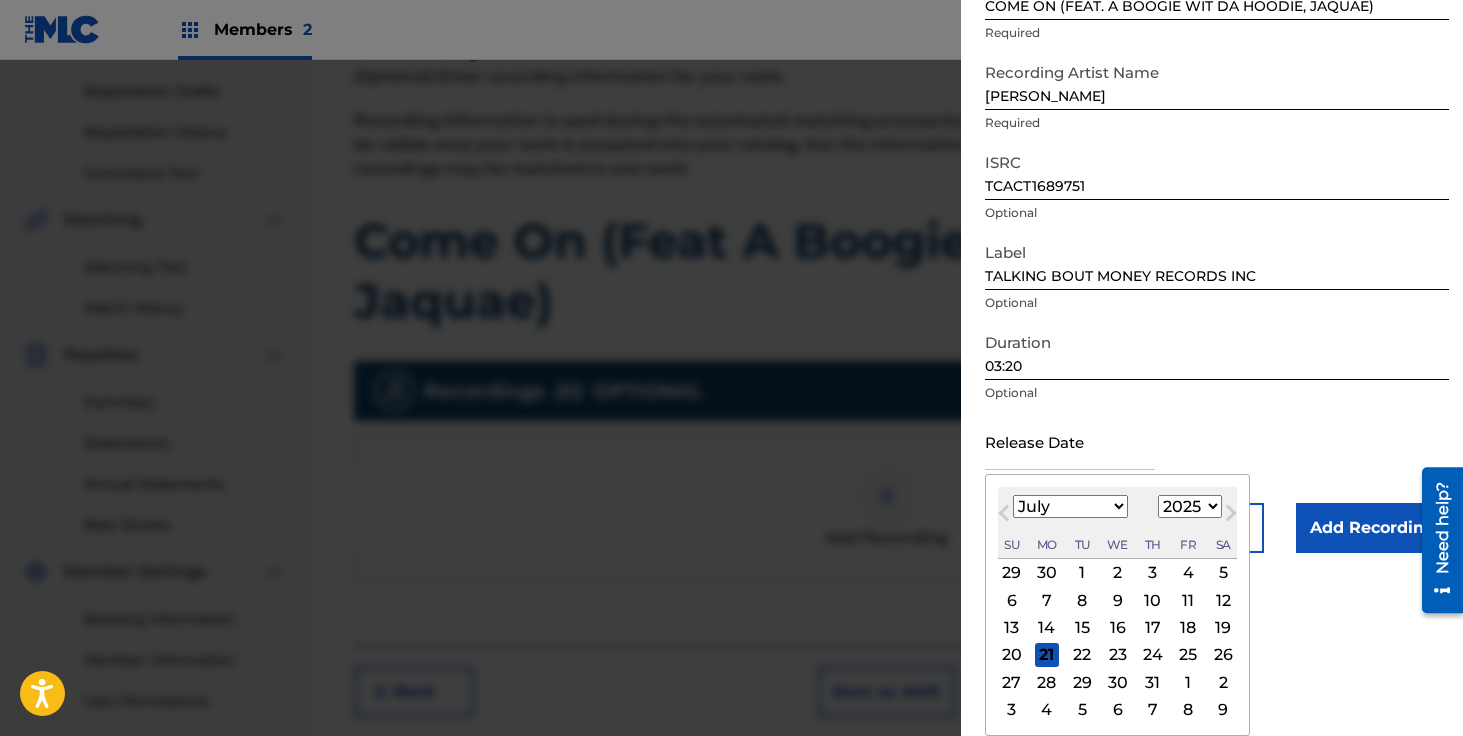 select on "7" 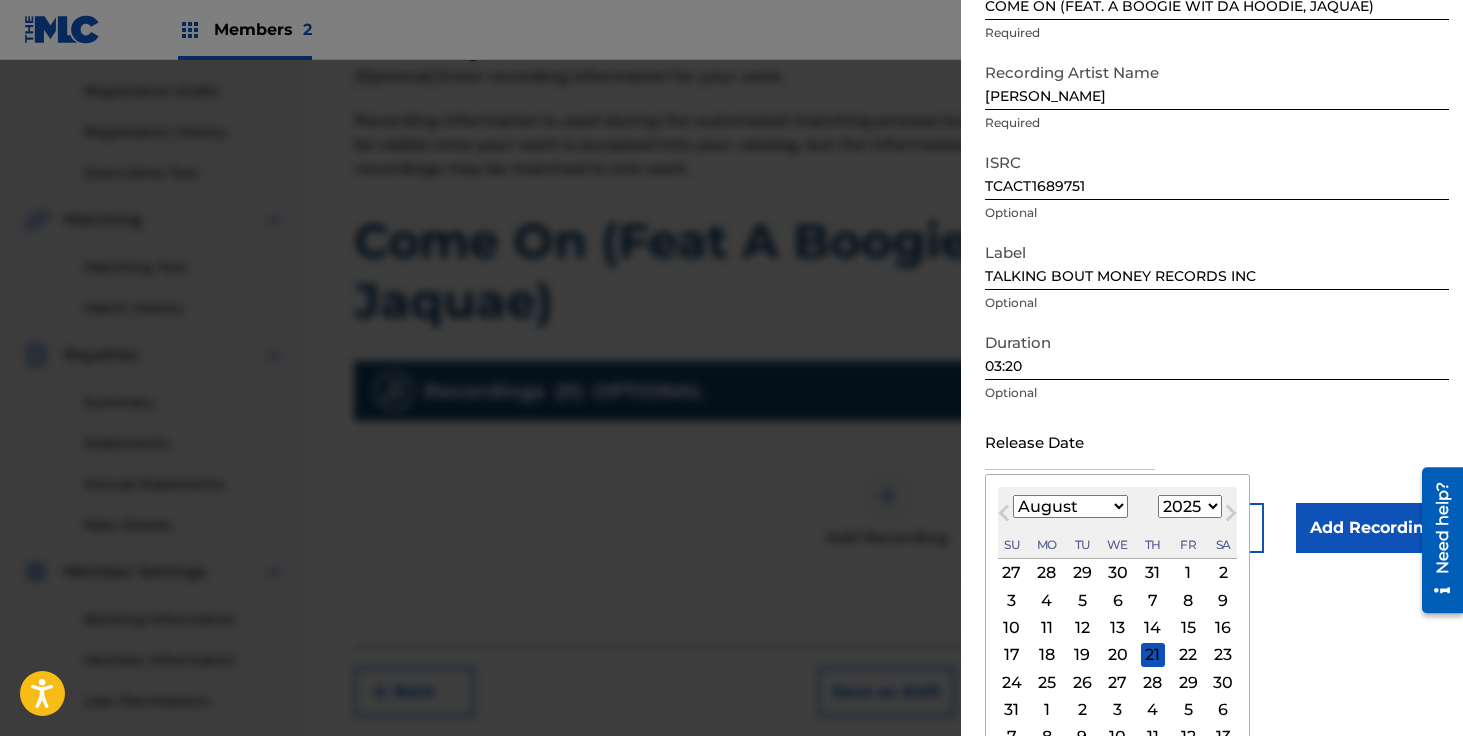 click on "20" at bounding box center [1118, 655] 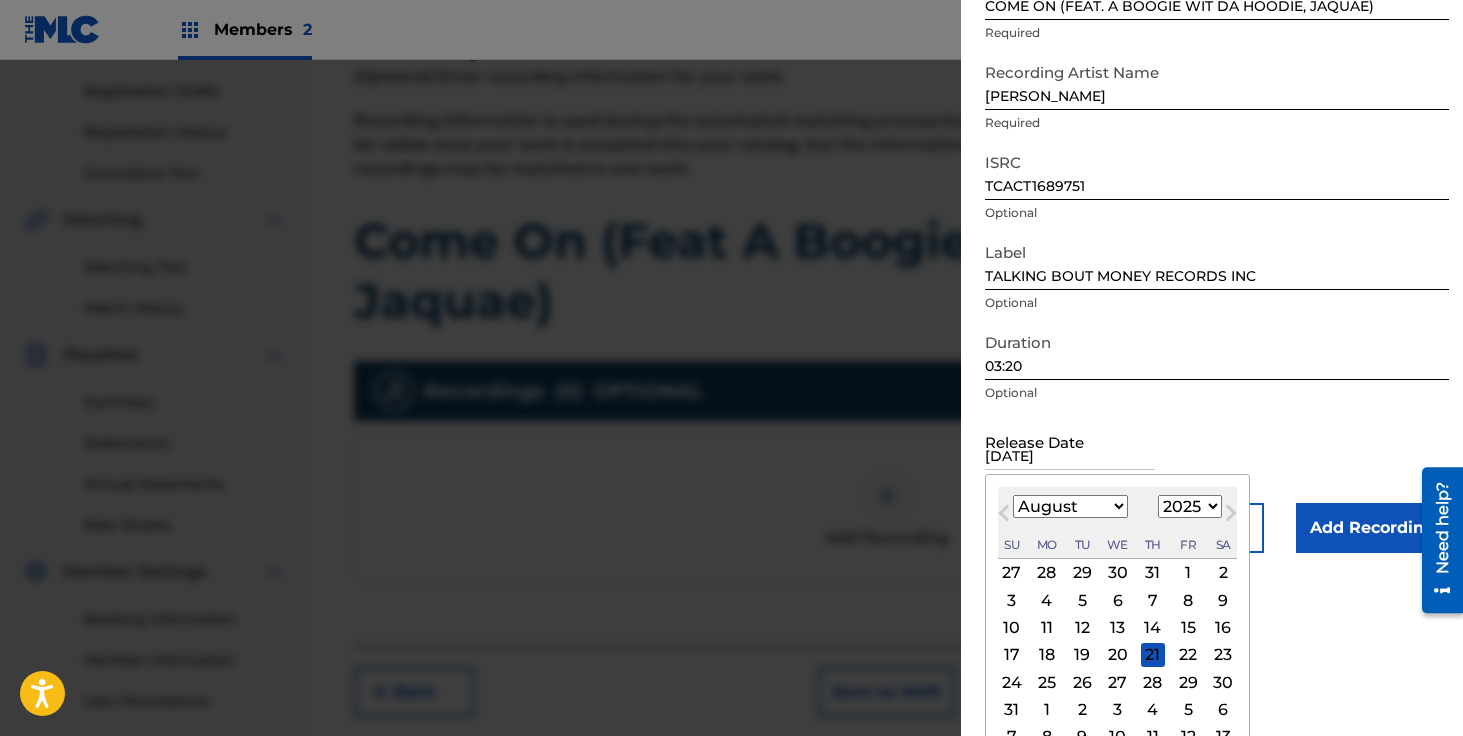 scroll, scrollTop: 0, scrollLeft: 0, axis: both 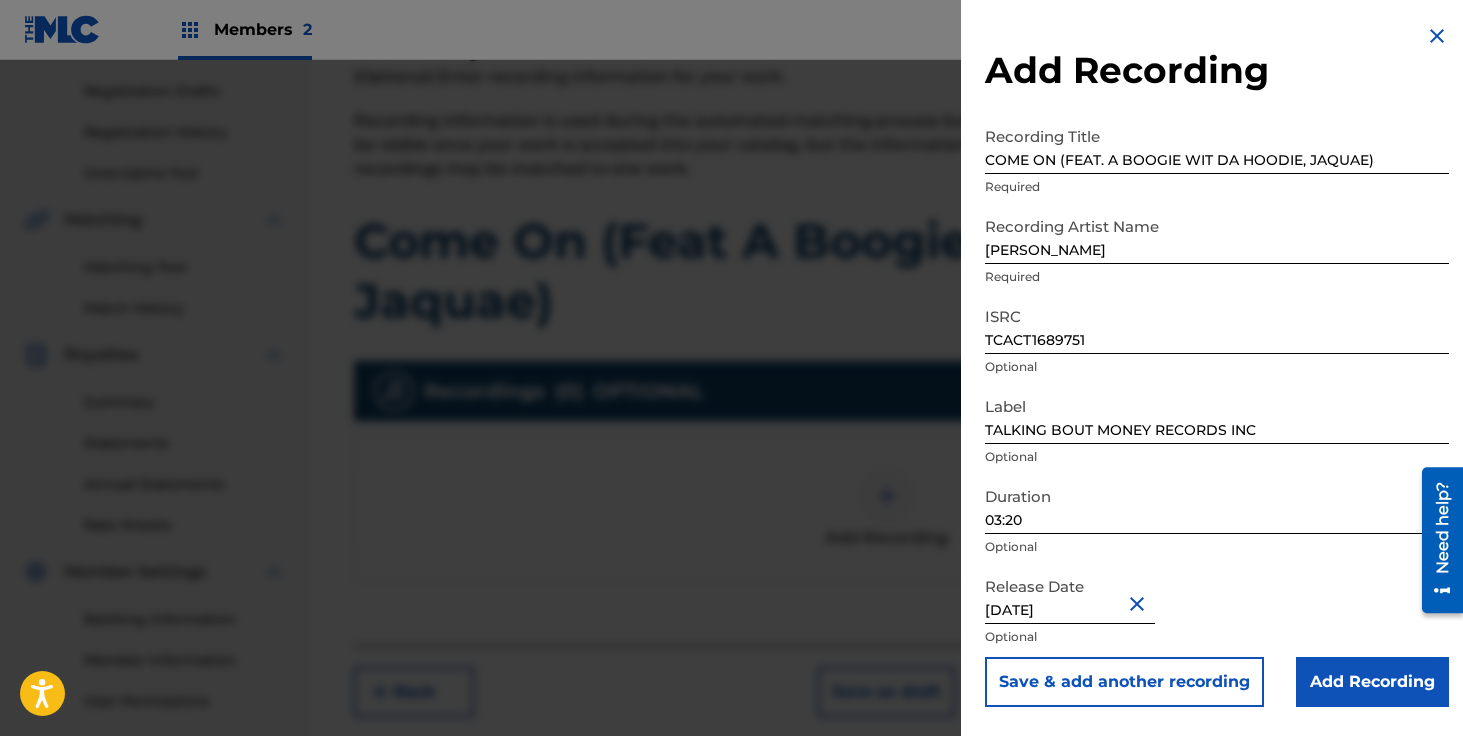 click on "[DATE]" at bounding box center (1070, 595) 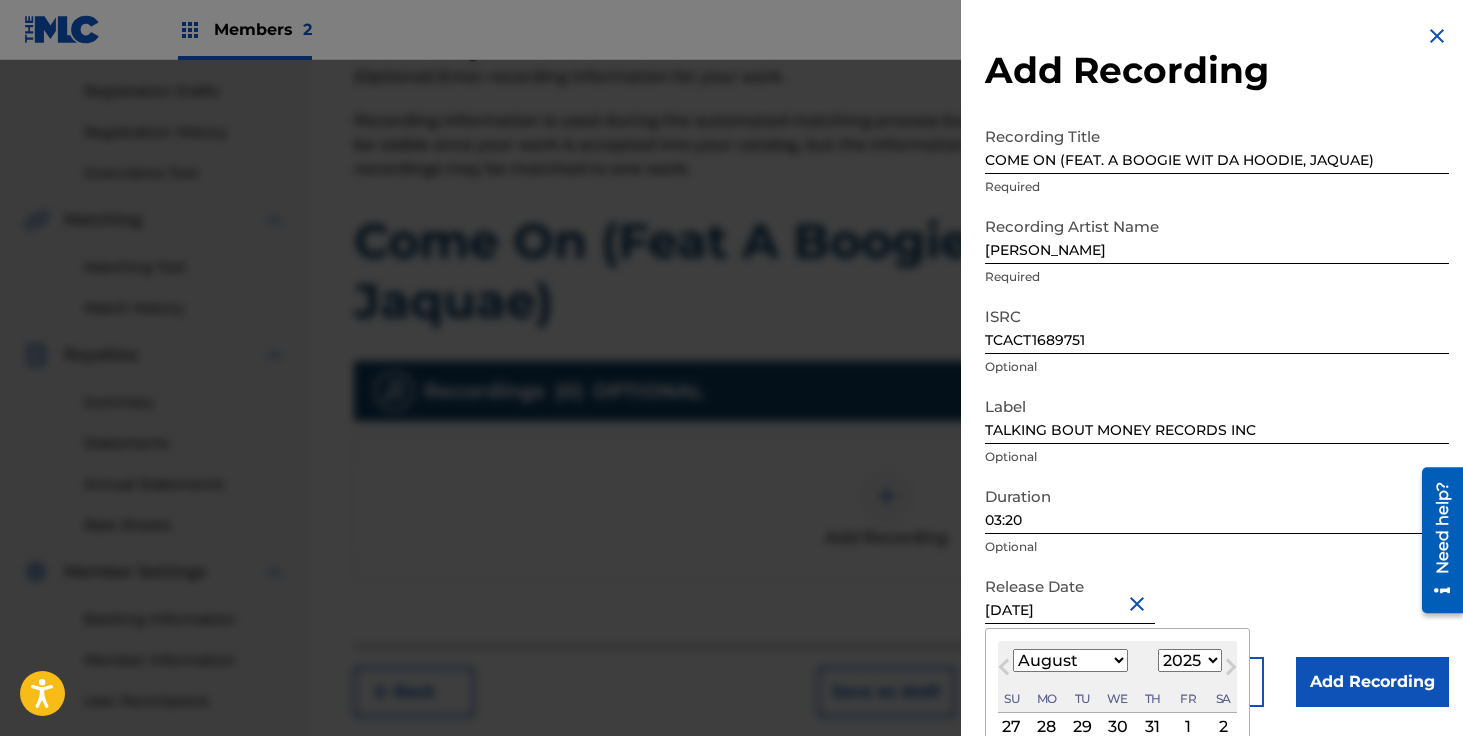 click on "August [DATE] February March April May June July August September October November [DATE] 1900 1901 1902 1903 1904 1905 1906 1907 1908 1909 1910 1911 1912 1913 1914 1915 1916 1917 1918 1919 1920 1921 1922 1923 1924 1925 1926 1927 1928 1929 1930 1931 1932 1933 1934 1935 1936 1937 1938 1939 1940 1941 1942 1943 1944 1945 1946 1947 1948 1949 1950 1951 1952 1953 1954 1955 1956 1957 1958 1959 1960 1961 1962 1963 1964 1965 1966 1967 1968 1969 1970 1971 1972 1973 1974 1975 1976 1977 1978 1979 1980 1981 1982 1983 1984 1985 1986 1987 1988 1989 1990 1991 1992 1993 1994 1995 1996 1997 1998 1999 2000 2001 2002 2003 2004 2005 2006 2007 2008 2009 2010 2011 2012 2013 2014 2015 2016 2017 2018 2019 2020 2021 2022 2023 2024 2025 2026 2027 2028 2029 2030 2031 2032 2033 2034 2035 2036 2037 2038 2039 2040 2041 2042 2043 2044 2045 2046 2047 2048 2049 2050 2051 2052 2053 2054 2055 2056 2057 2058 2059 2060 2061 2062 2063 2064 2065 2066 2067 2068 2069 2070 2071 2072 2073 2074 2075 2076 2077 2078 2079 2080 2081 2082 2083" at bounding box center [1117, 677] 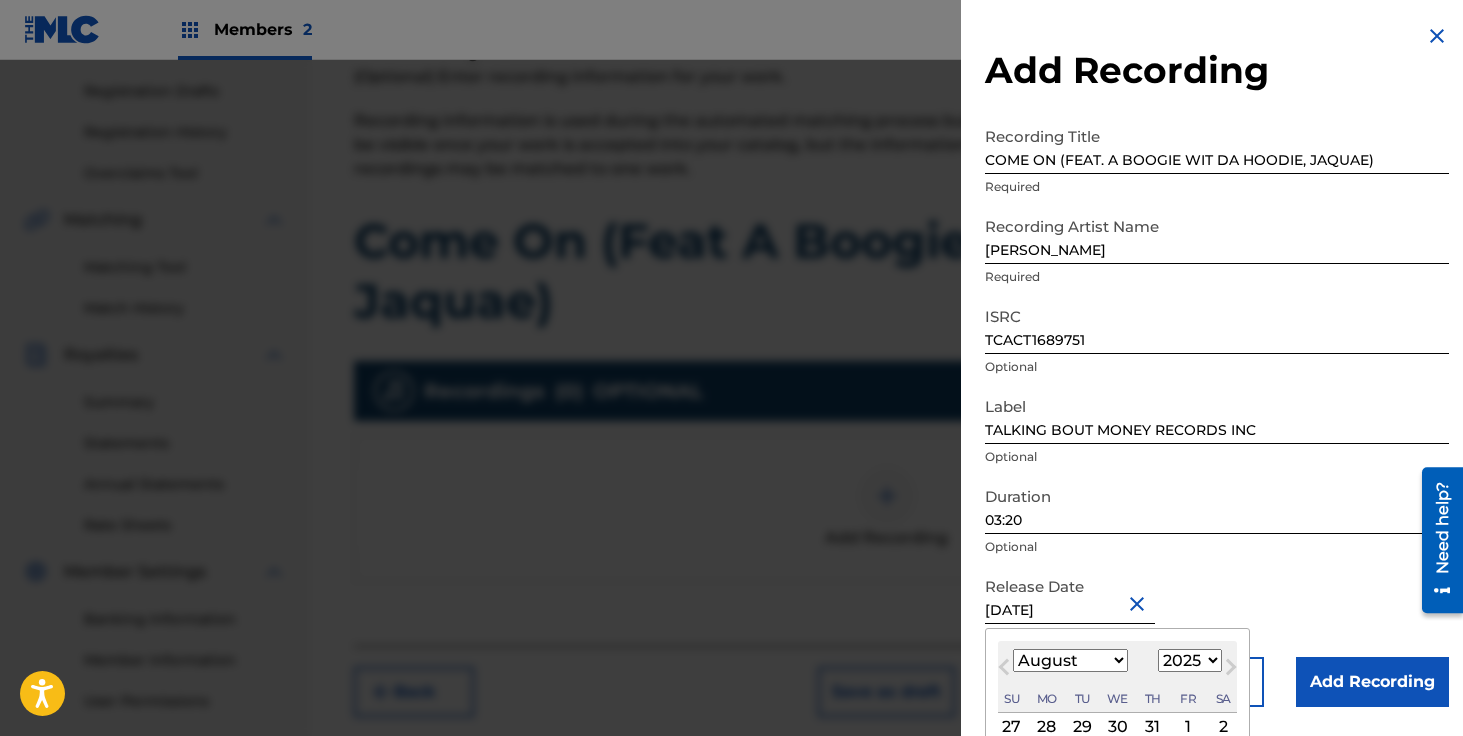 select on "2016" 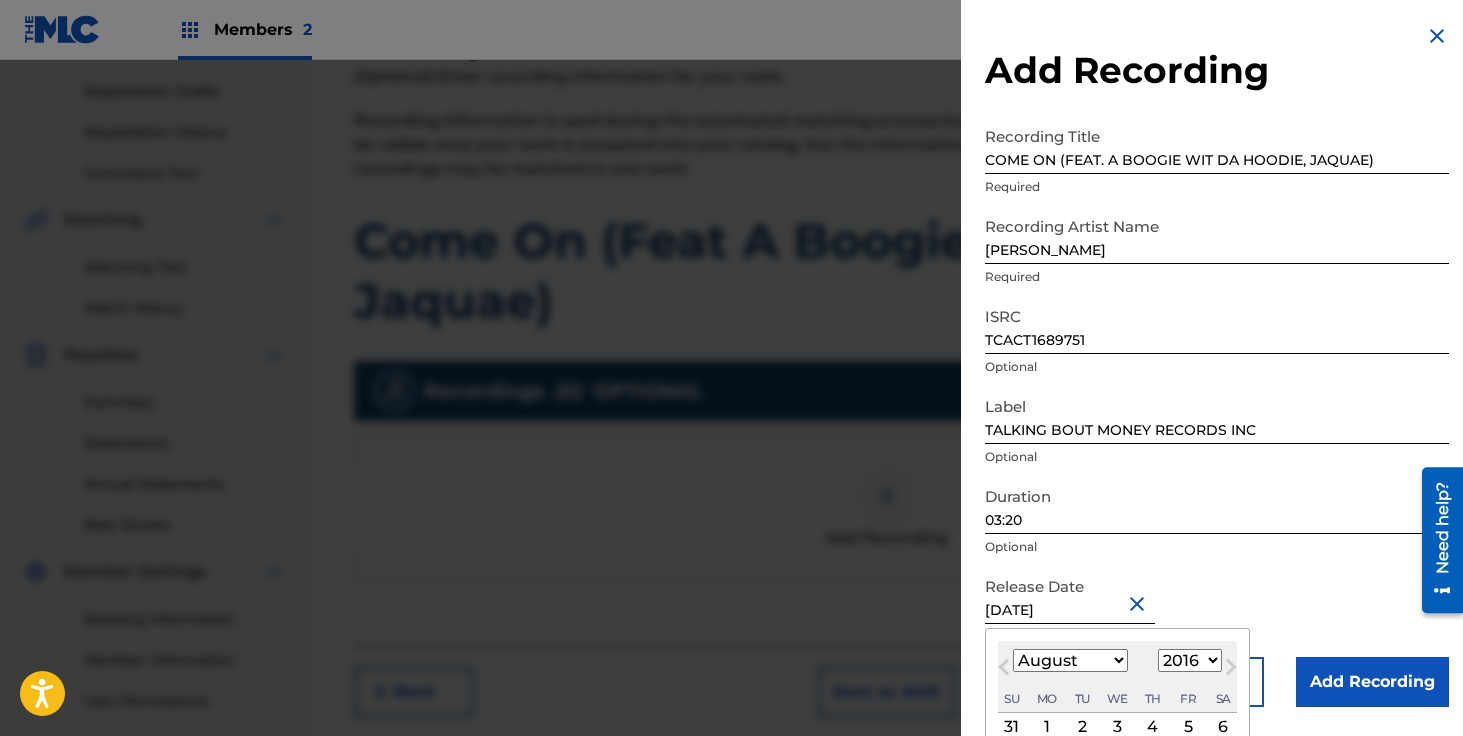 scroll, scrollTop: 154, scrollLeft: 0, axis: vertical 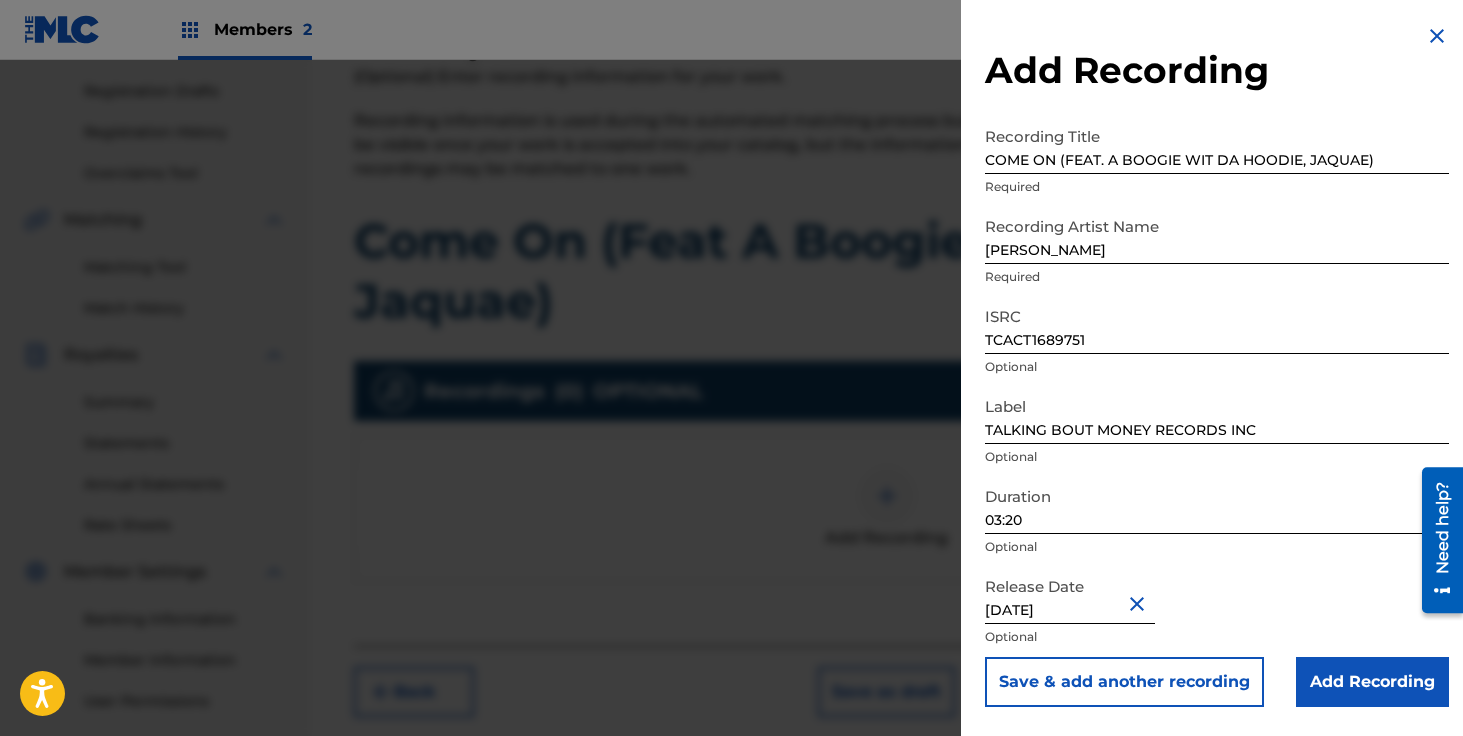 click on "Add Recording" at bounding box center (1372, 682) 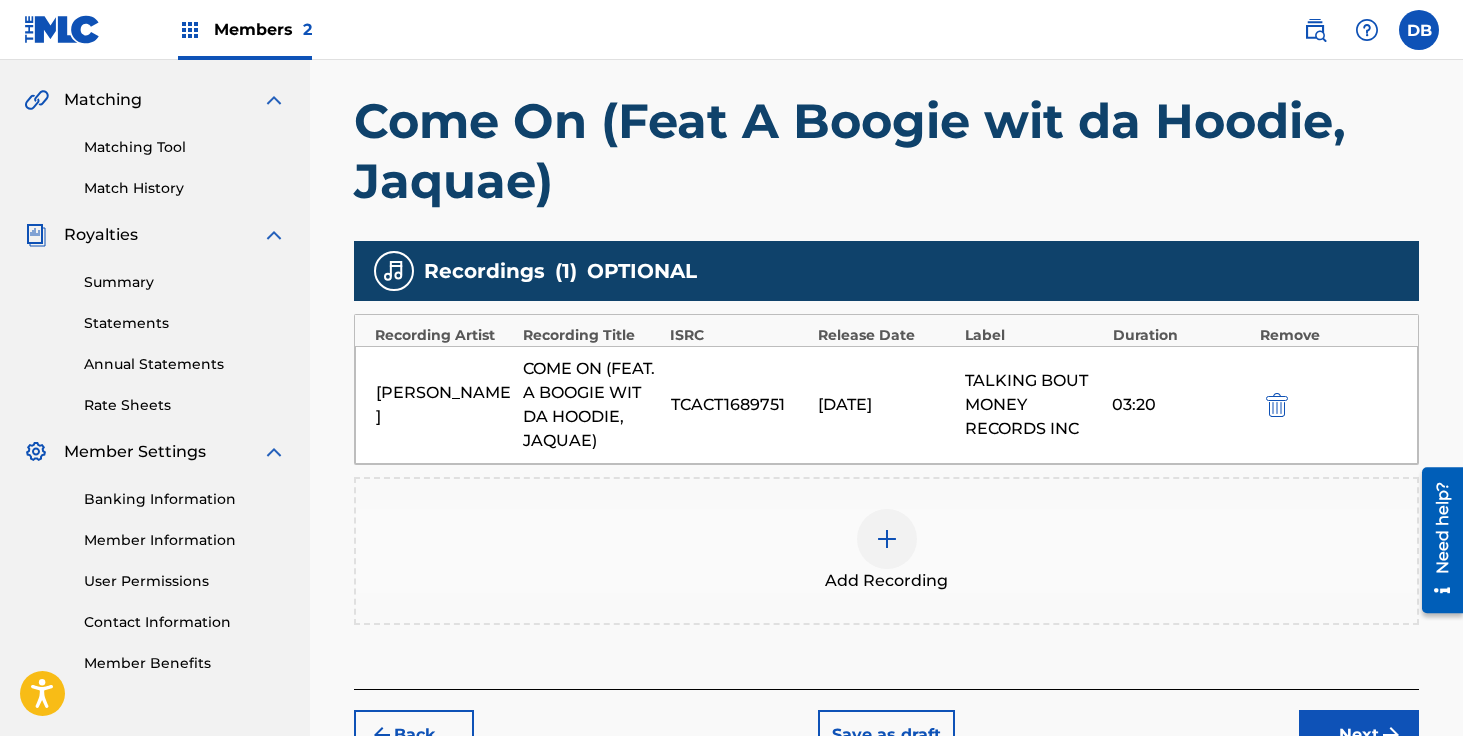 scroll, scrollTop: 586, scrollLeft: 0, axis: vertical 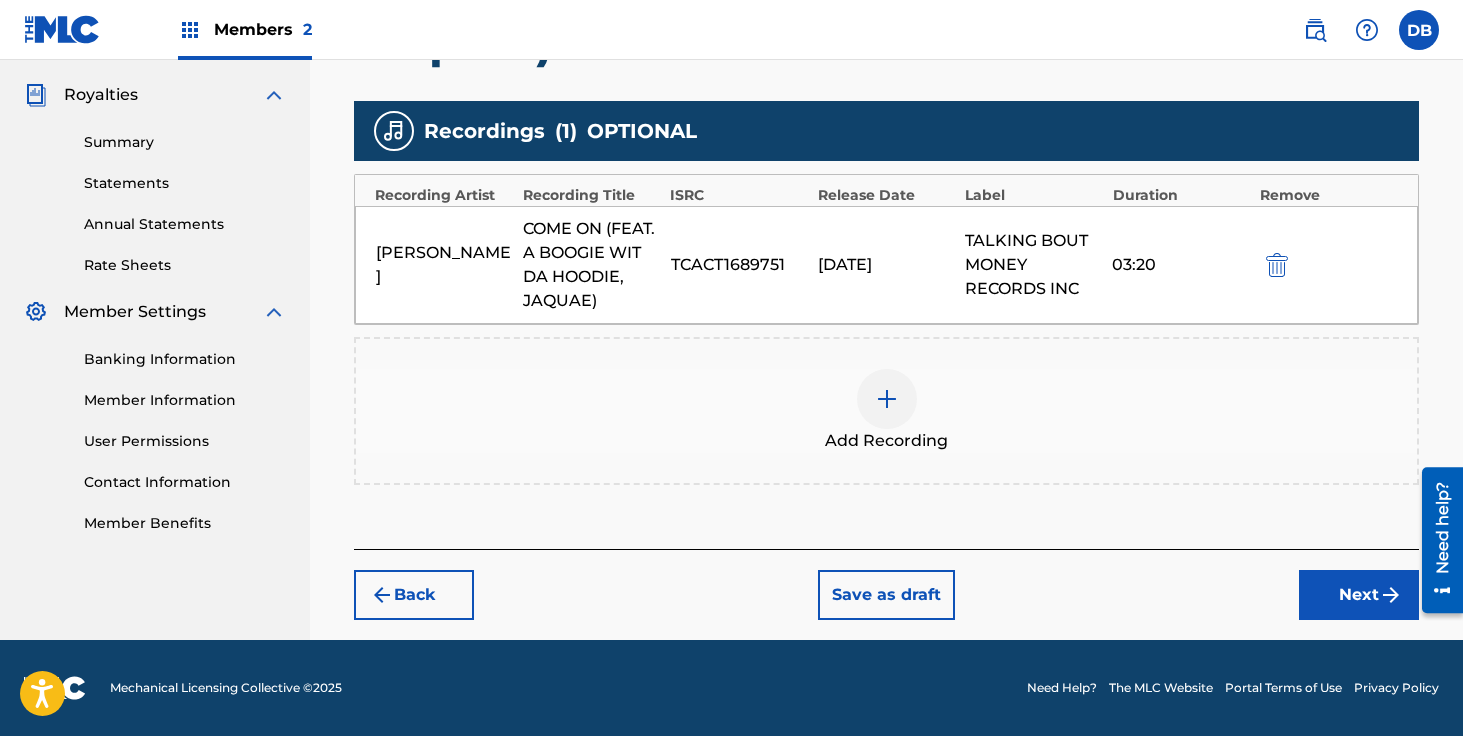 click on "Next" at bounding box center [1359, 595] 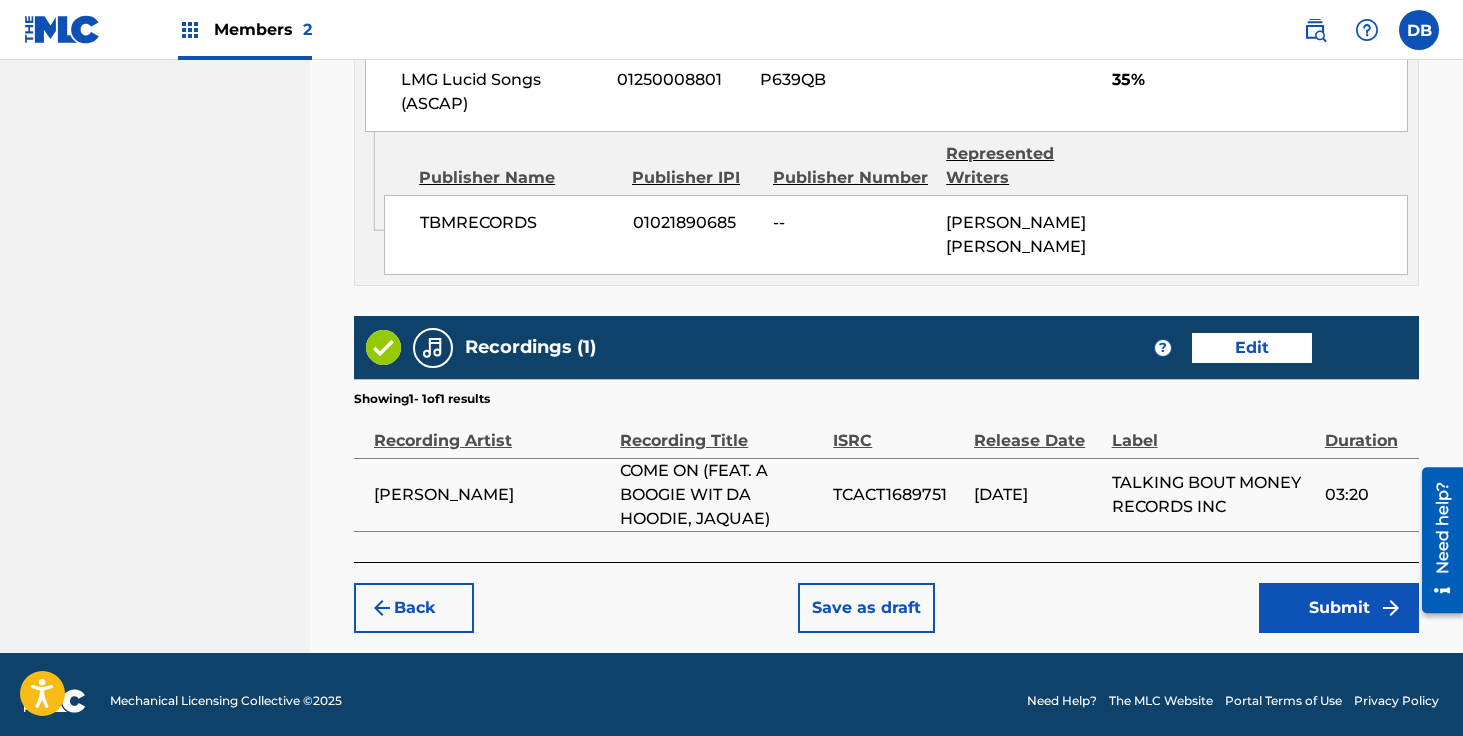 scroll, scrollTop: 1328, scrollLeft: 0, axis: vertical 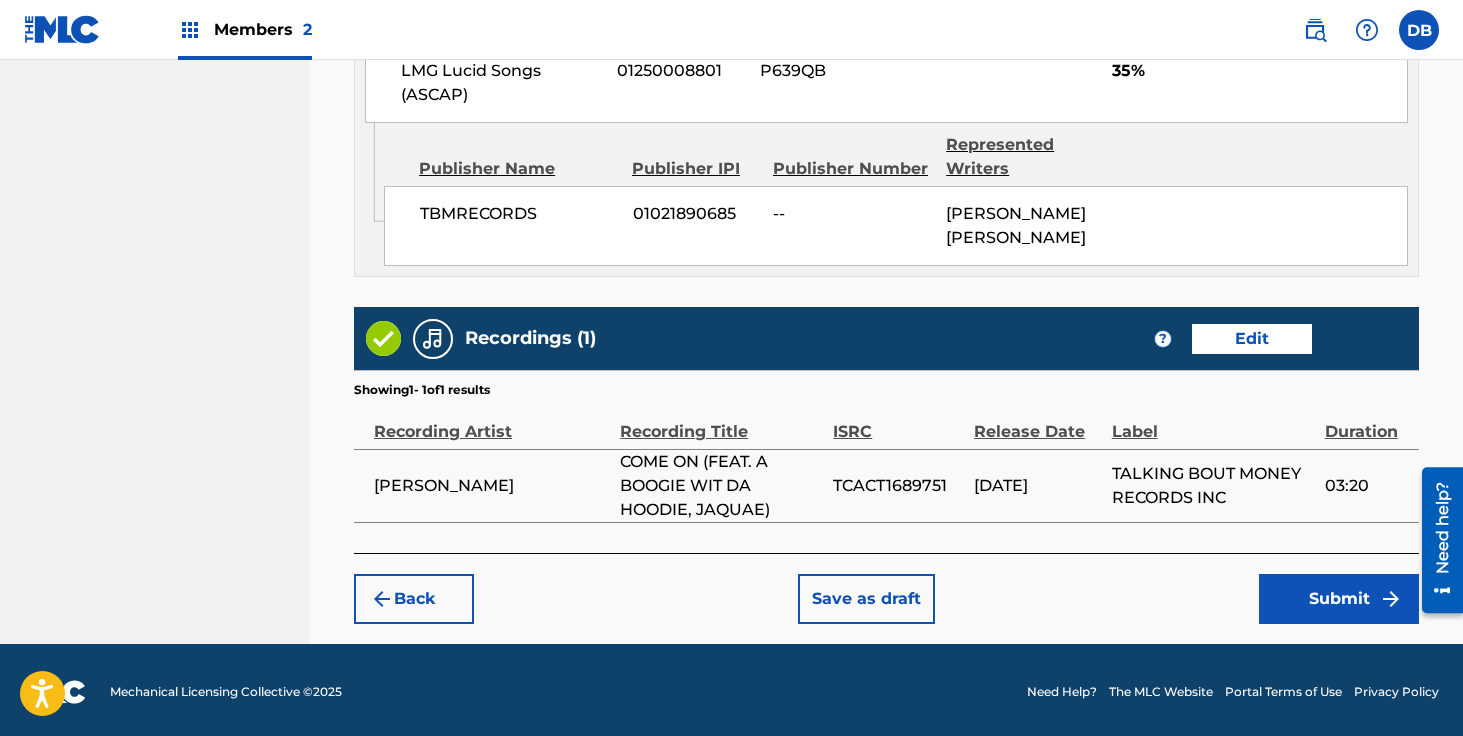 click on "Submit" at bounding box center [1339, 599] 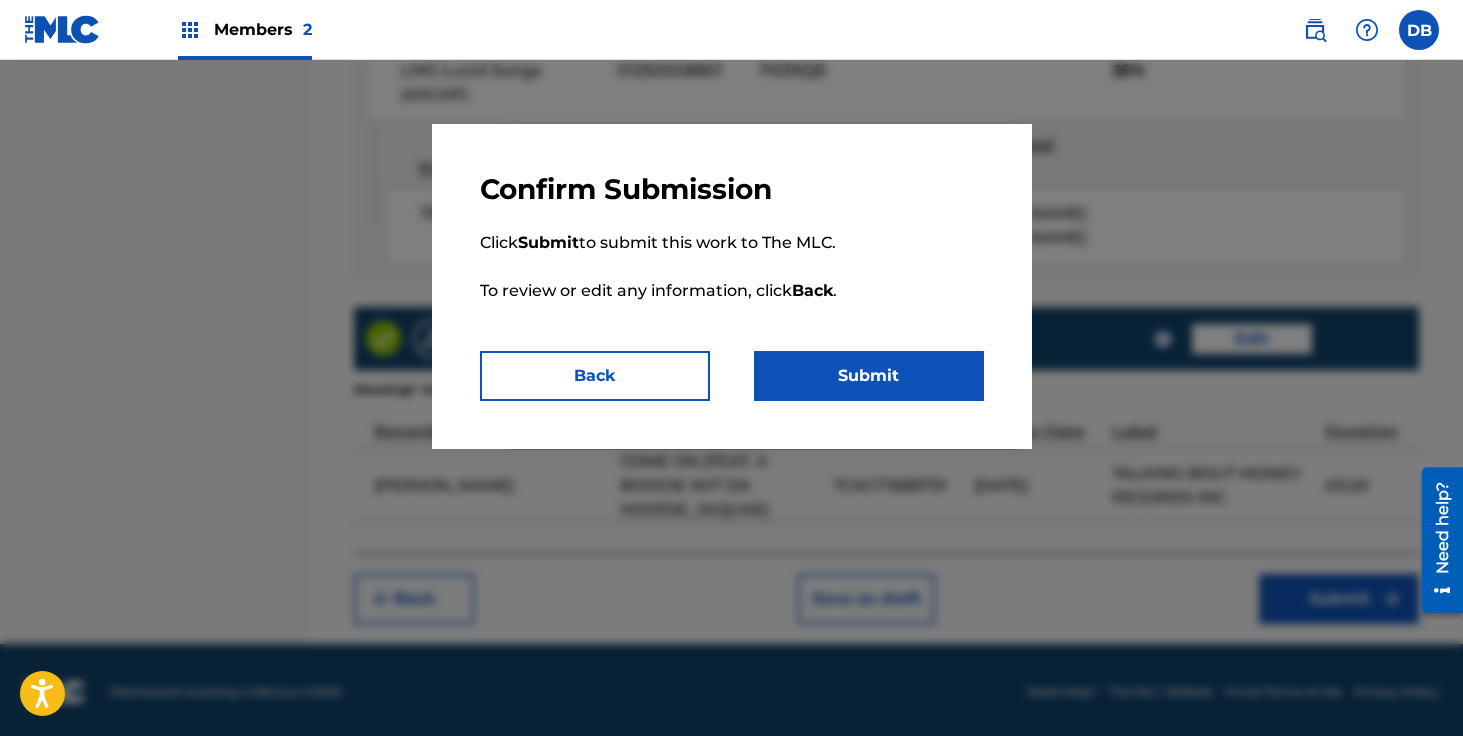 click on "Submit" at bounding box center (869, 376) 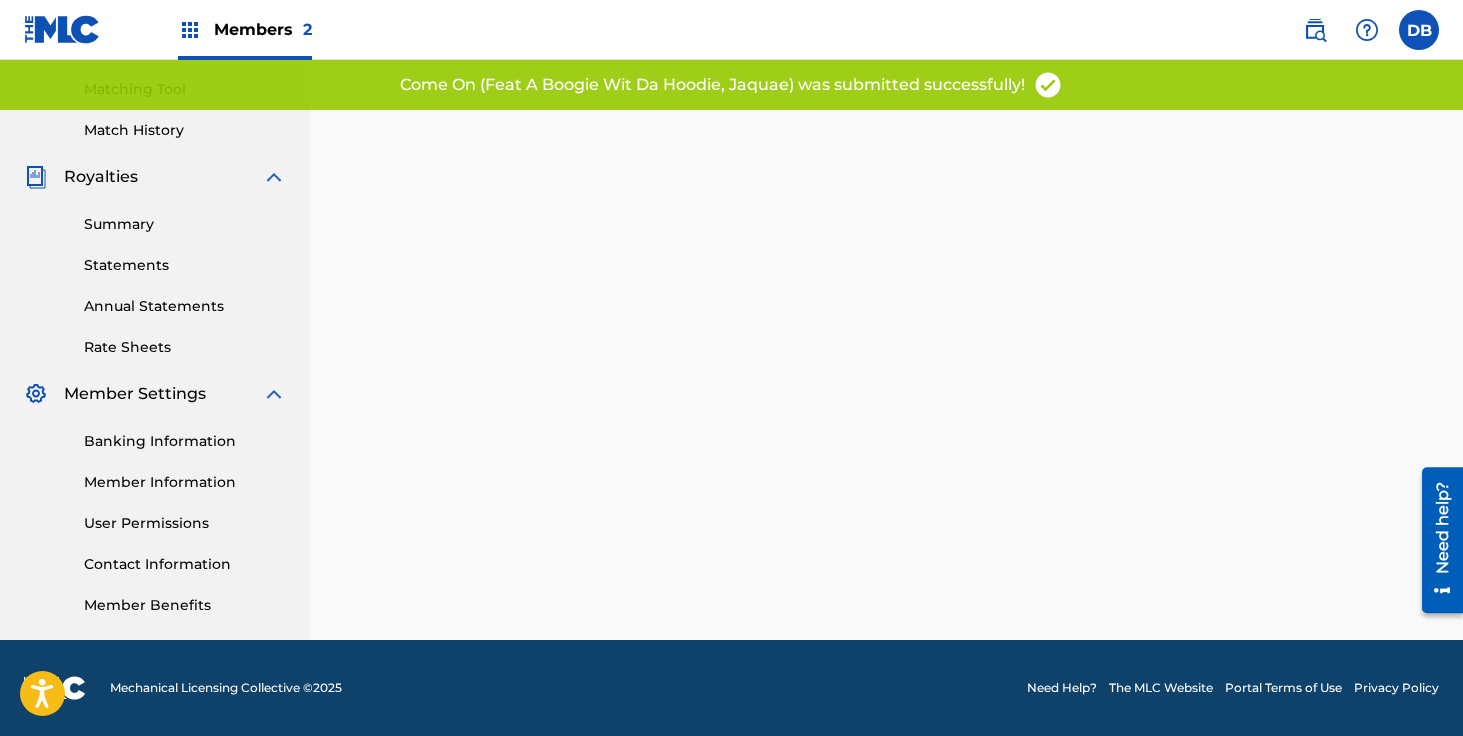 scroll, scrollTop: 0, scrollLeft: 0, axis: both 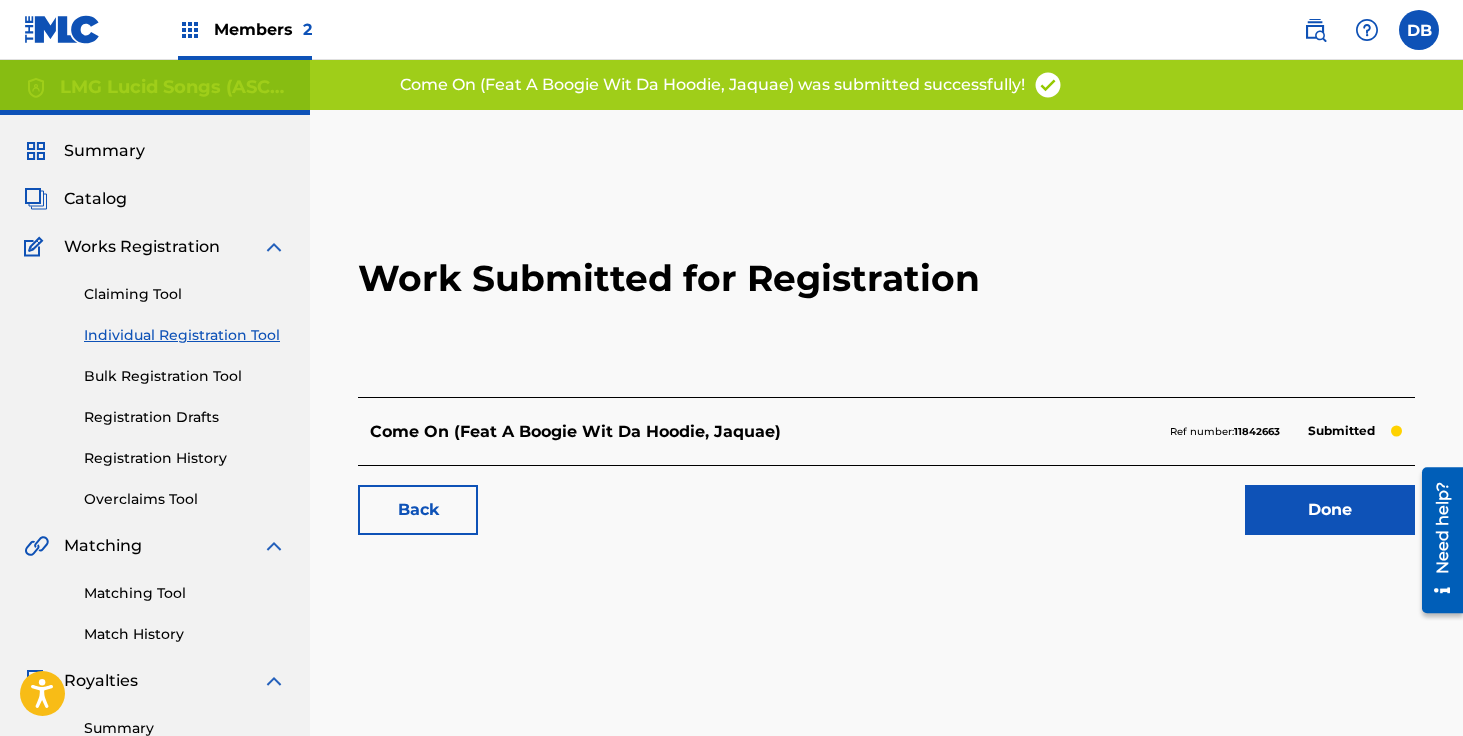 click on "Done" at bounding box center (1330, 510) 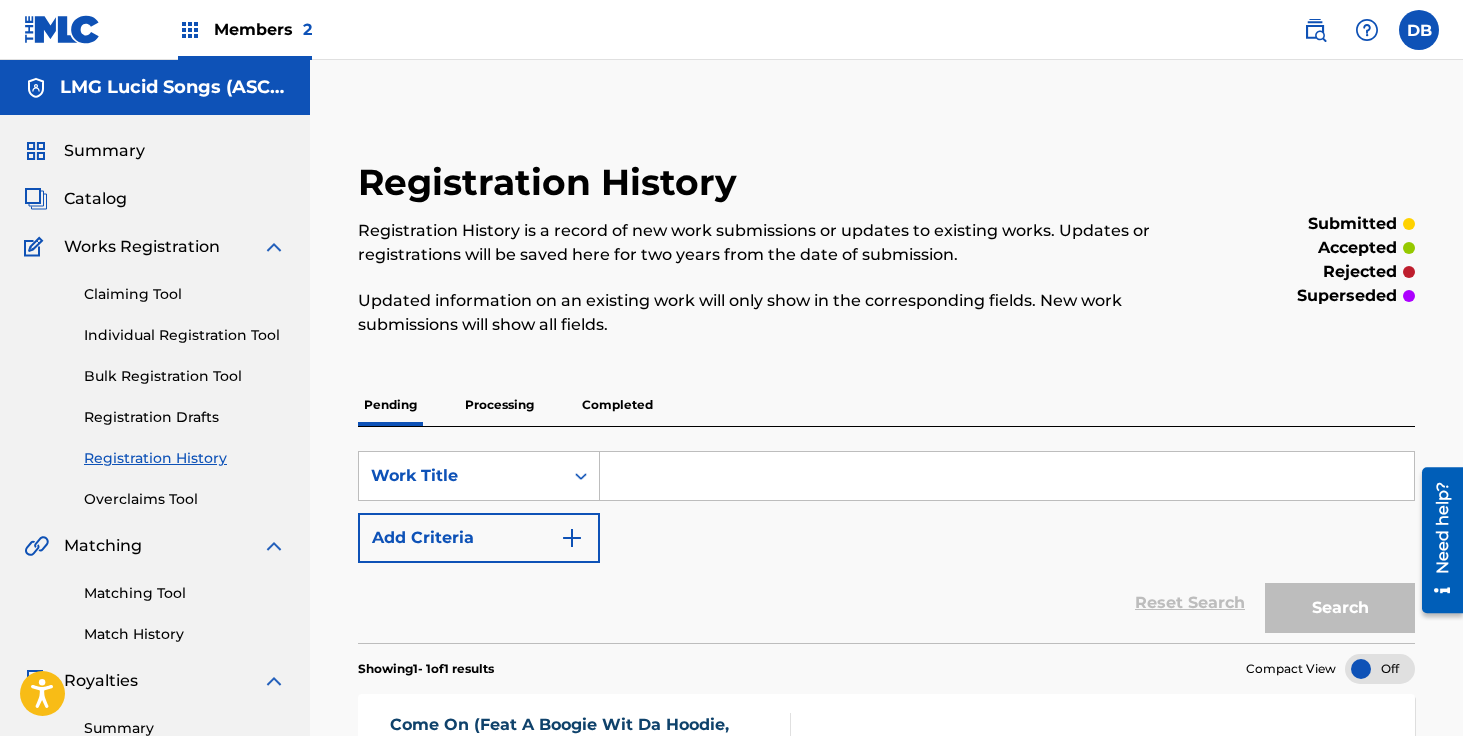 click on "Claiming Tool Individual Registration Tool Bulk Registration Tool Registration Drafts Registration History Overclaims Tool" at bounding box center (155, 384) 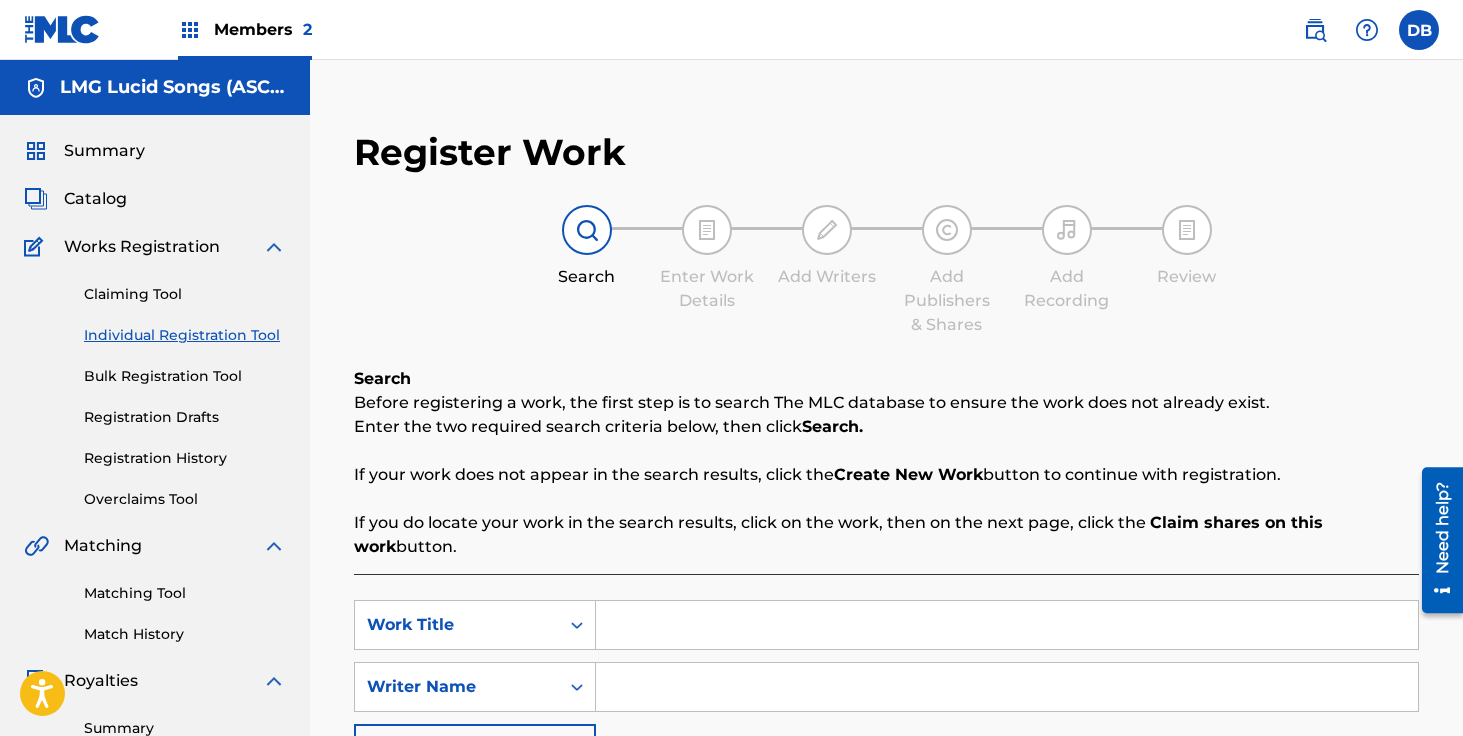 click at bounding box center [1007, 625] 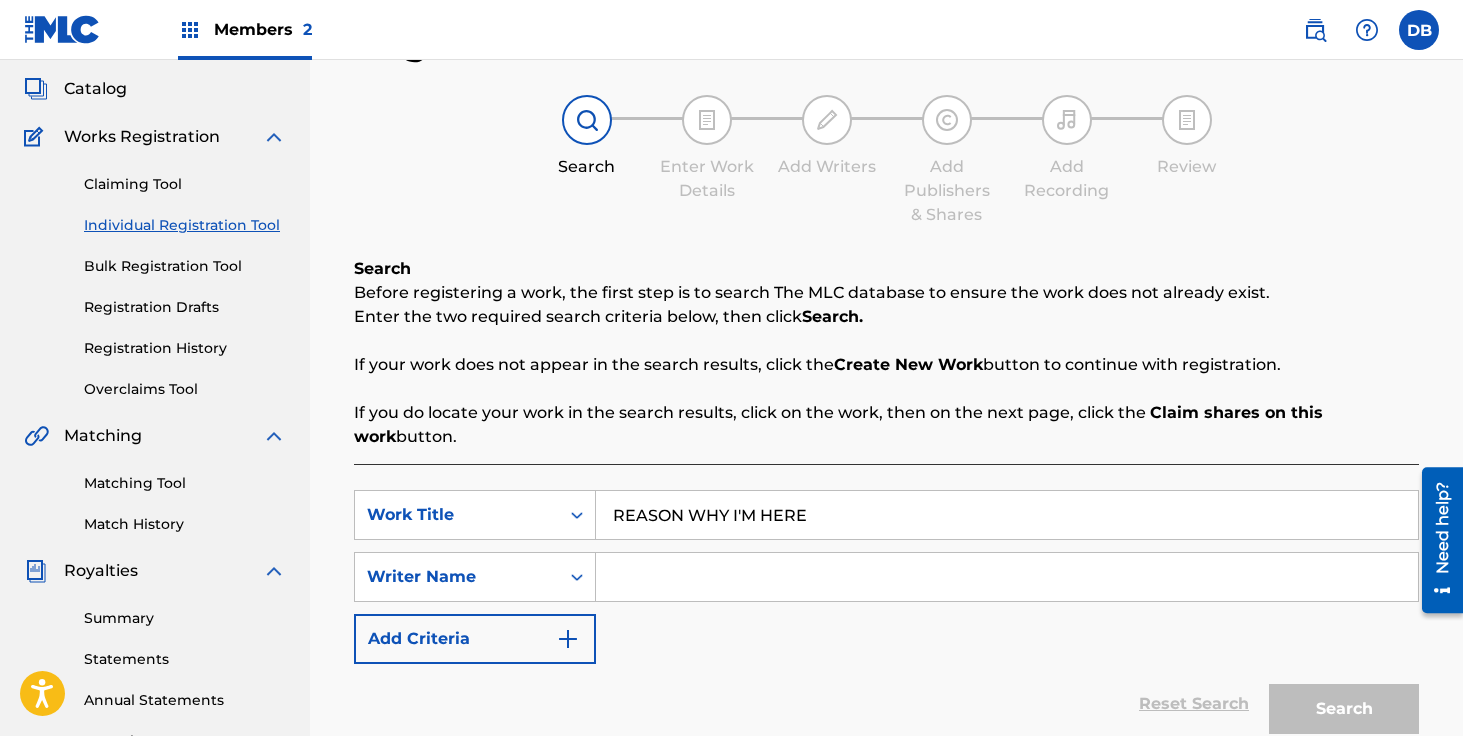 scroll, scrollTop: 160, scrollLeft: 0, axis: vertical 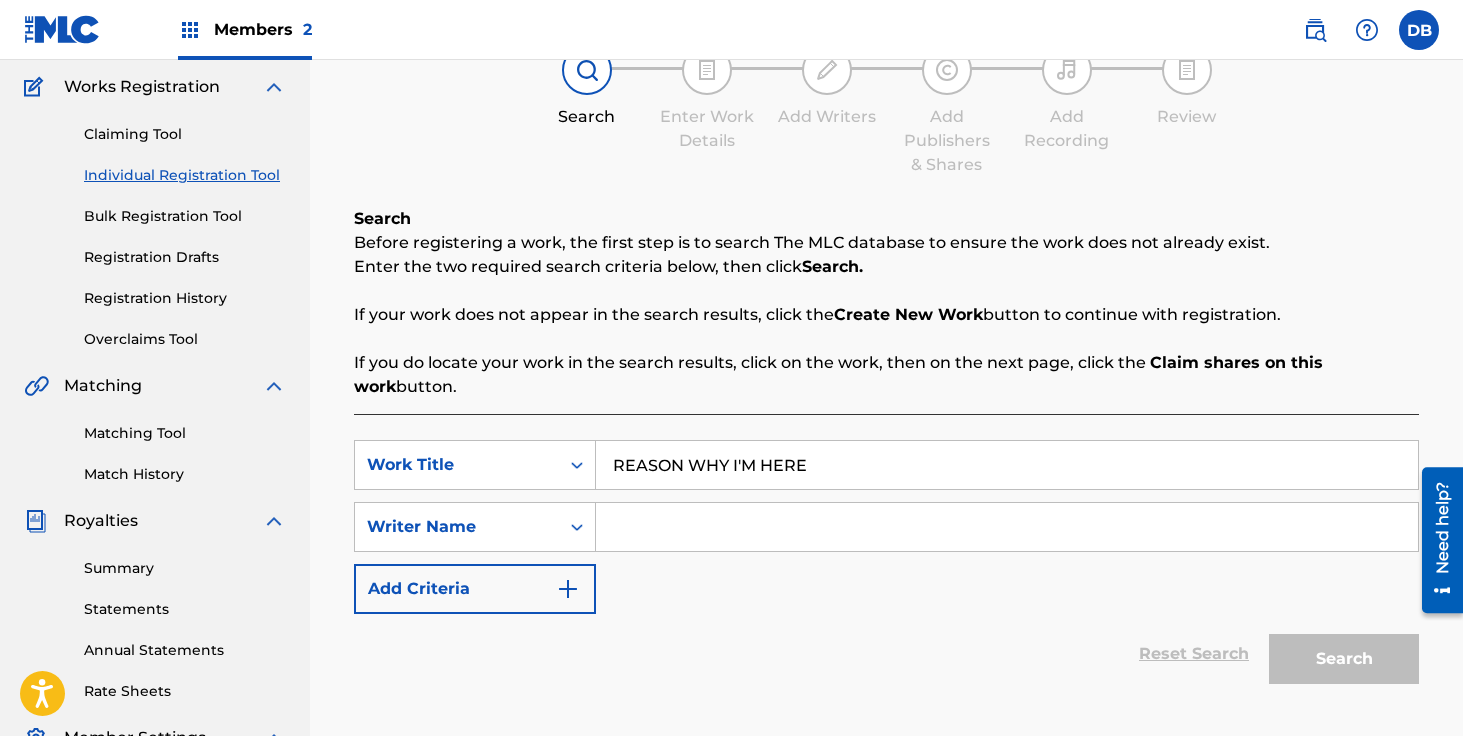 type on "REASON WHY I'M HERE" 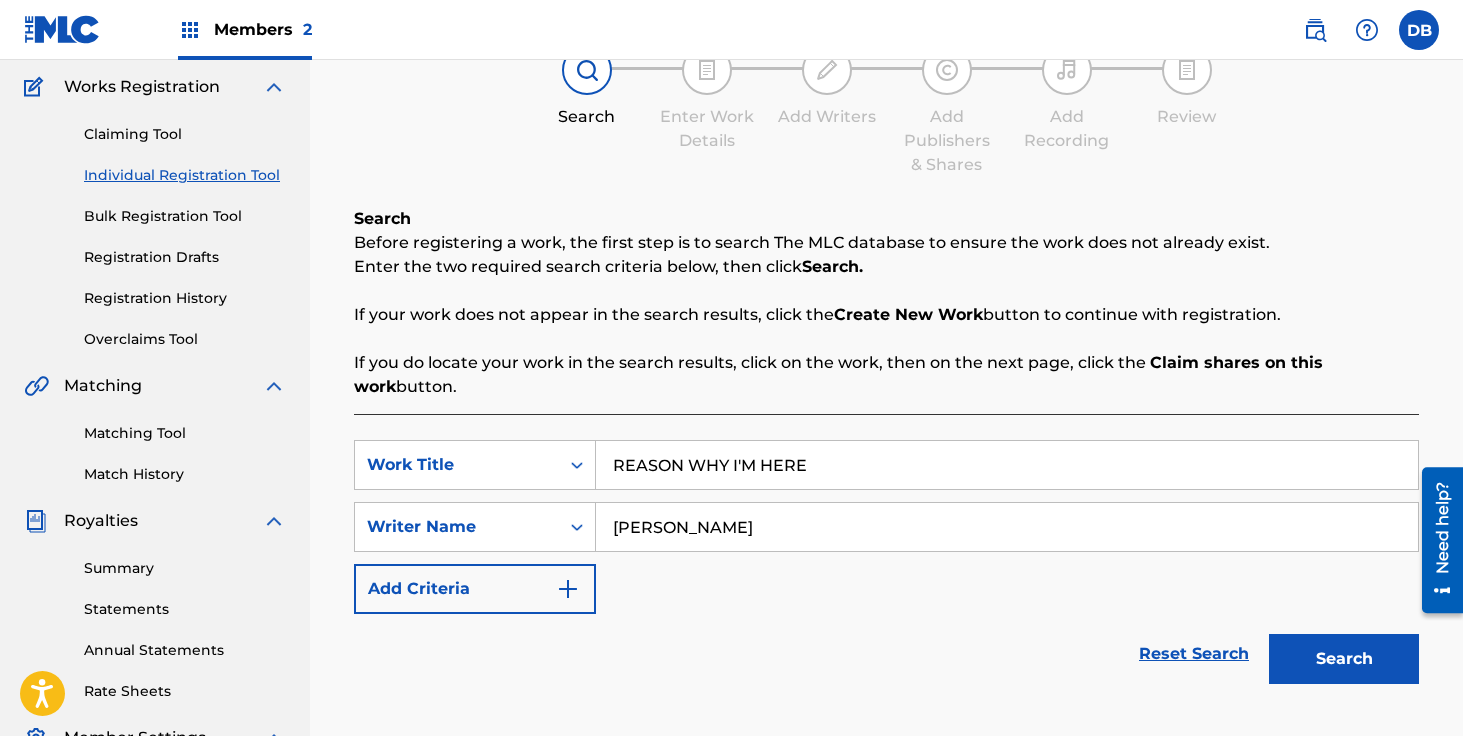 type on "[PERSON_NAME]" 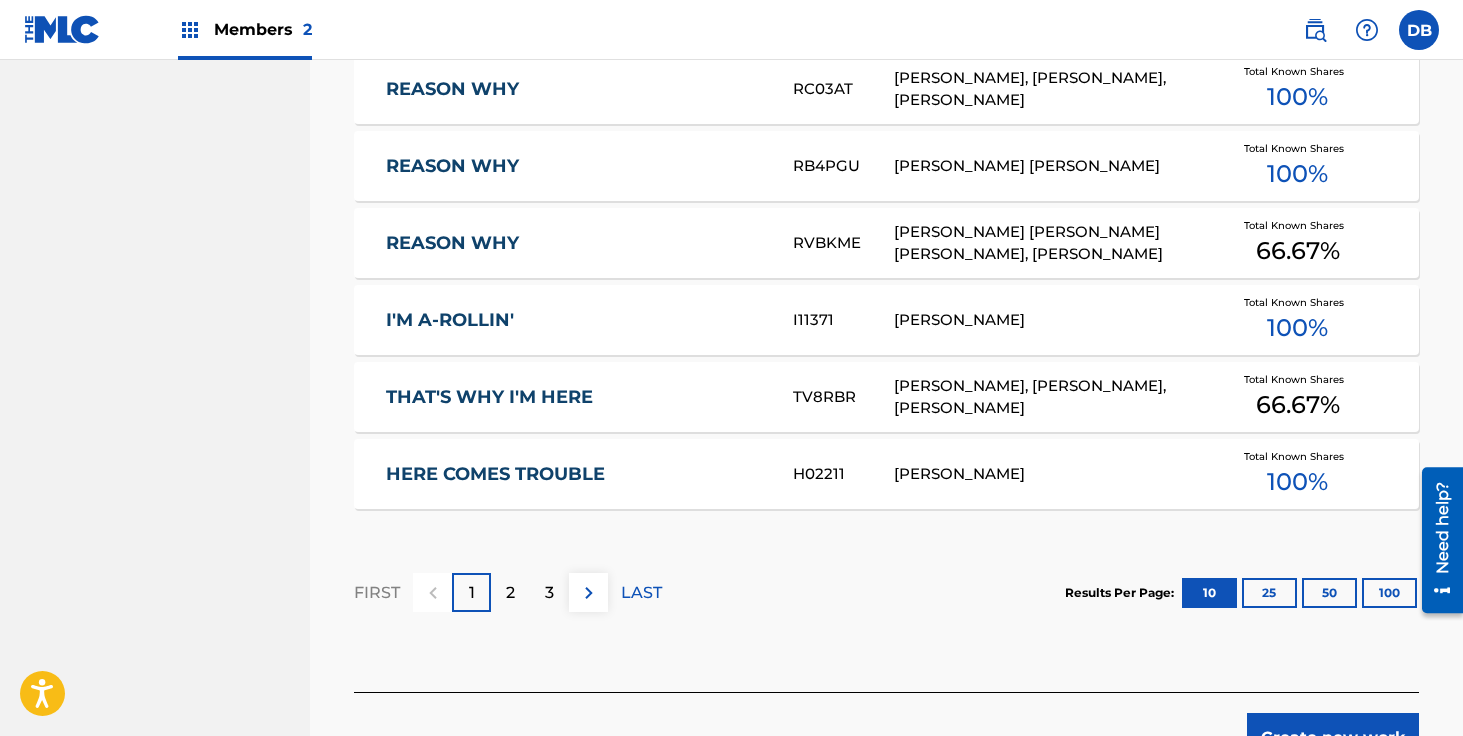 scroll, scrollTop: 1234, scrollLeft: 0, axis: vertical 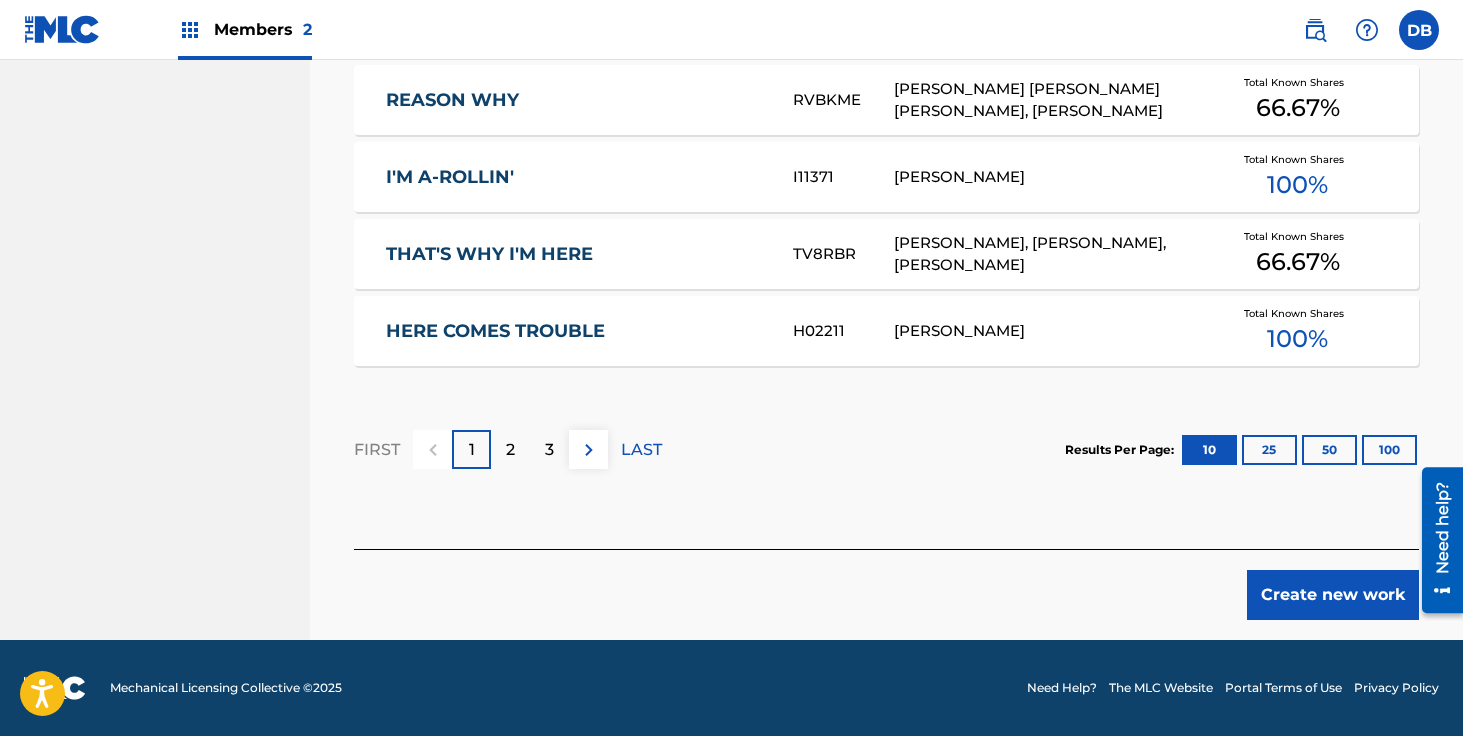 click on "Create new work" at bounding box center [1333, 595] 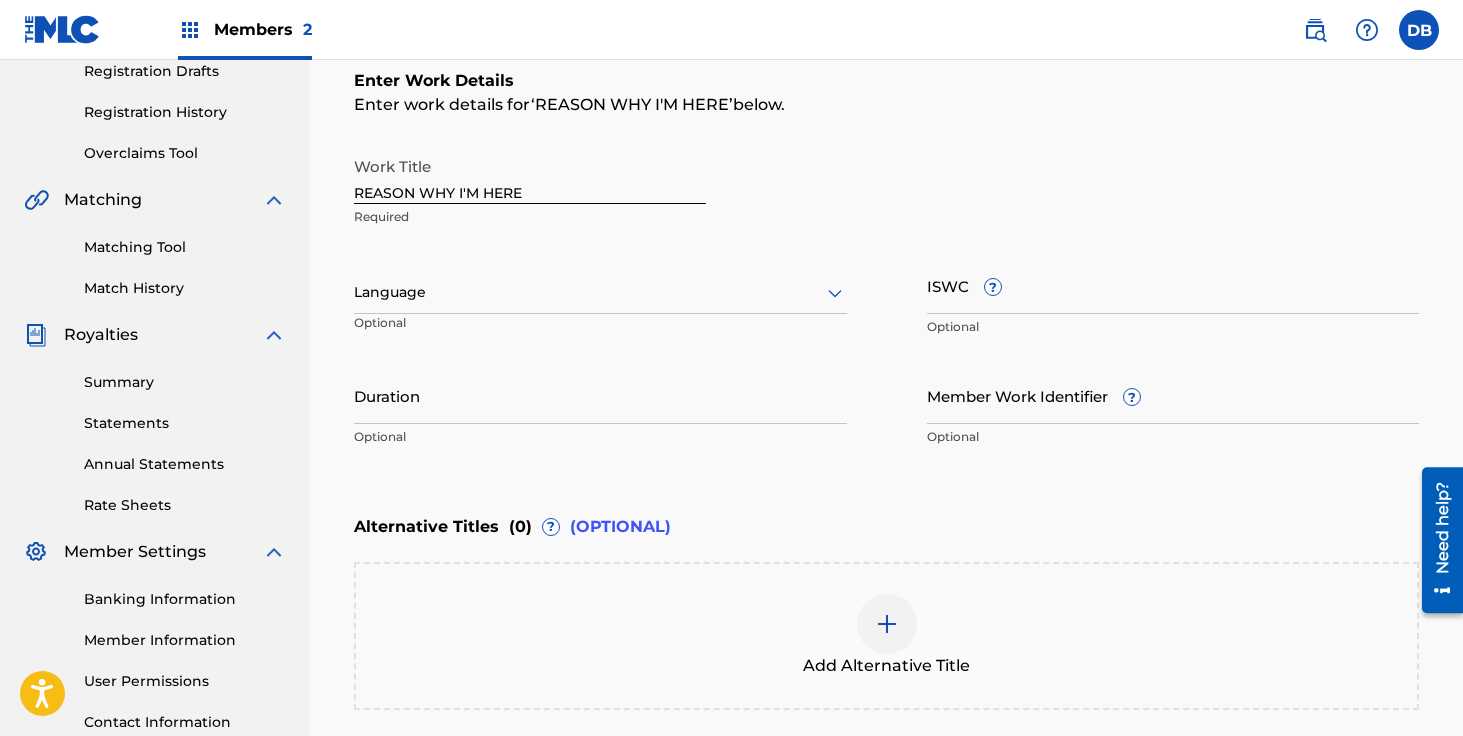 scroll, scrollTop: 159, scrollLeft: 0, axis: vertical 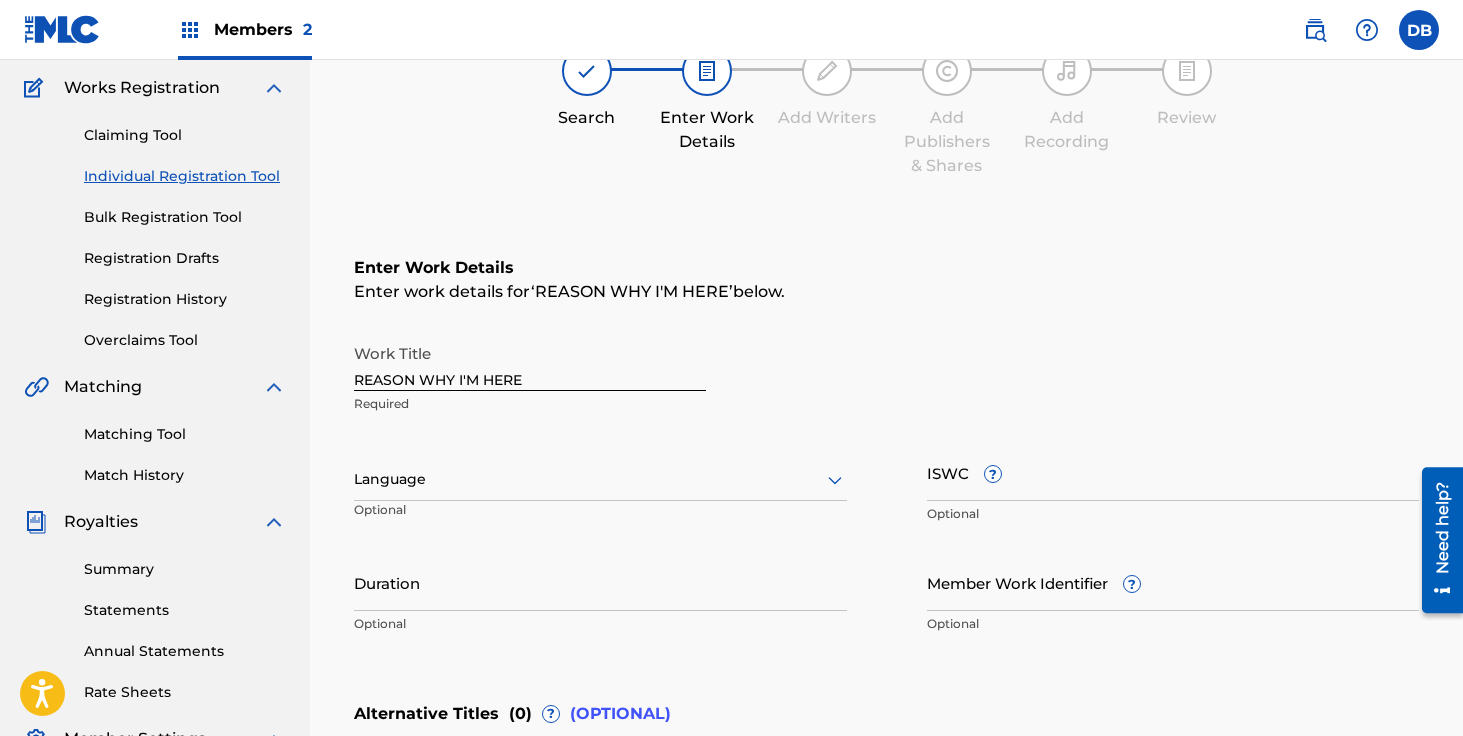 click on "Duration" at bounding box center (600, 582) 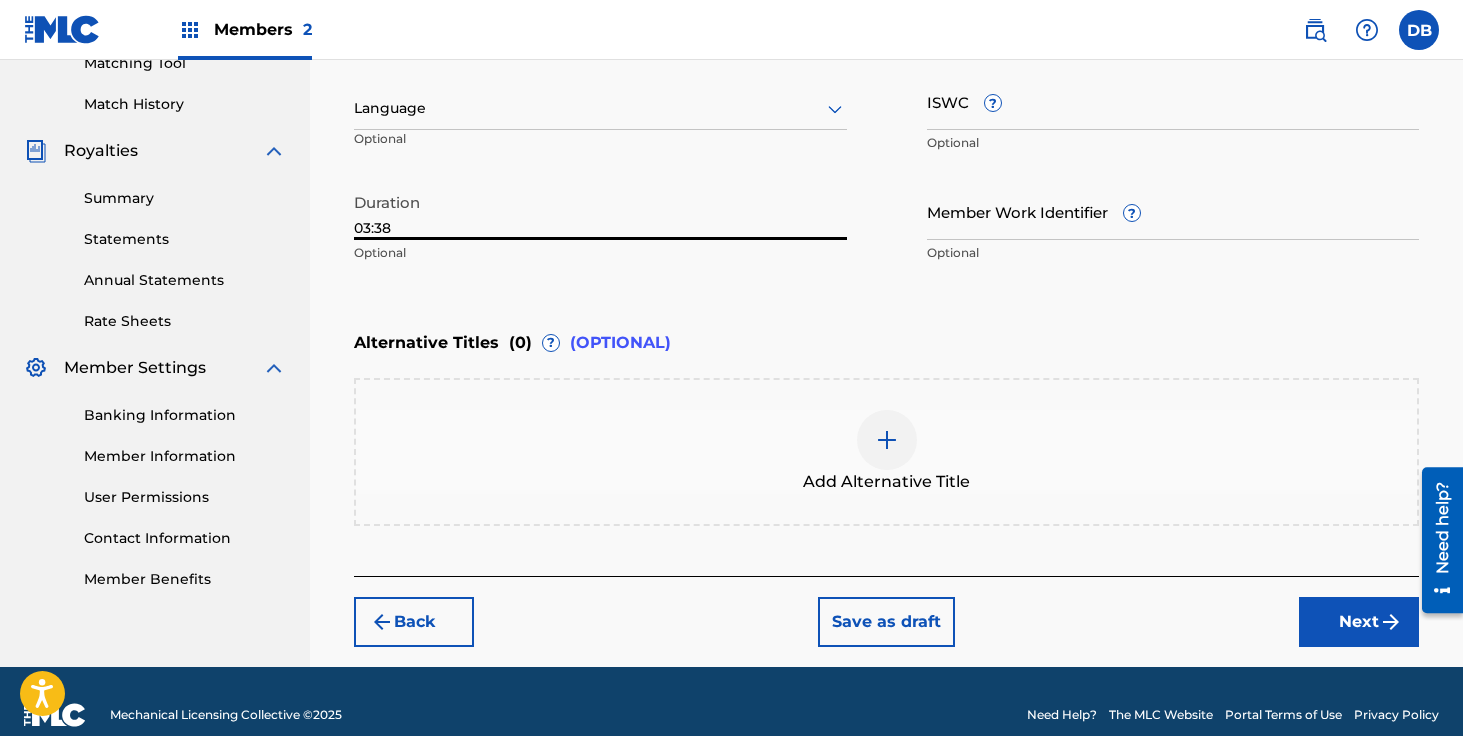 scroll, scrollTop: 532, scrollLeft: 0, axis: vertical 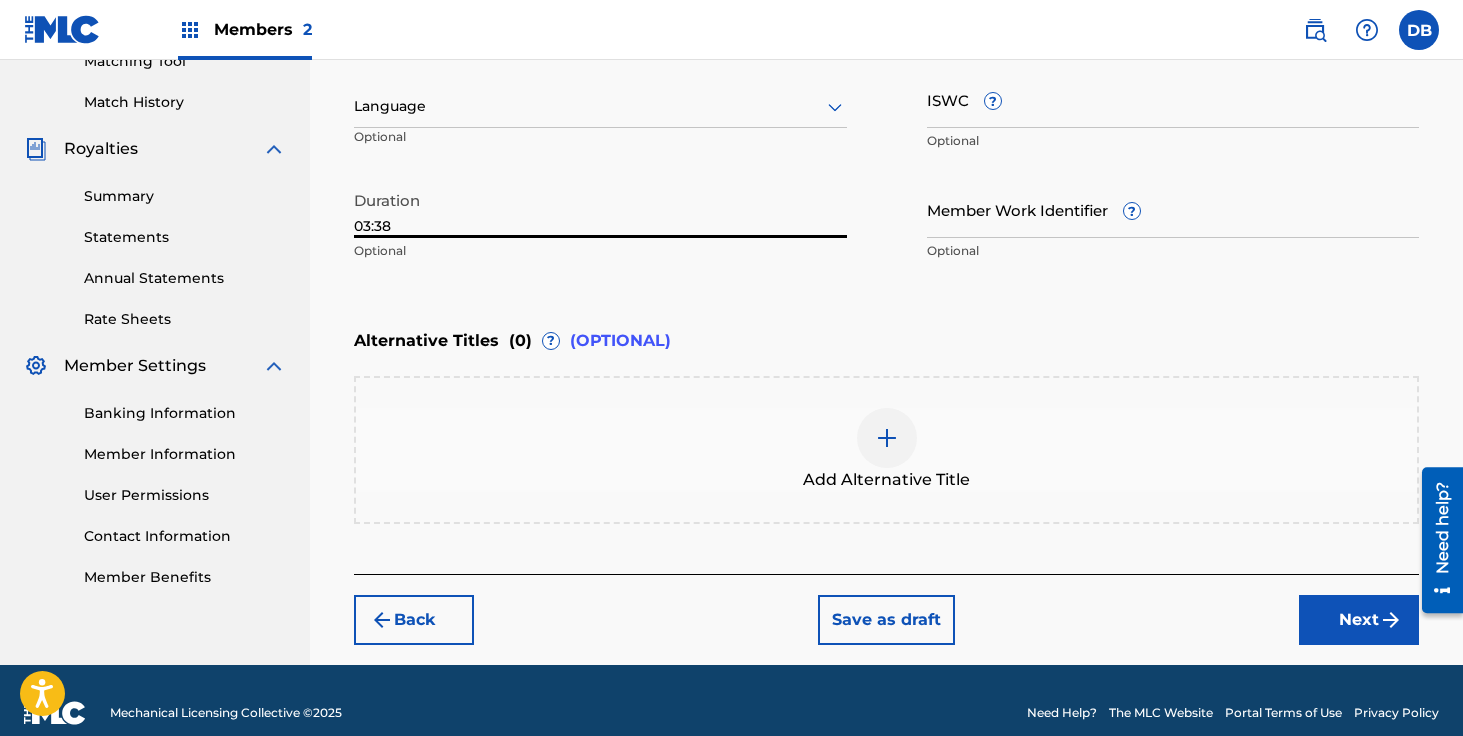 type on "03:38" 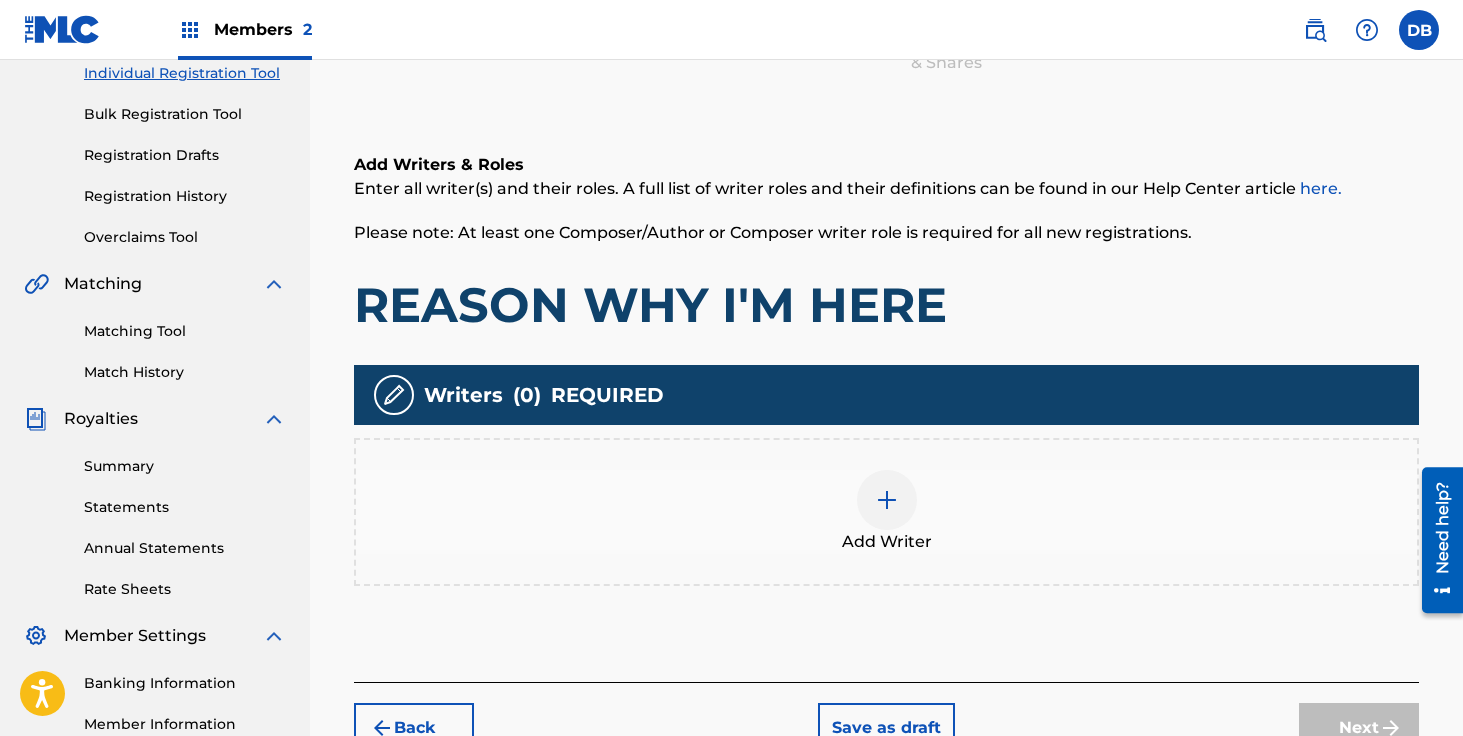 scroll, scrollTop: 334, scrollLeft: 0, axis: vertical 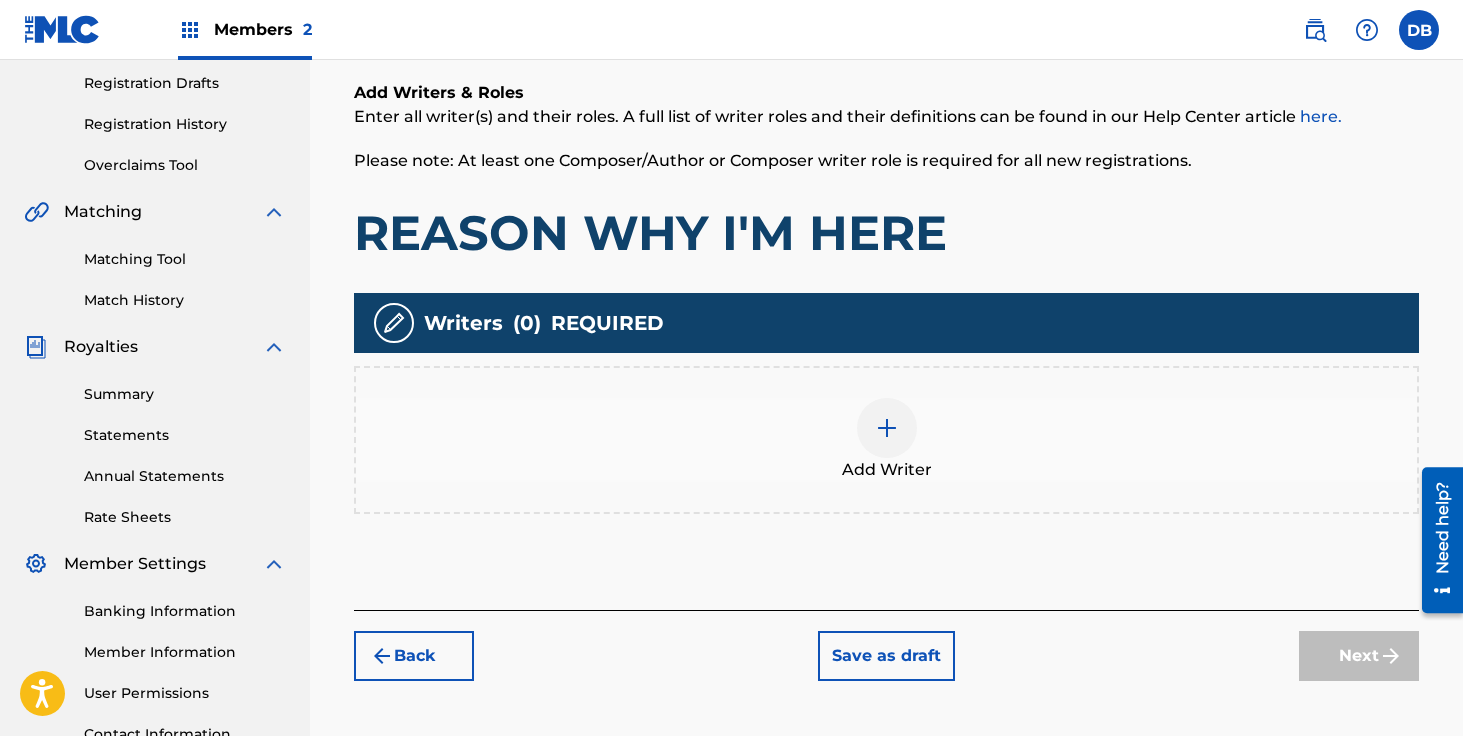 click at bounding box center [887, 428] 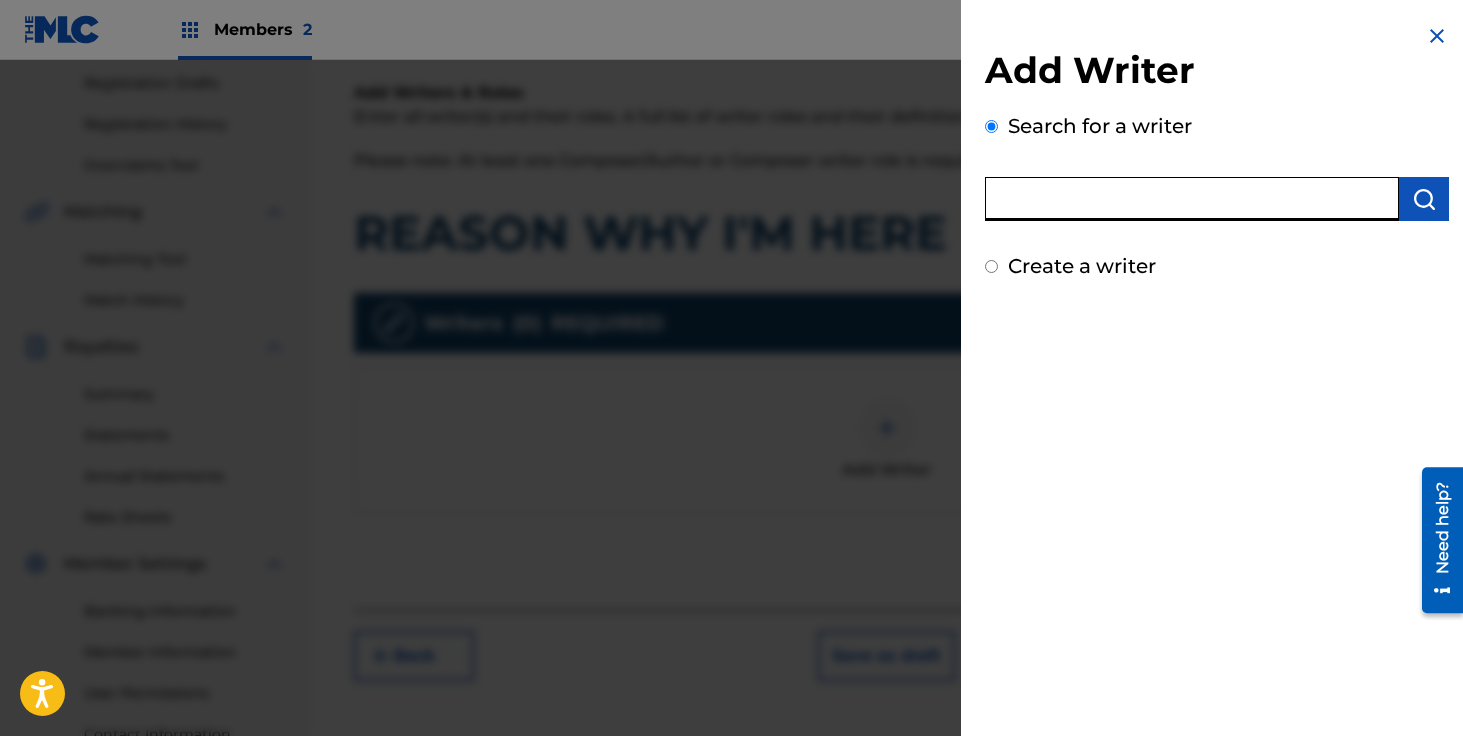 click at bounding box center (1192, 199) 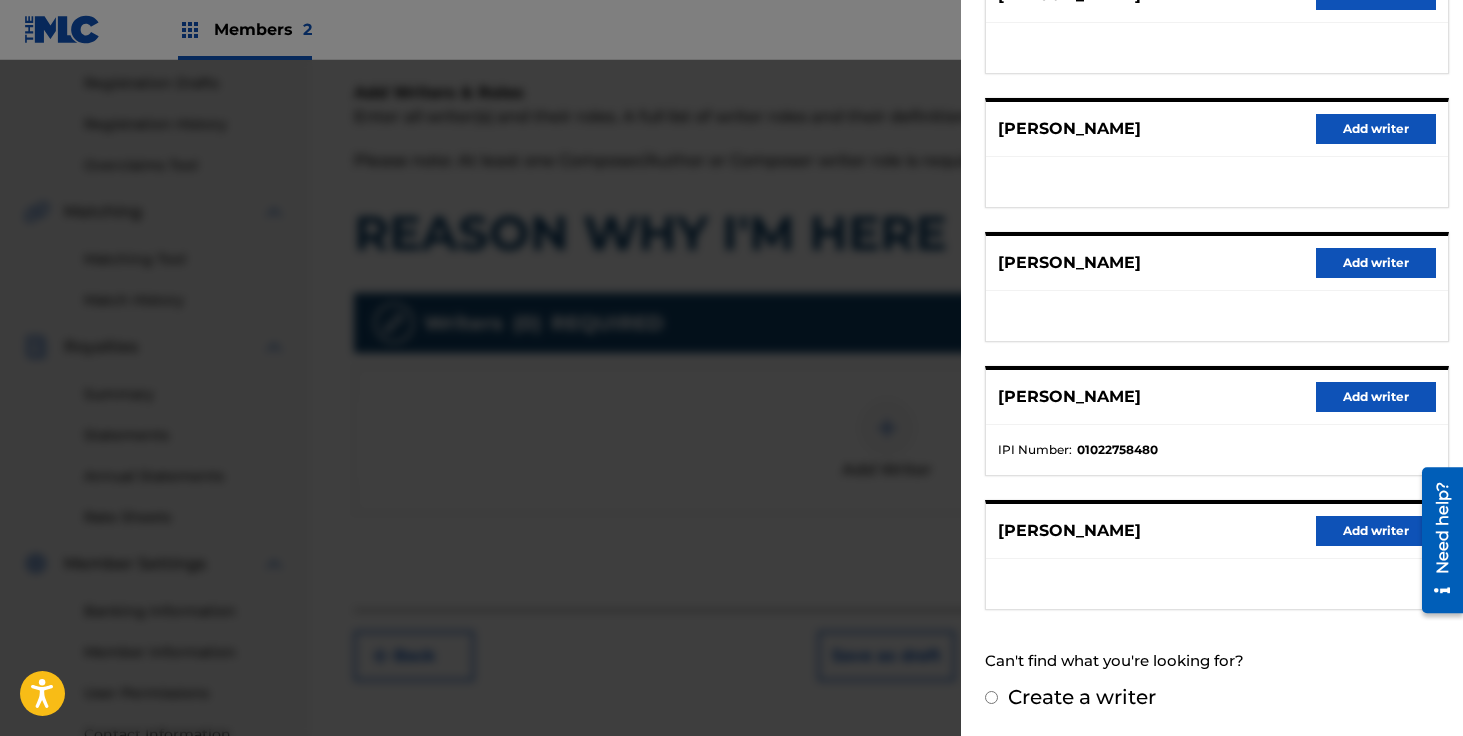 scroll, scrollTop: 0, scrollLeft: 0, axis: both 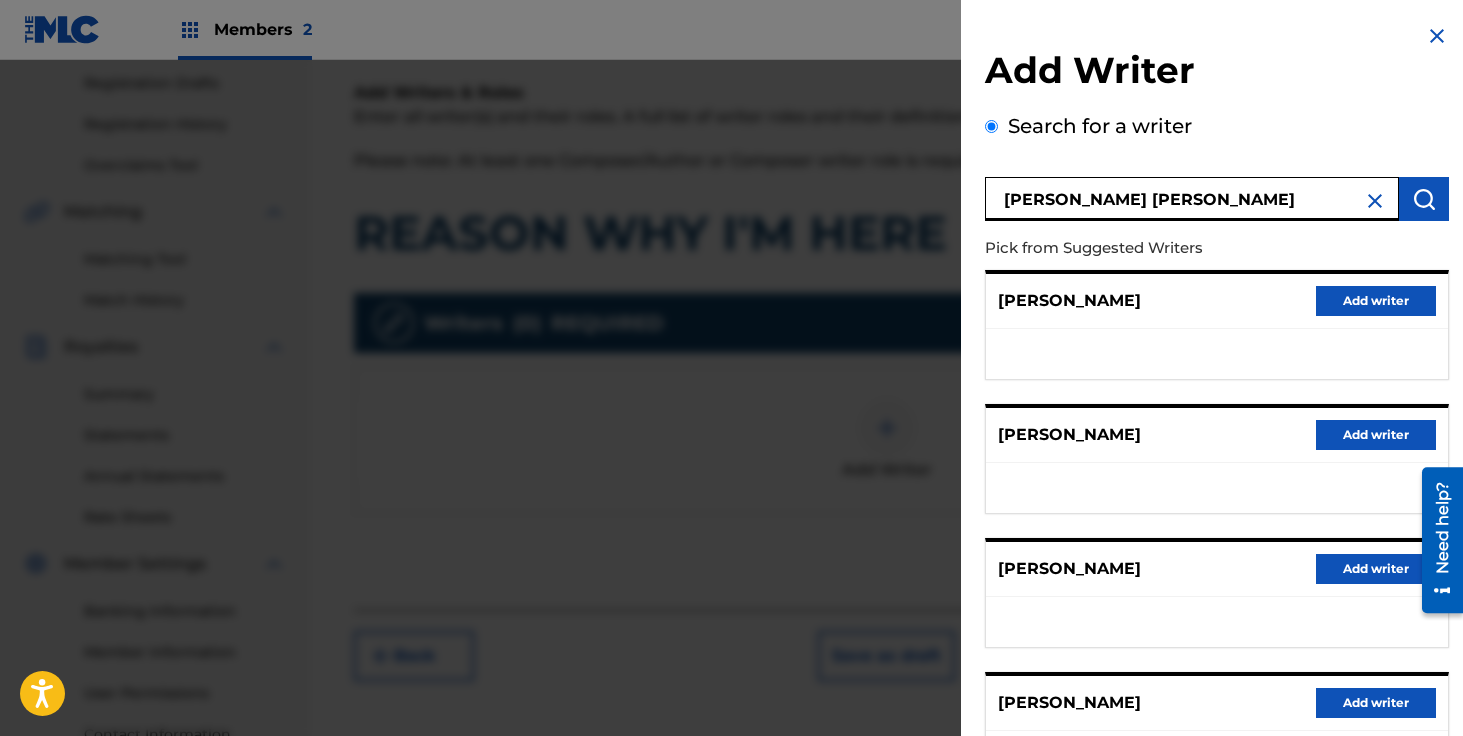 drag, startPoint x: 1198, startPoint y: 192, endPoint x: 1055, endPoint y: 195, distance: 143.03146 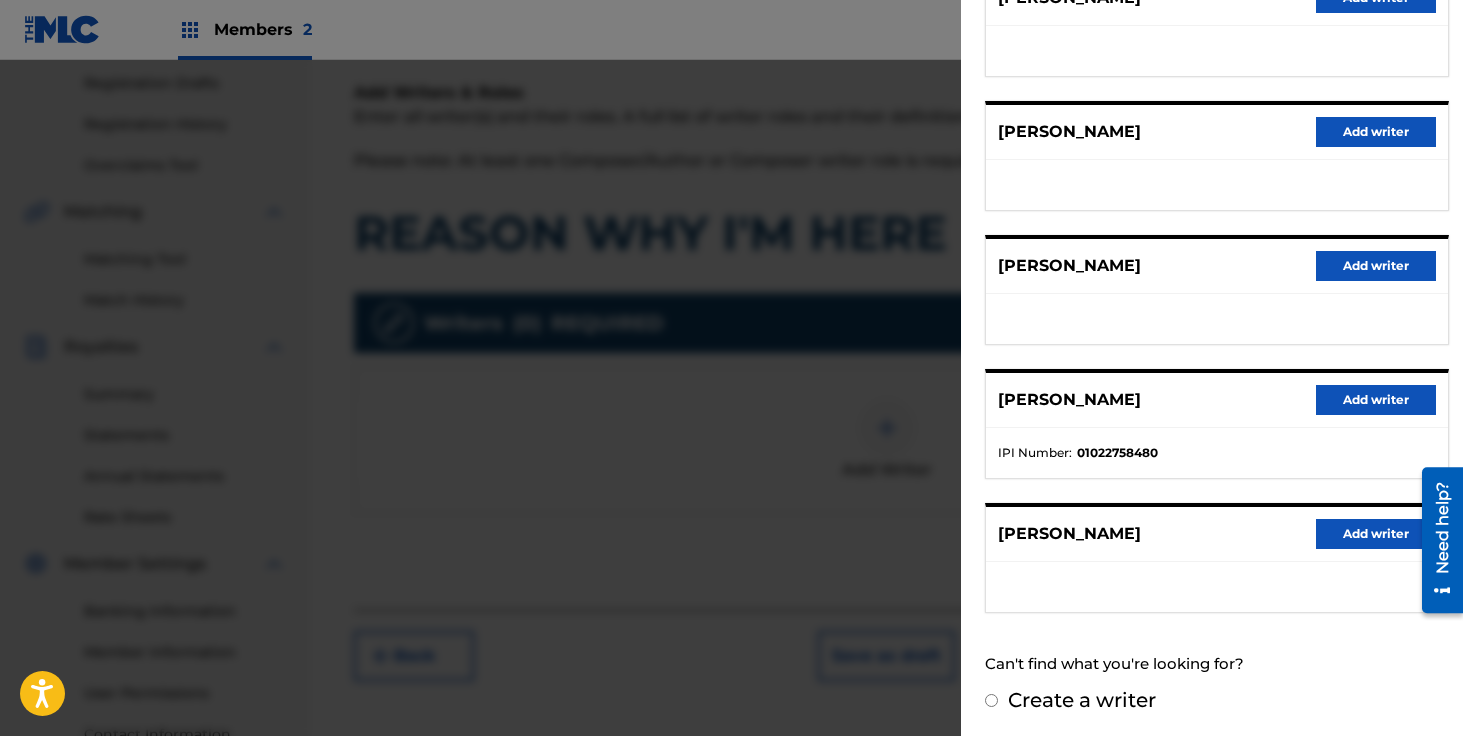 scroll, scrollTop: 306, scrollLeft: 0, axis: vertical 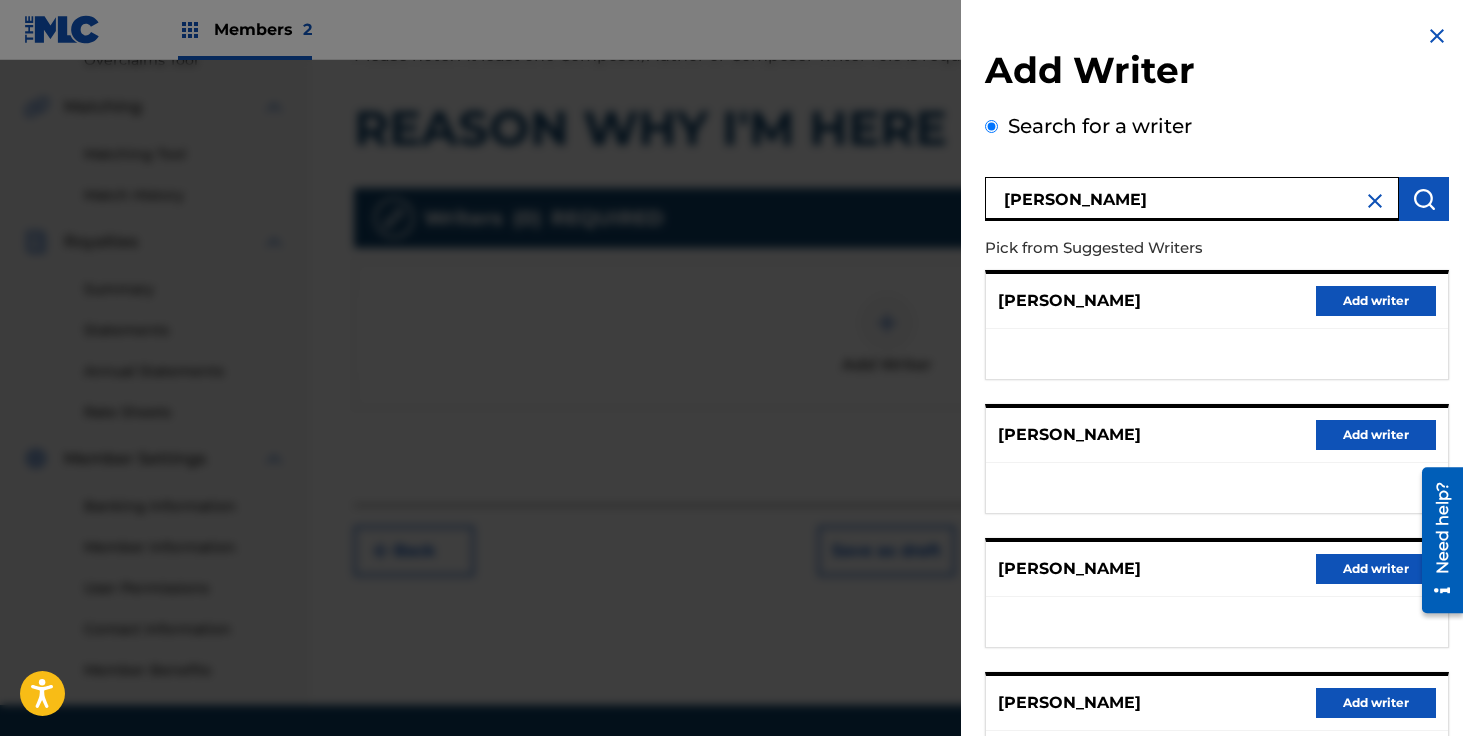 drag, startPoint x: 1205, startPoint y: 199, endPoint x: 1009, endPoint y: 199, distance: 196 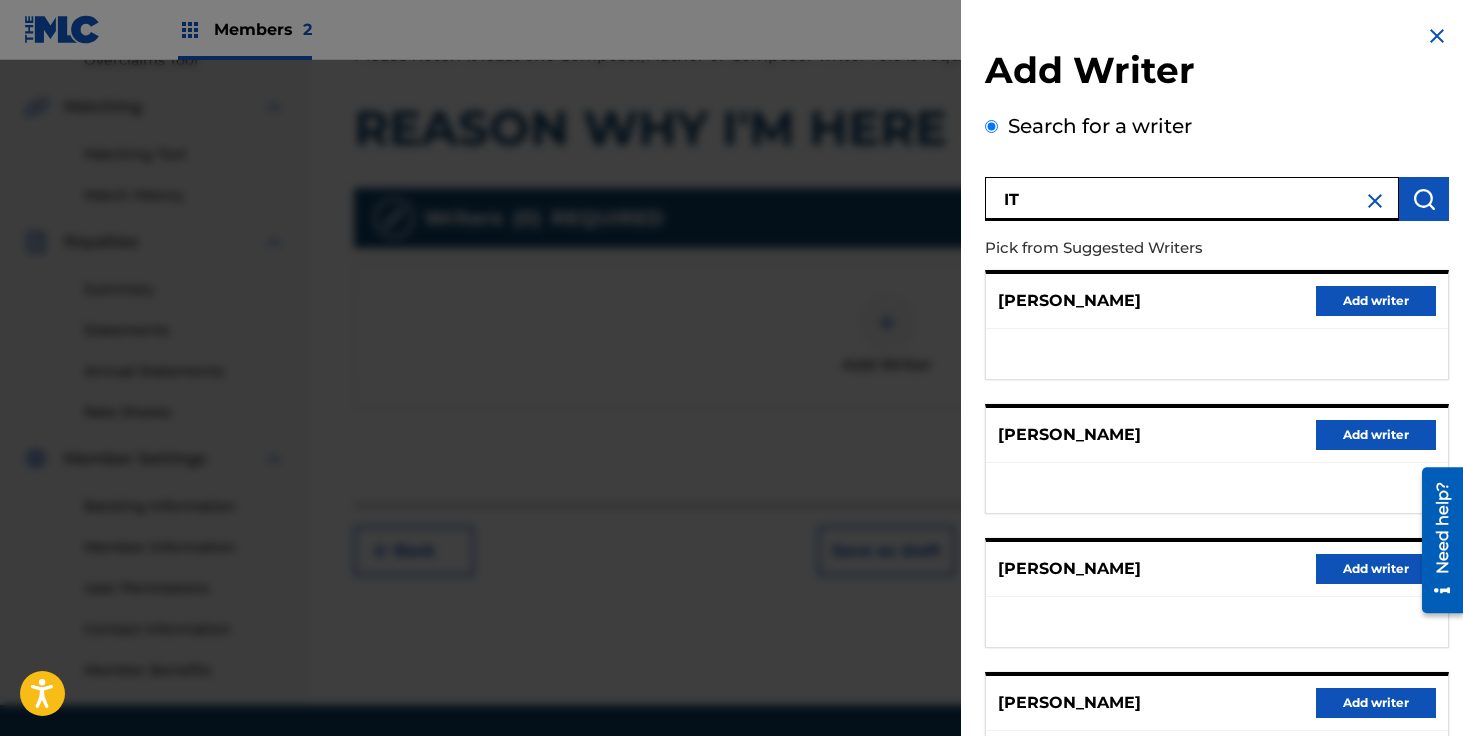 type on "I" 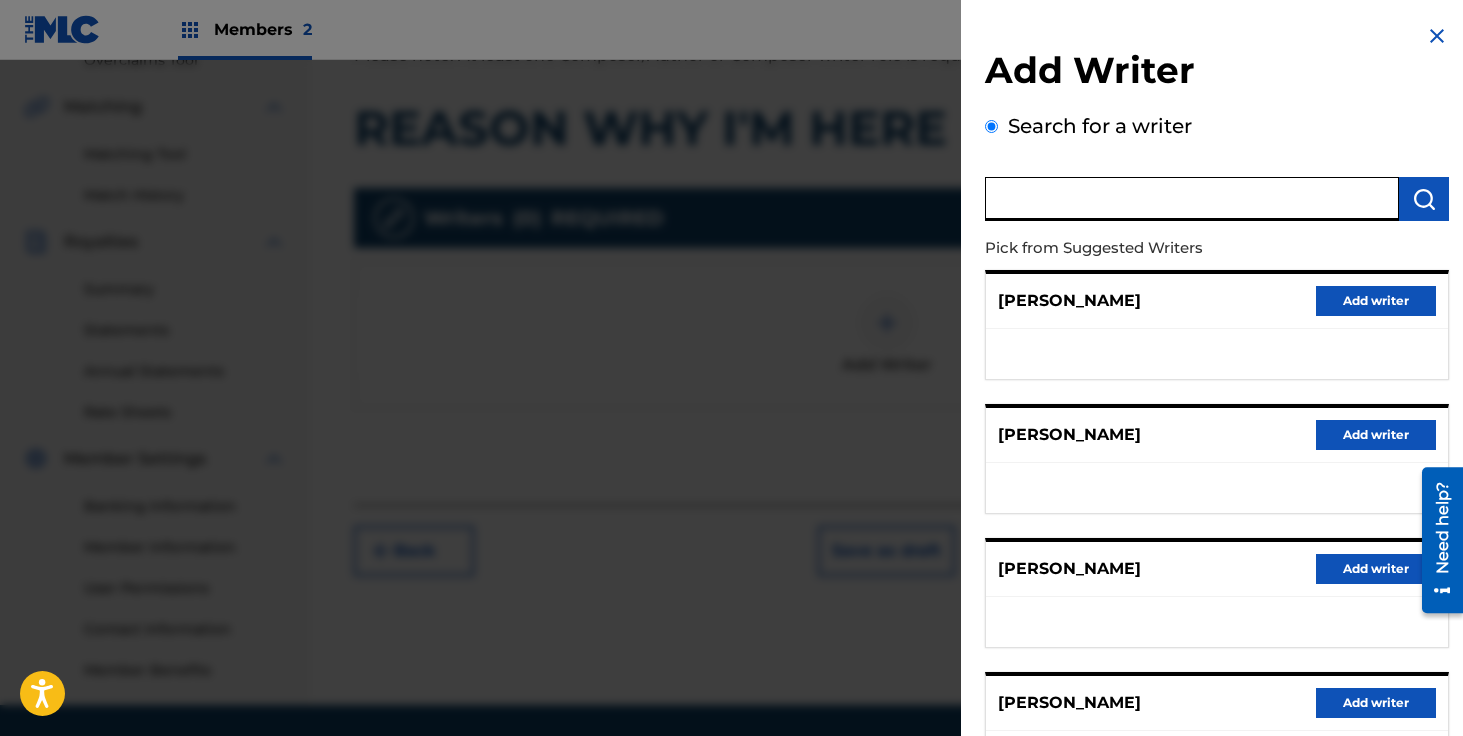 paste on "[PERSON_NAME] [PERSON_NAME]" 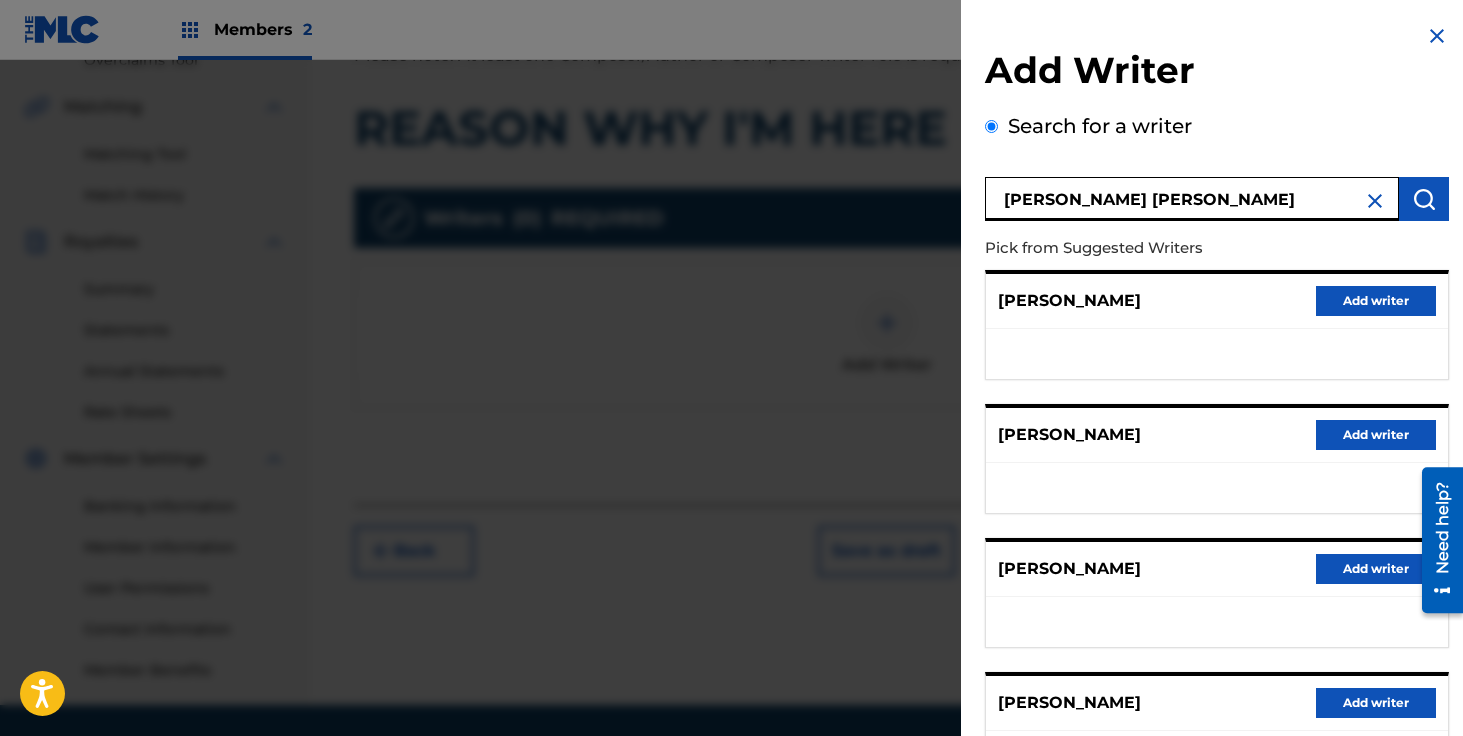 type on "[PERSON_NAME] [PERSON_NAME]" 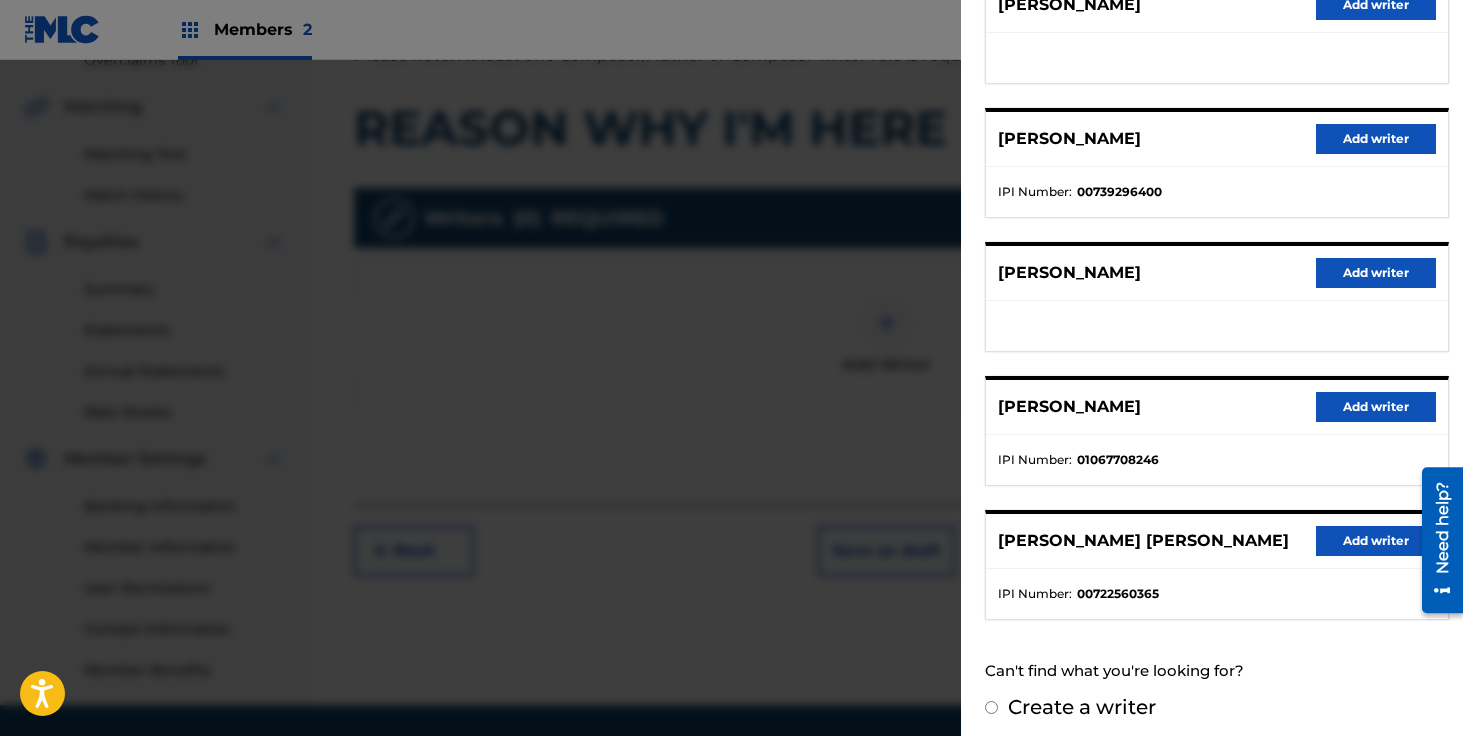 scroll, scrollTop: 302, scrollLeft: 0, axis: vertical 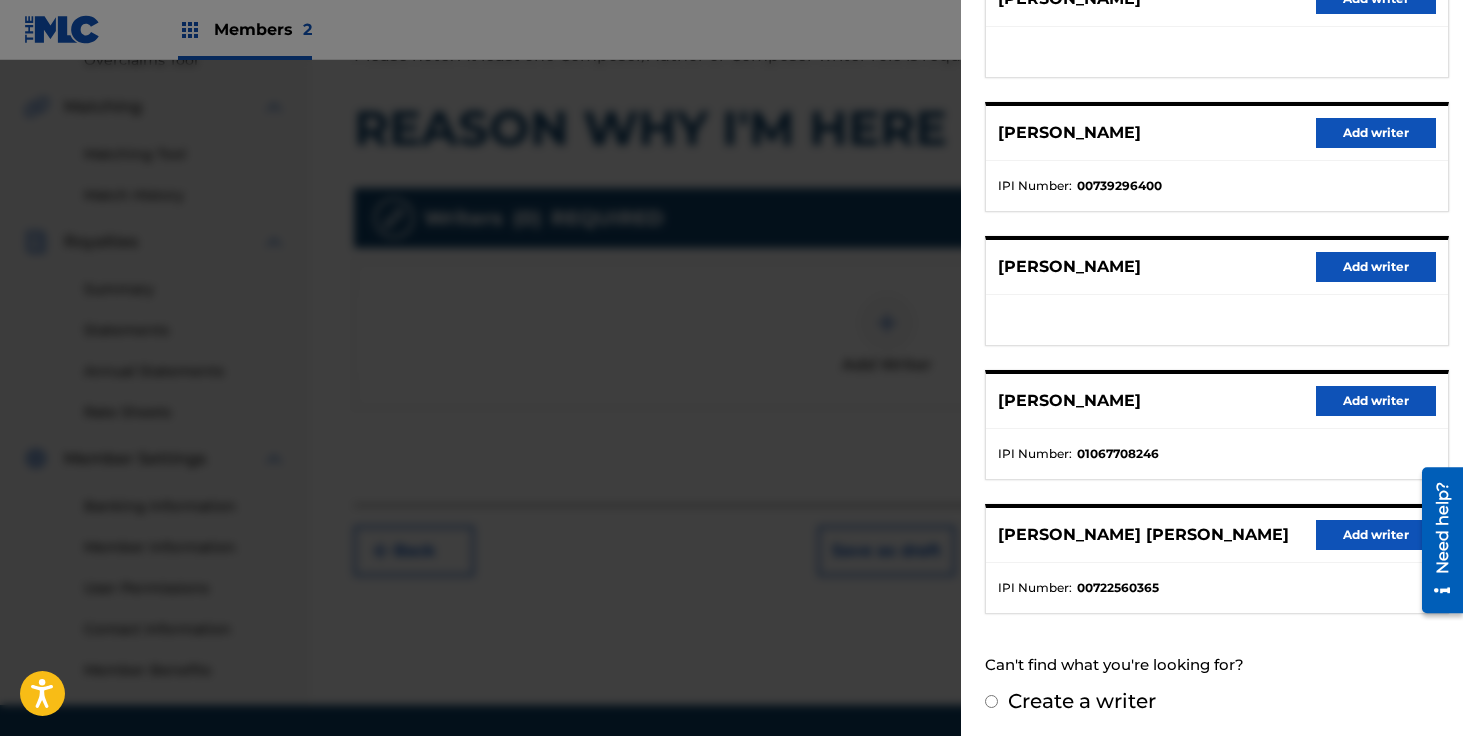 click on "Add writer" at bounding box center [1376, 535] 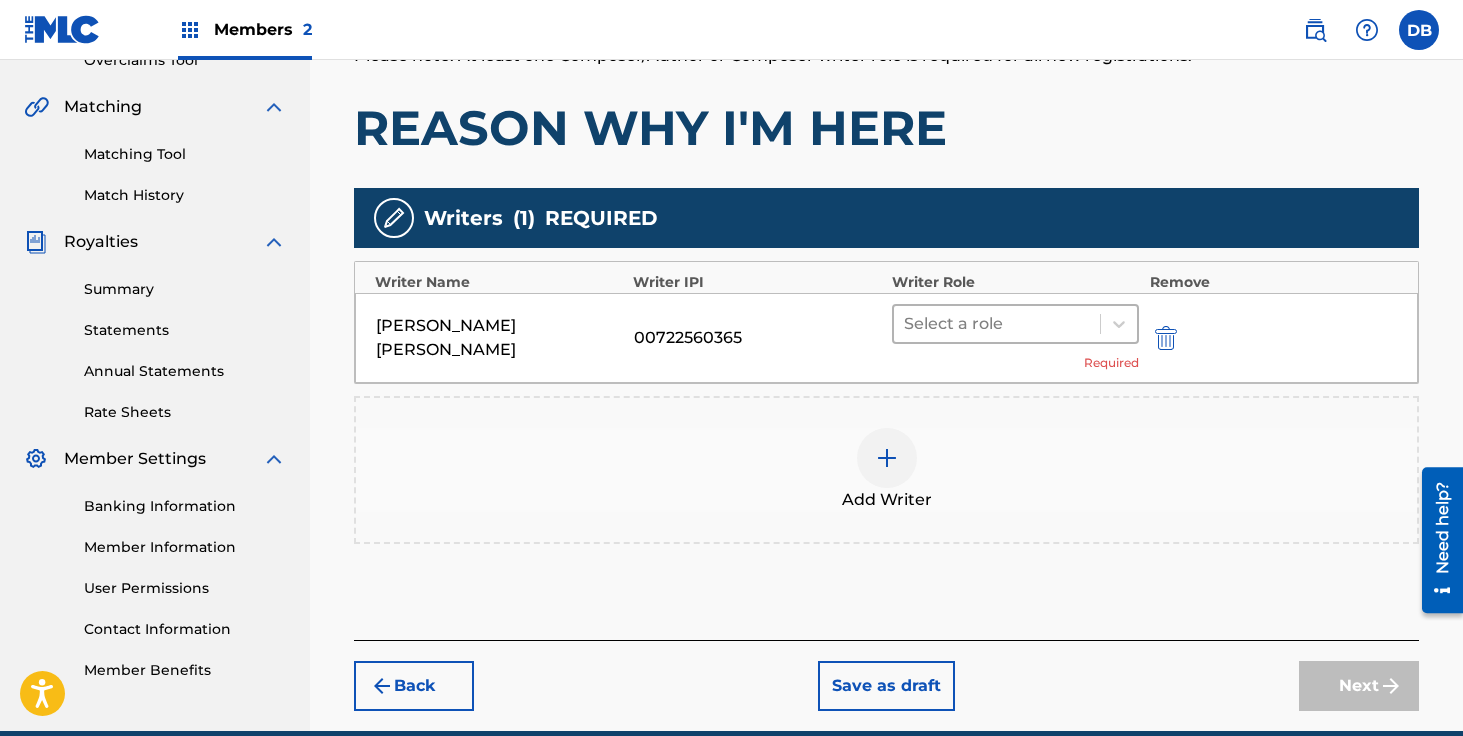 click at bounding box center (997, 324) 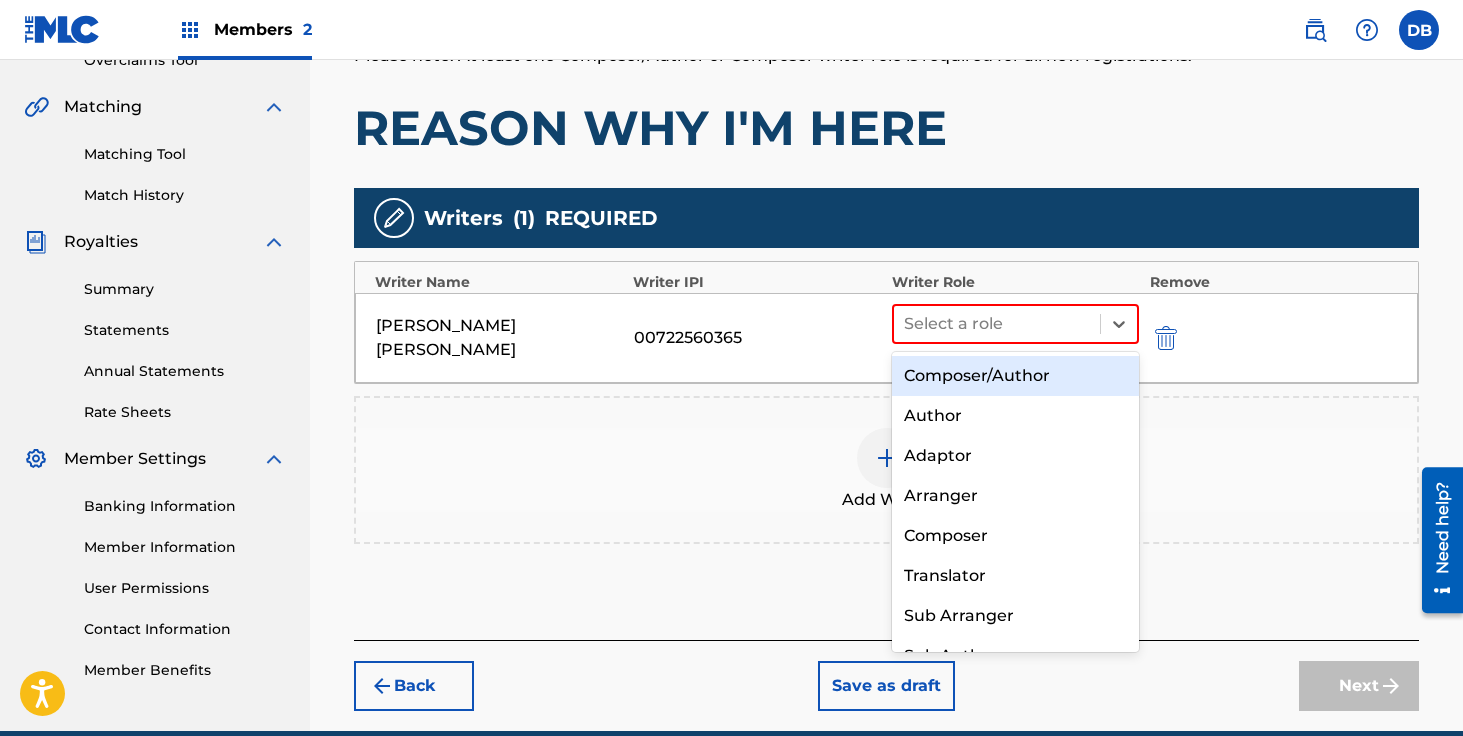 click on "Composer/Author" at bounding box center (1016, 376) 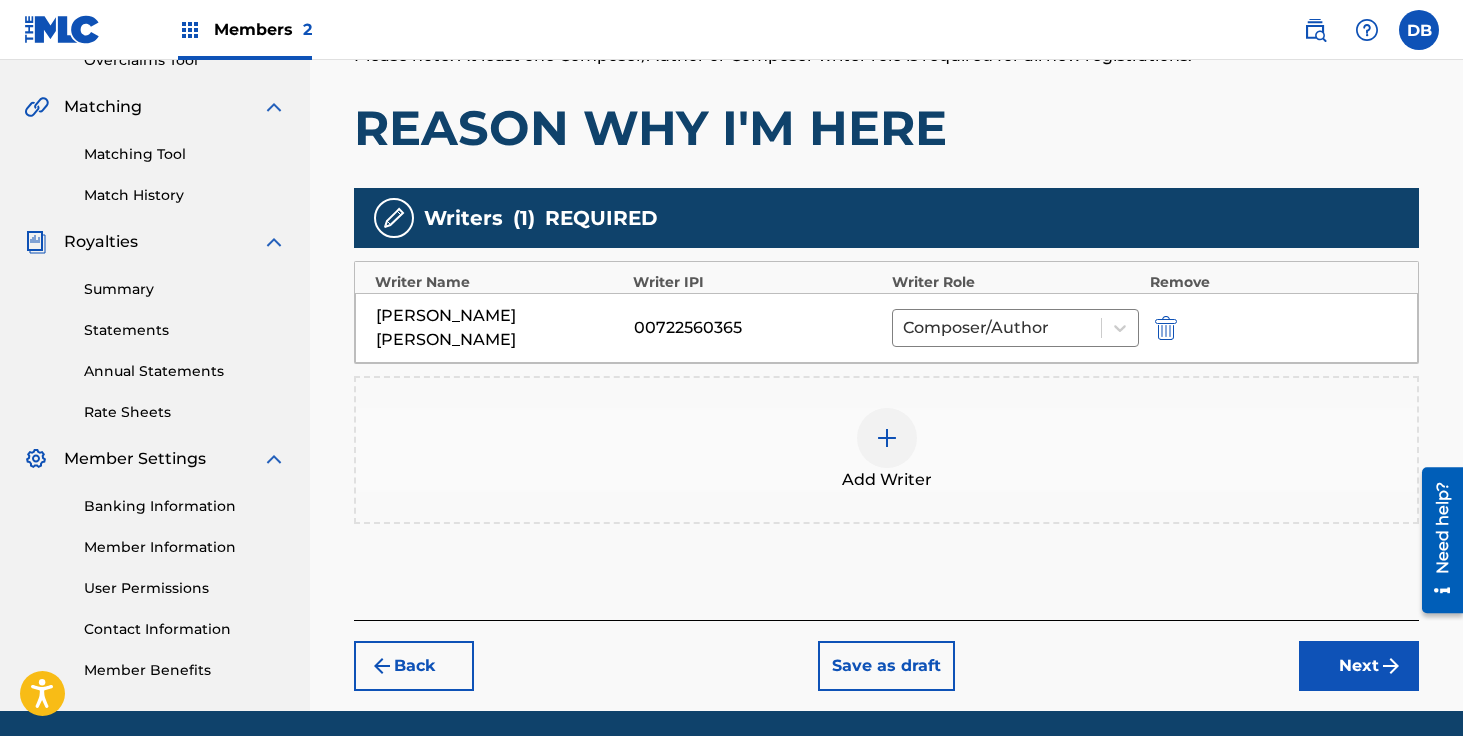 scroll, scrollTop: 504, scrollLeft: 0, axis: vertical 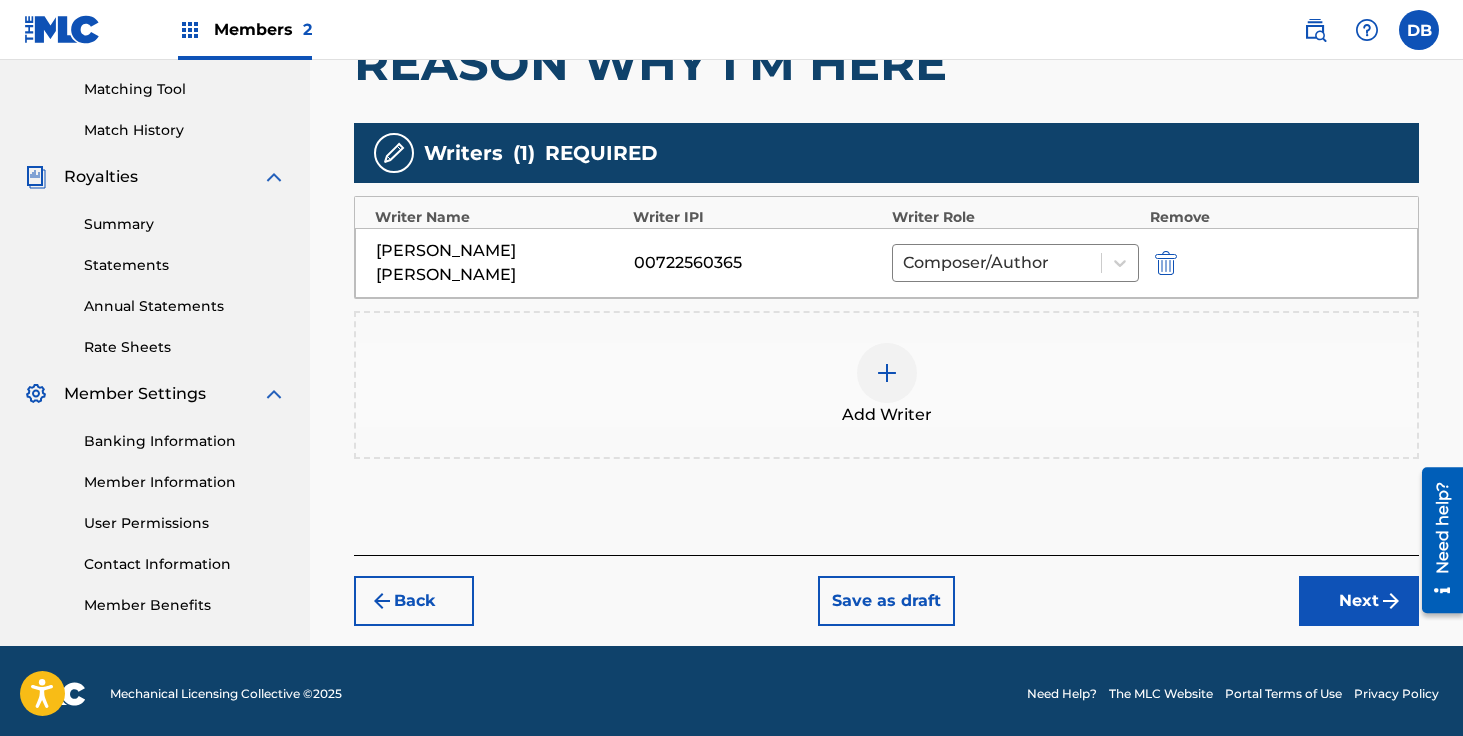 click on "Next" at bounding box center [1359, 601] 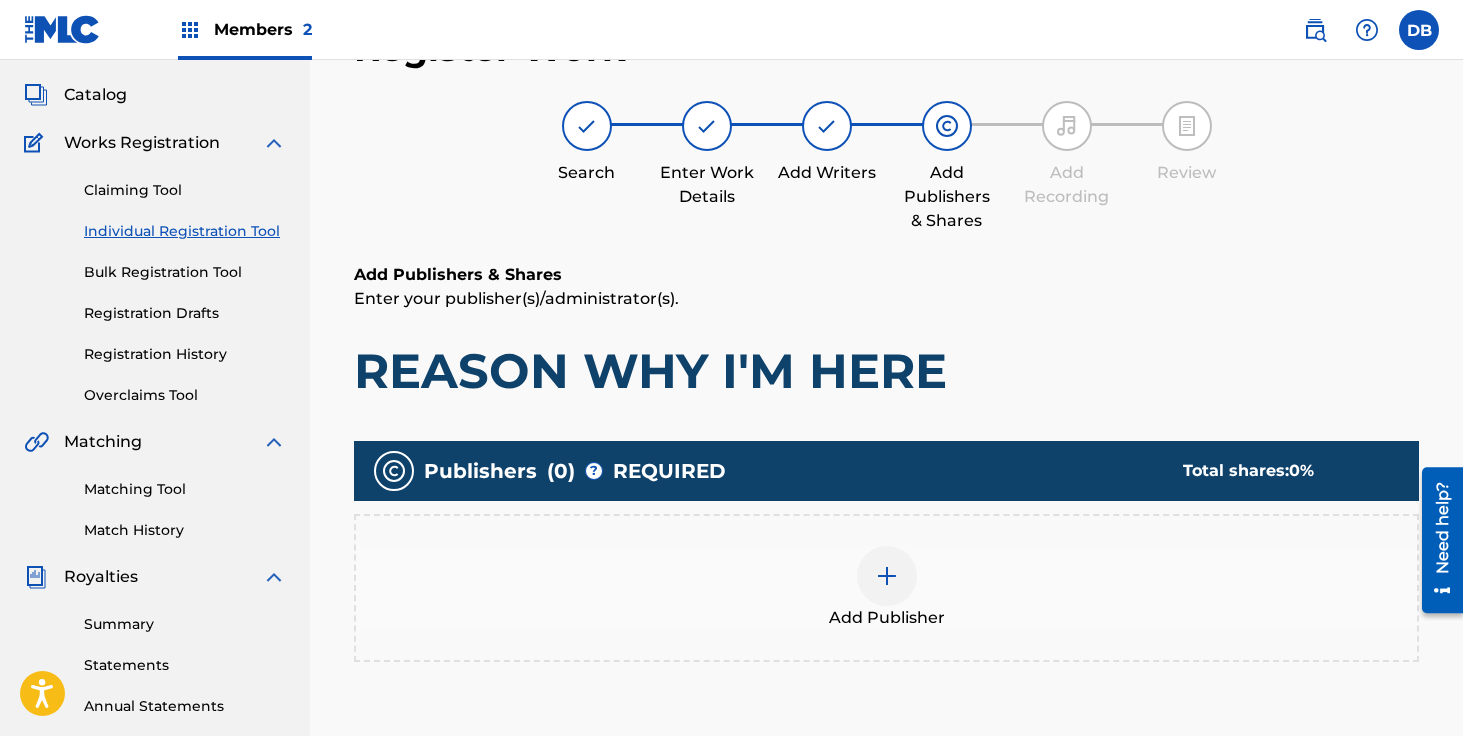scroll, scrollTop: 90, scrollLeft: 0, axis: vertical 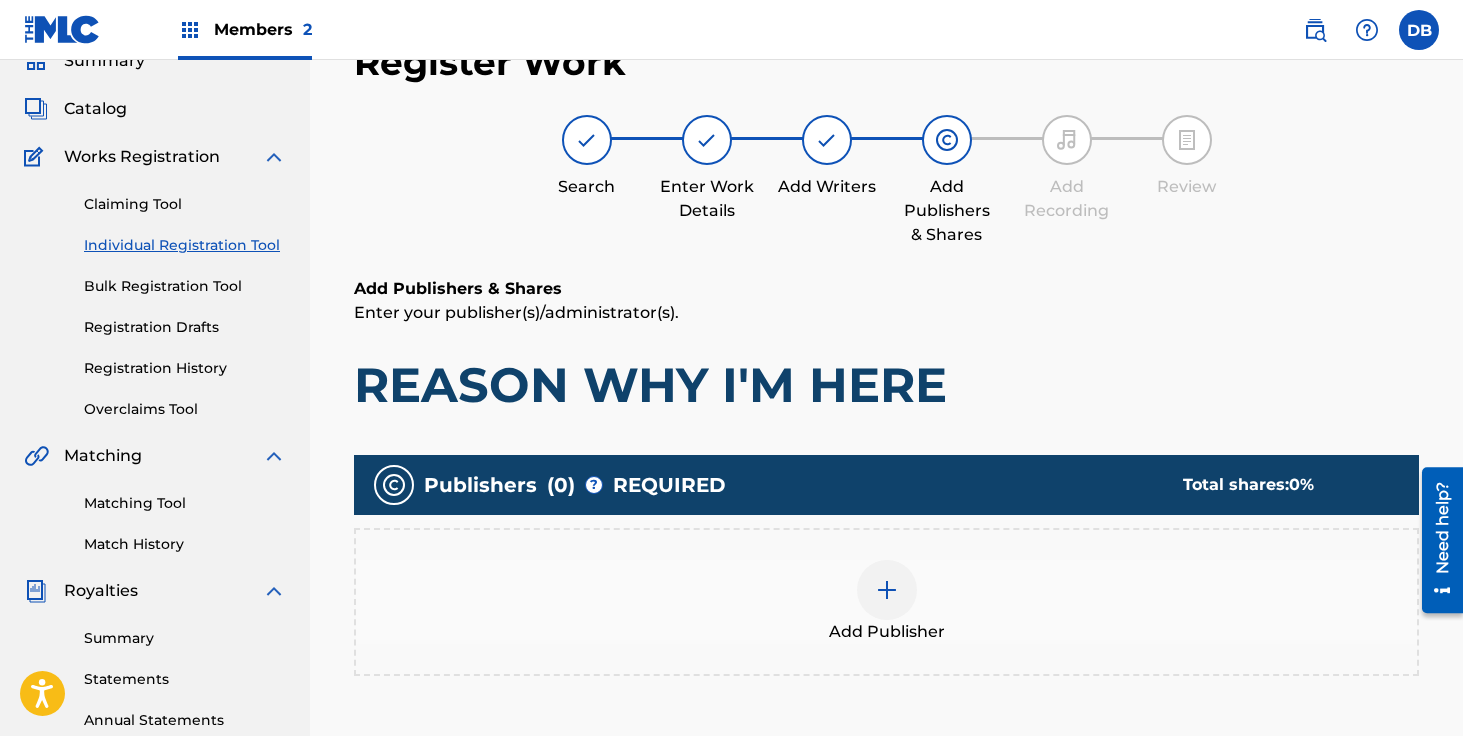 click at bounding box center [887, 590] 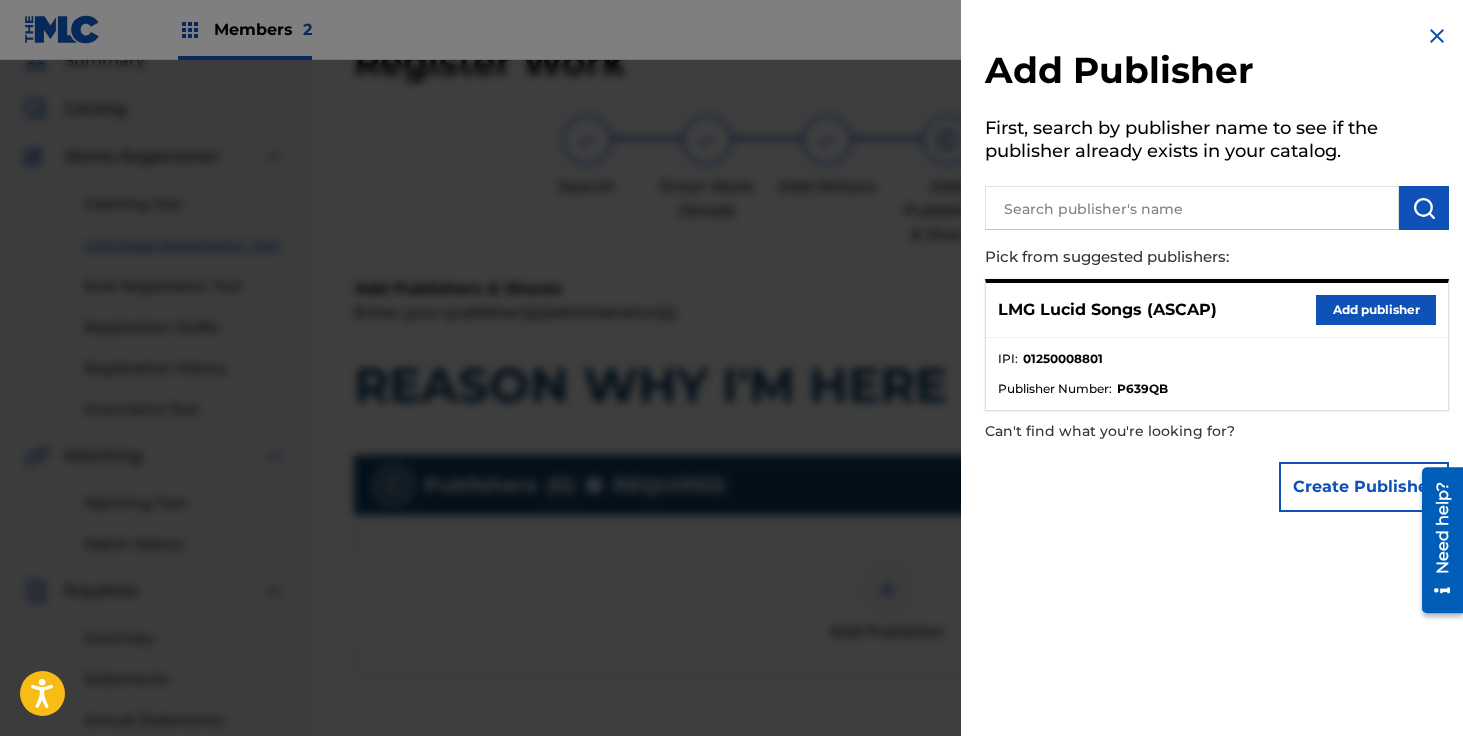 click at bounding box center [1192, 208] 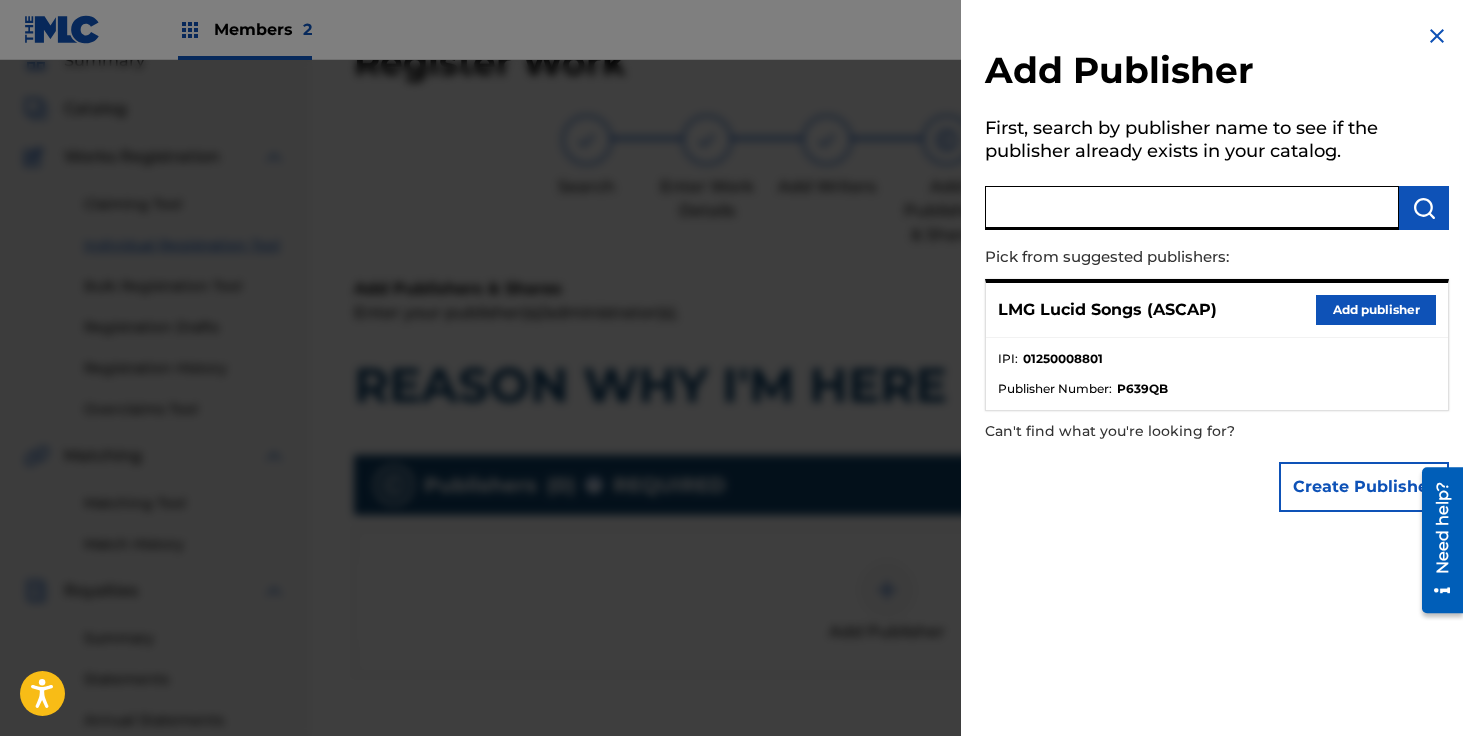 paste on "TBMRECORDS" 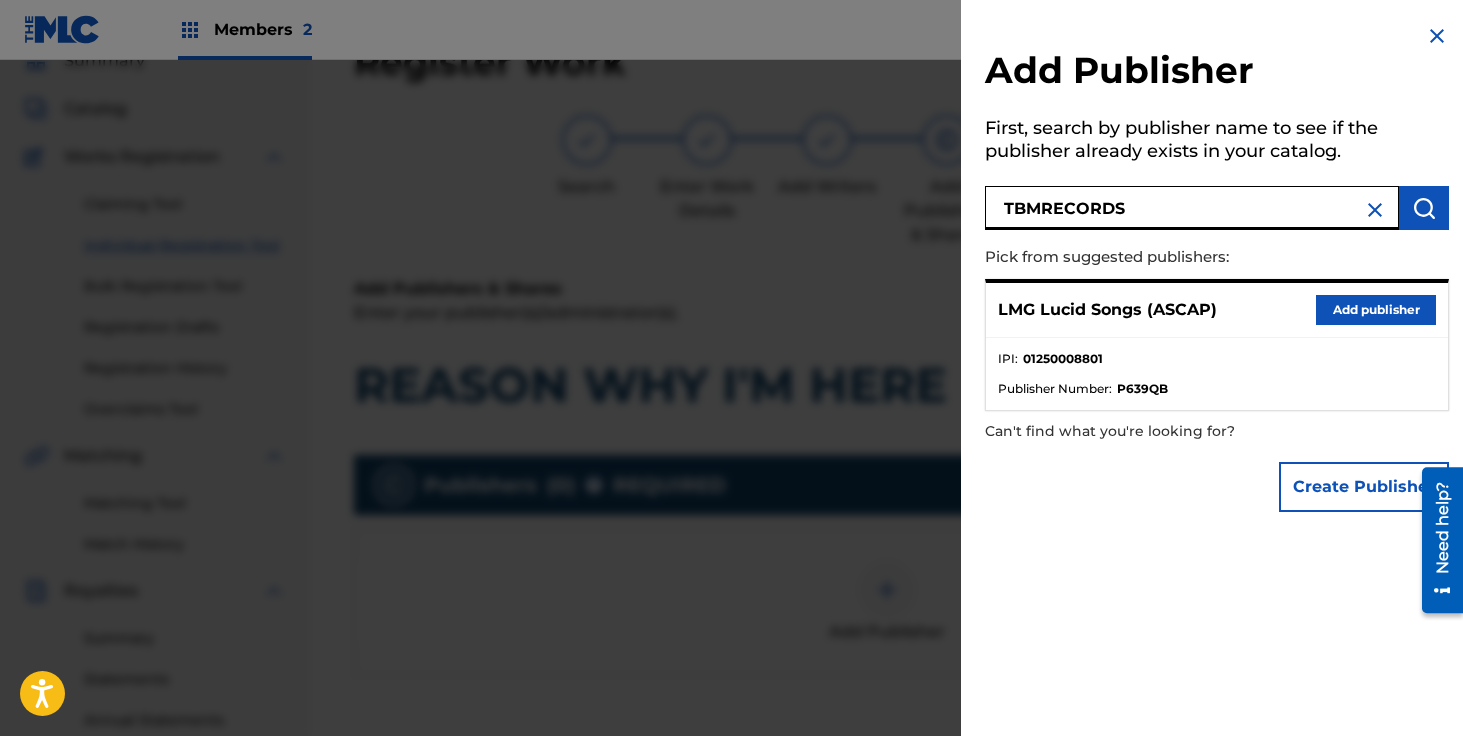 type on "TBMRECORDS" 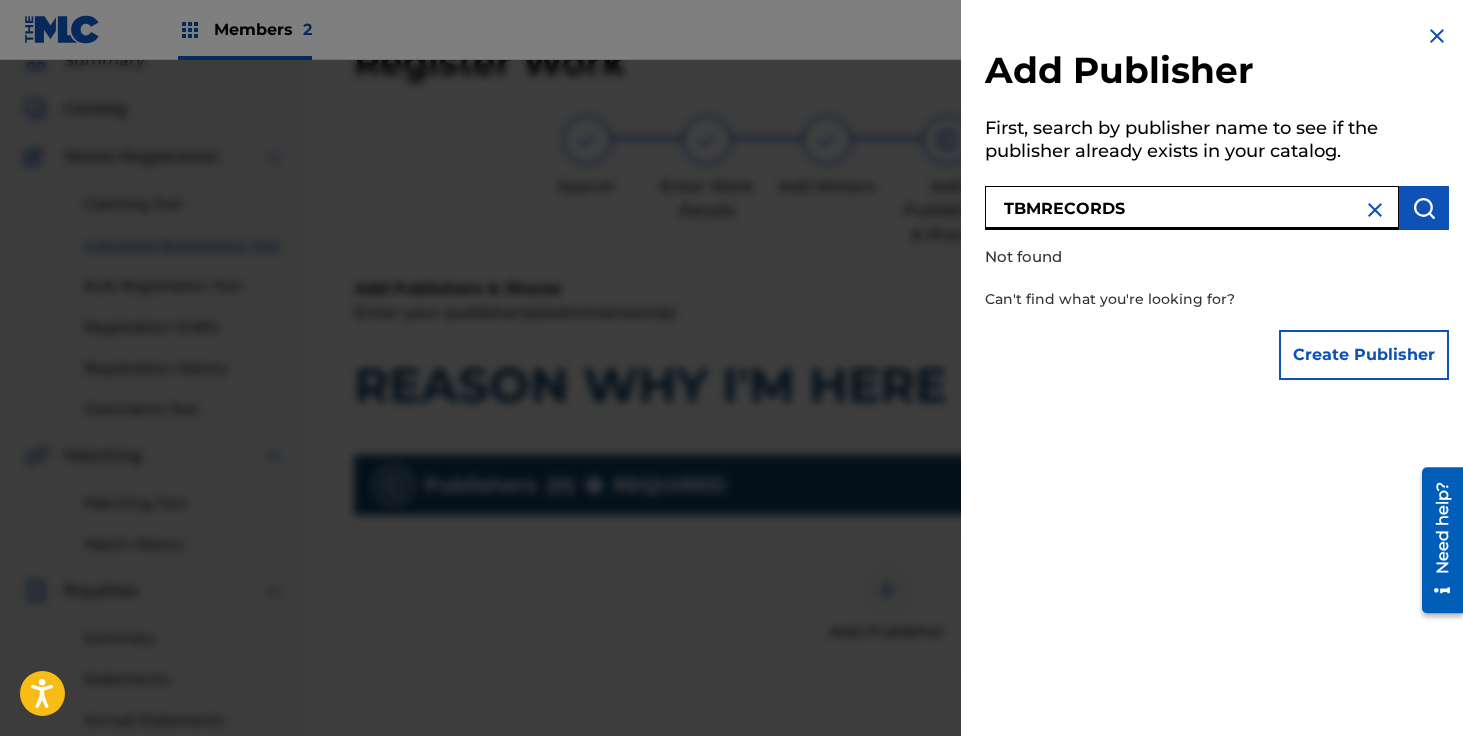 click on "TBMRECORDS" at bounding box center [1192, 208] 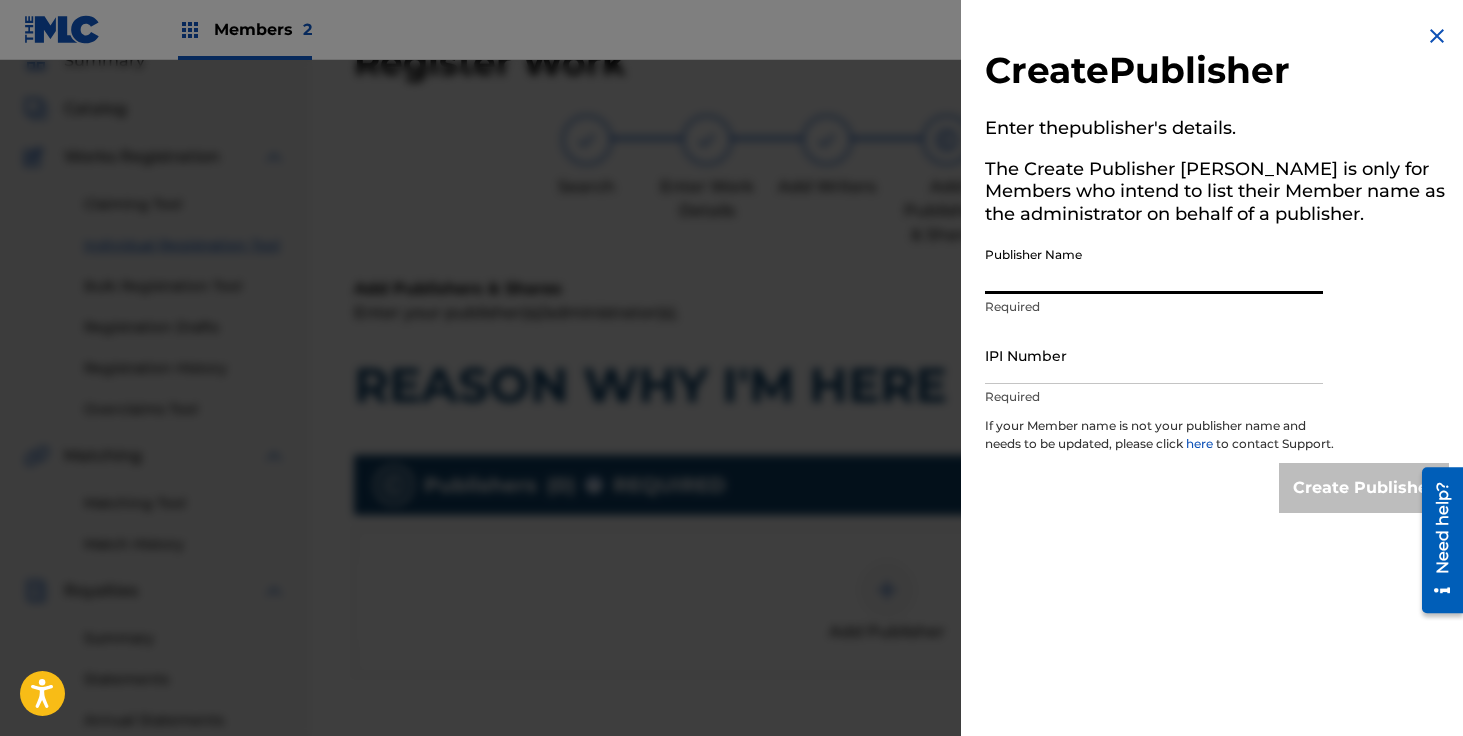 click on "Publisher Name" at bounding box center (1154, 265) 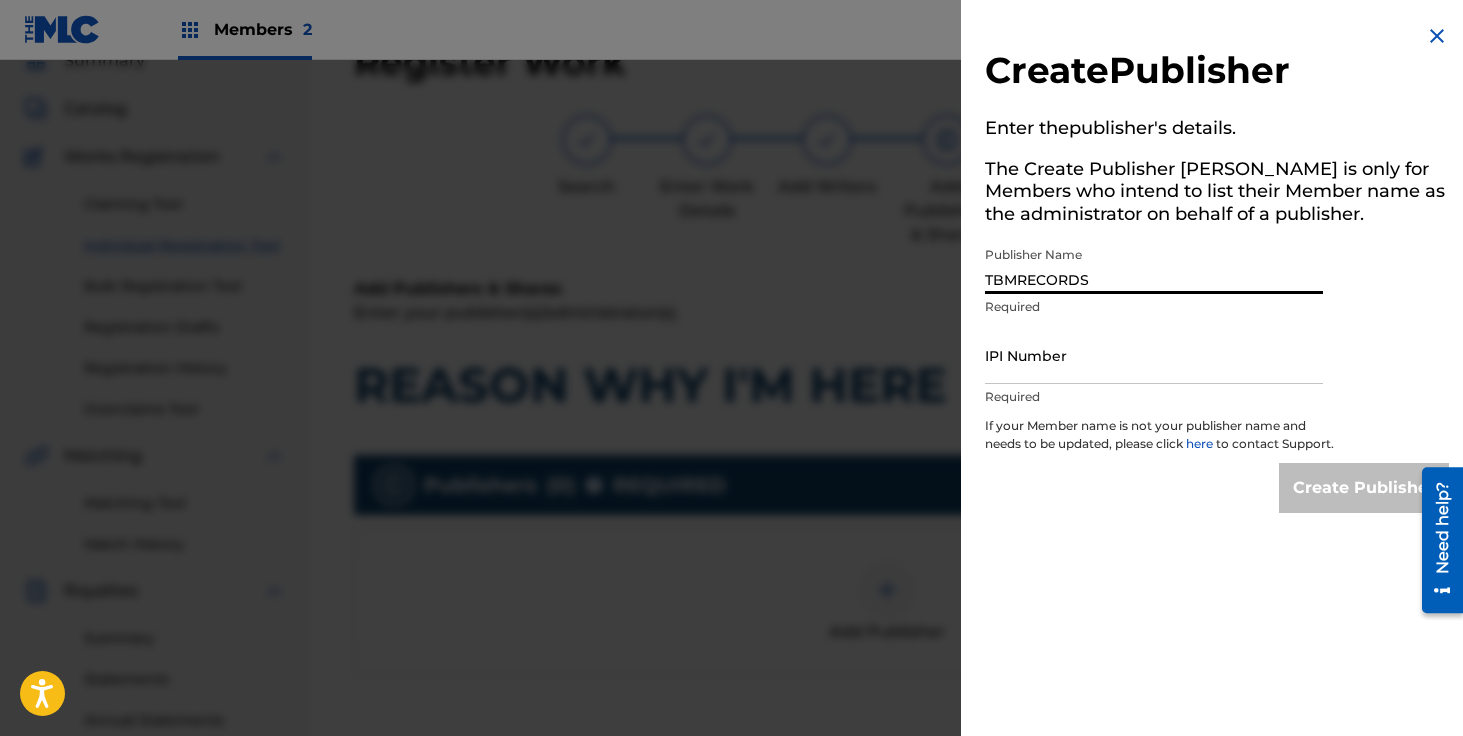 type on "TBMRECORDS" 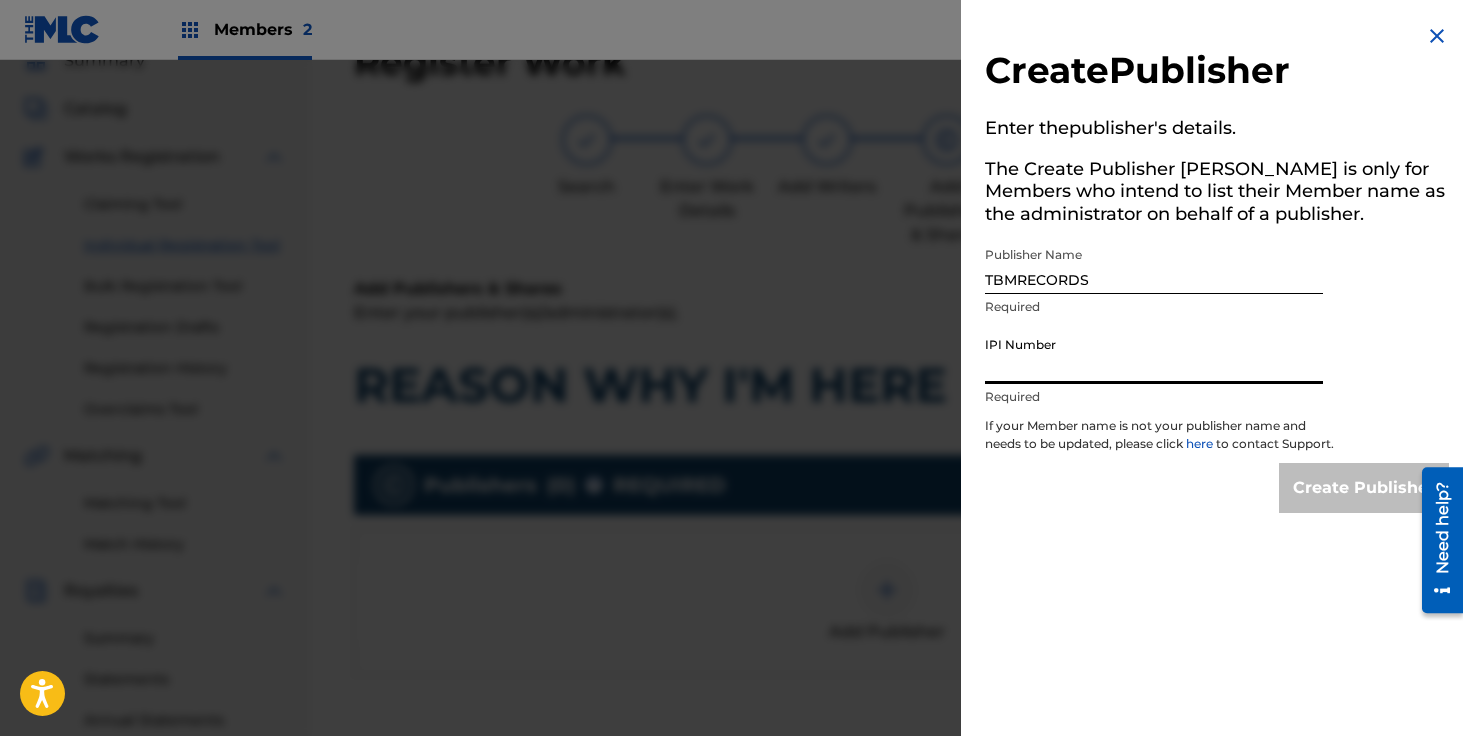 type on "1250008801" 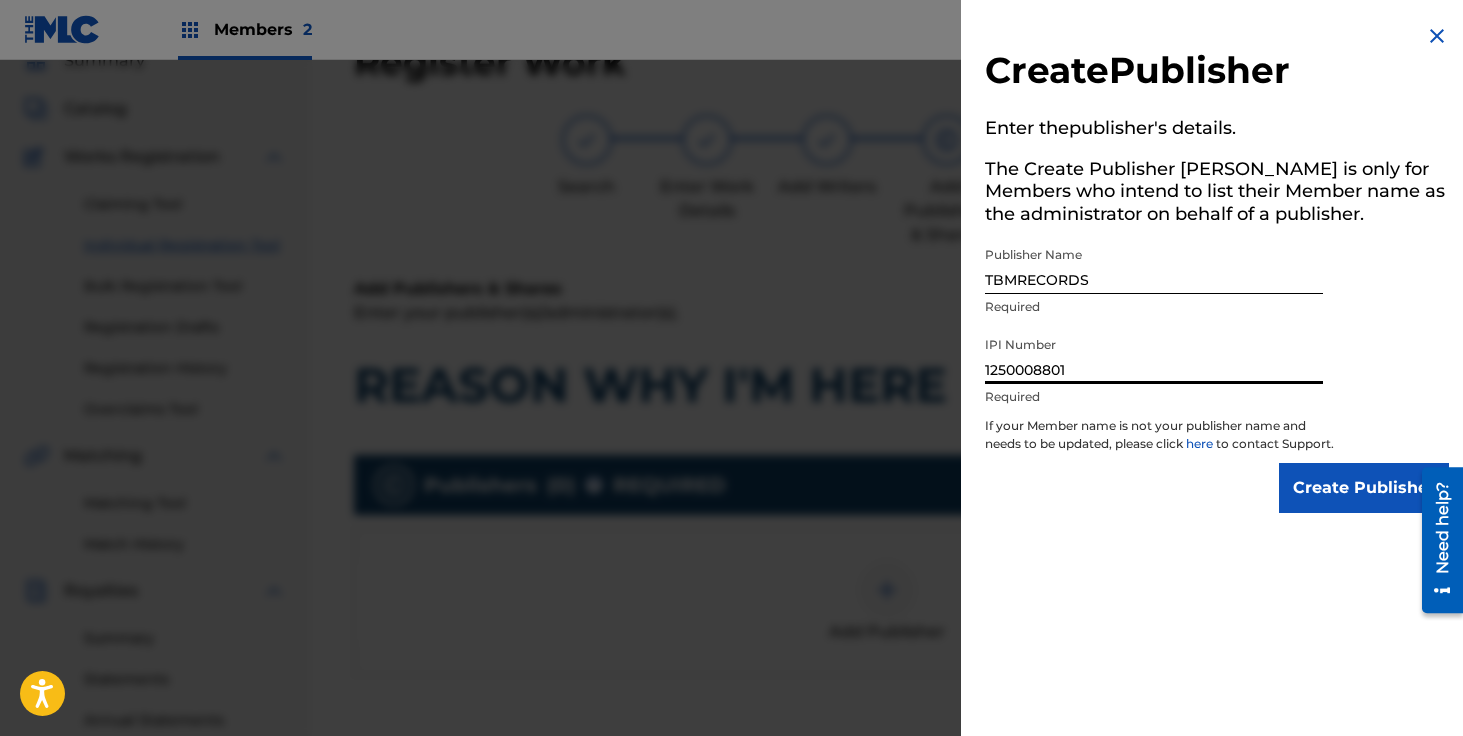 drag, startPoint x: 1106, startPoint y: 376, endPoint x: 967, endPoint y: 375, distance: 139.0036 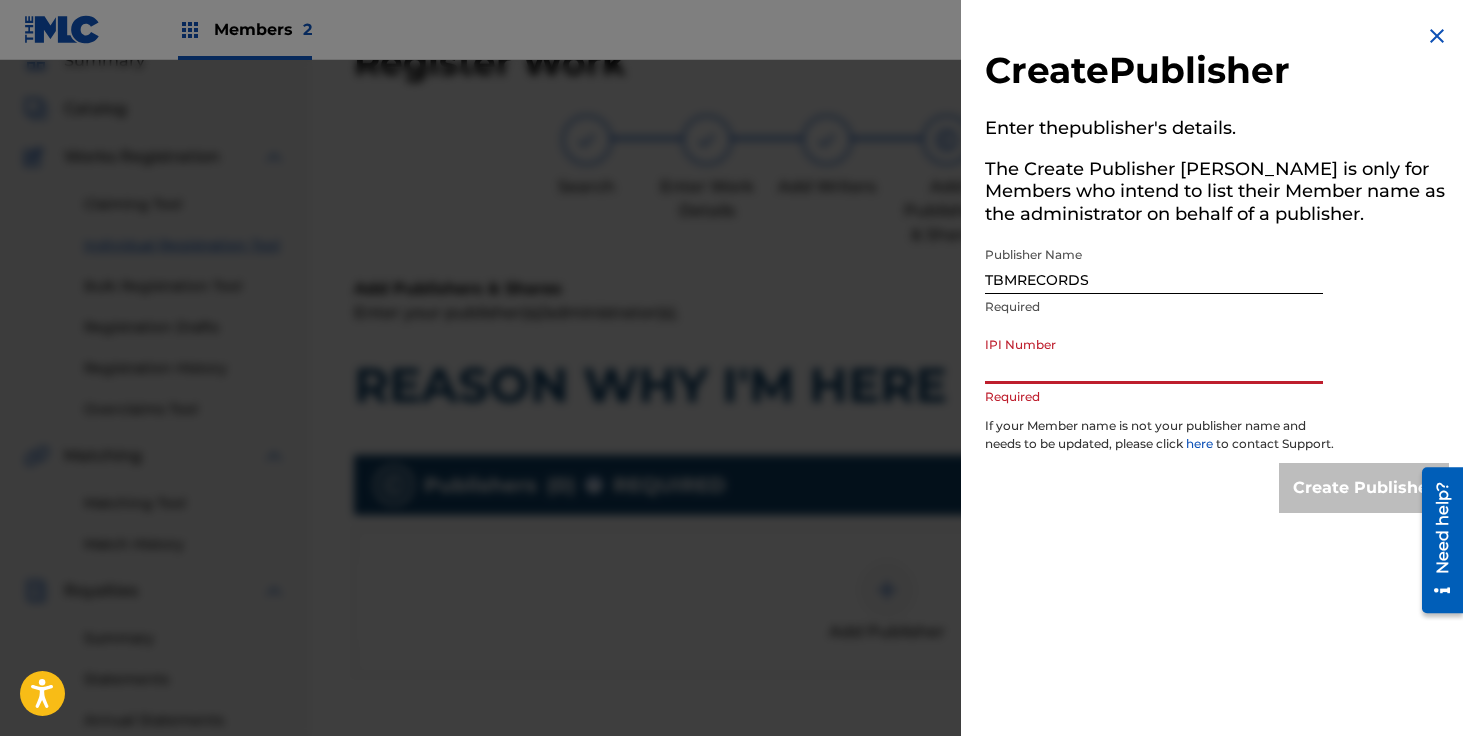 click on "IPI Number" at bounding box center (1154, 355) 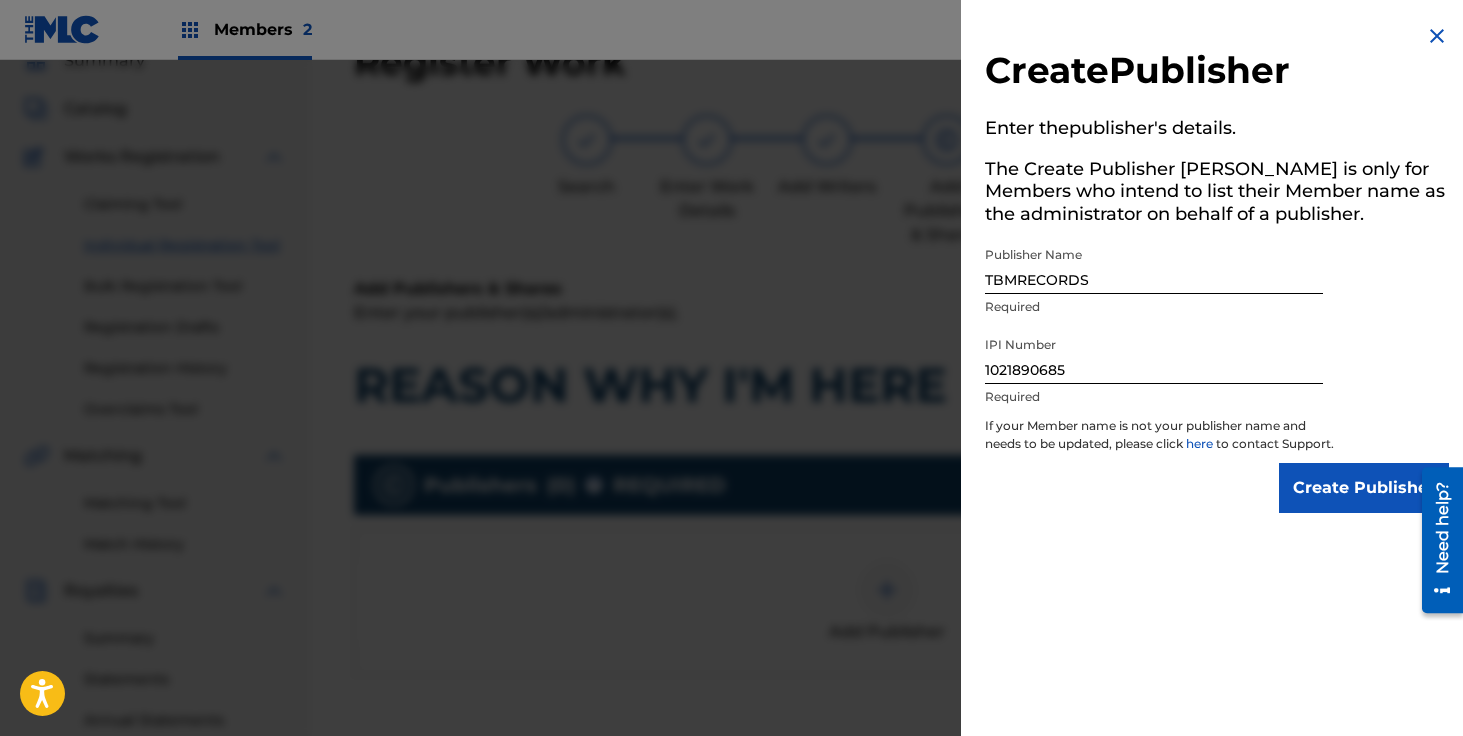 click on "Create Publisher" at bounding box center (1364, 488) 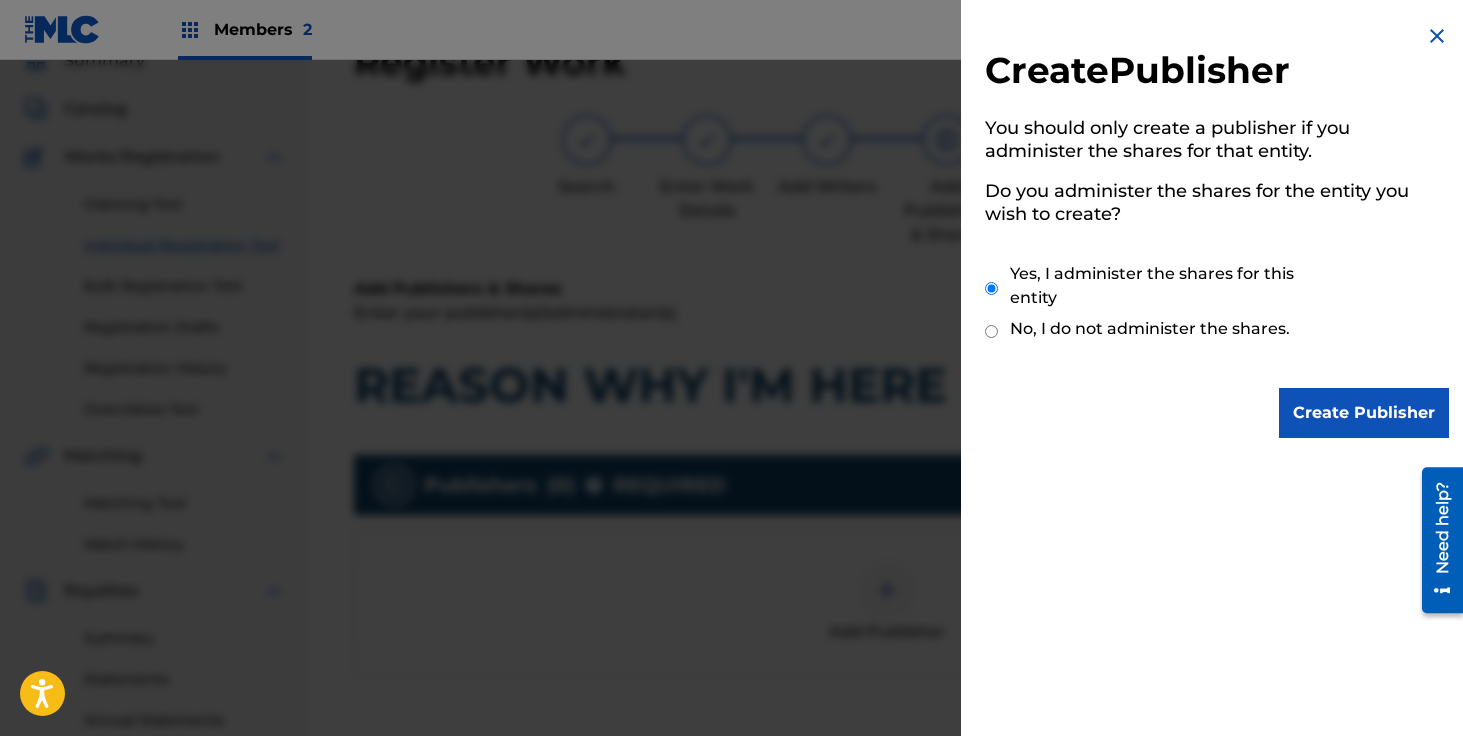 click on "Create Publisher" at bounding box center (1364, 413) 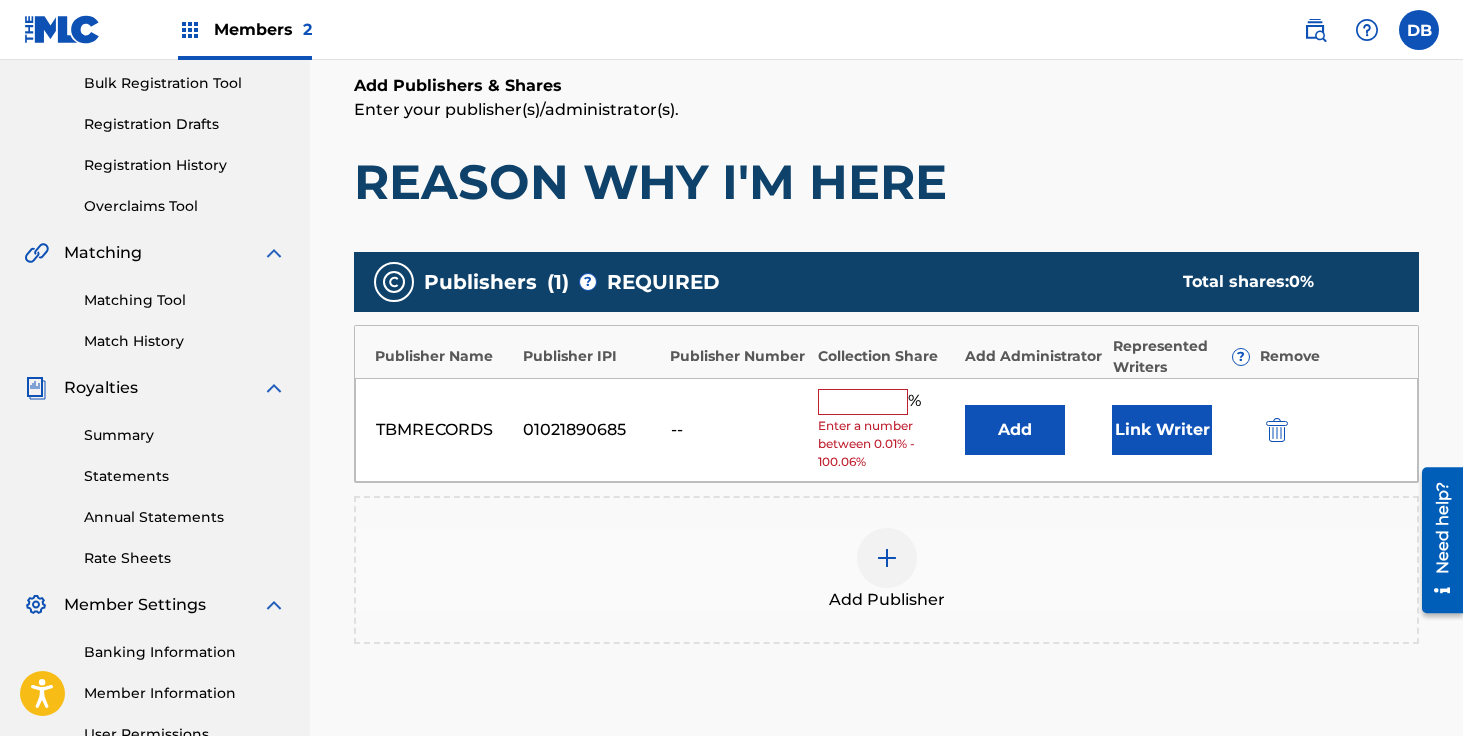 scroll, scrollTop: 331, scrollLeft: 0, axis: vertical 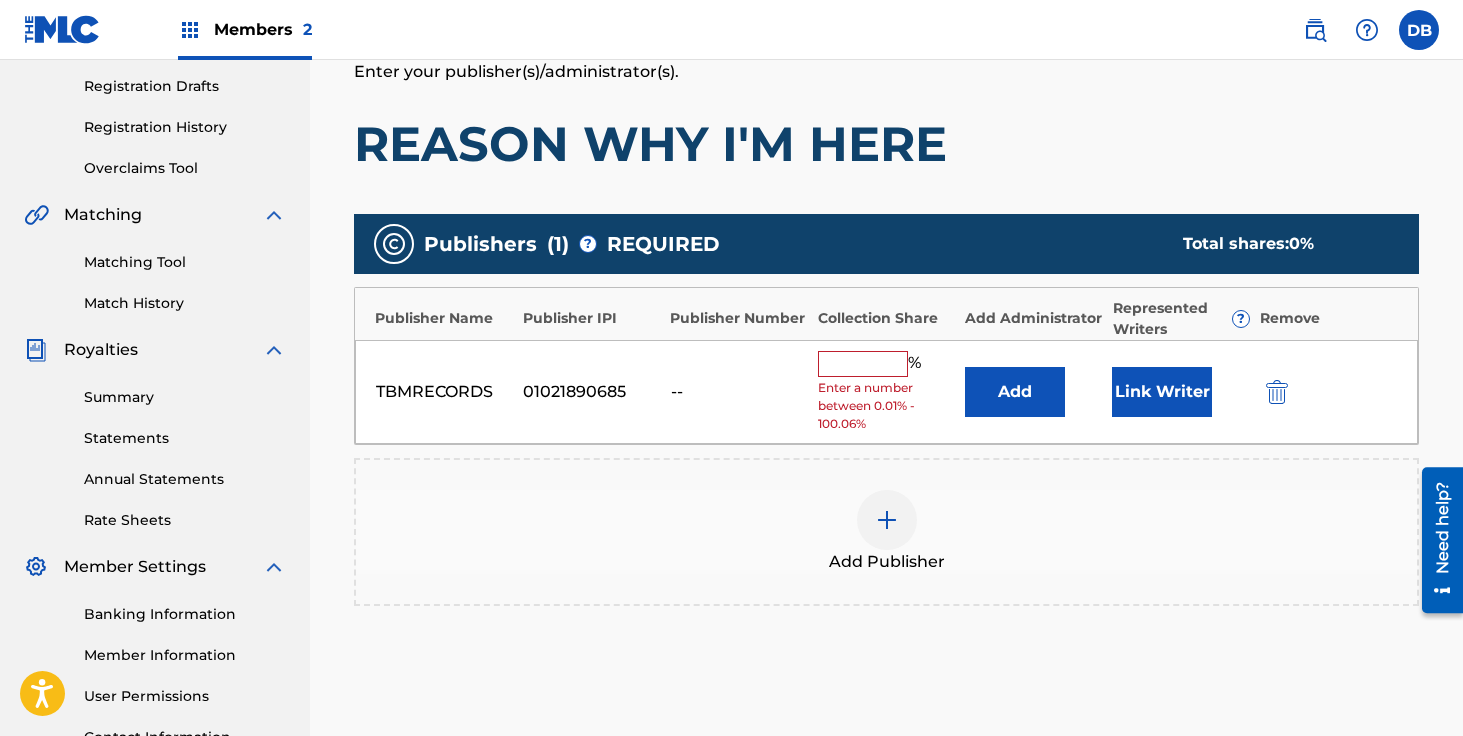 click on "Add" at bounding box center (1015, 392) 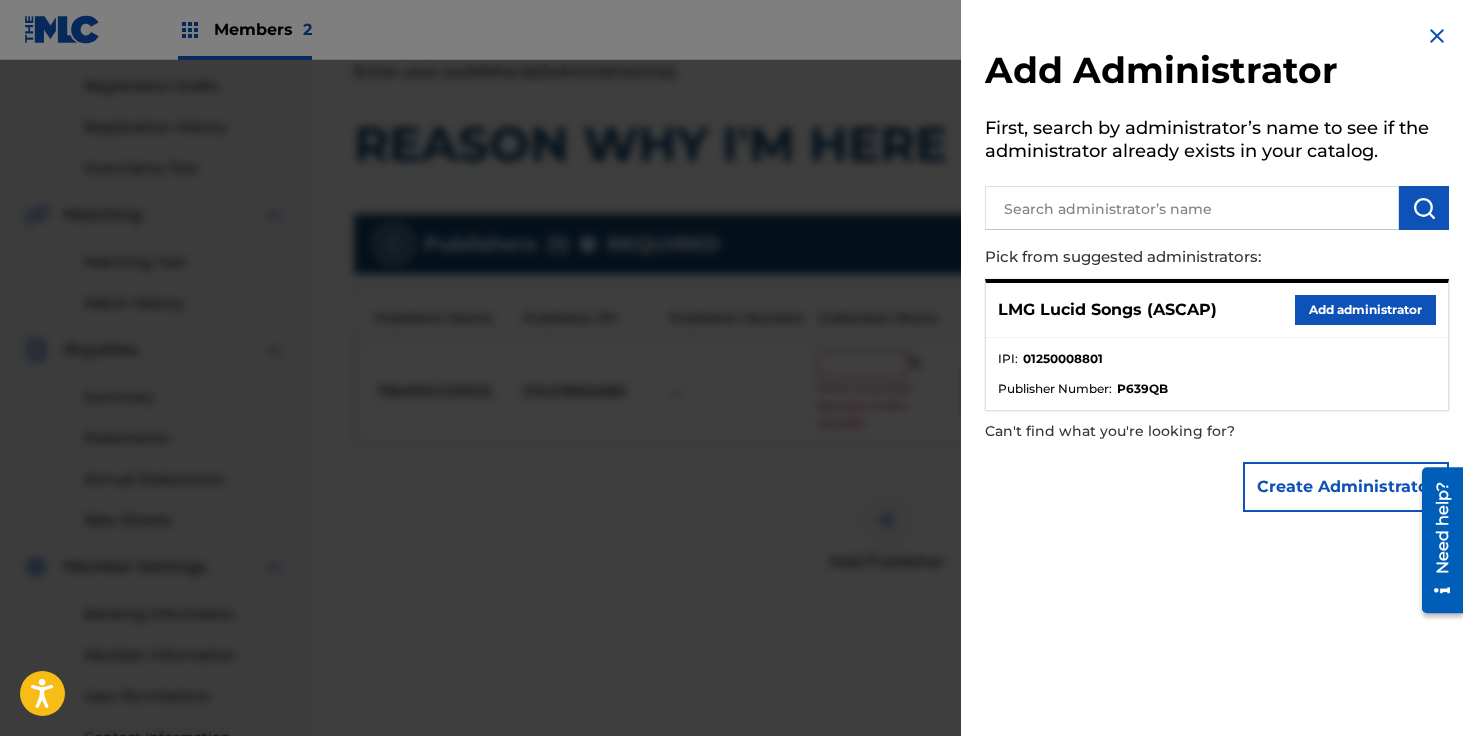 click on "Add administrator" at bounding box center (1365, 310) 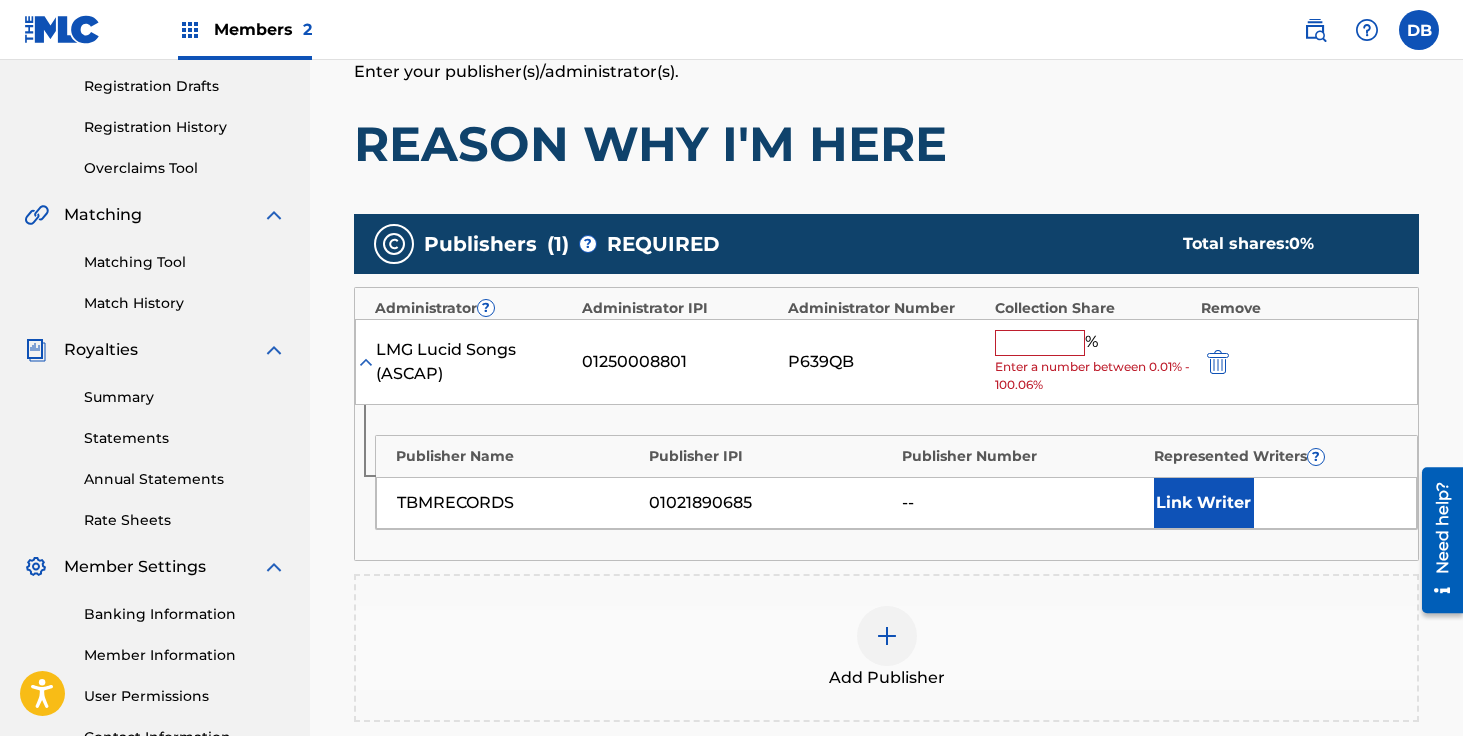 click at bounding box center [1040, 343] 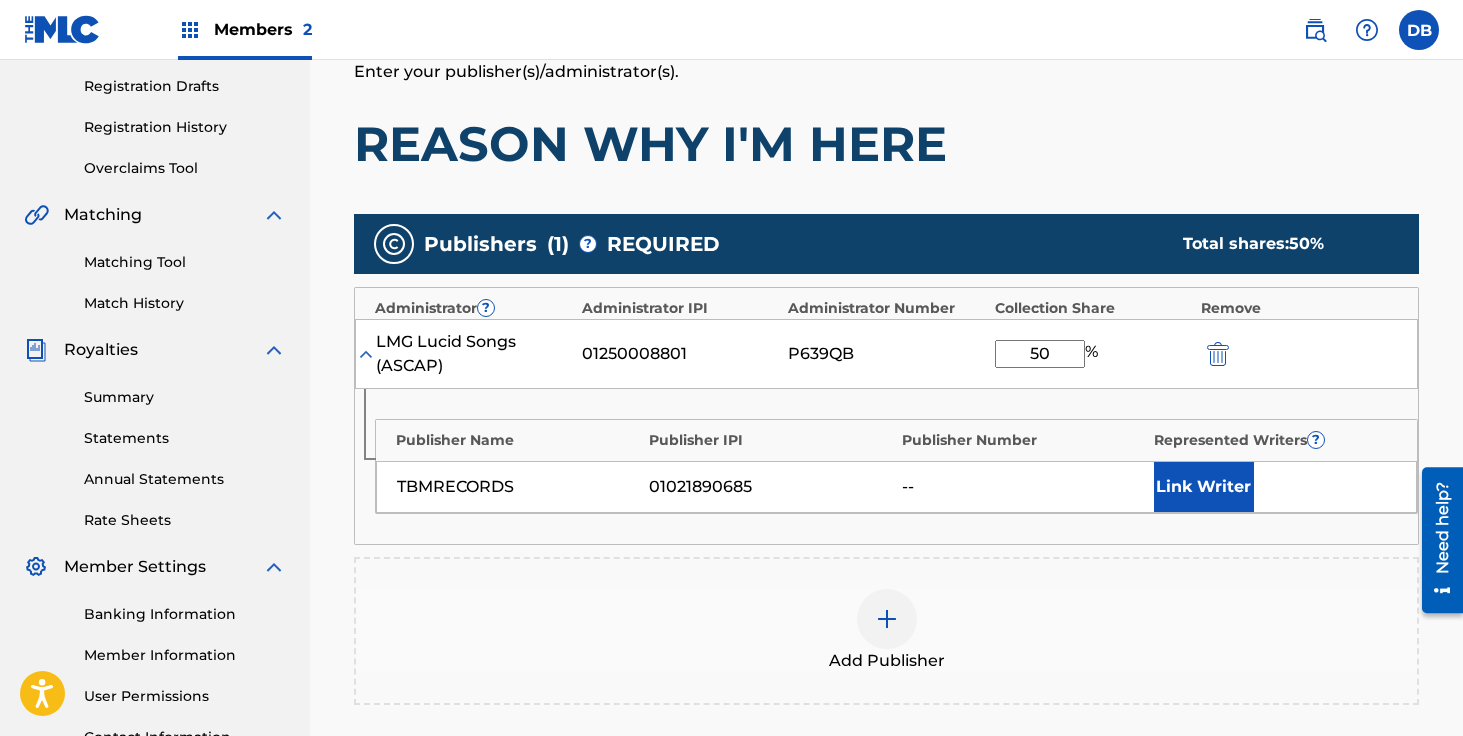 type on "50" 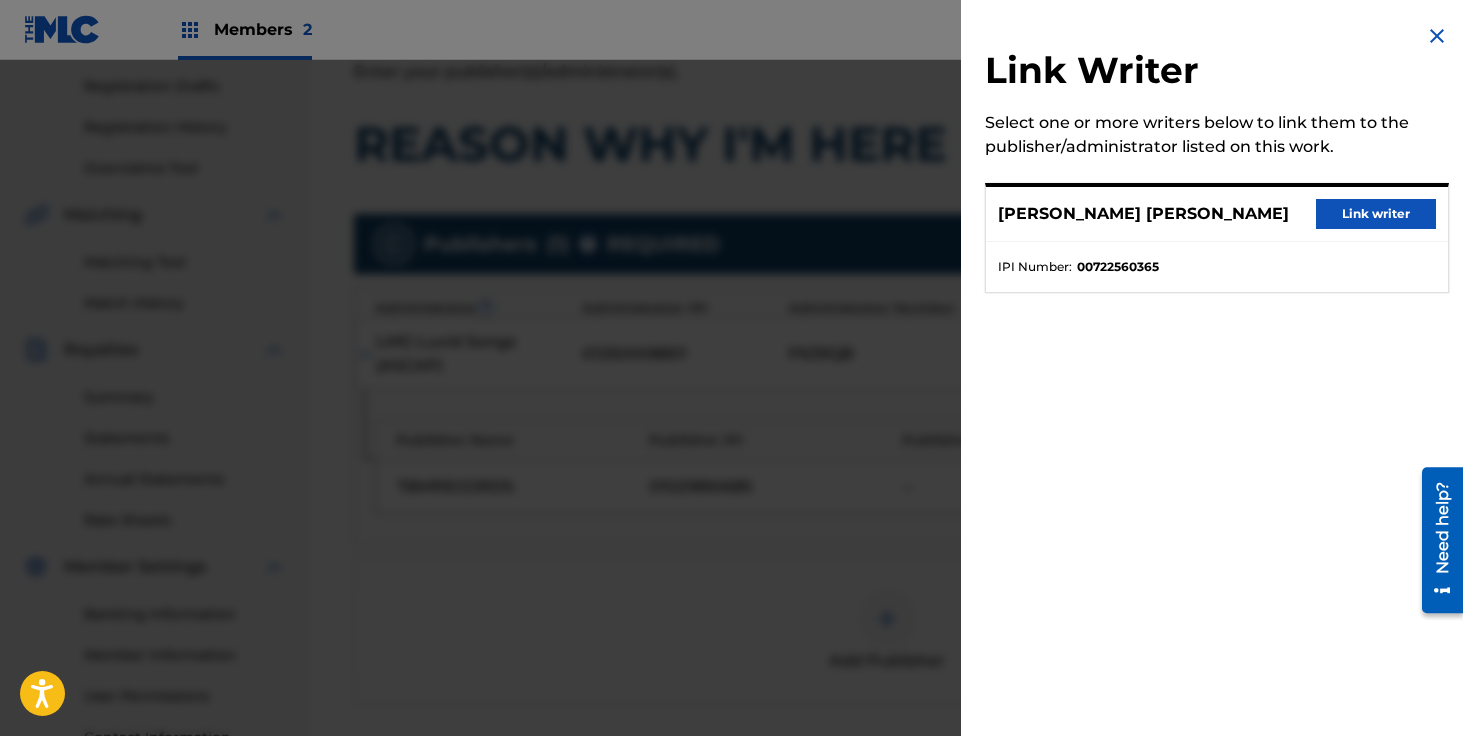 click on "Link writer" at bounding box center [1376, 214] 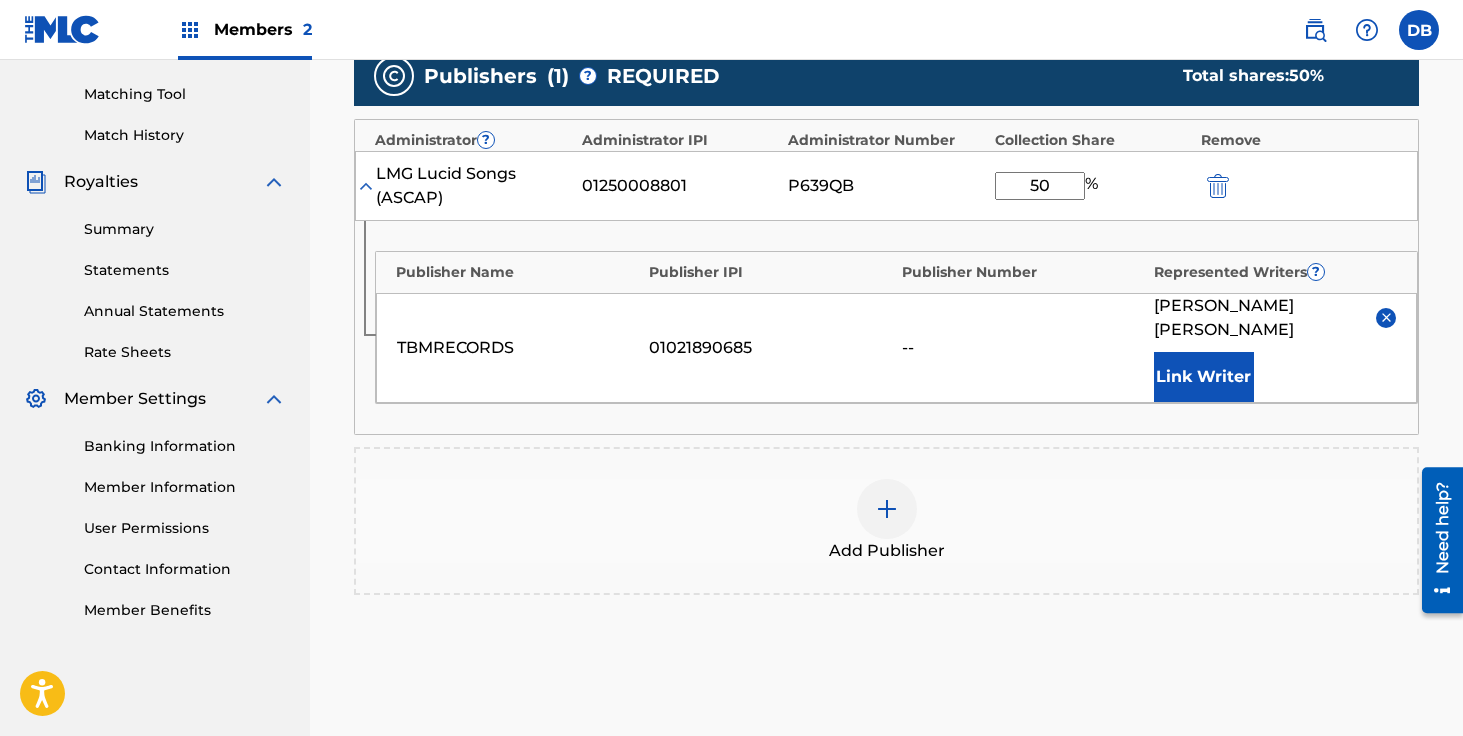 scroll, scrollTop: 500, scrollLeft: 0, axis: vertical 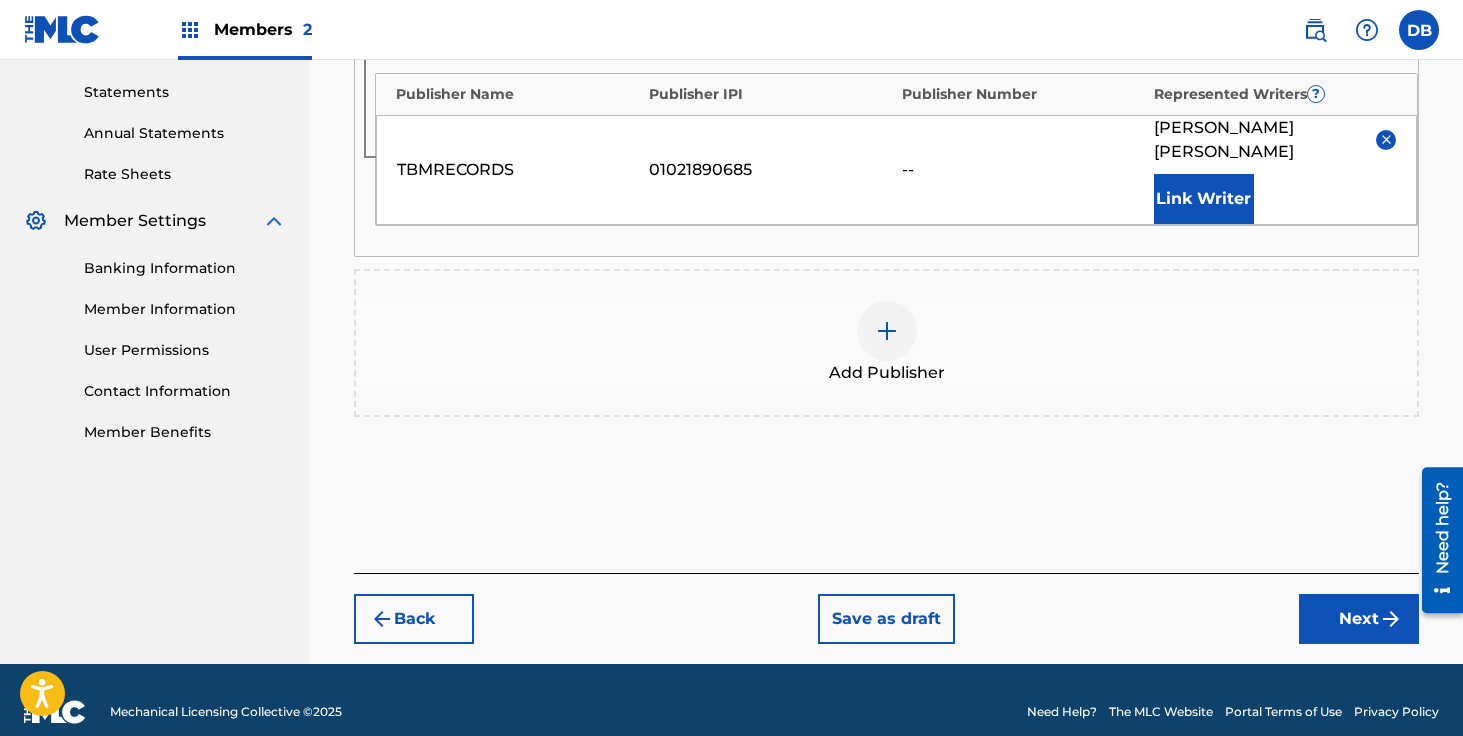 click on "Next" at bounding box center [1359, 619] 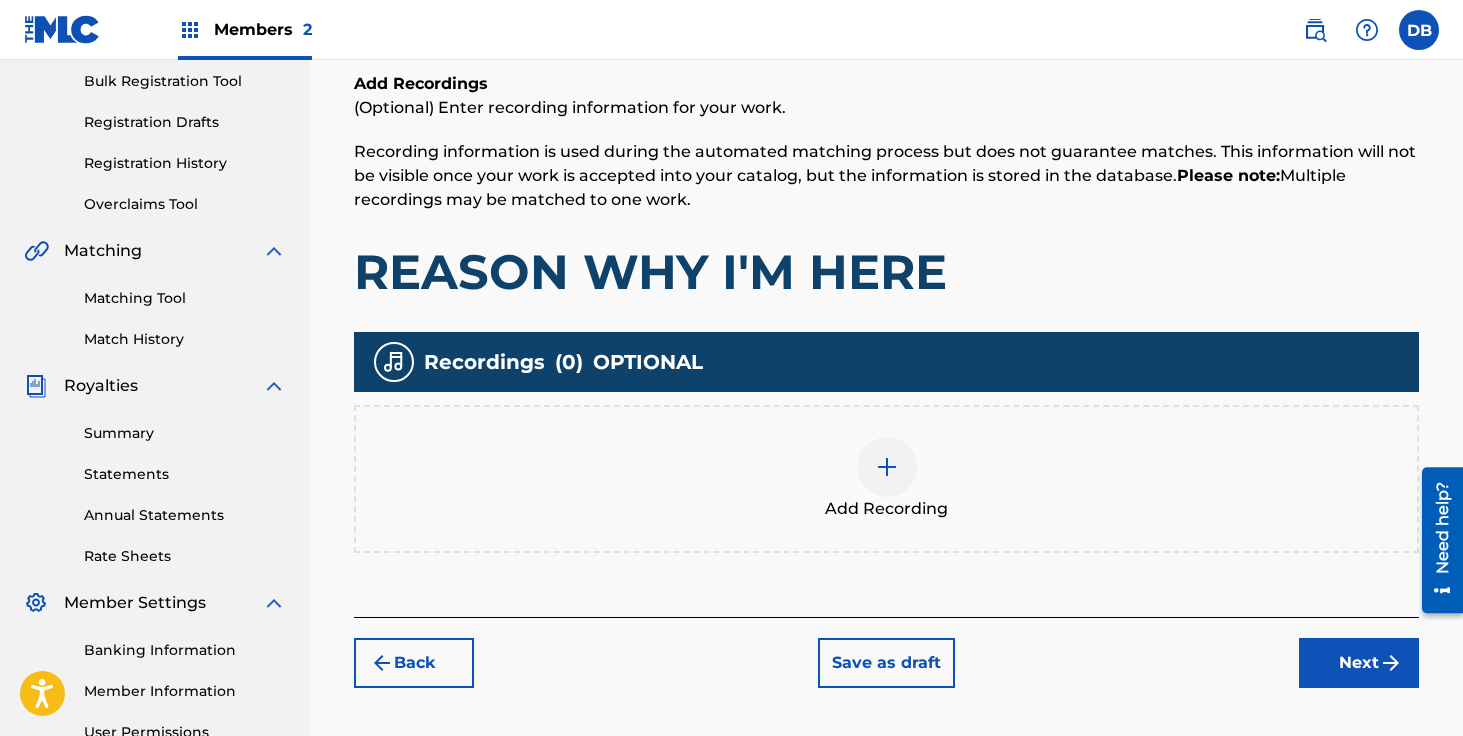 scroll, scrollTop: 307, scrollLeft: 0, axis: vertical 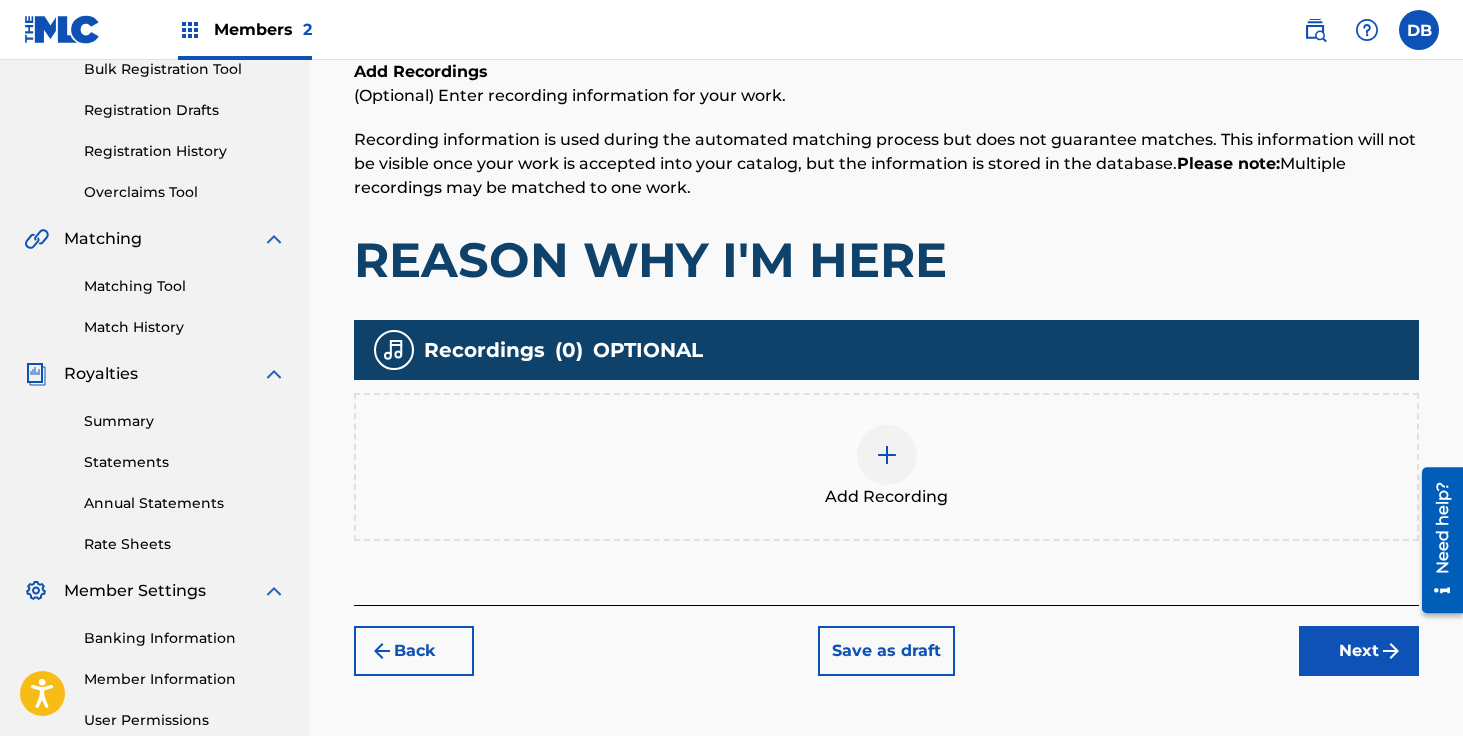 click at bounding box center [887, 455] 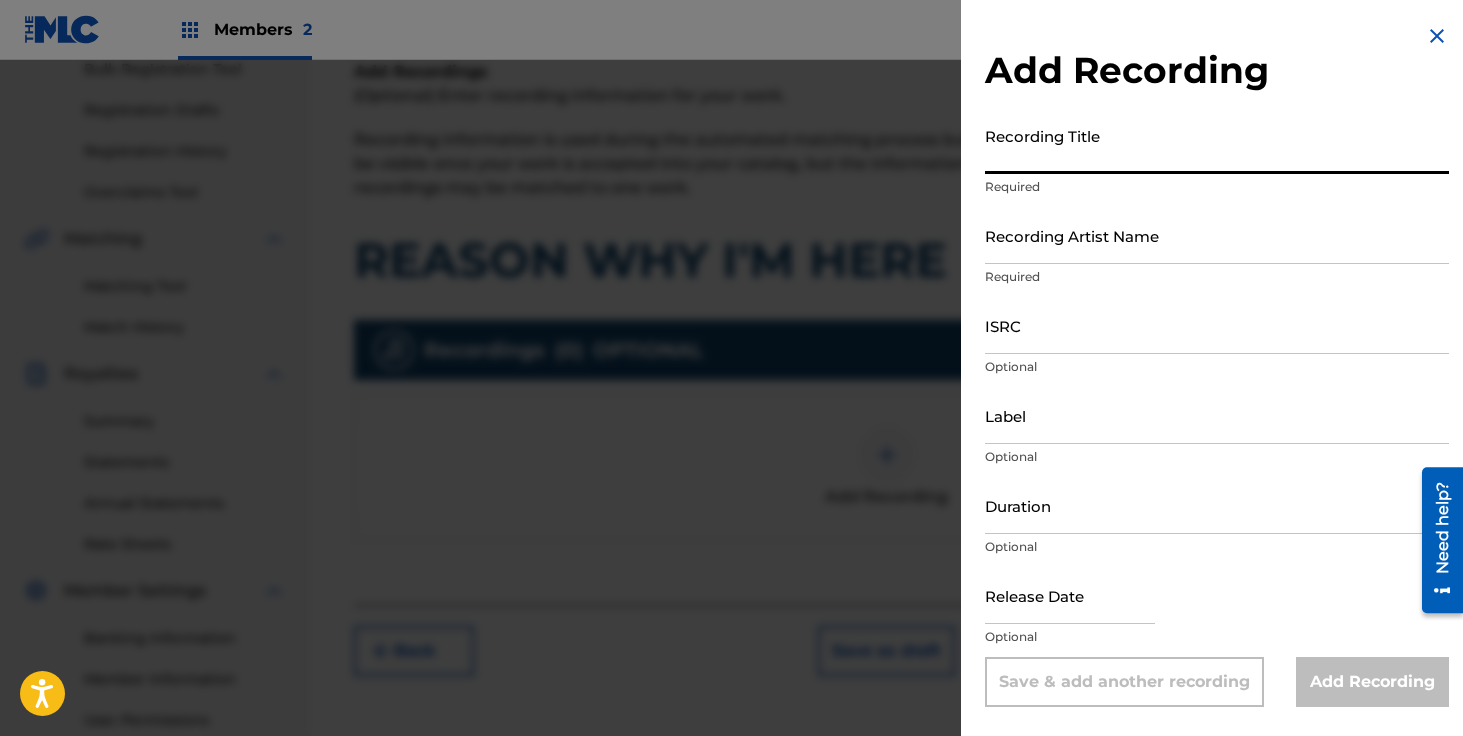 click on "Recording Title" at bounding box center [1217, 145] 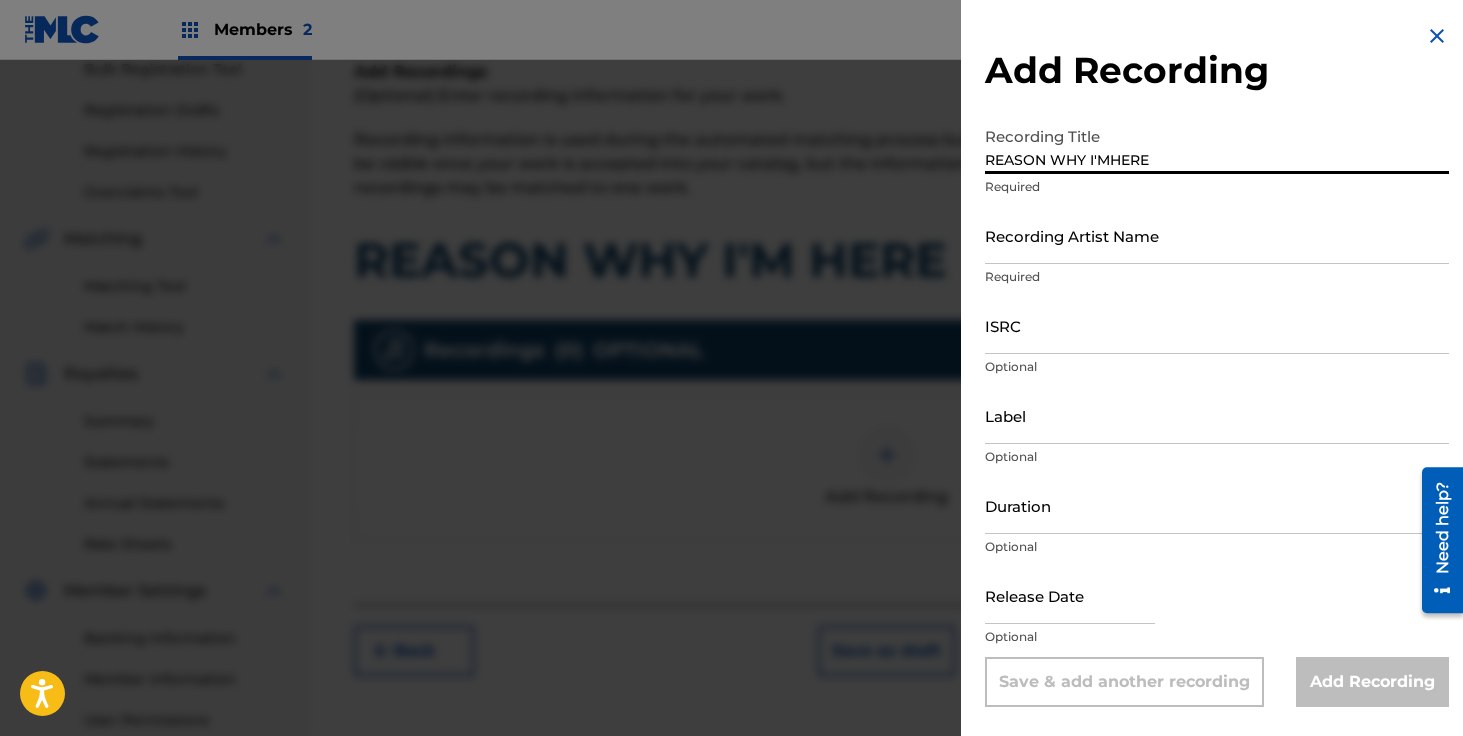 type on "REASON WHY I'MHERE" 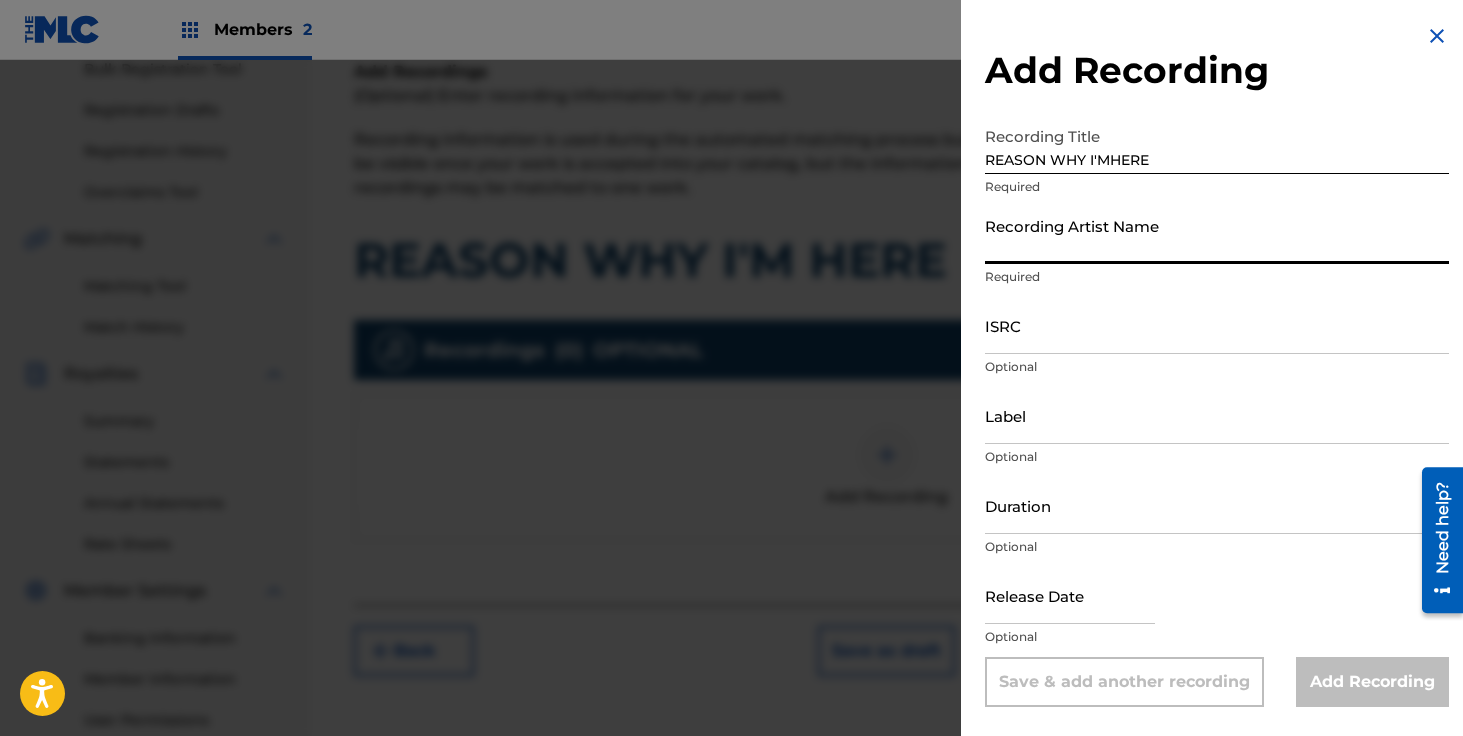 click on "Recording Artist Name" at bounding box center [1217, 235] 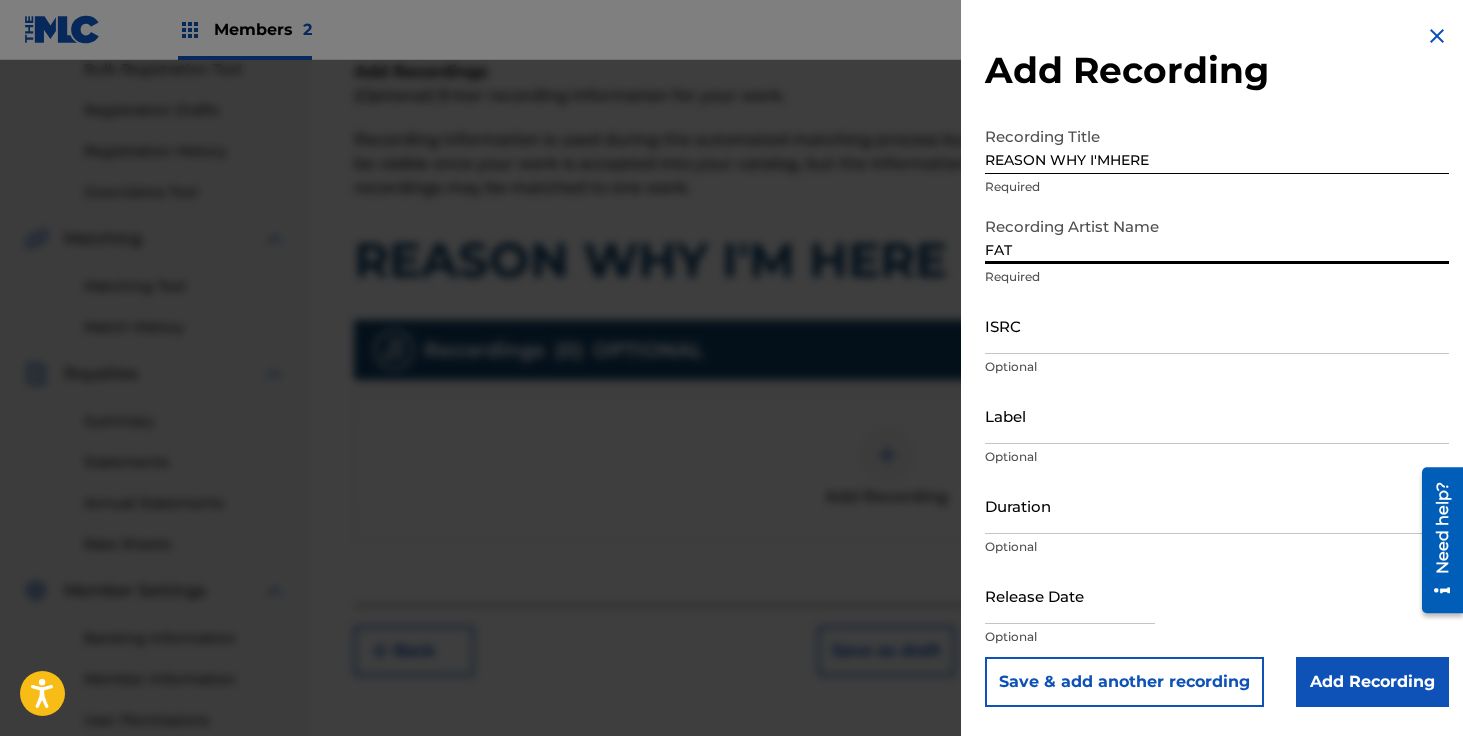 type on "[PERSON_NAME]" 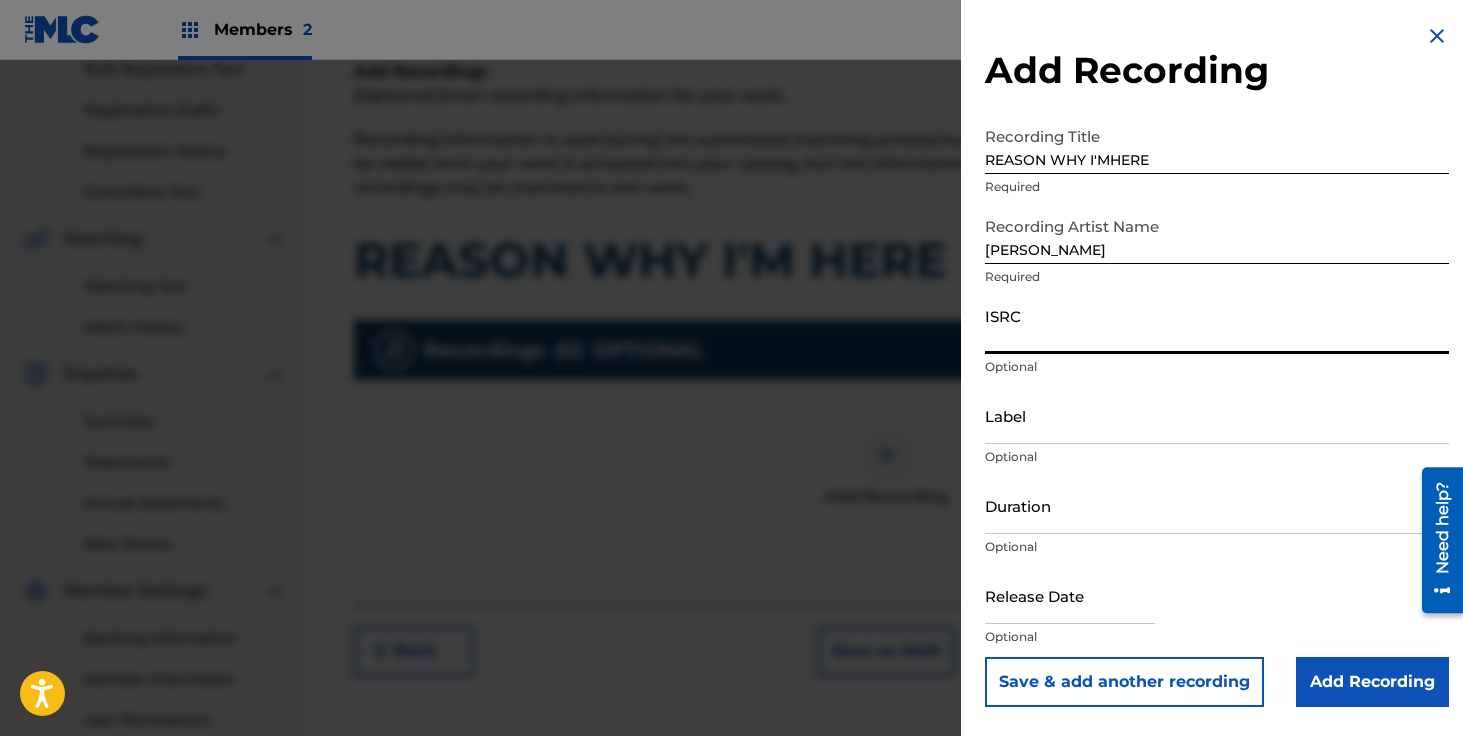 click on "ISRC" at bounding box center [1217, 325] 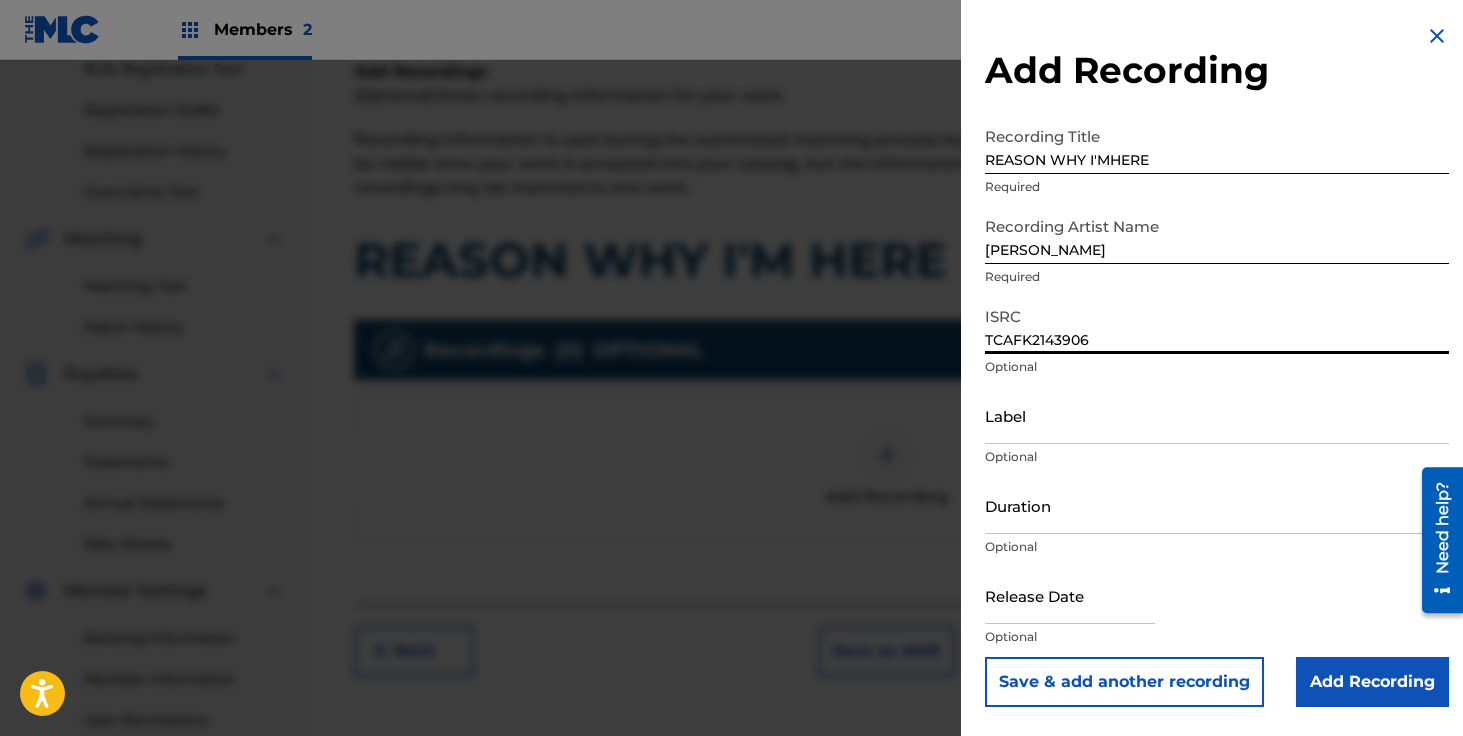 type on "TCAFK2143906" 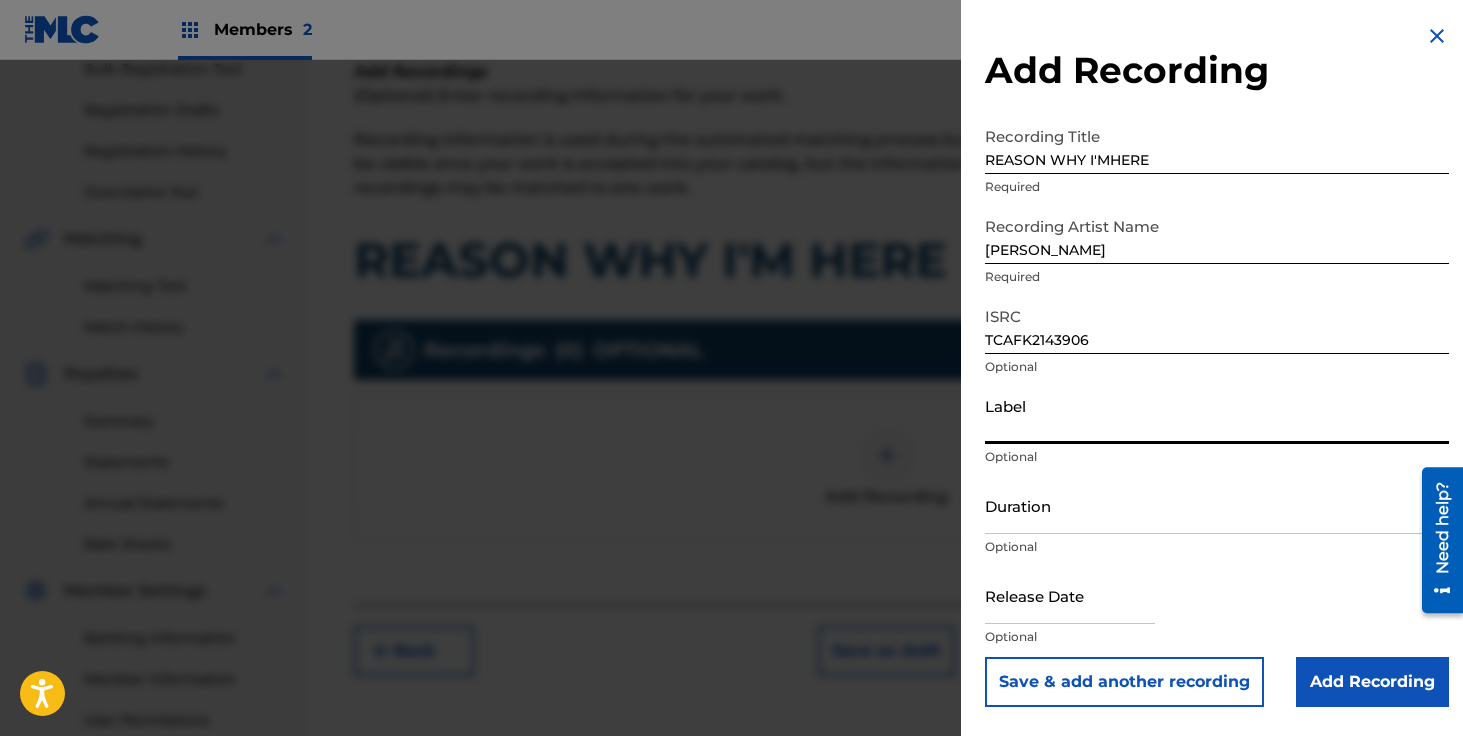 click on "Label" at bounding box center (1217, 415) 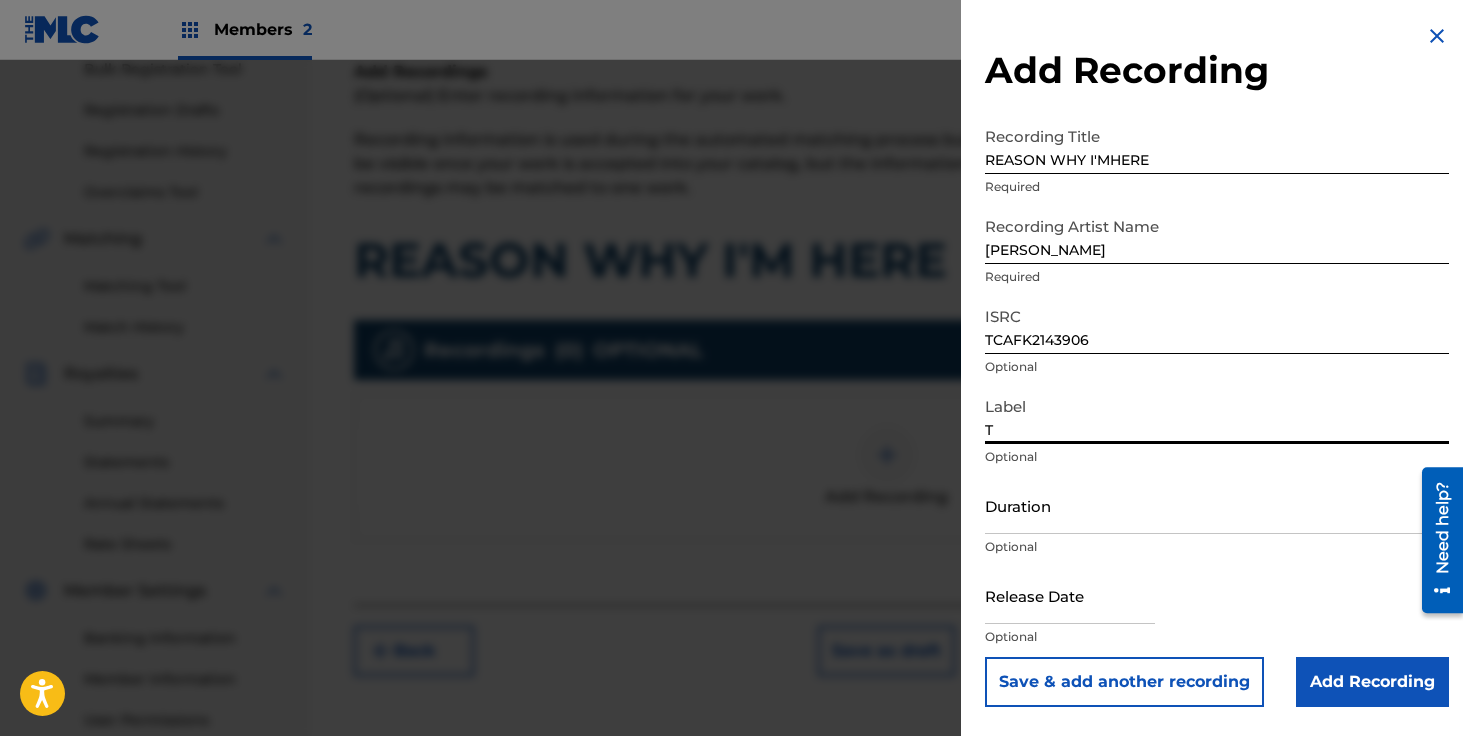 type on "TALKING BOUT MONEY RECORDS INC" 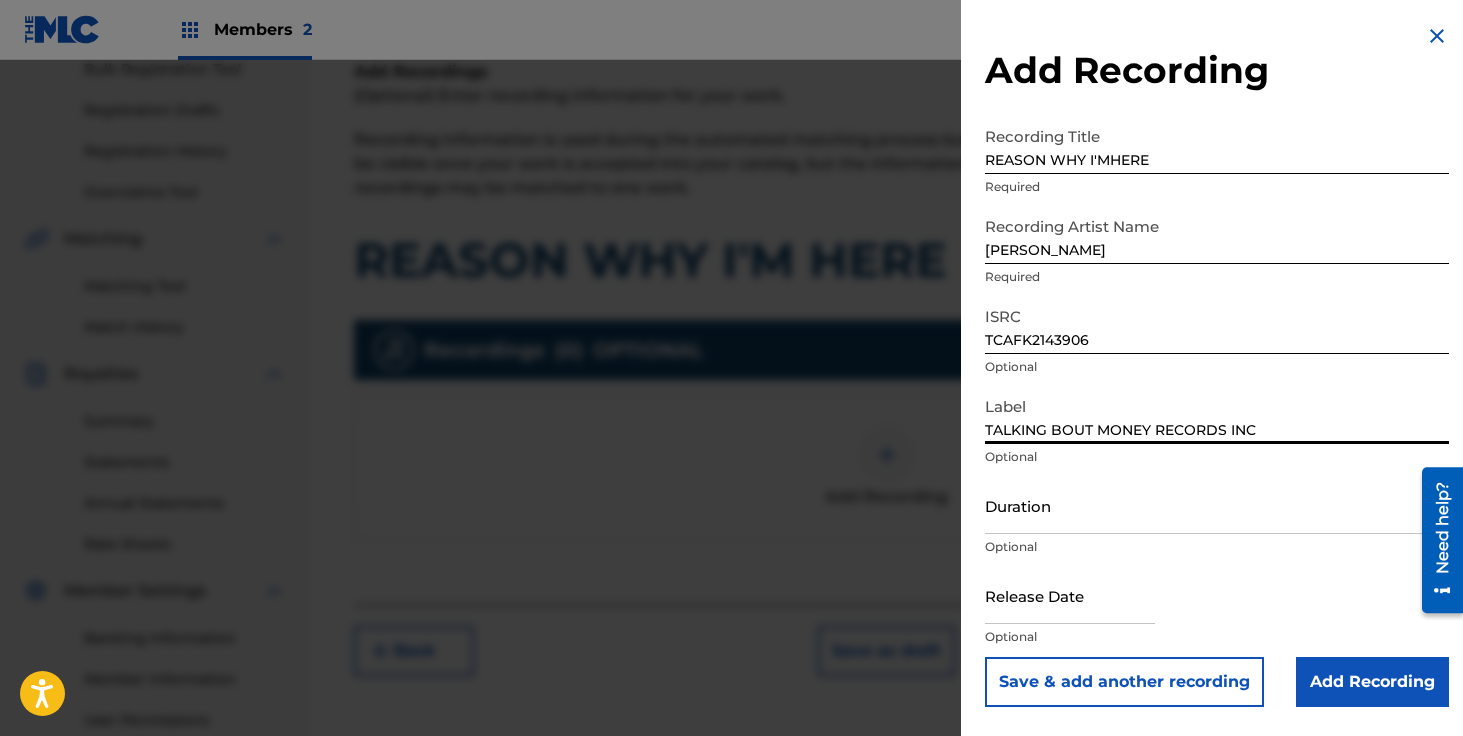 click on "Duration" at bounding box center (1217, 505) 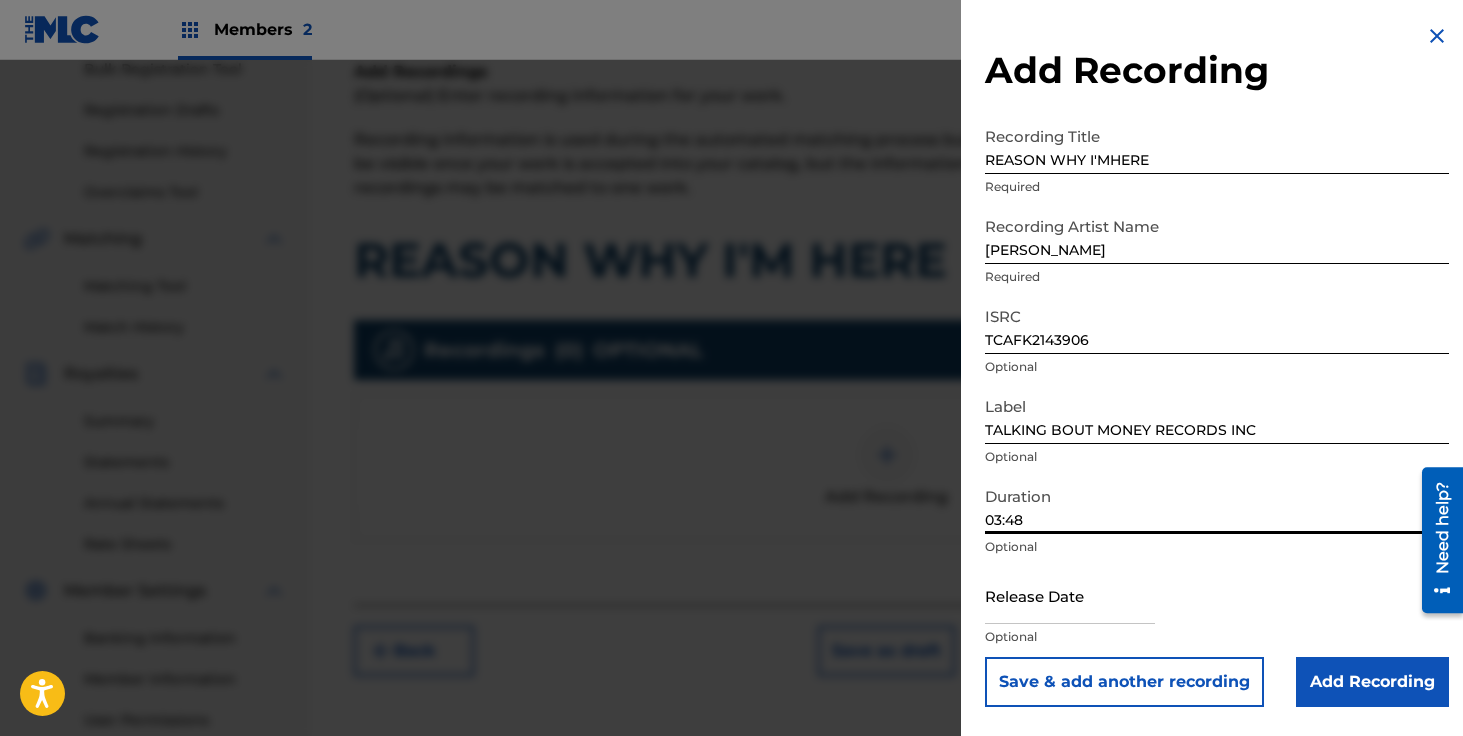 type on "03:48" 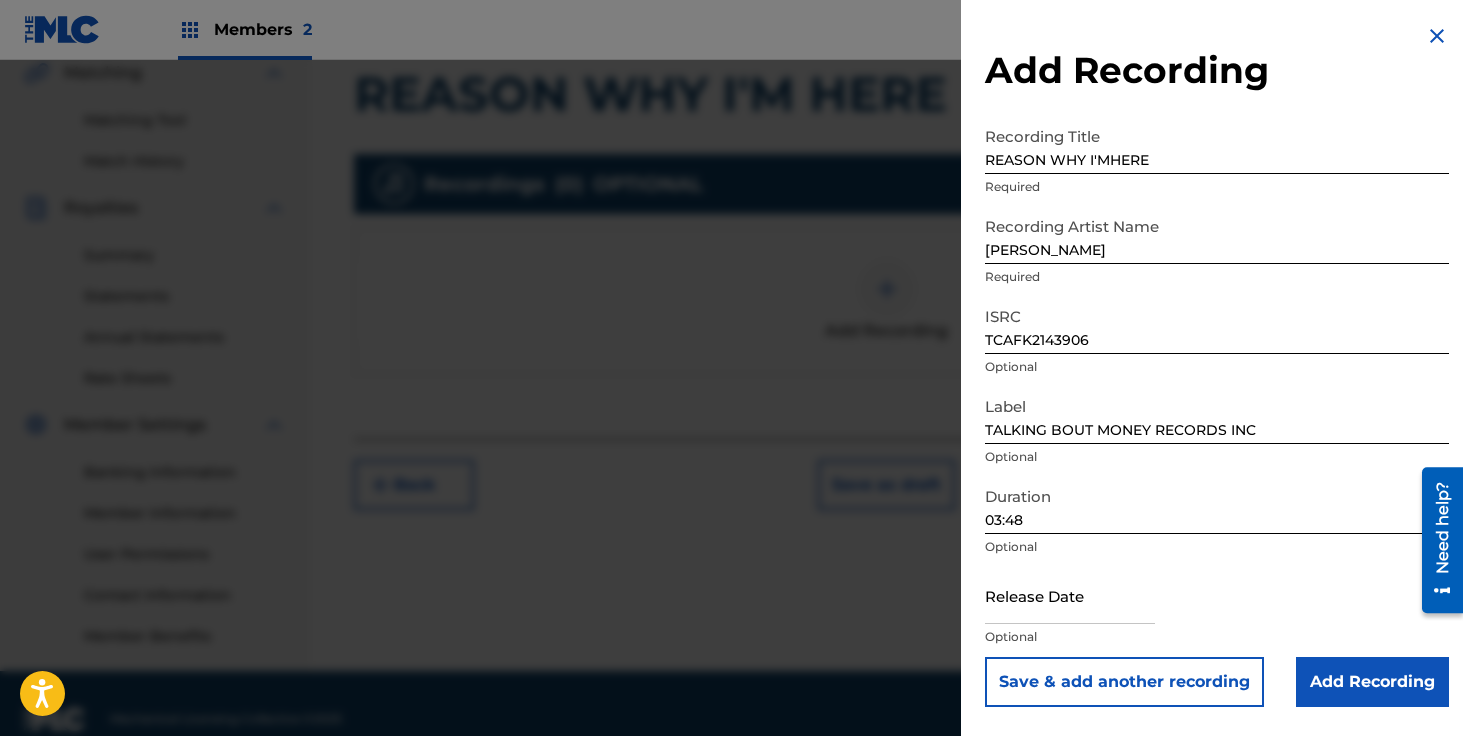 click at bounding box center [1070, 595] 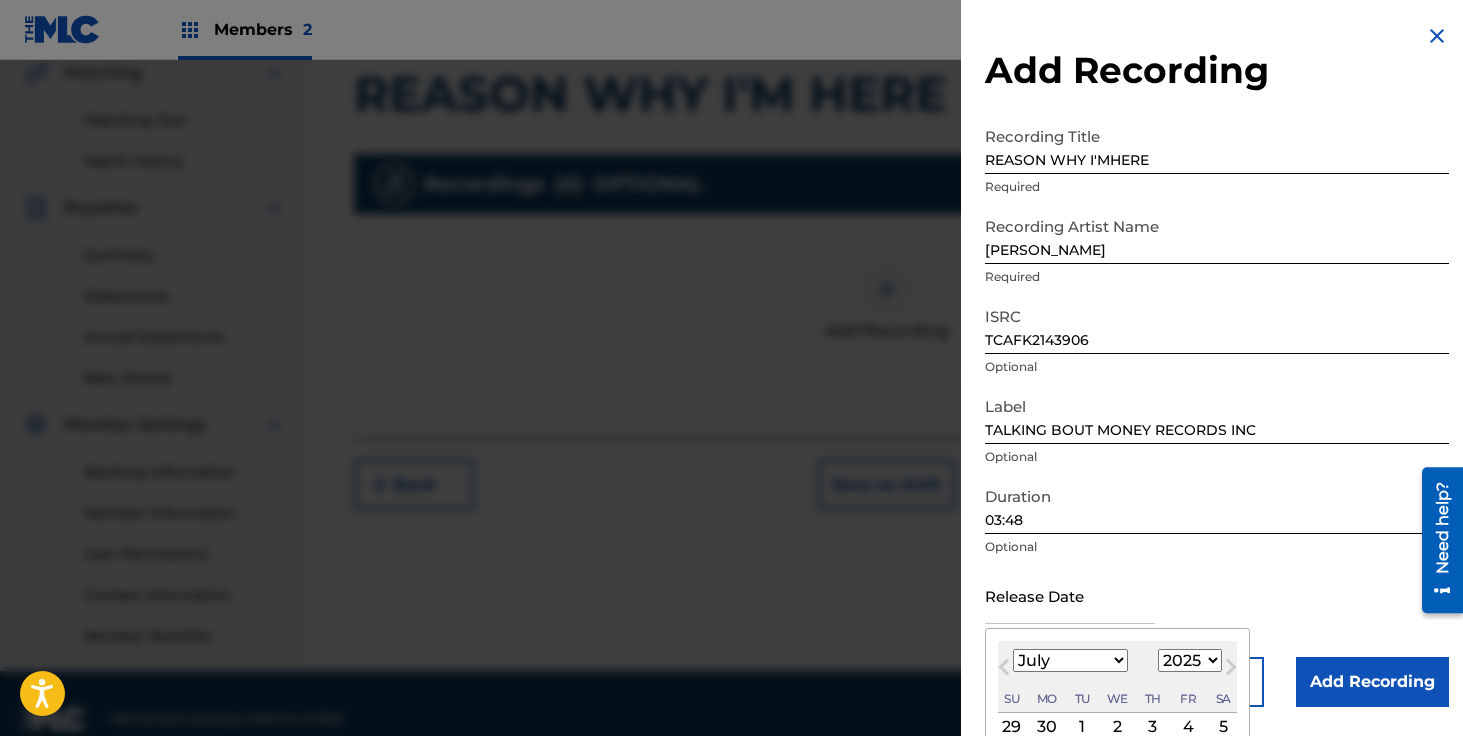 click on "January February March April May June July August September October November December" at bounding box center (1070, 660) 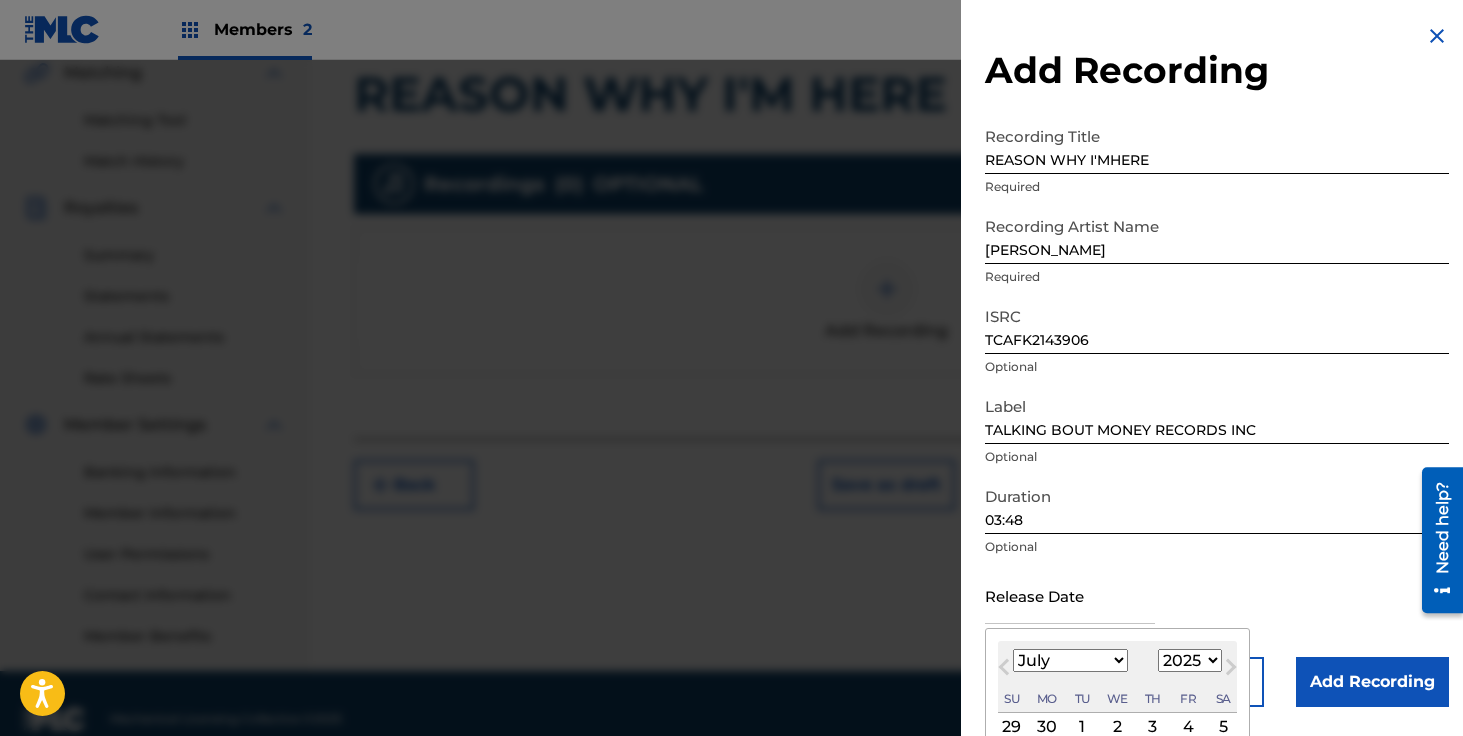 select on "1" 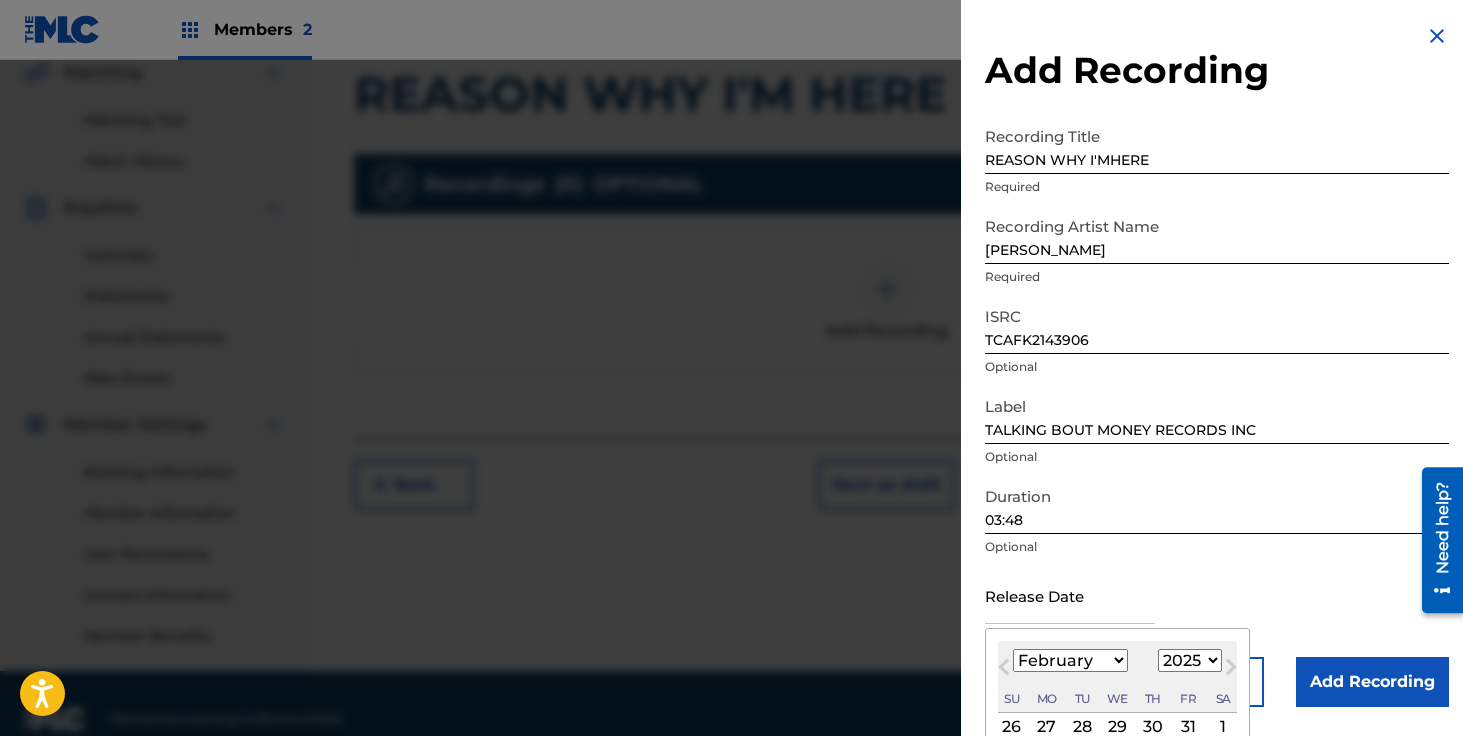 click on "1899 1900 1901 1902 1903 1904 1905 1906 1907 1908 1909 1910 1911 1912 1913 1914 1915 1916 1917 1918 1919 1920 1921 1922 1923 1924 1925 1926 1927 1928 1929 1930 1931 1932 1933 1934 1935 1936 1937 1938 1939 1940 1941 1942 1943 1944 1945 1946 1947 1948 1949 1950 1951 1952 1953 1954 1955 1956 1957 1958 1959 1960 1961 1962 1963 1964 1965 1966 1967 1968 1969 1970 1971 1972 1973 1974 1975 1976 1977 1978 1979 1980 1981 1982 1983 1984 1985 1986 1987 1988 1989 1990 1991 1992 1993 1994 1995 1996 1997 1998 1999 2000 2001 2002 2003 2004 2005 2006 2007 2008 2009 2010 2011 2012 2013 2014 2015 2016 2017 2018 2019 2020 2021 2022 2023 2024 2025 2026 2027 2028 2029 2030 2031 2032 2033 2034 2035 2036 2037 2038 2039 2040 2041 2042 2043 2044 2045 2046 2047 2048 2049 2050 2051 2052 2053 2054 2055 2056 2057 2058 2059 2060 2061 2062 2063 2064 2065 2066 2067 2068 2069 2070 2071 2072 2073 2074 2075 2076 2077 2078 2079 2080 2081 2082 2083 2084 2085 2086 2087 2088 2089 2090 2091 2092 2093 2094 2095 2096 2097 2098 2099 2100" at bounding box center (1190, 660) 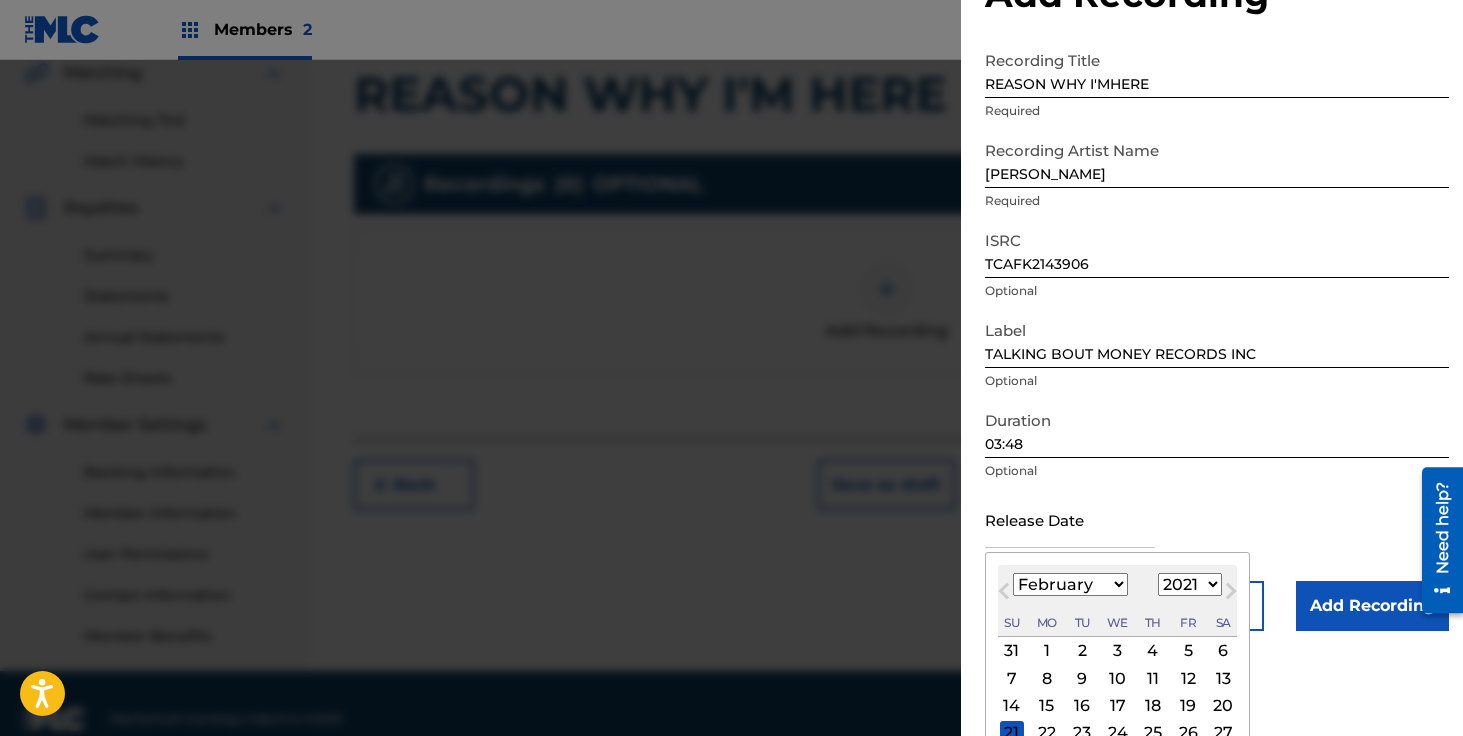 scroll, scrollTop: 154, scrollLeft: 0, axis: vertical 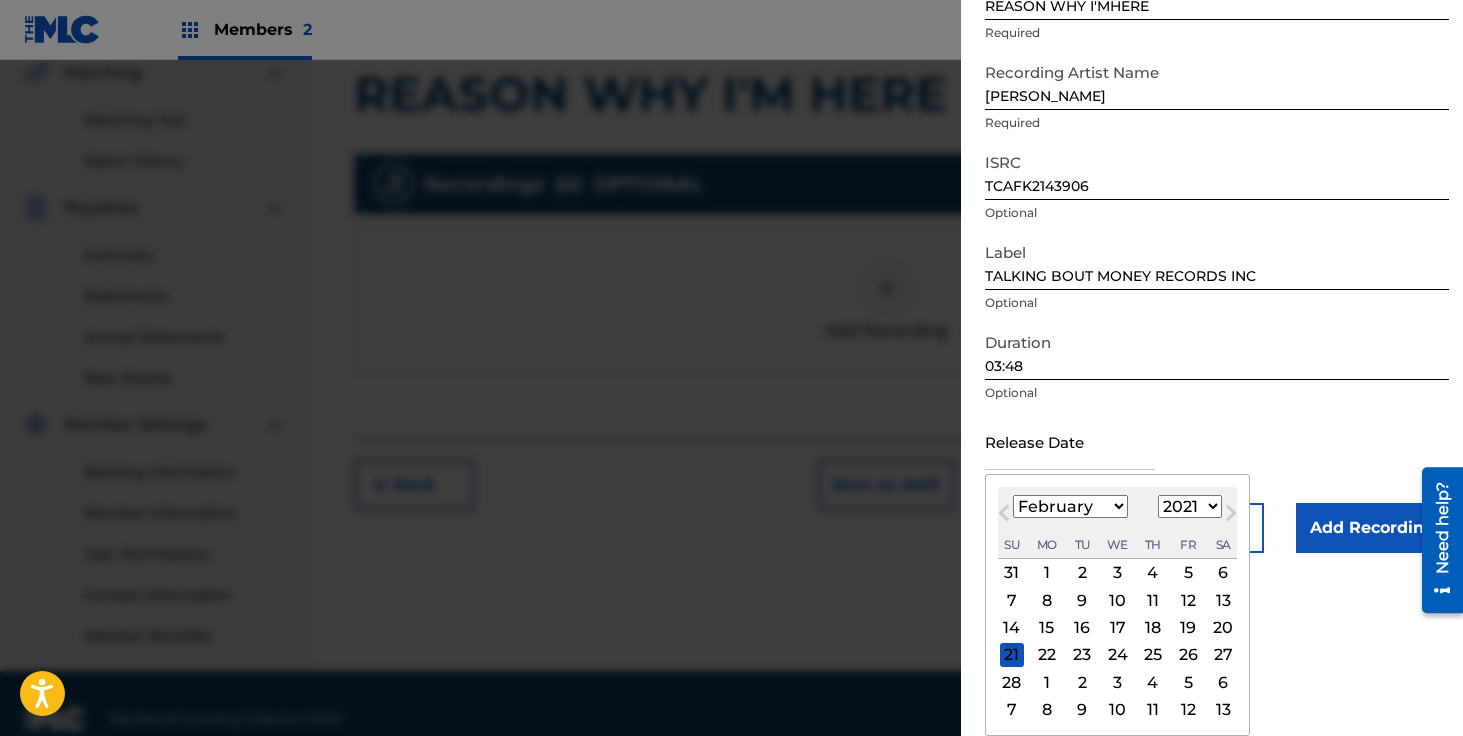 click on "22" at bounding box center (1047, 655) 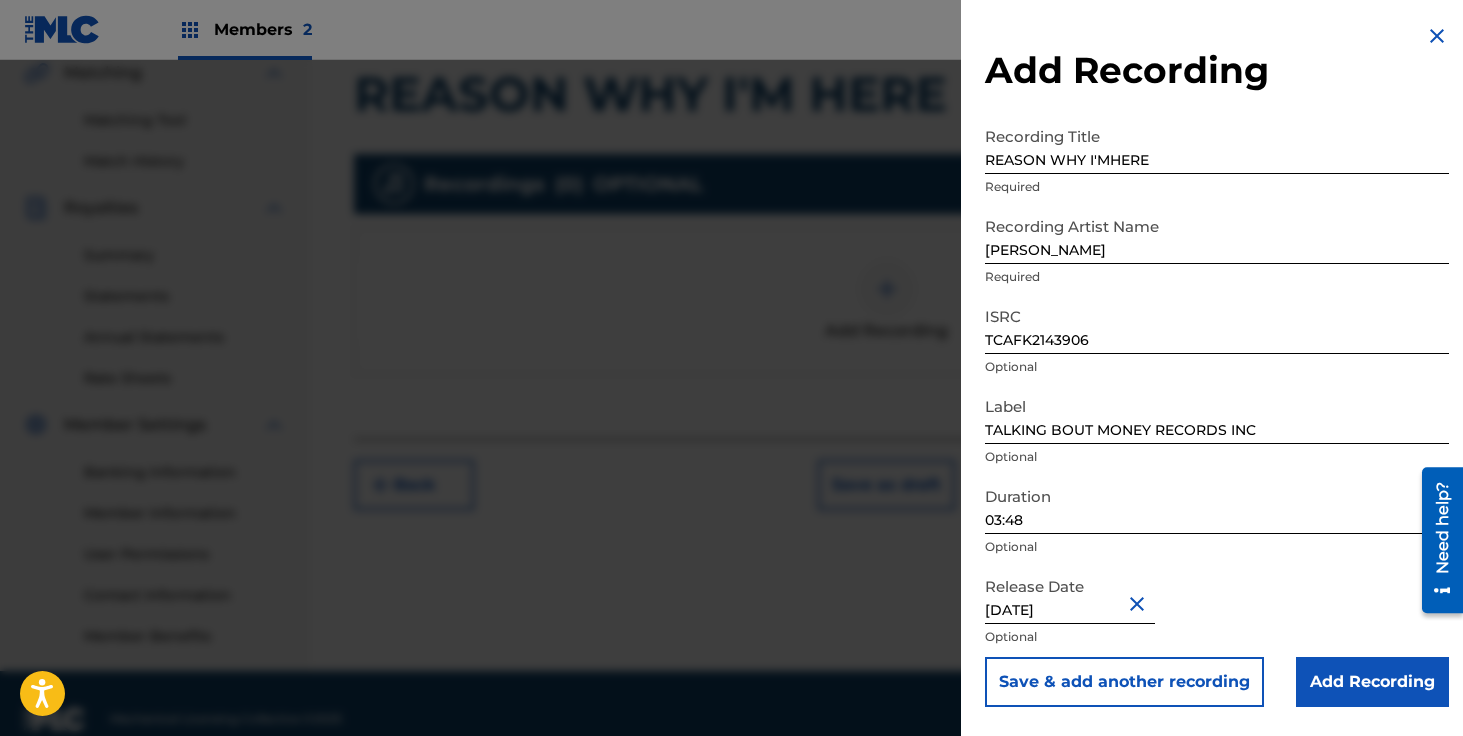scroll, scrollTop: 0, scrollLeft: 0, axis: both 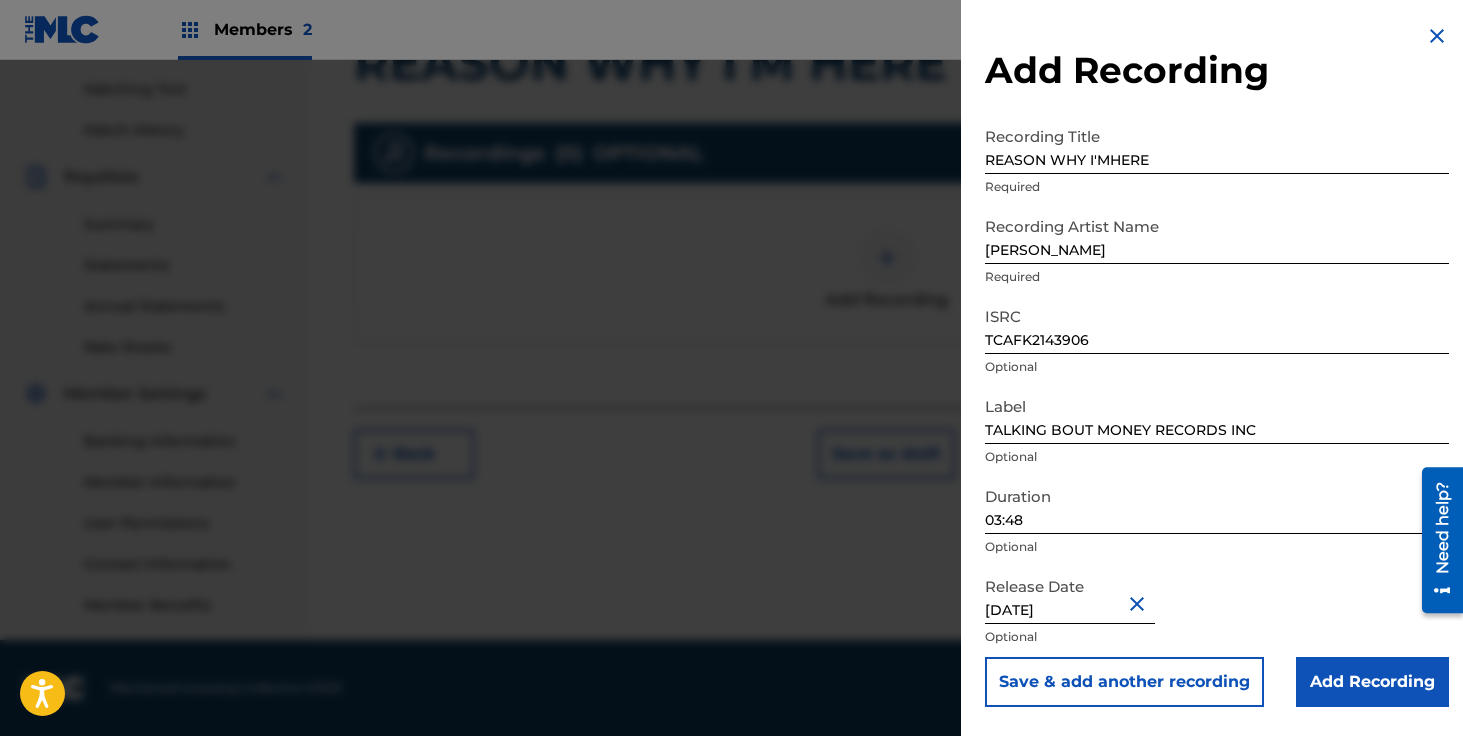 drag, startPoint x: 1387, startPoint y: 691, endPoint x: 1318, endPoint y: 573, distance: 136.69308 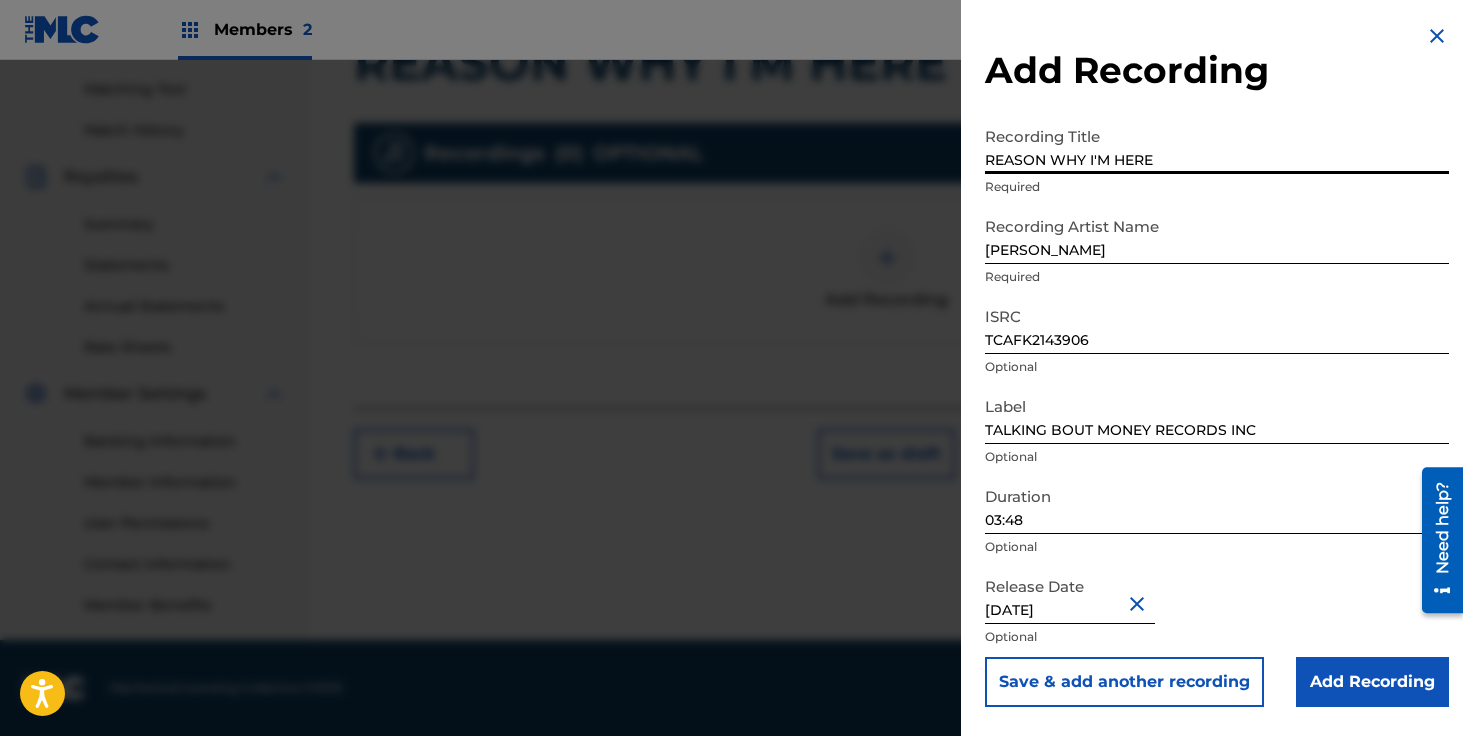 type on "REASON WHY I'M HERE" 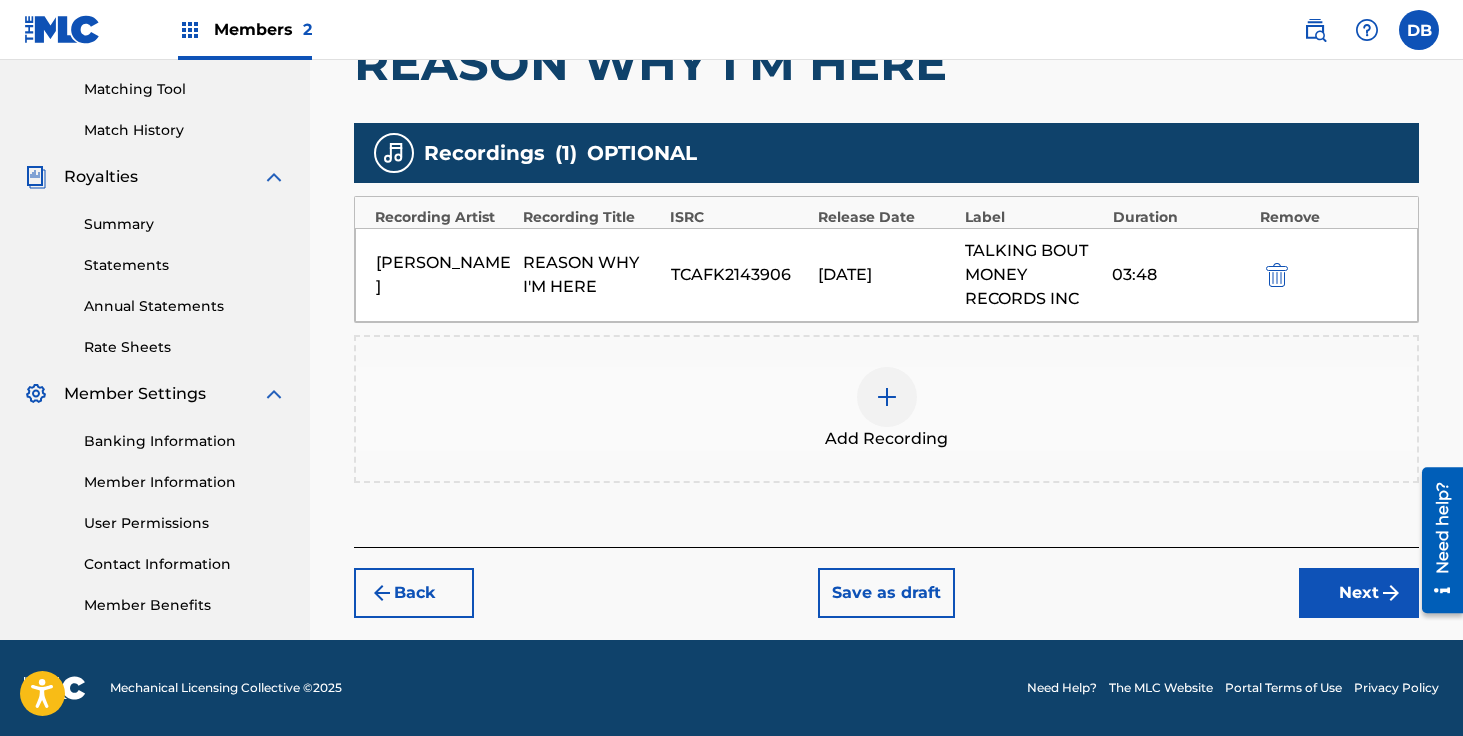 click on "Next" at bounding box center [1359, 593] 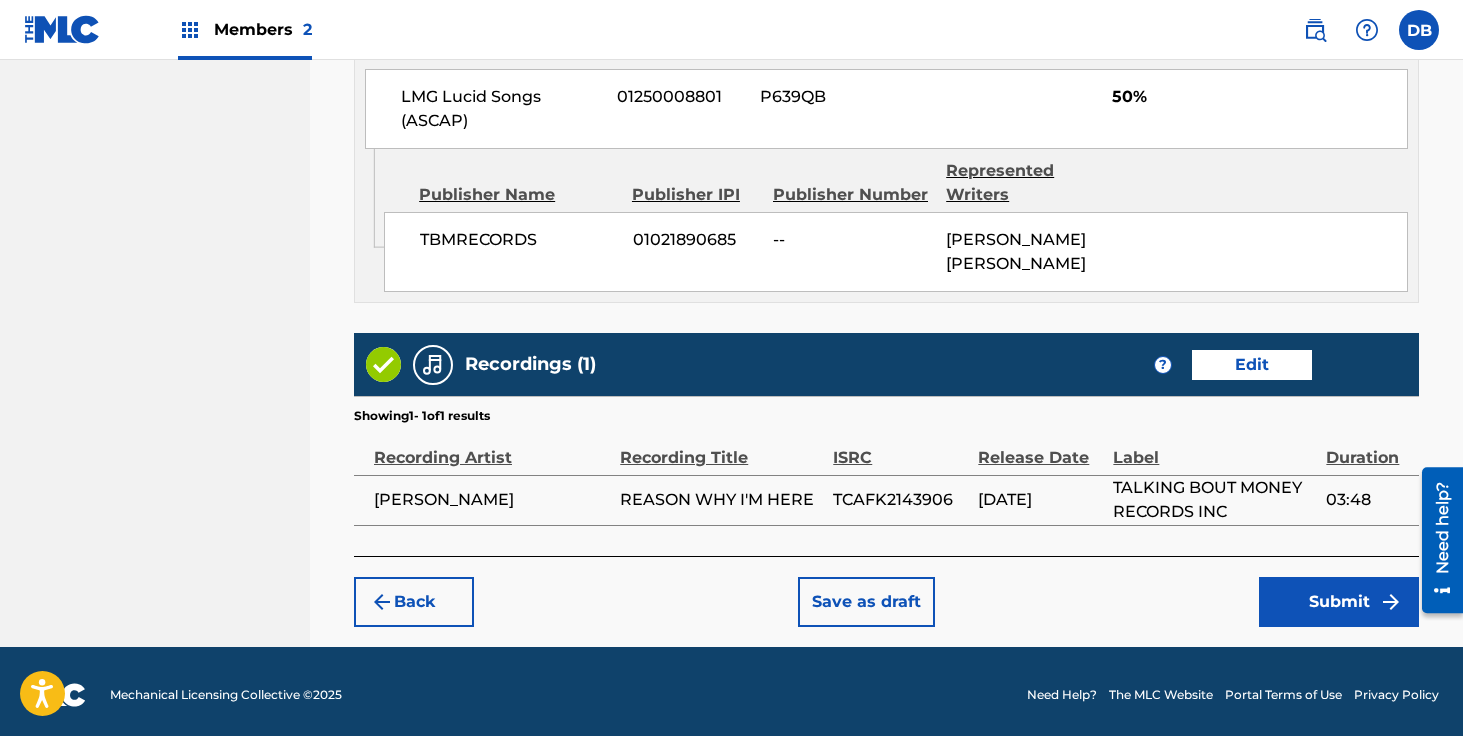scroll, scrollTop: 1173, scrollLeft: 0, axis: vertical 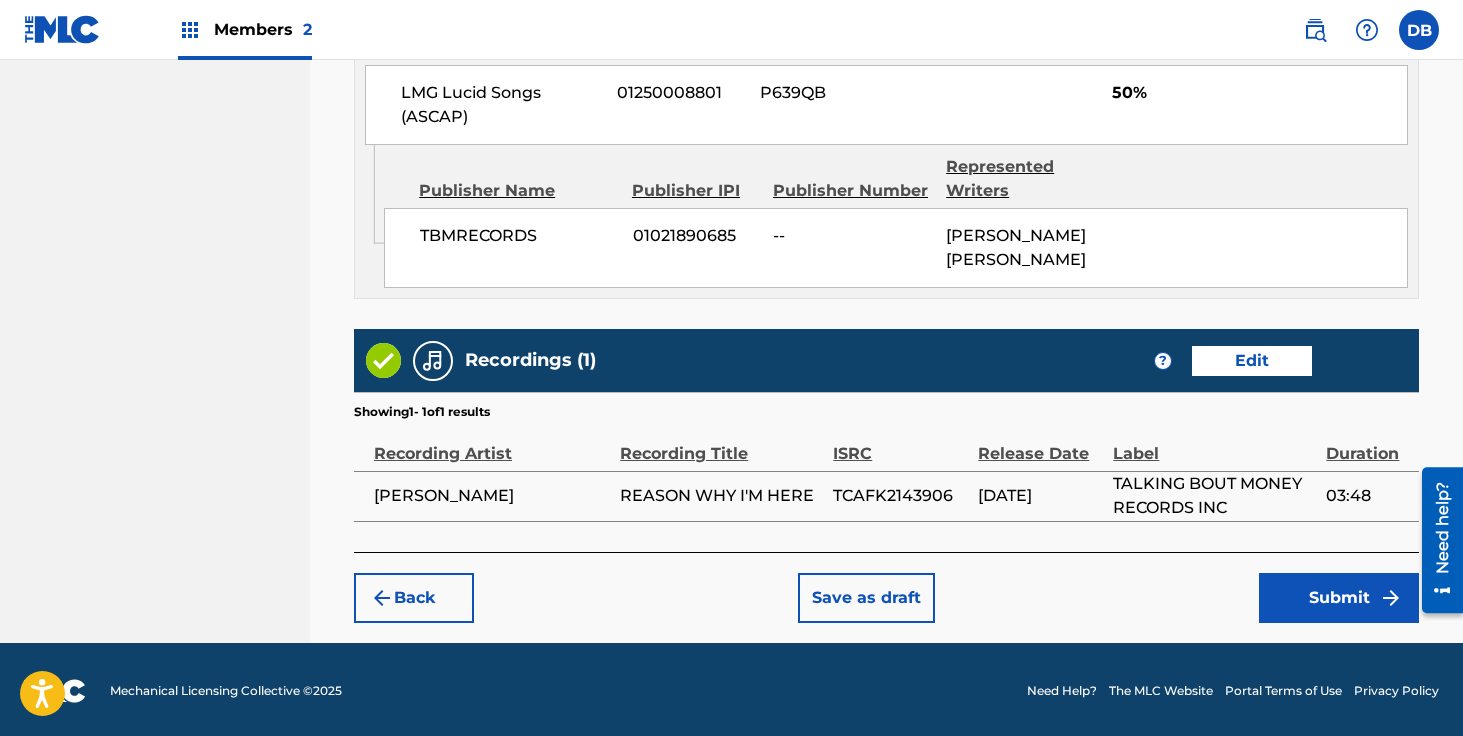 click on "Submit" at bounding box center (1339, 598) 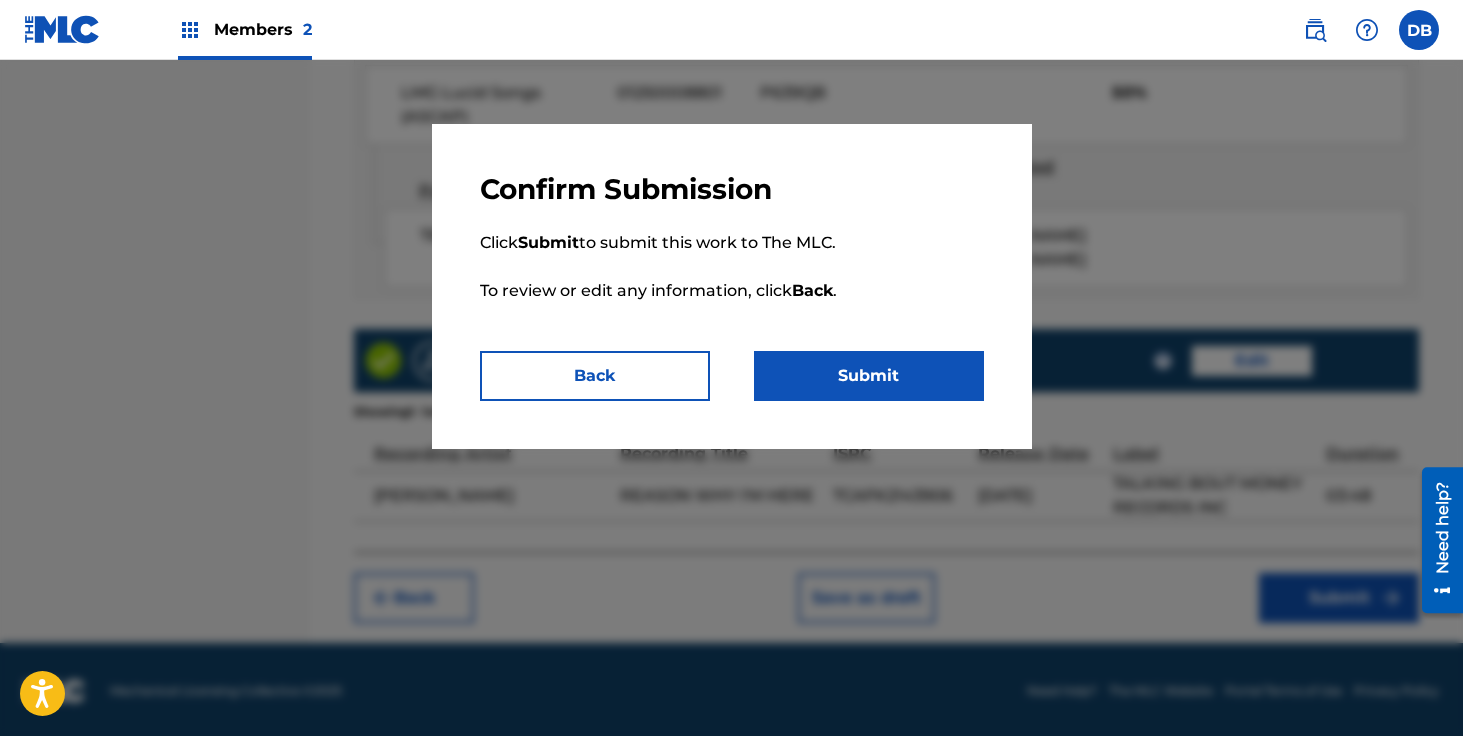 click on "Submit" at bounding box center [869, 376] 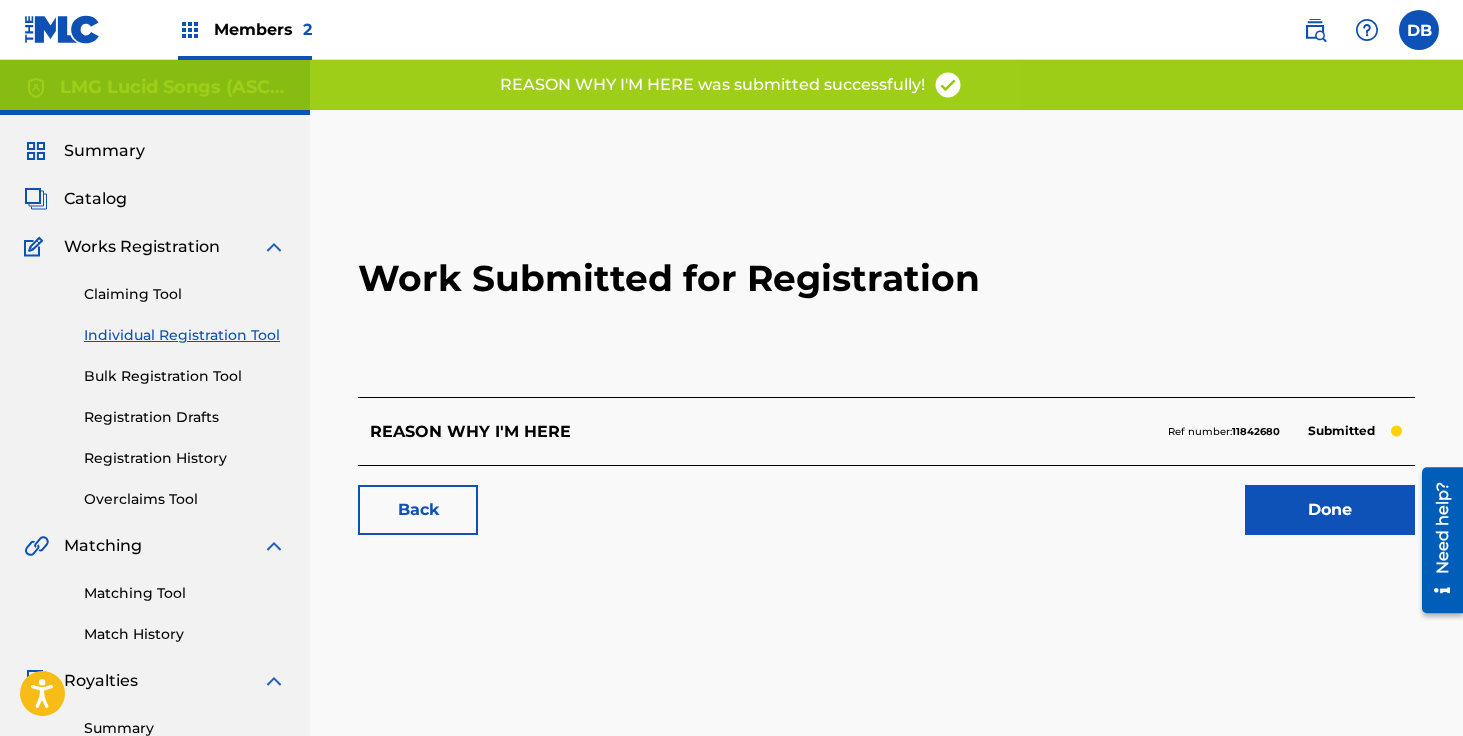 click on "Done" at bounding box center [1330, 510] 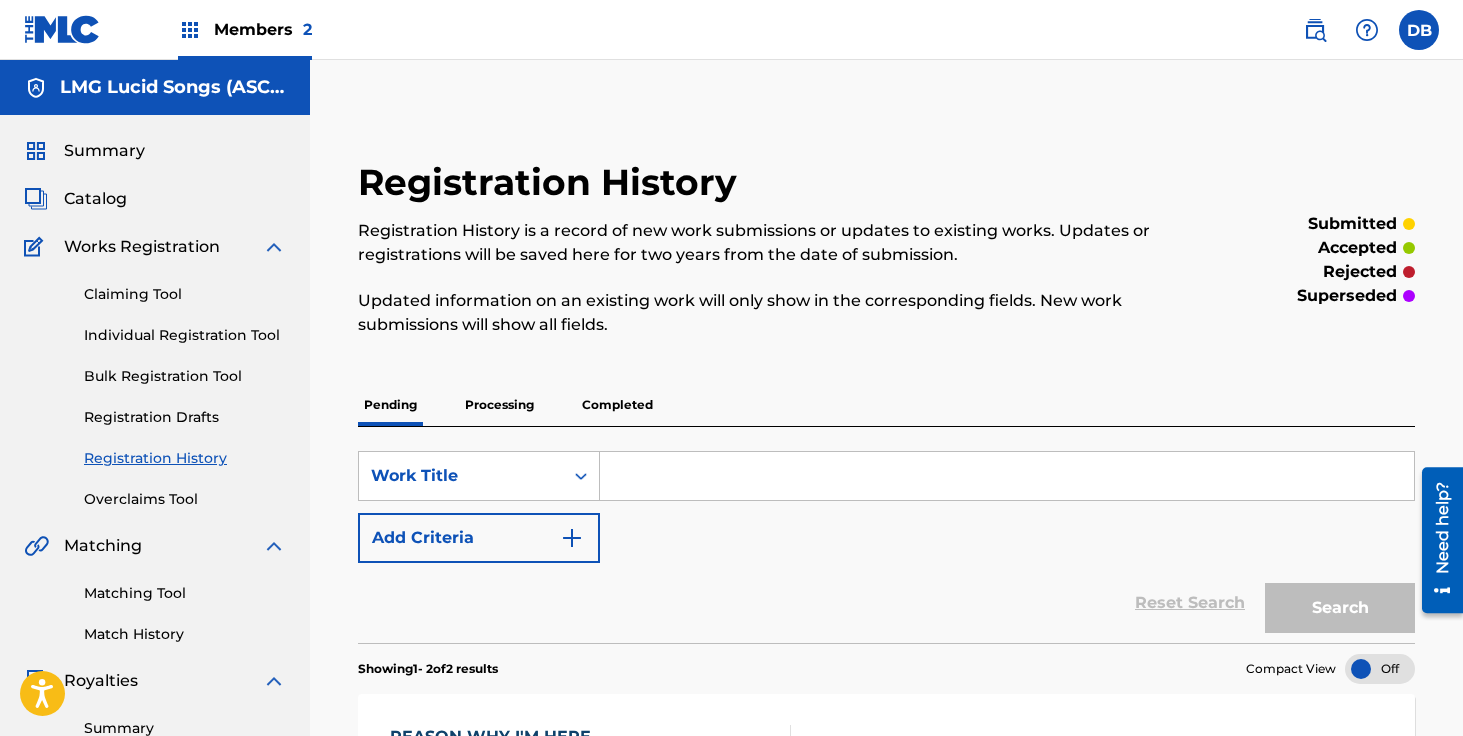 click on "Individual Registration Tool" at bounding box center (185, 335) 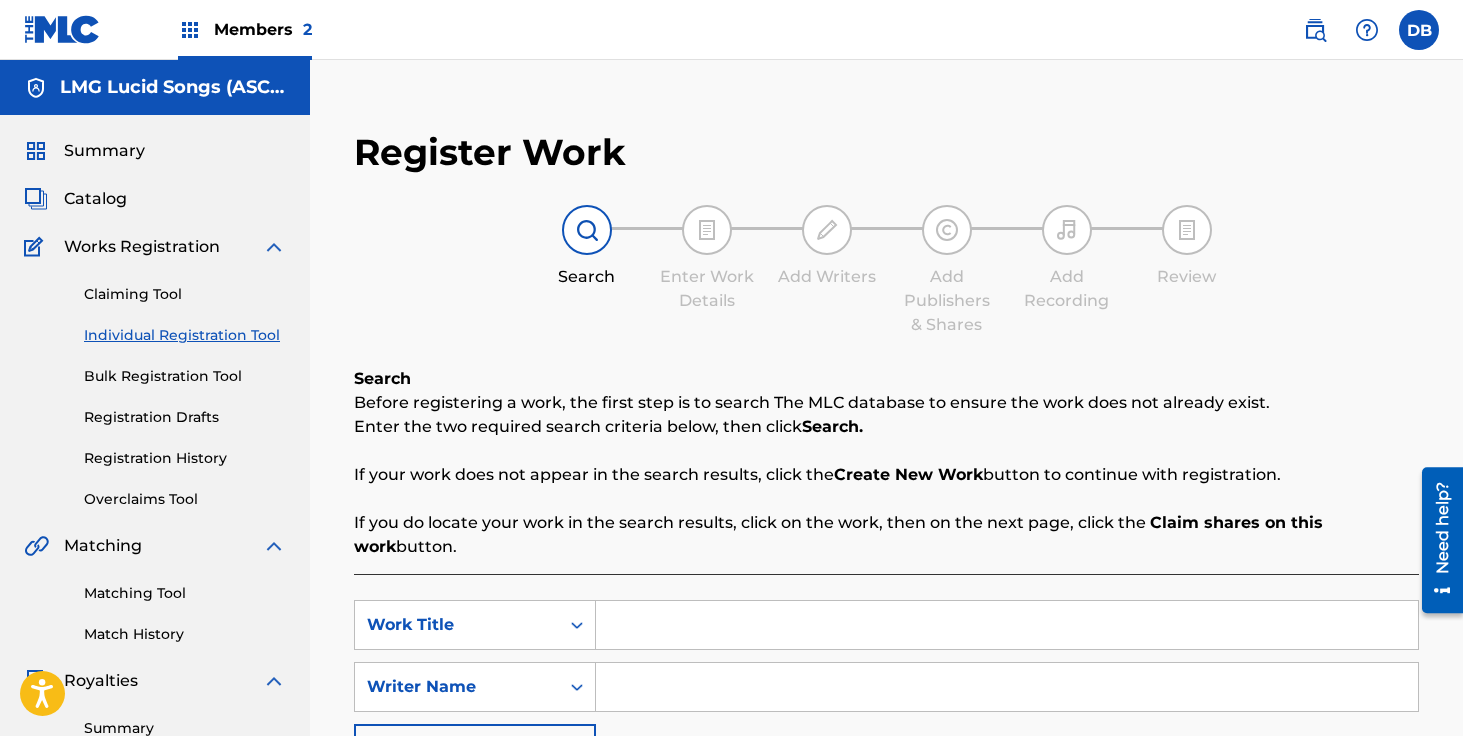 click at bounding box center (1007, 625) 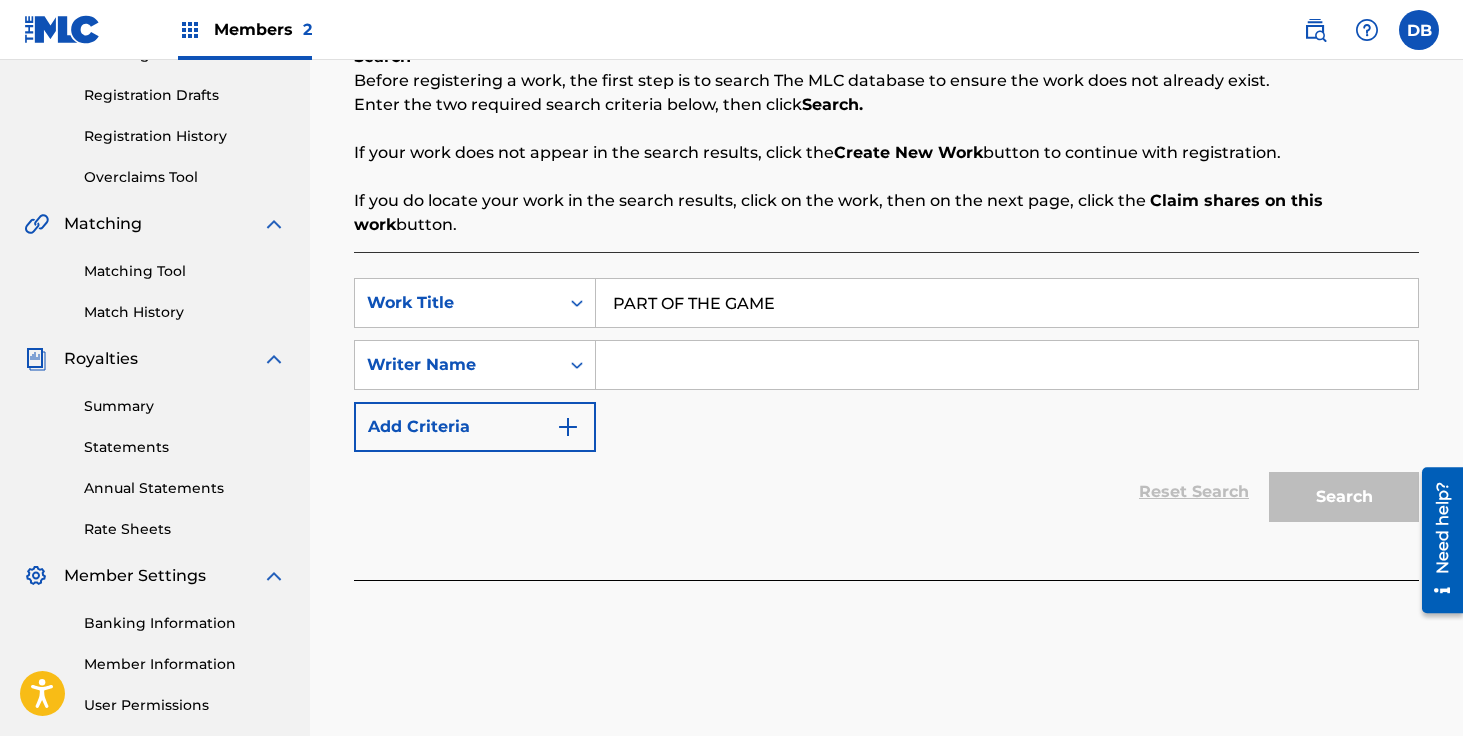 scroll, scrollTop: 481, scrollLeft: 0, axis: vertical 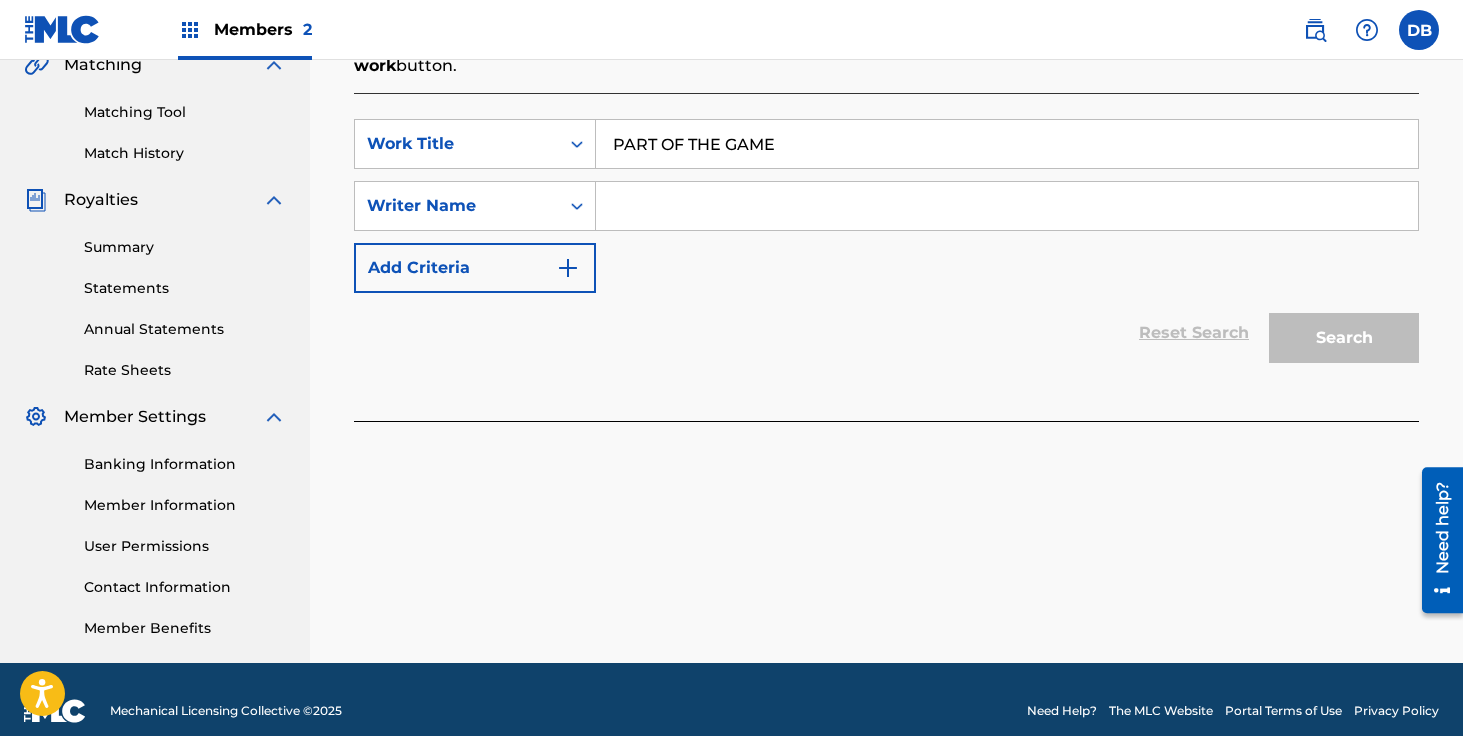 type on "PART OF THE GAME" 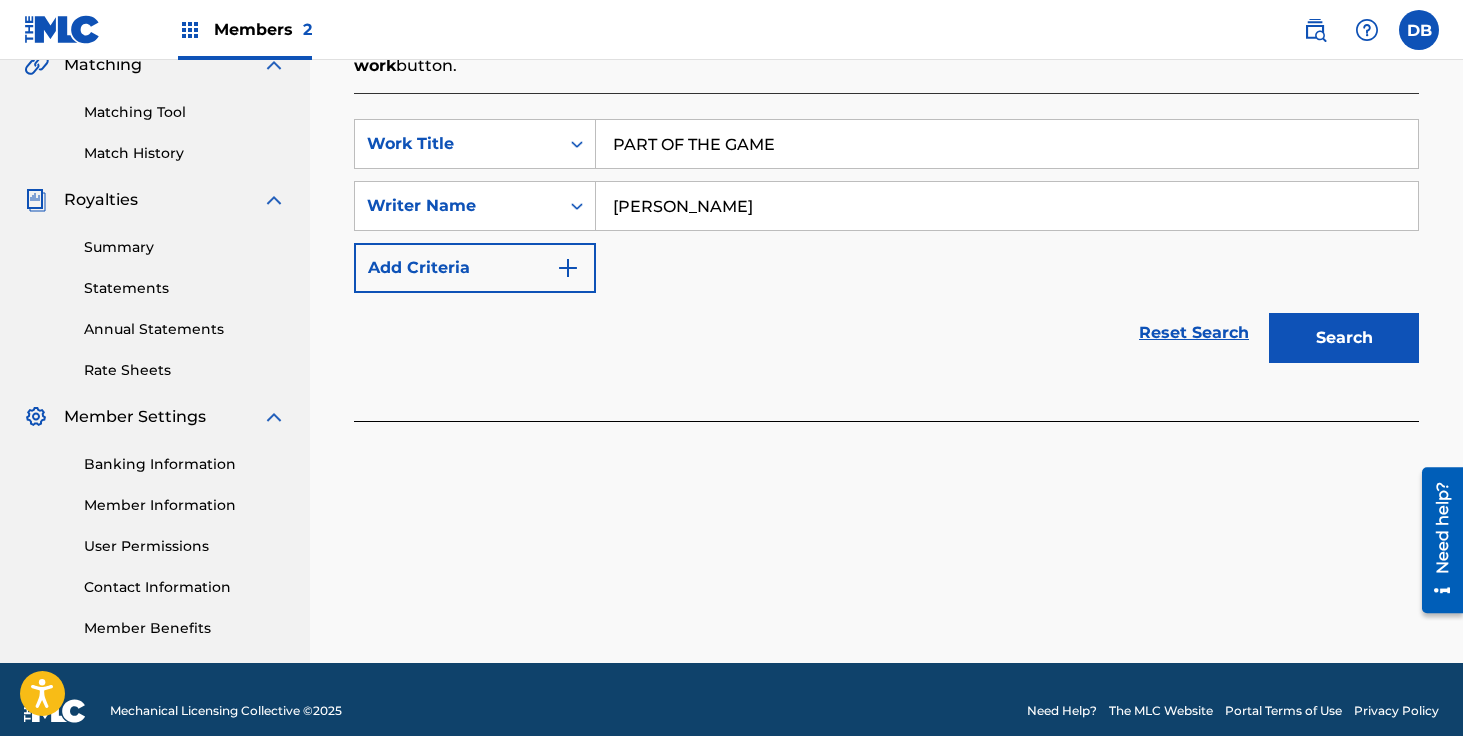 type on "[PERSON_NAME]" 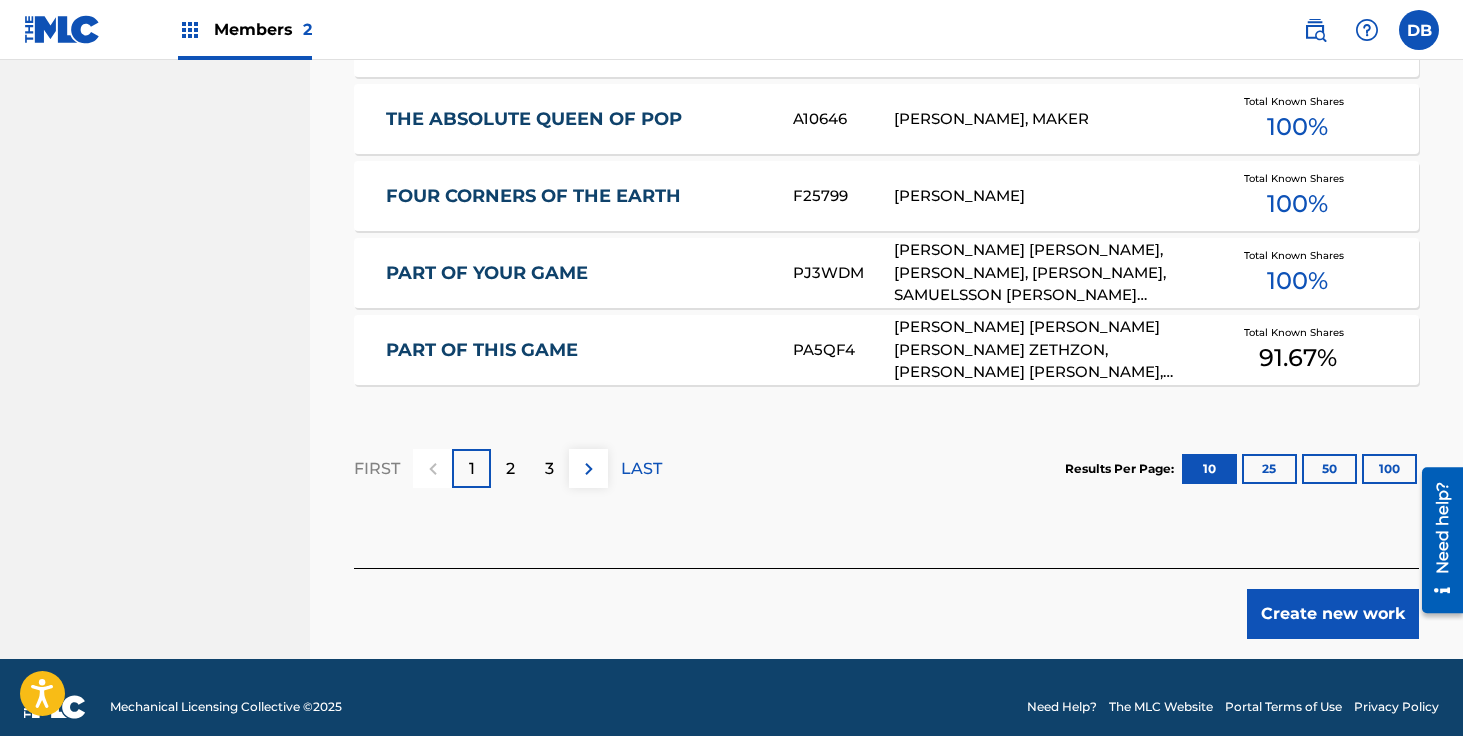 scroll, scrollTop: 1375, scrollLeft: 0, axis: vertical 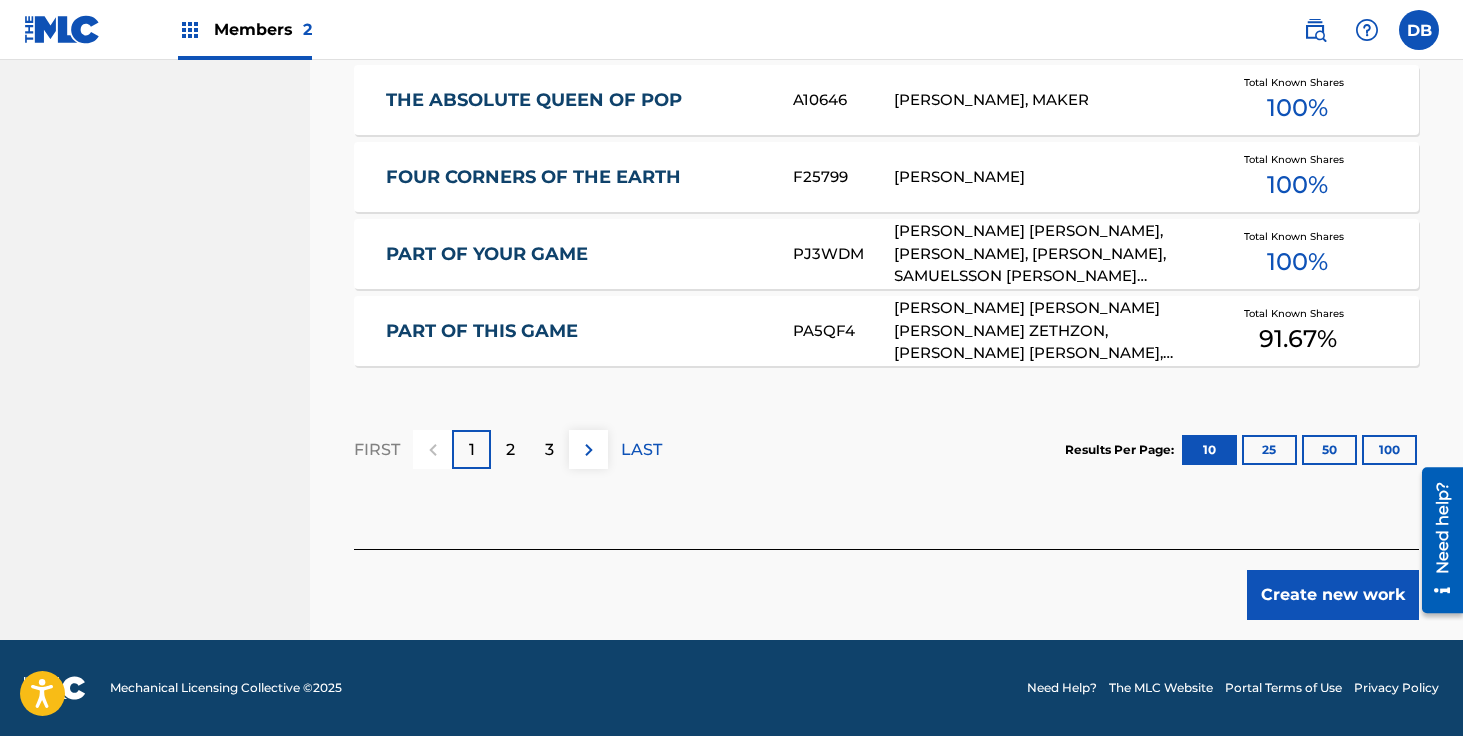 click on "Create new work" at bounding box center [1333, 595] 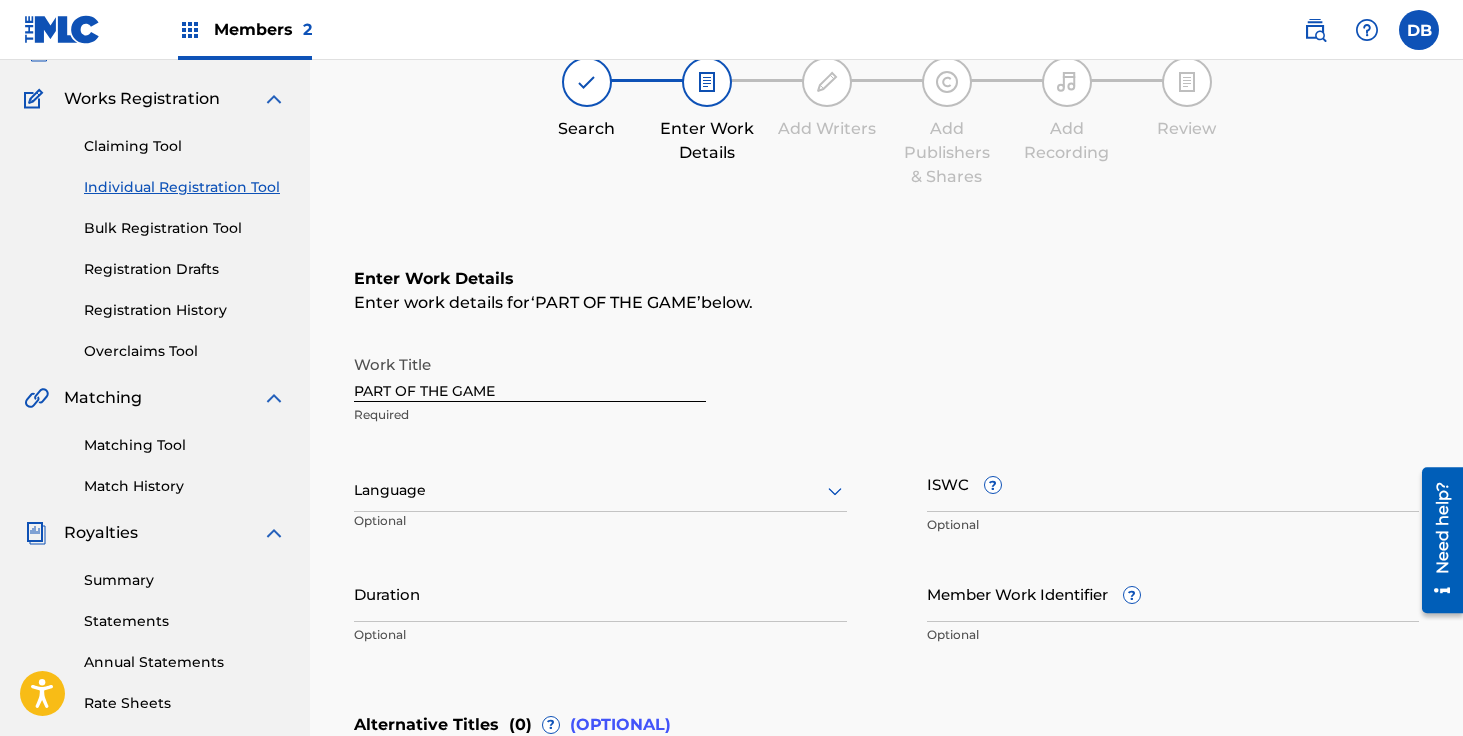 scroll, scrollTop: 111, scrollLeft: 0, axis: vertical 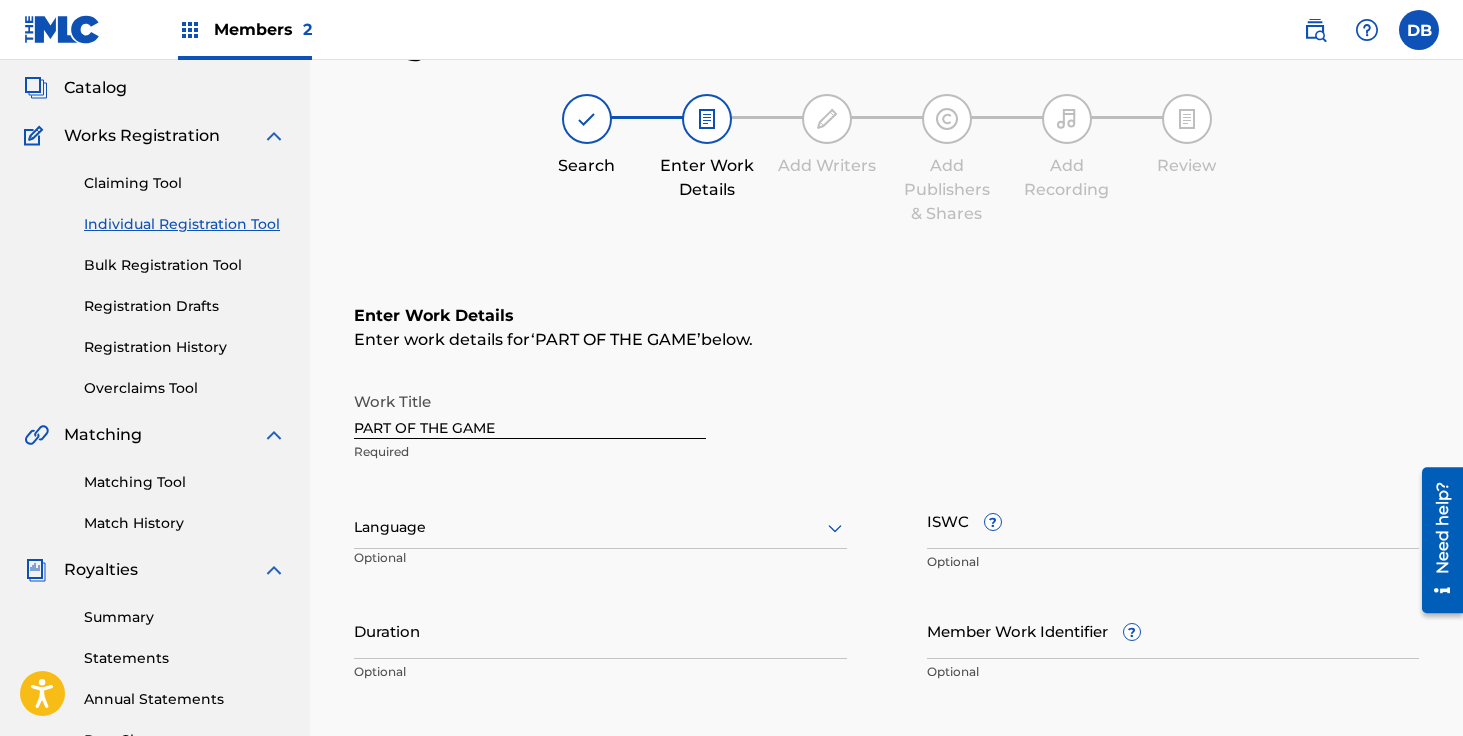 click on "Duration" at bounding box center (600, 630) 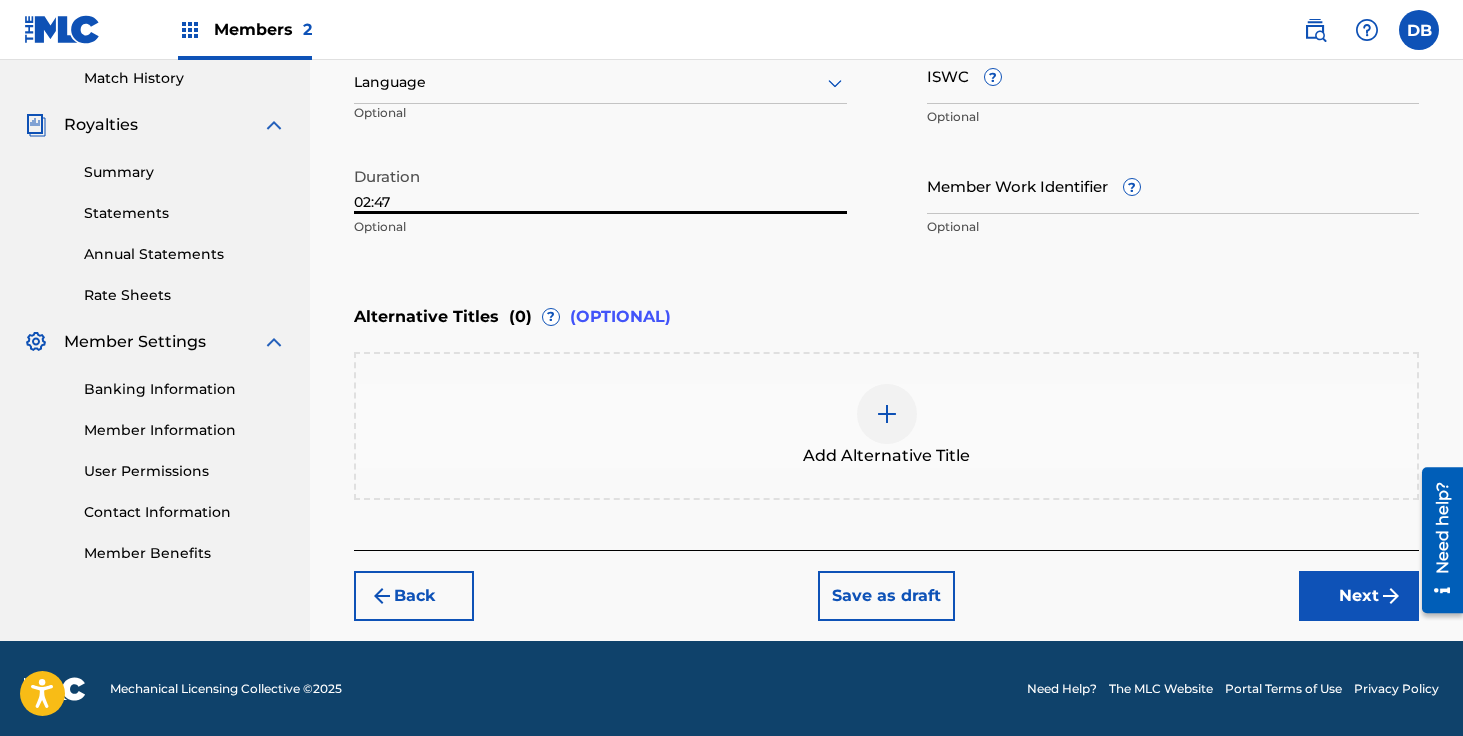 type on "02:47" 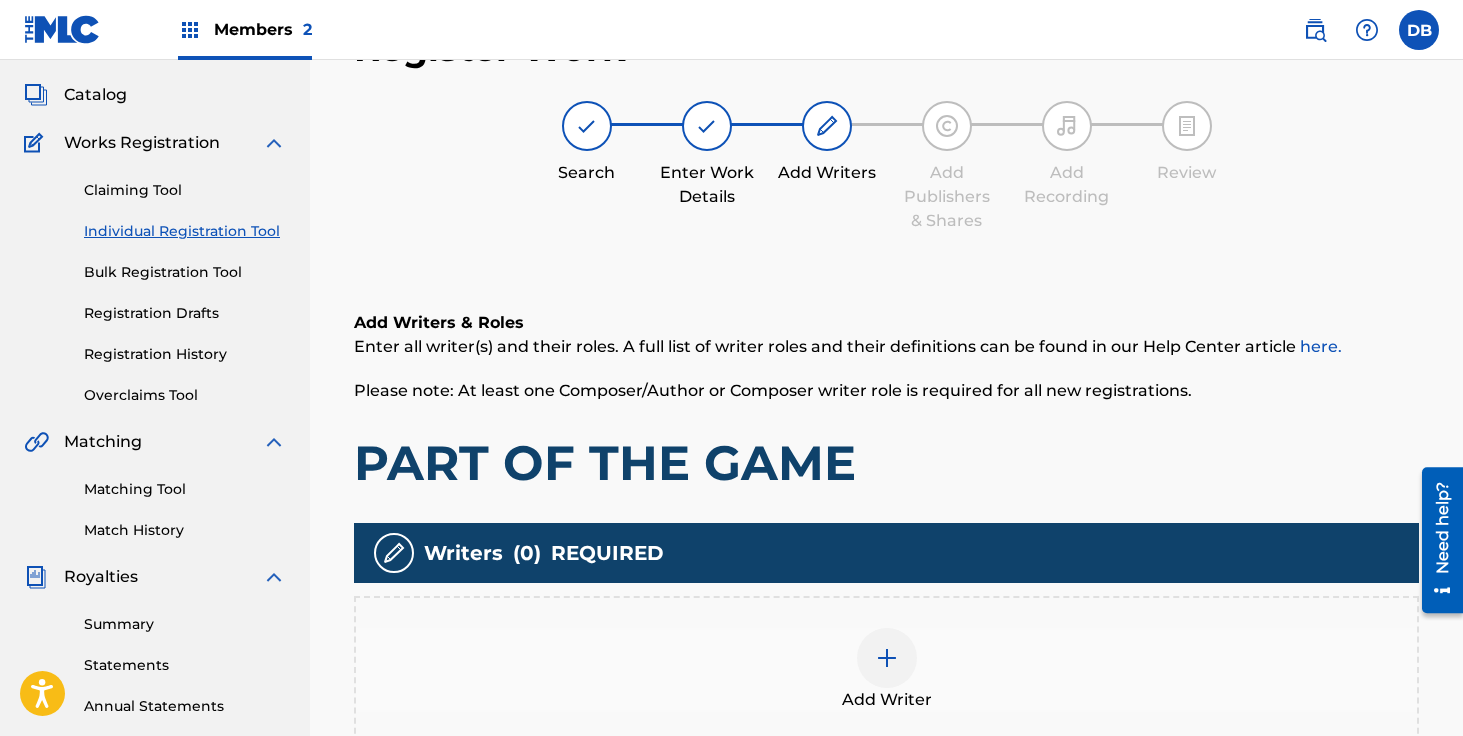 scroll, scrollTop: 90, scrollLeft: 0, axis: vertical 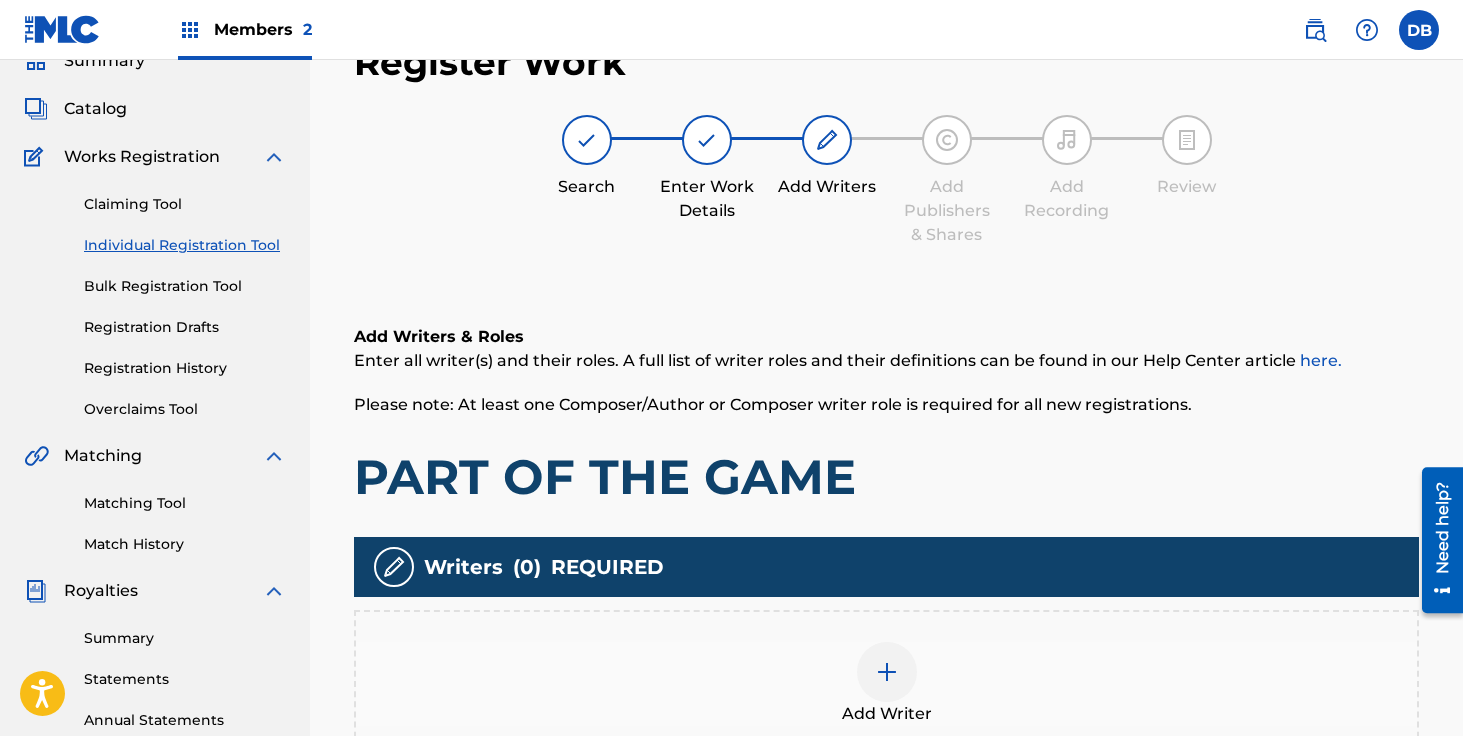 click at bounding box center (887, 672) 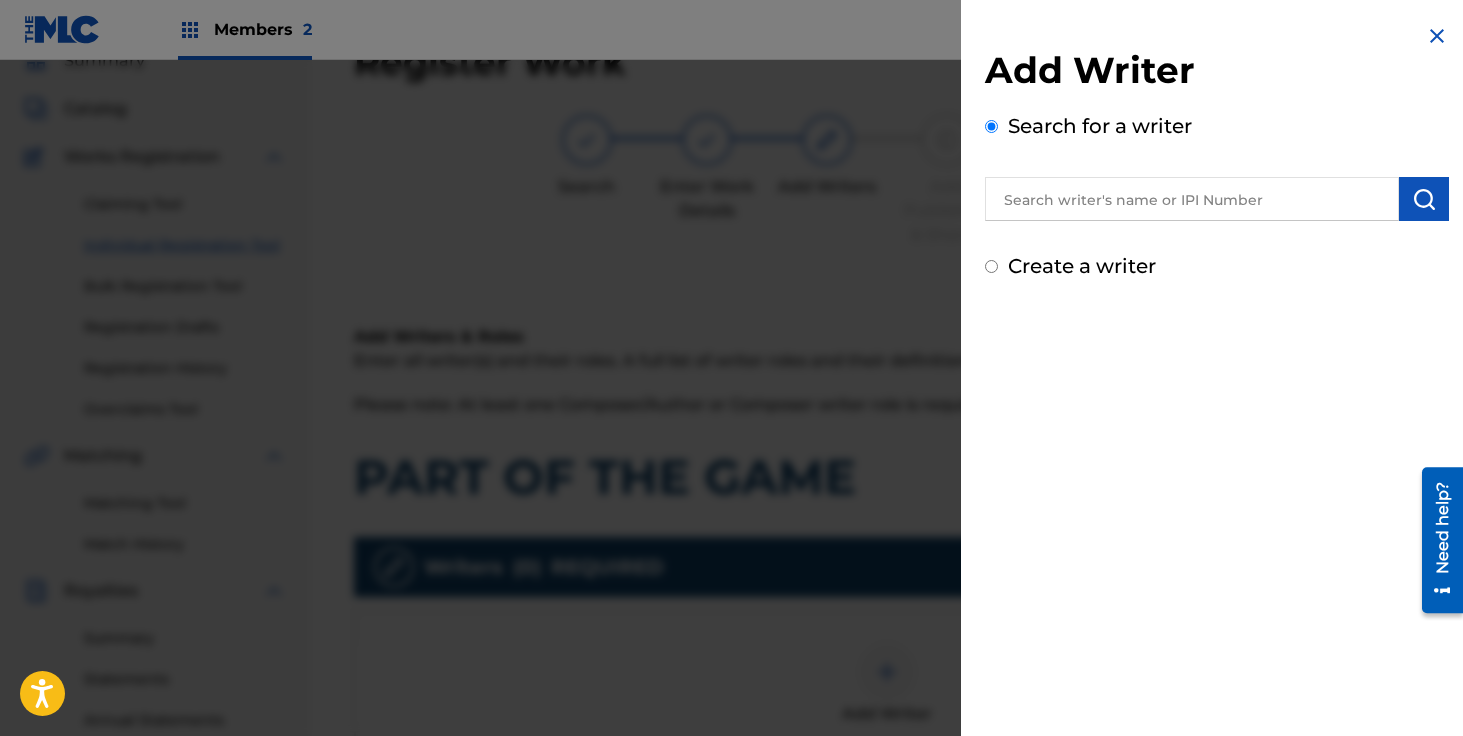 click at bounding box center (1192, 199) 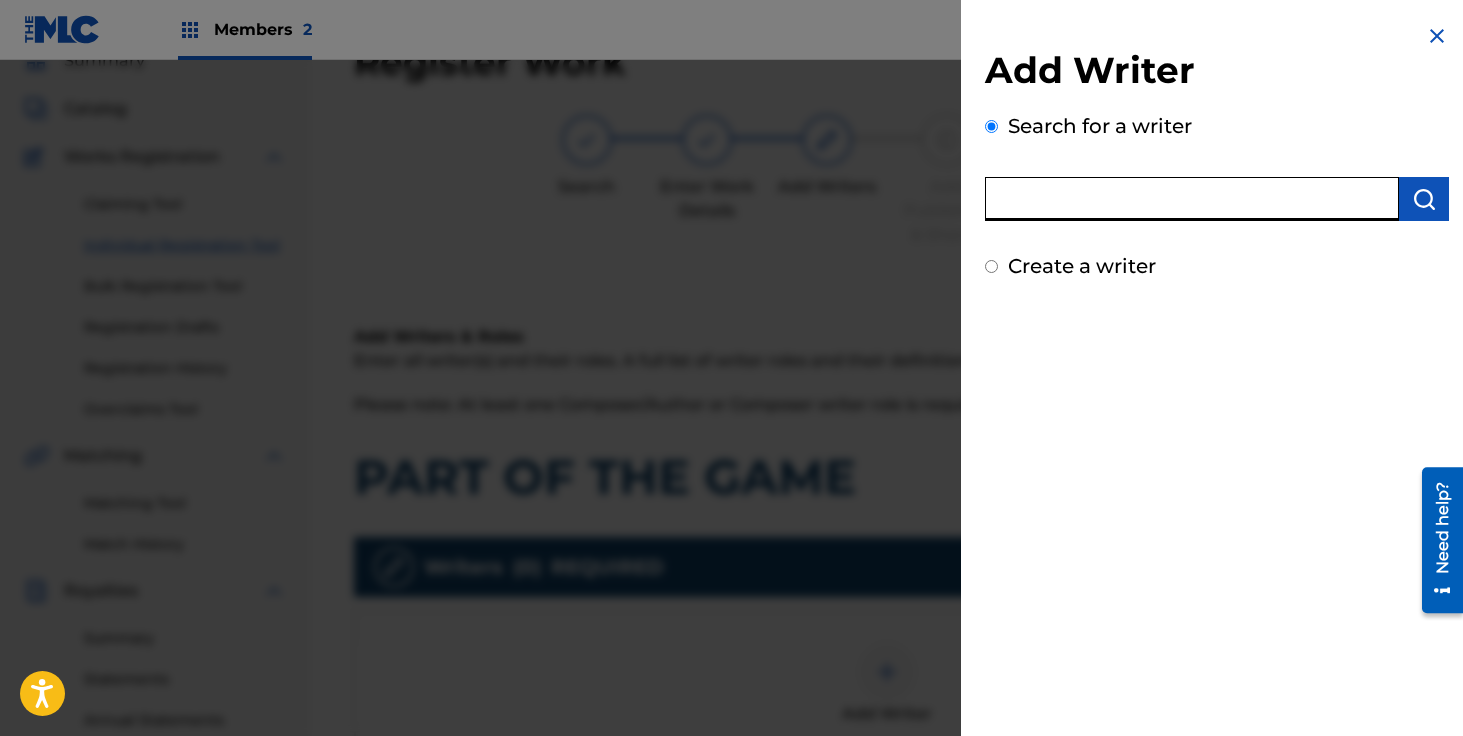 paste on "[PERSON_NAME] [PERSON_NAME]" 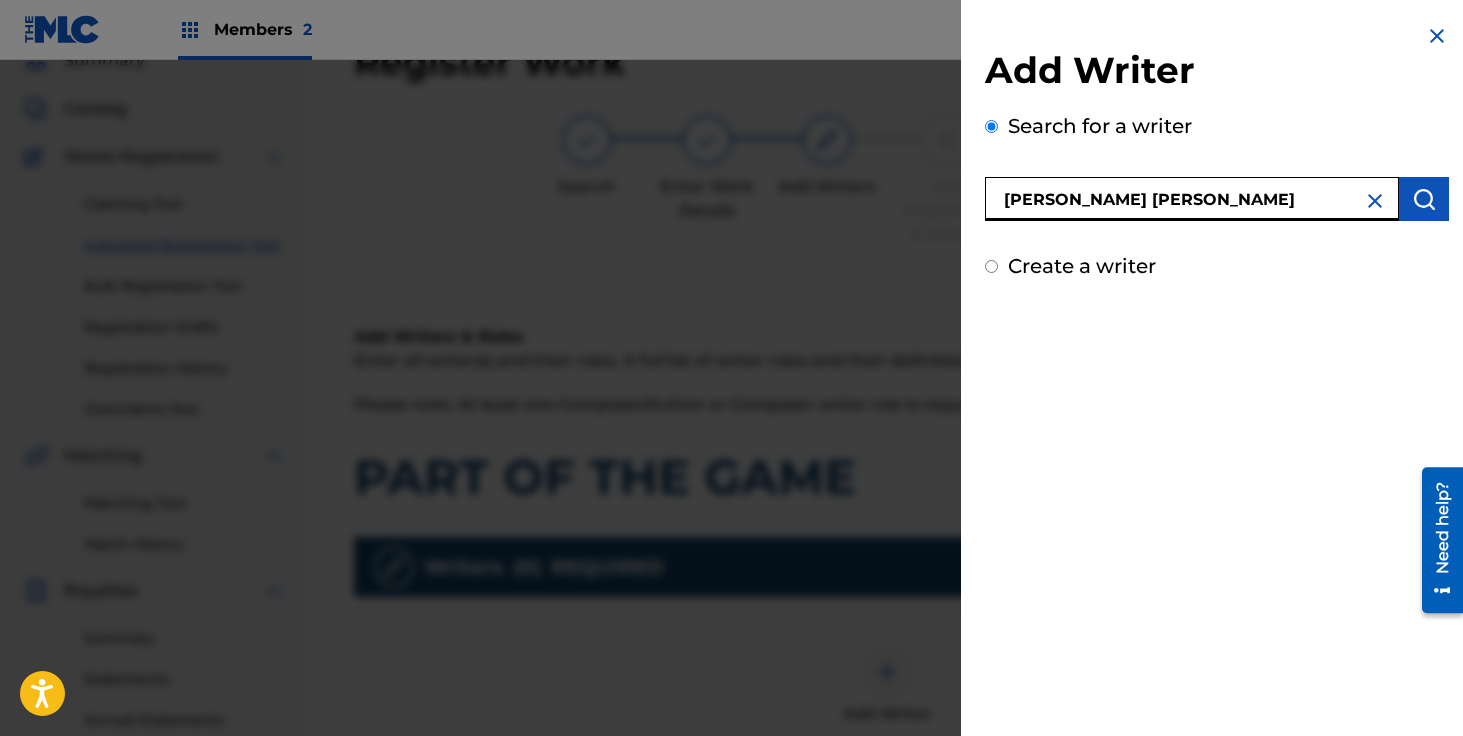 type on "[PERSON_NAME] [PERSON_NAME]" 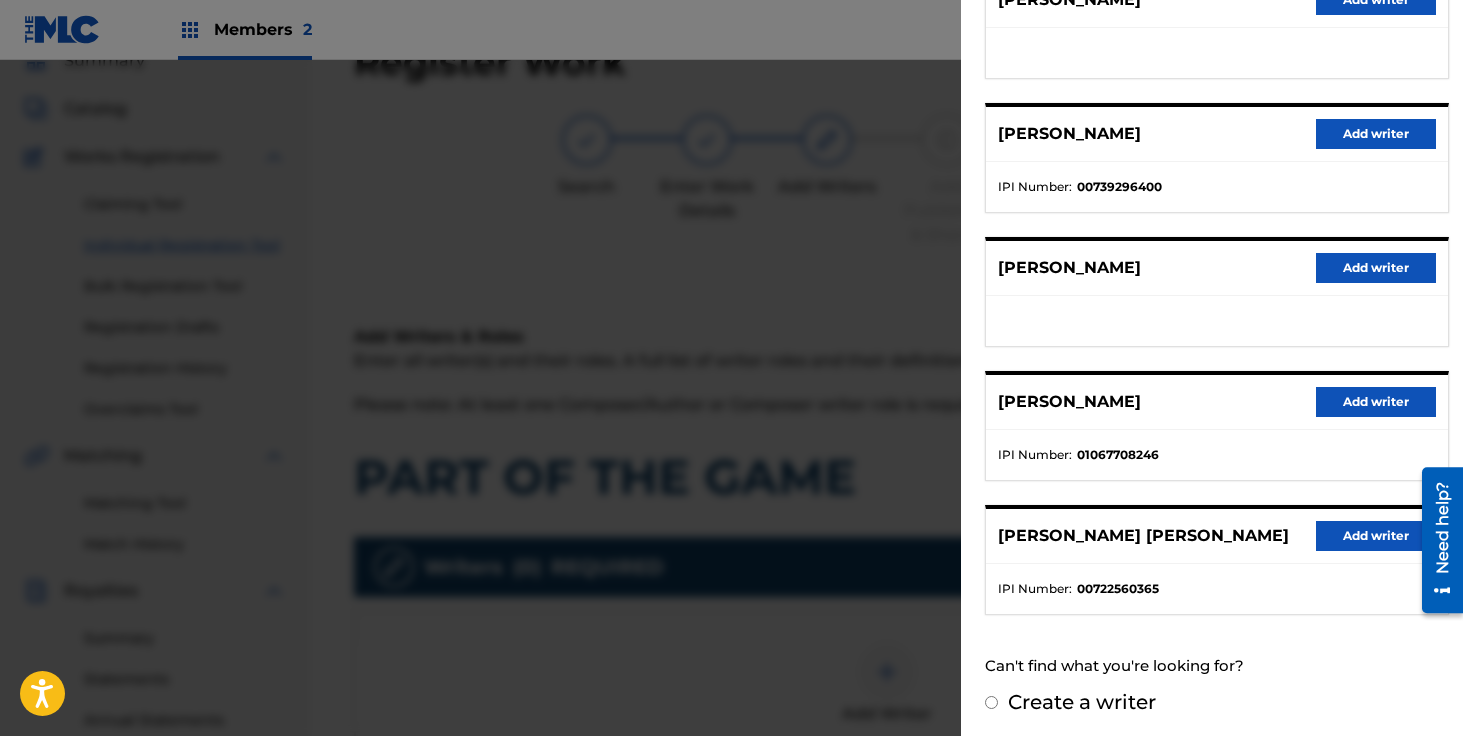 scroll, scrollTop: 306, scrollLeft: 0, axis: vertical 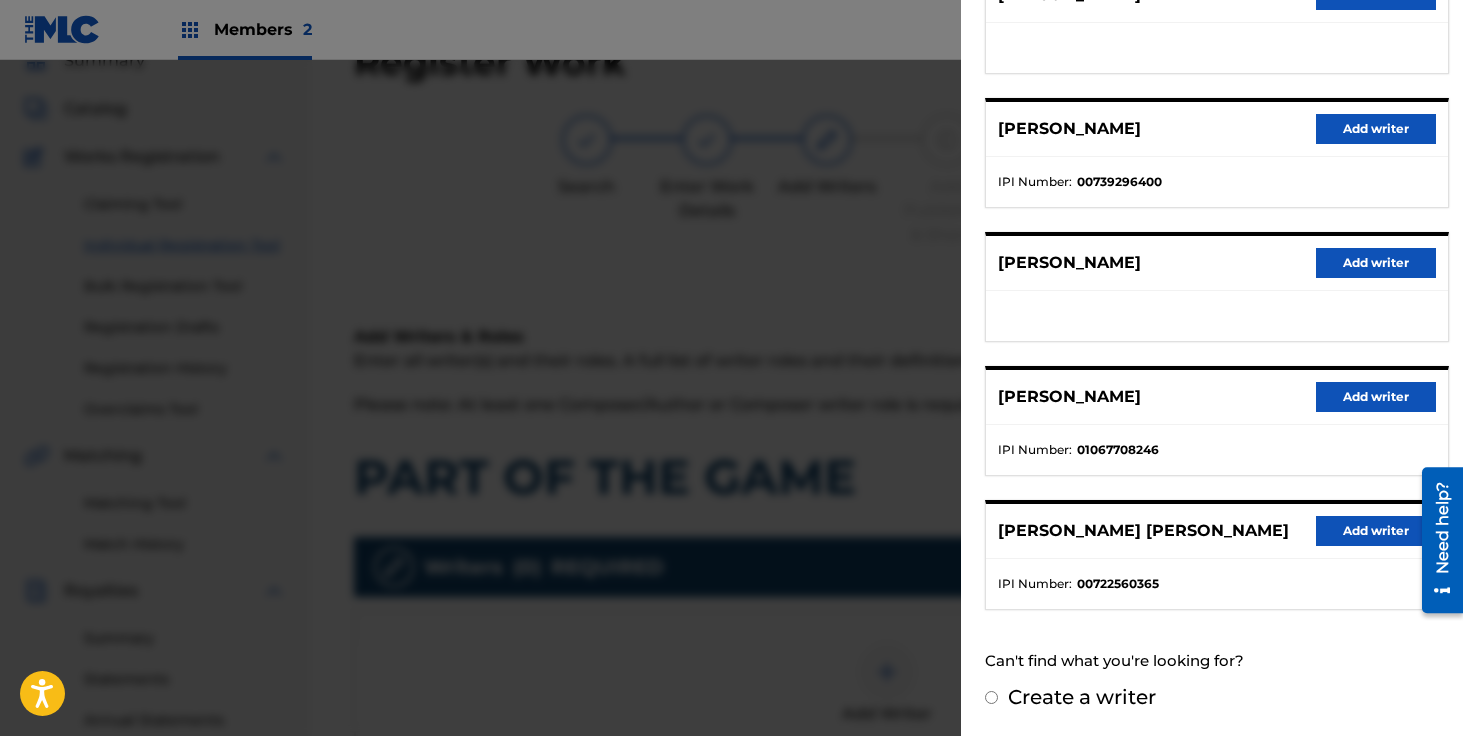 click on "Add writer" at bounding box center [1376, 531] 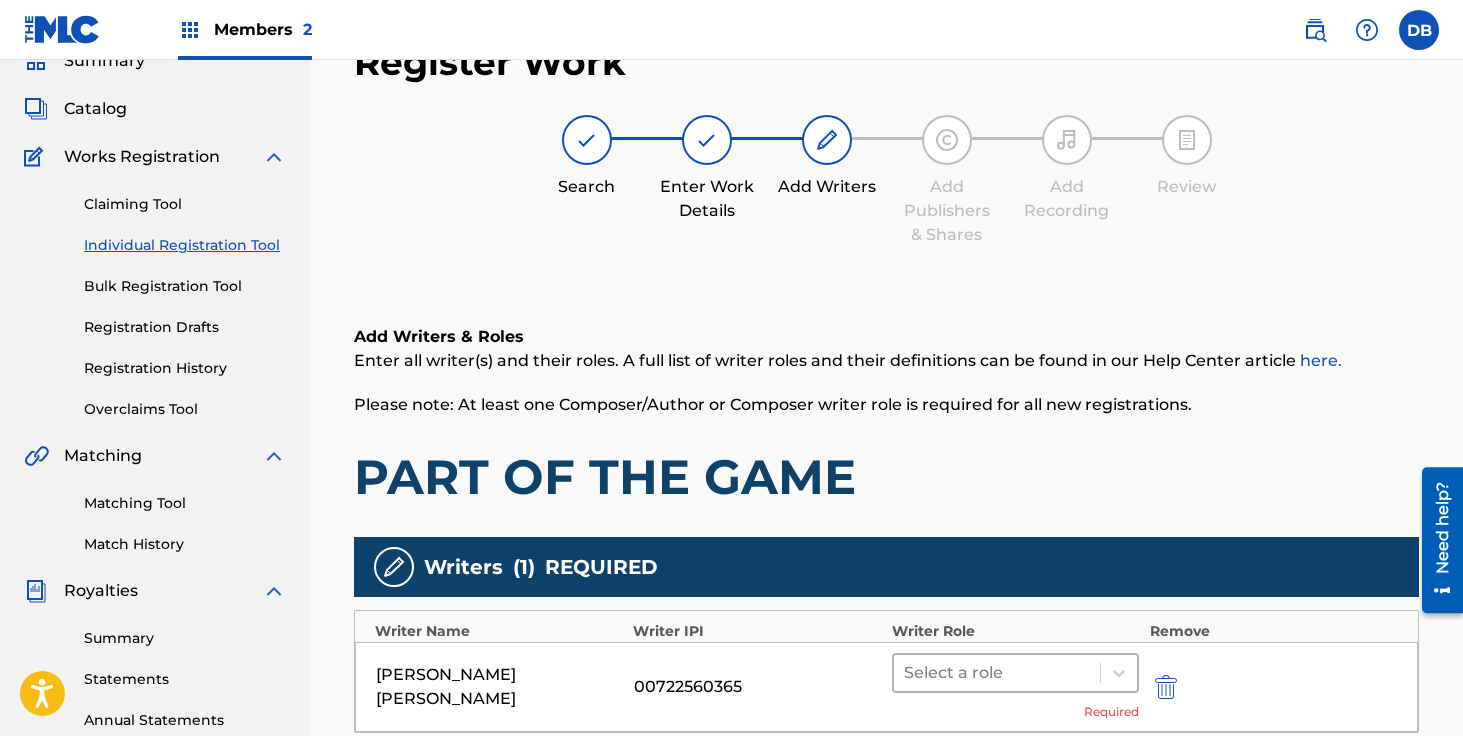 click at bounding box center (997, 673) 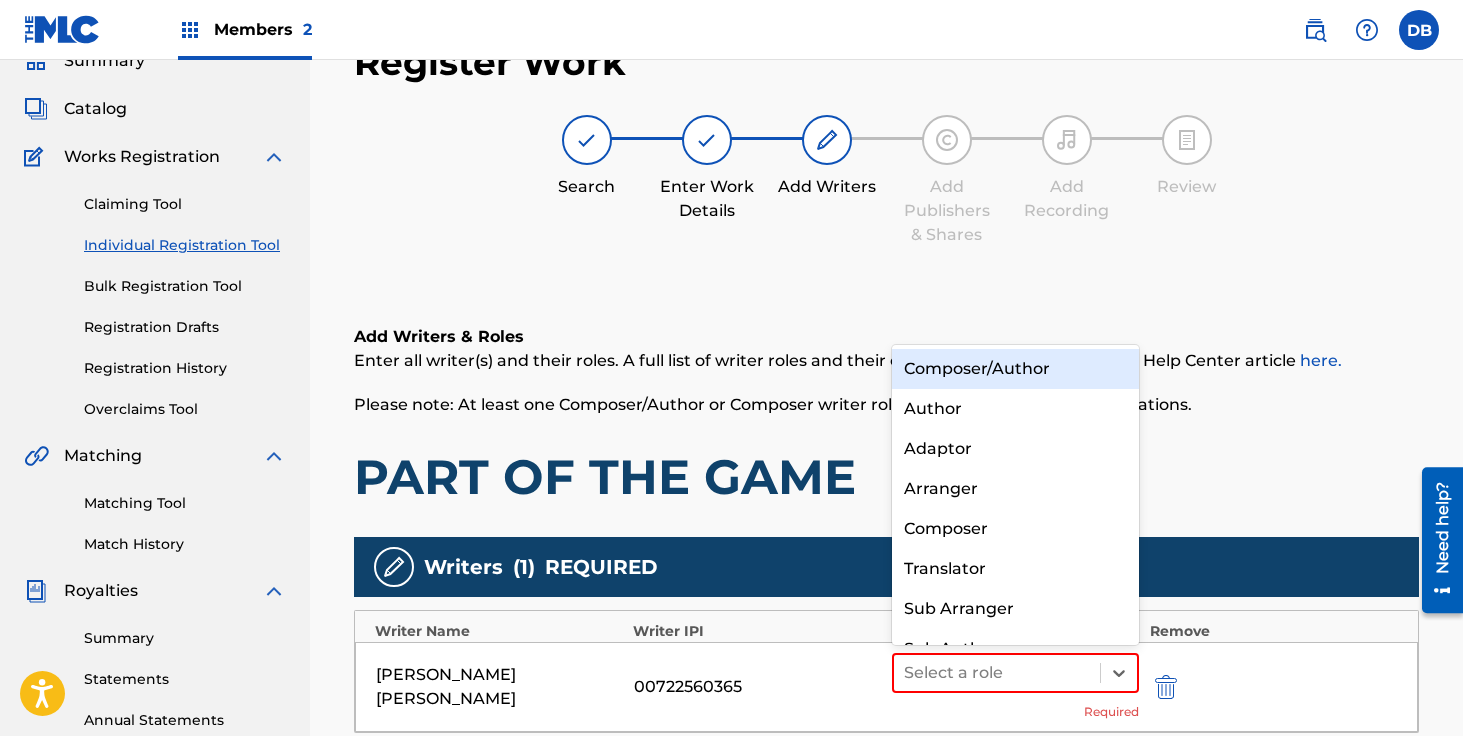 click on "Composer/Author" at bounding box center (1016, 369) 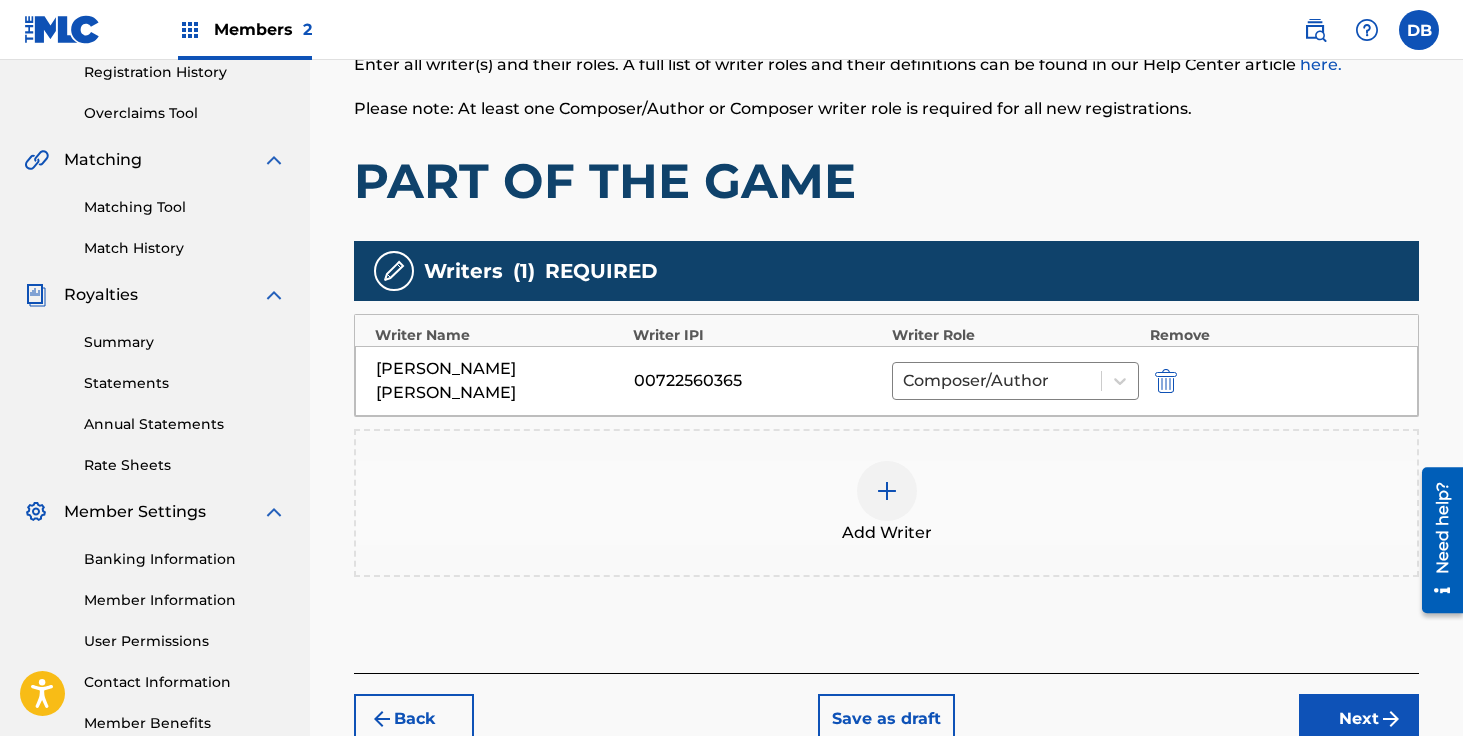 scroll, scrollTop: 395, scrollLeft: 0, axis: vertical 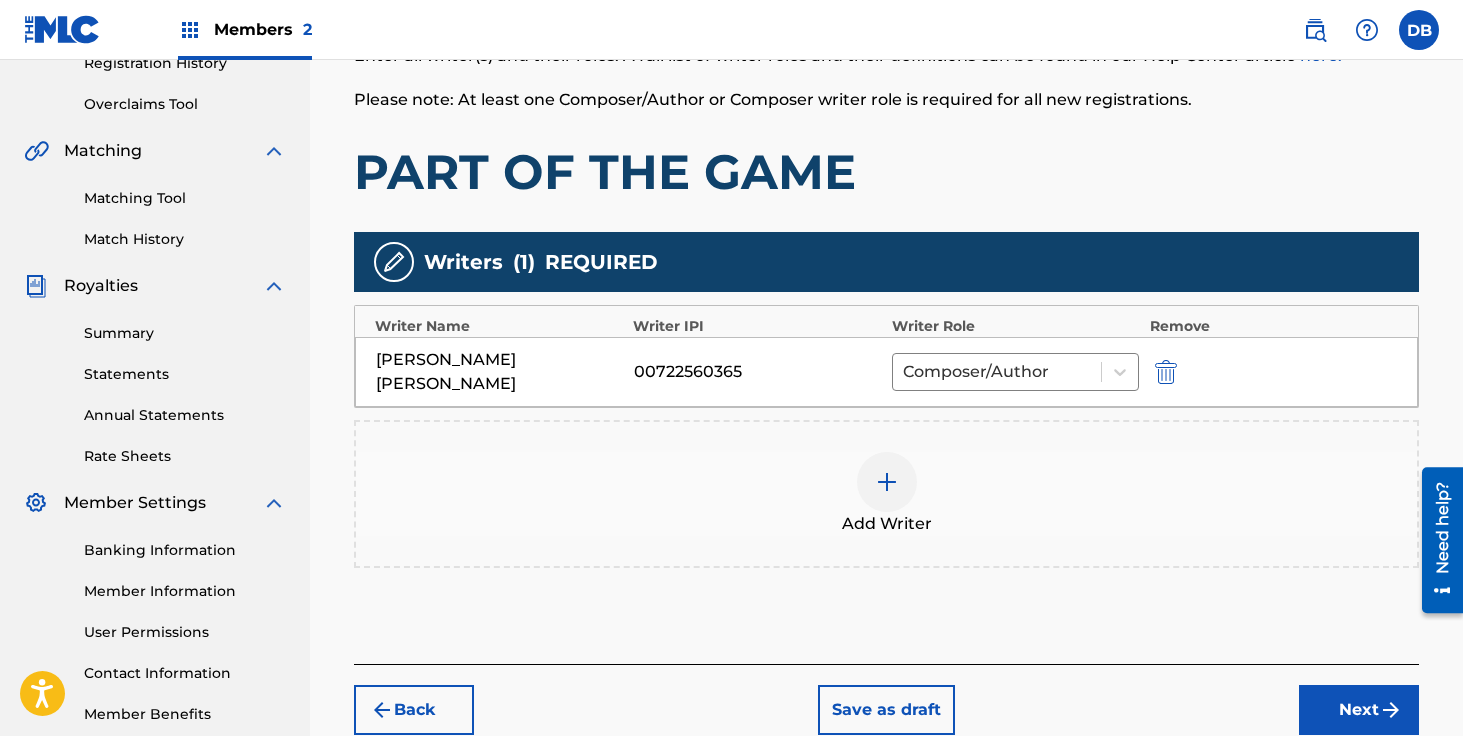 click at bounding box center [887, 482] 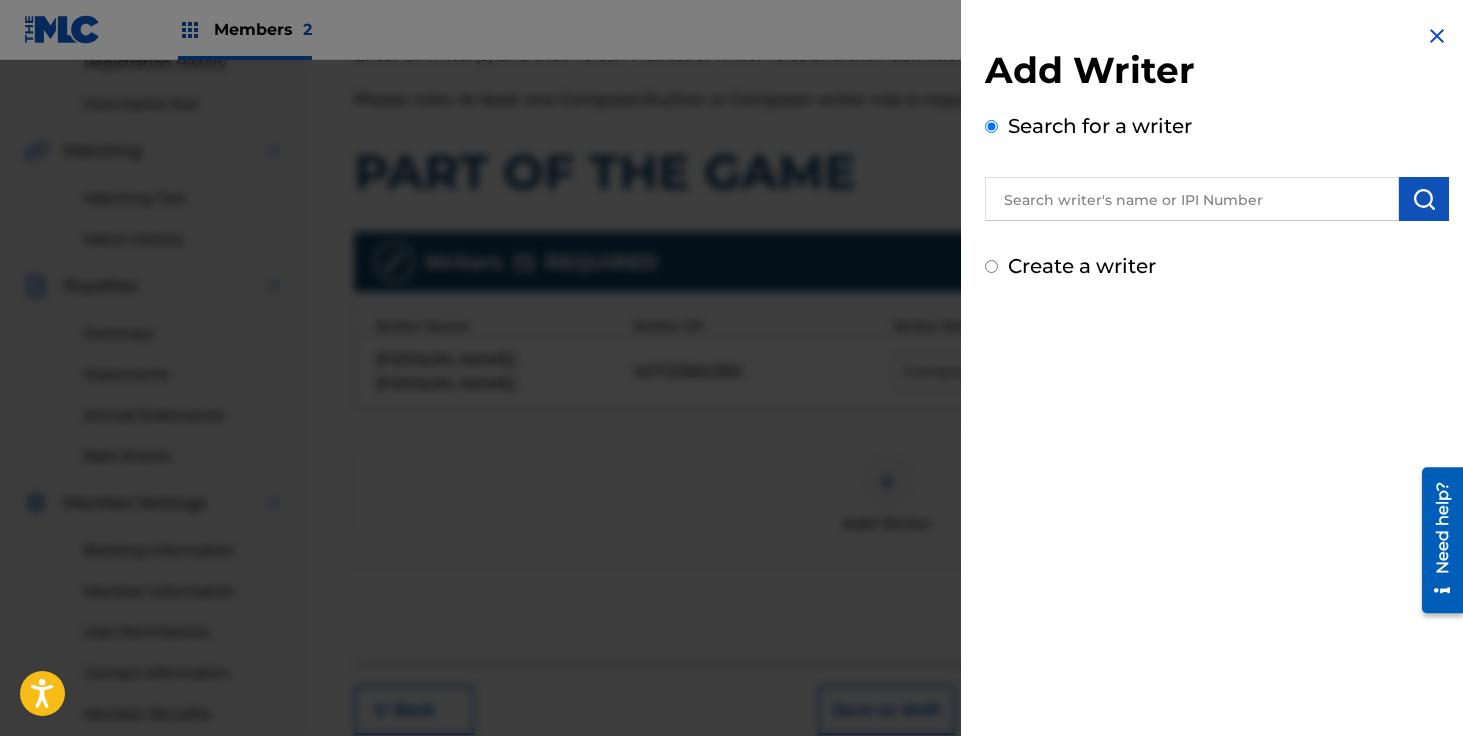 click at bounding box center (1192, 199) 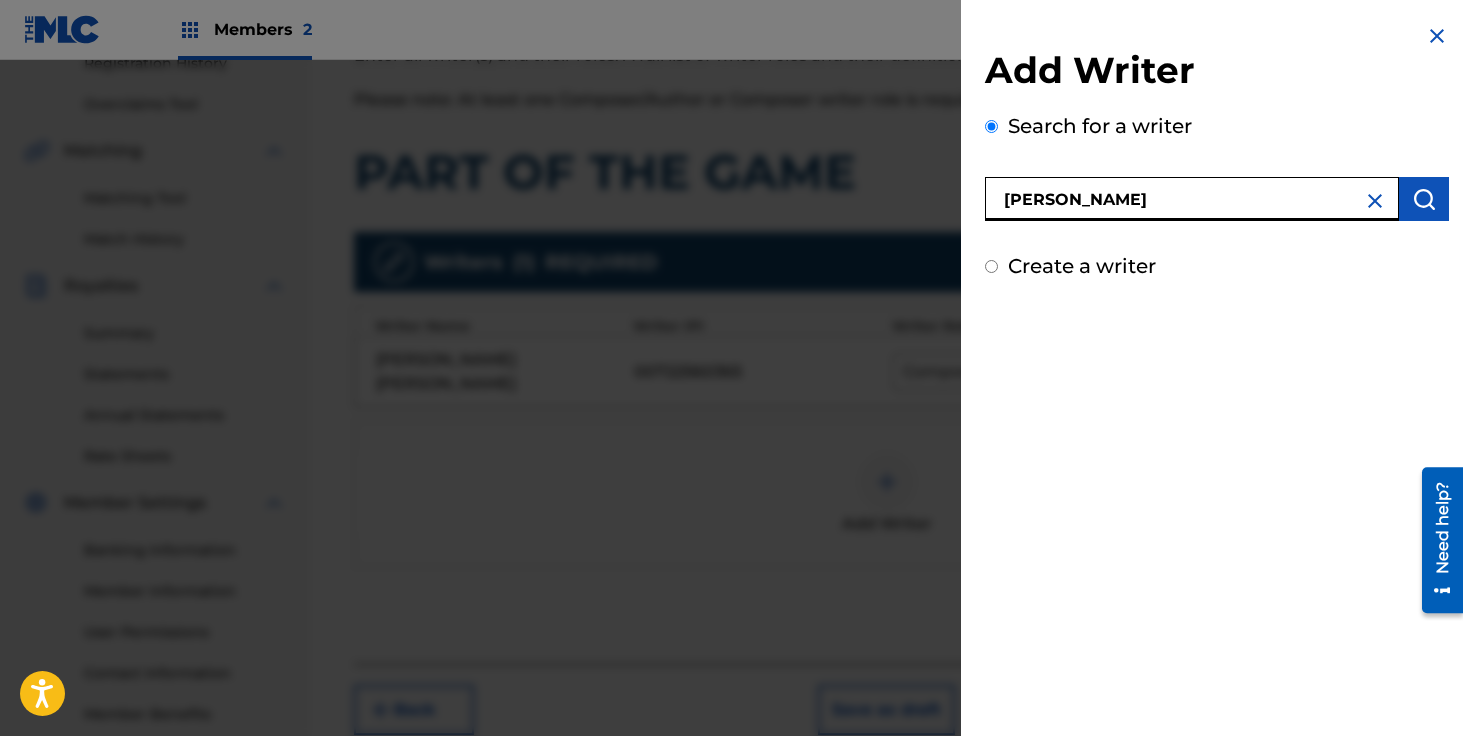 type on "[PERSON_NAME]" 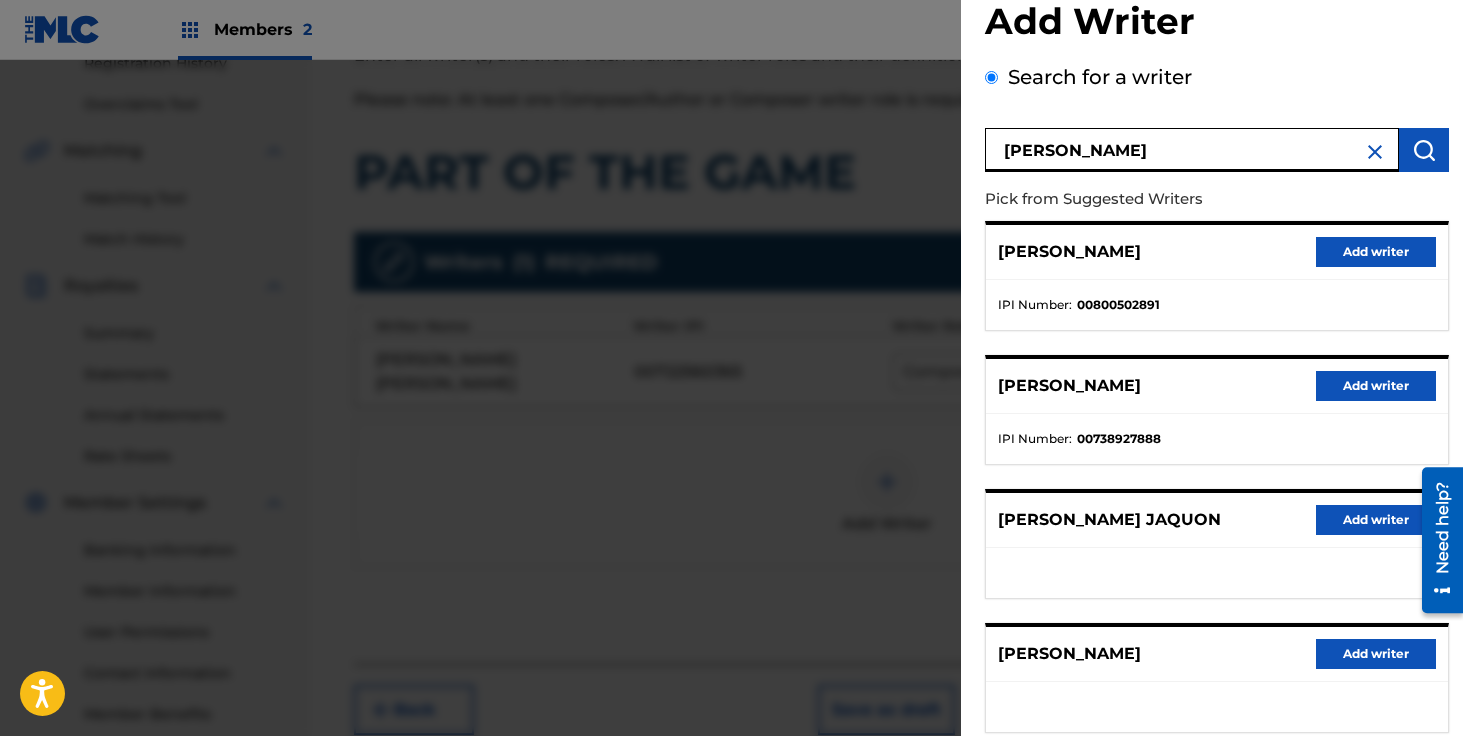 scroll, scrollTop: 110, scrollLeft: 0, axis: vertical 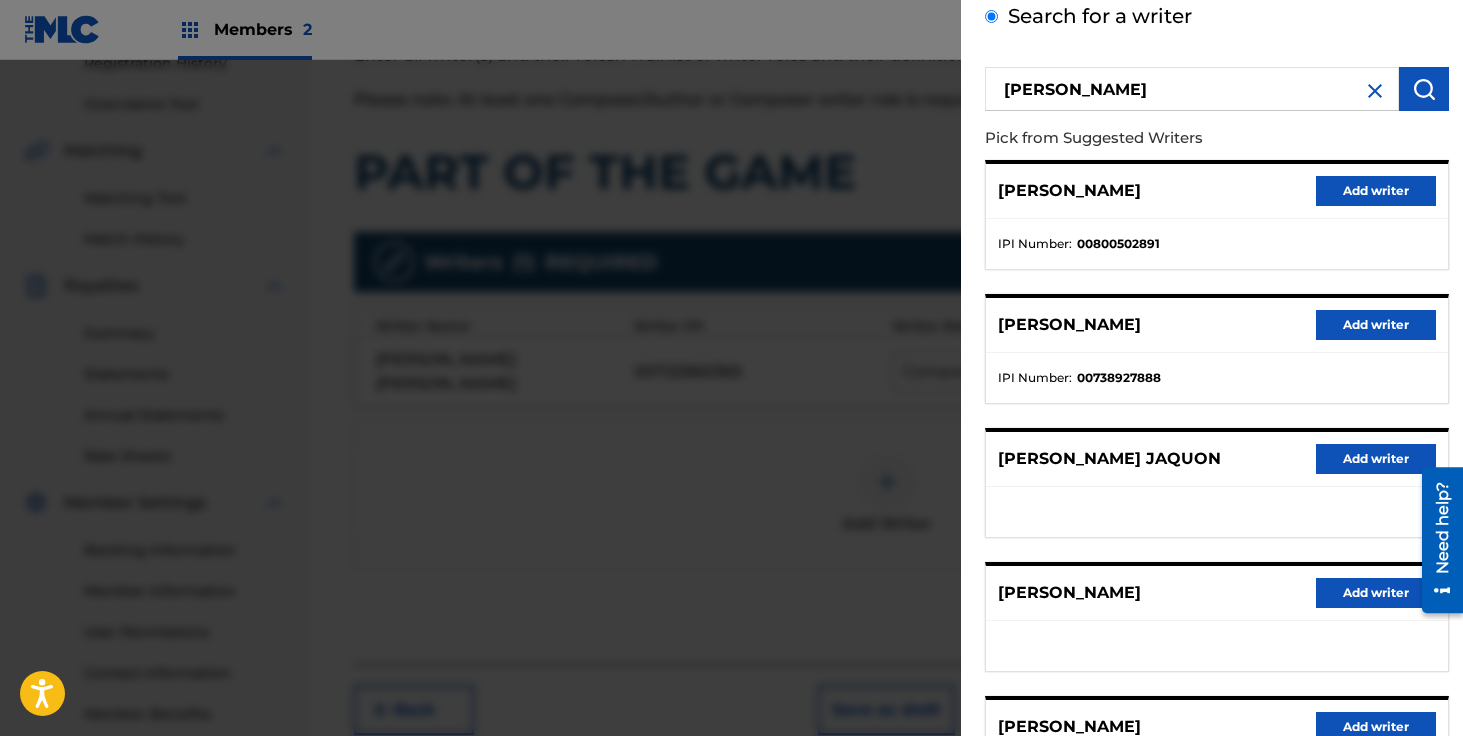 click on "Add writer" at bounding box center (1376, 459) 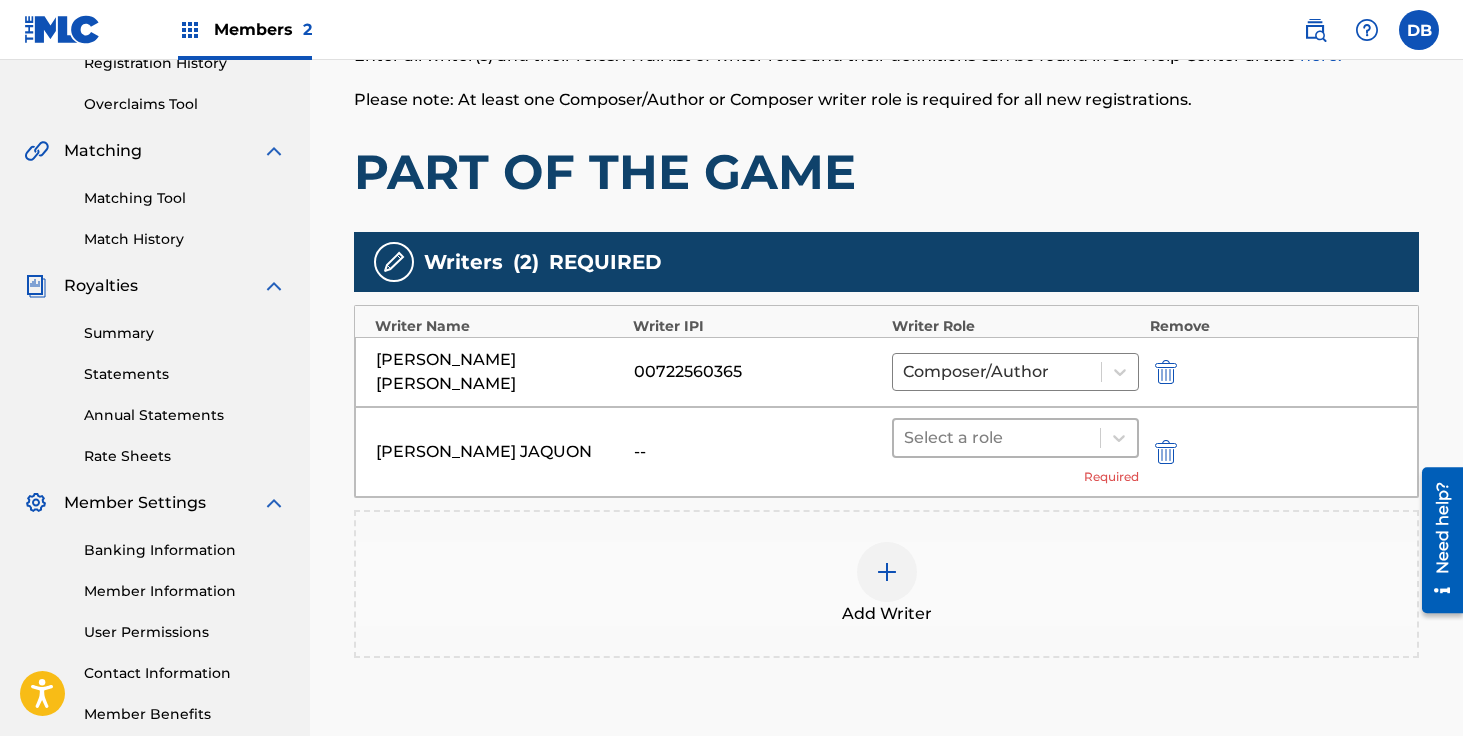 click at bounding box center (997, 438) 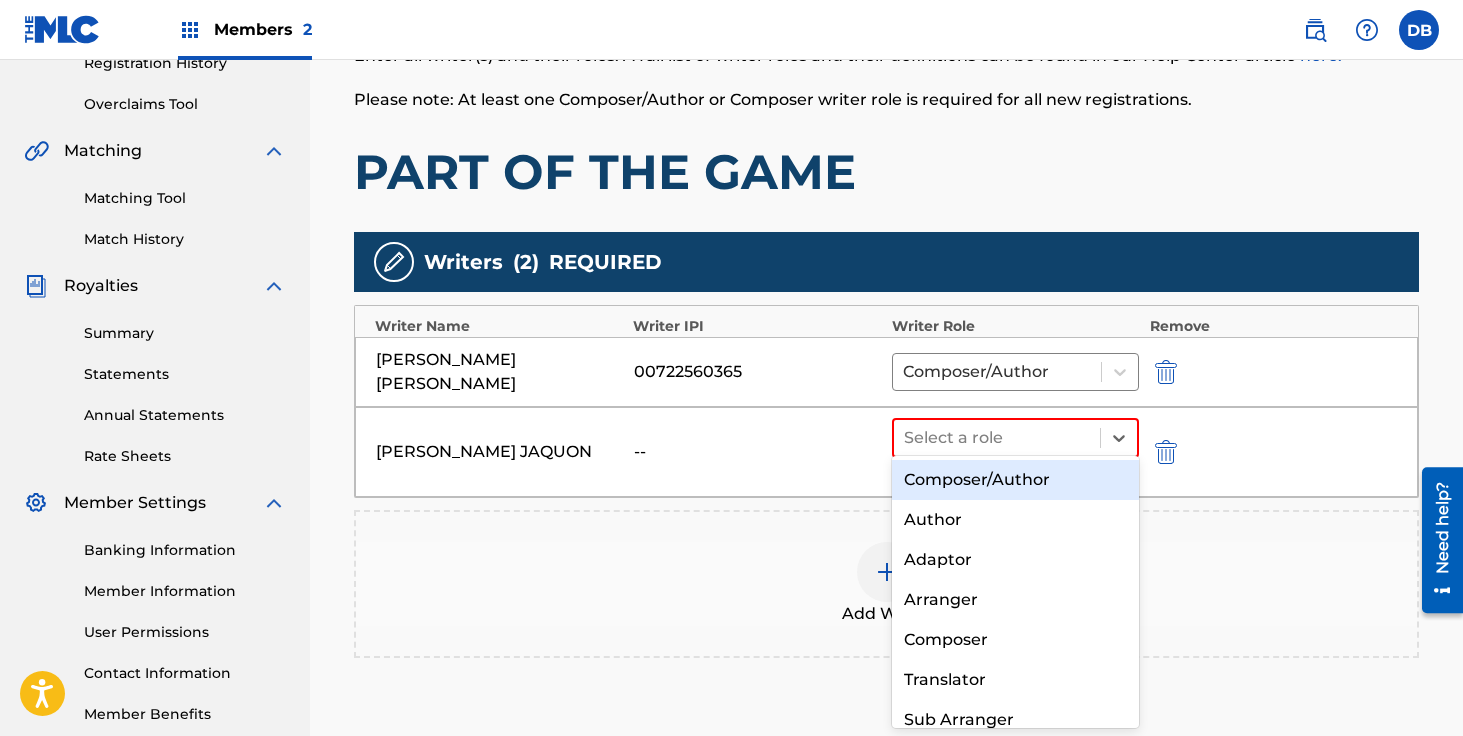 click on "Composer/Author" at bounding box center [1016, 480] 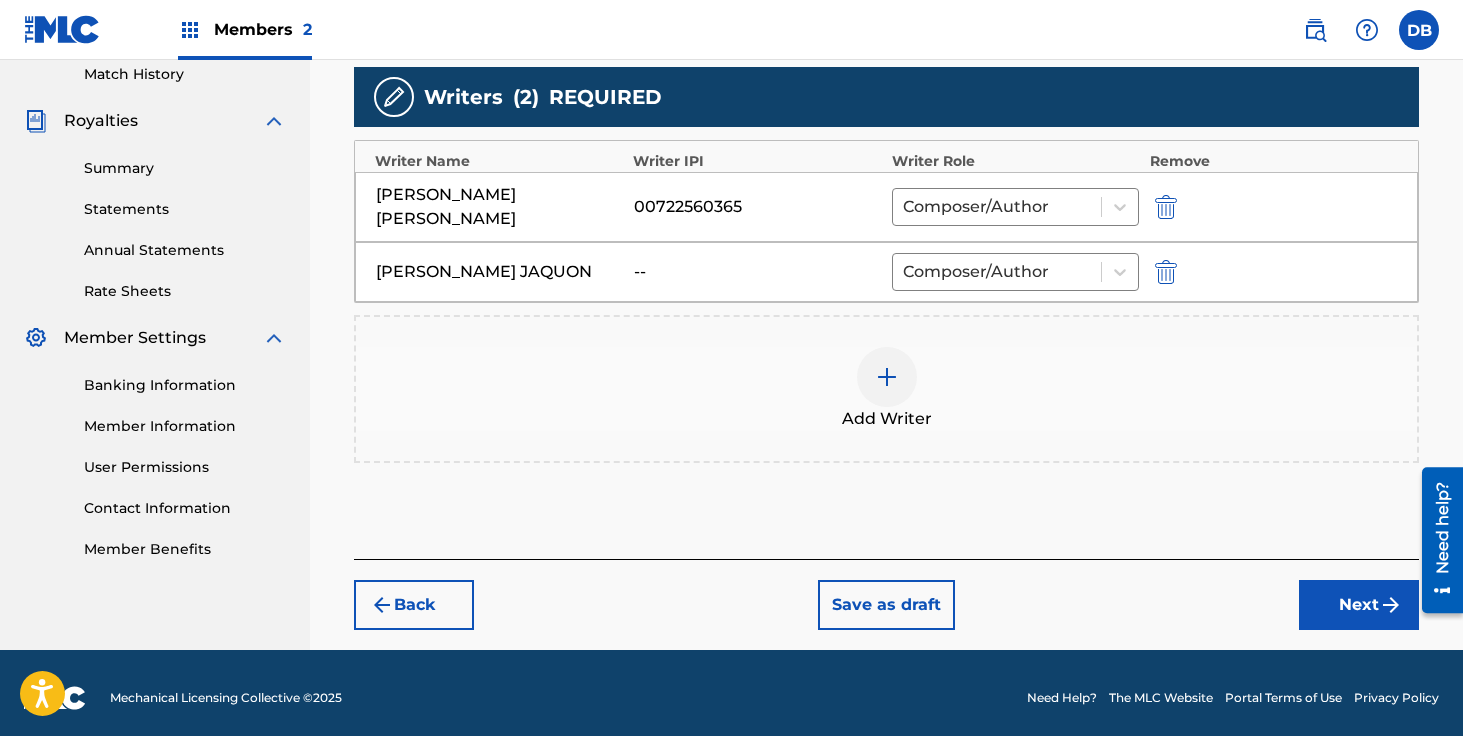 click on "Next" at bounding box center (1359, 605) 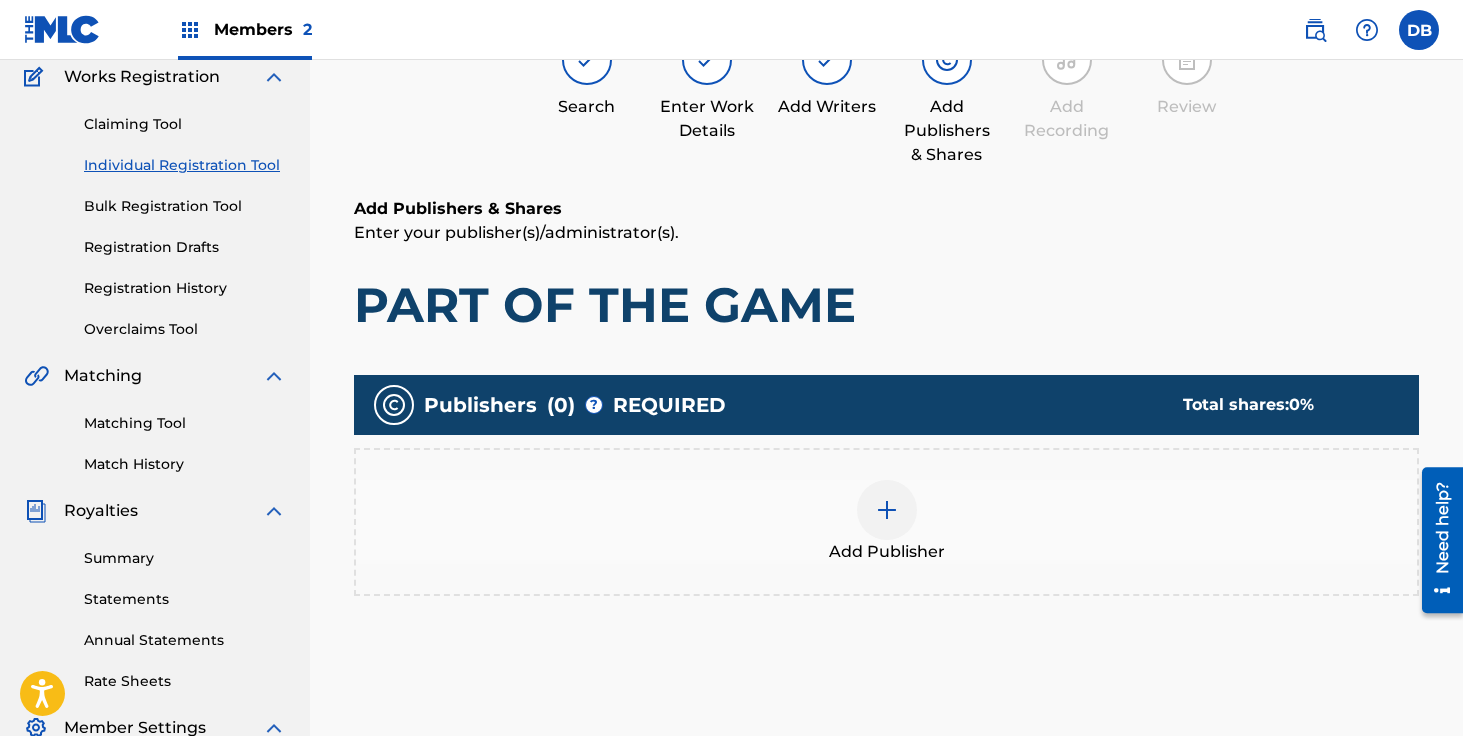 scroll, scrollTop: 90, scrollLeft: 0, axis: vertical 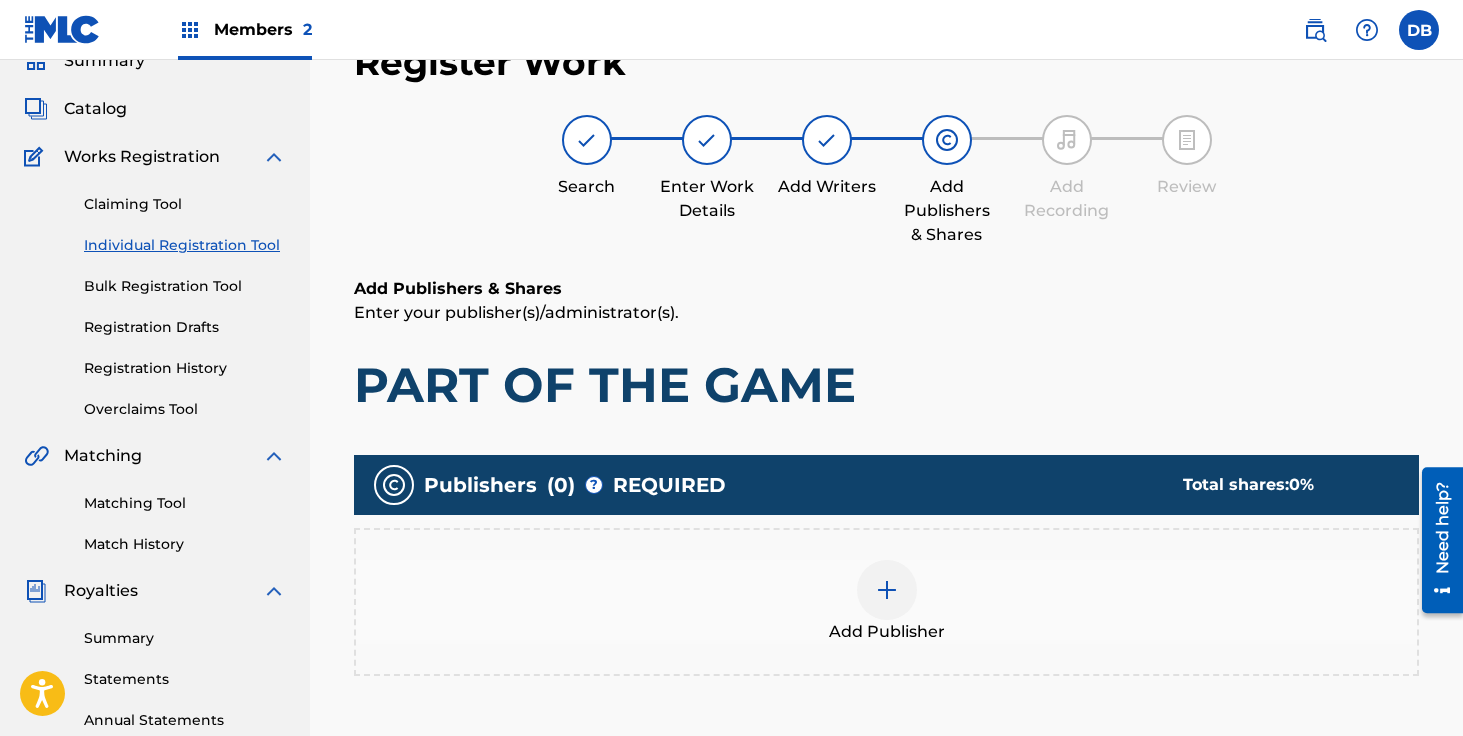 click at bounding box center (887, 590) 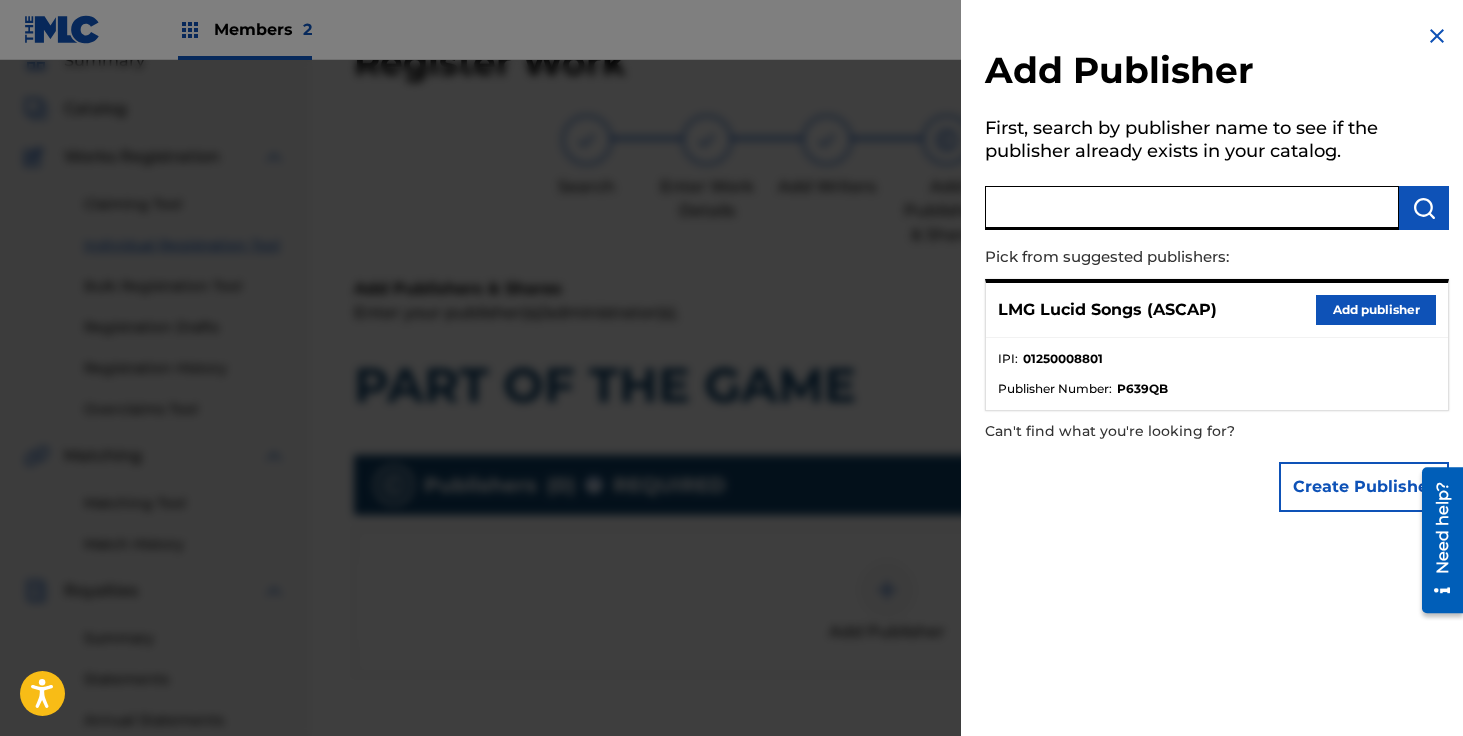 click at bounding box center [1192, 208] 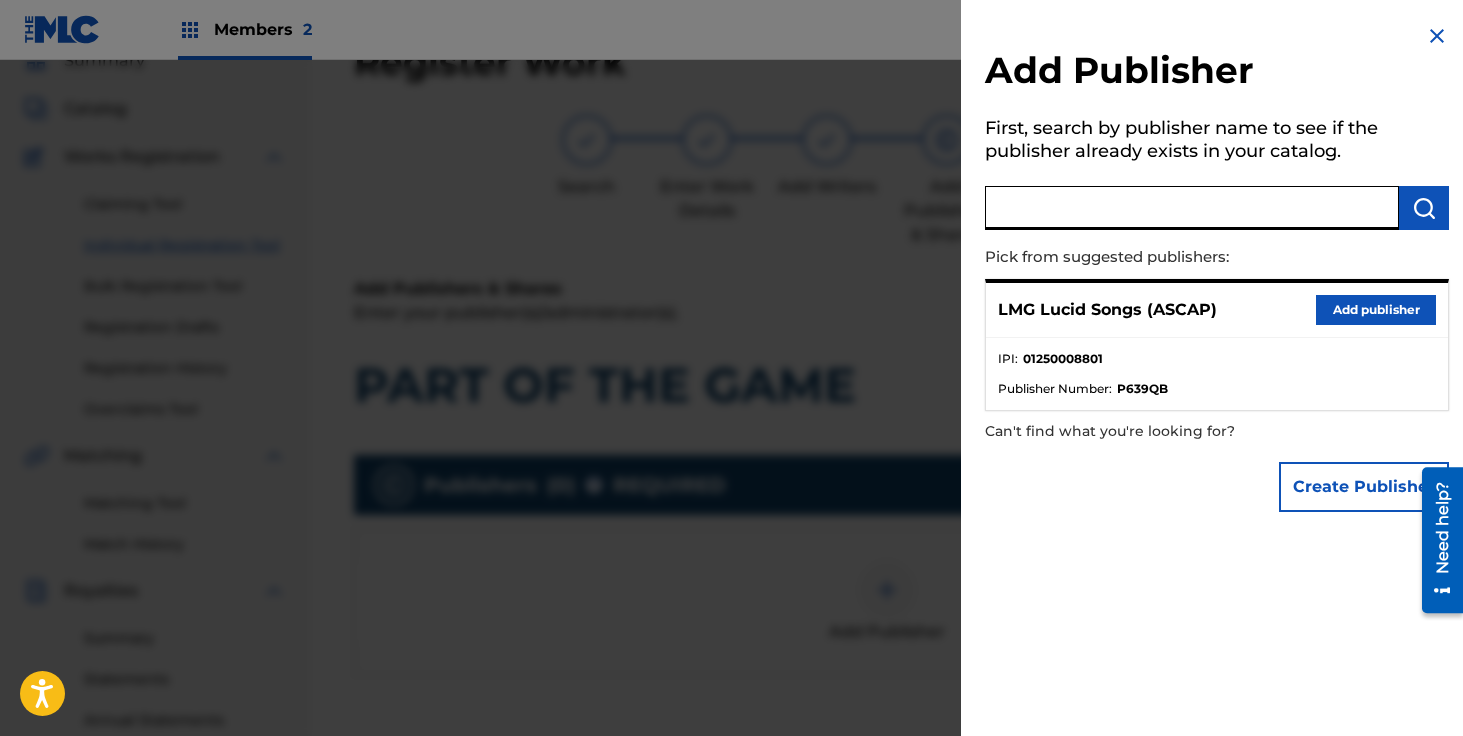 paste on "TBMRECORDS" 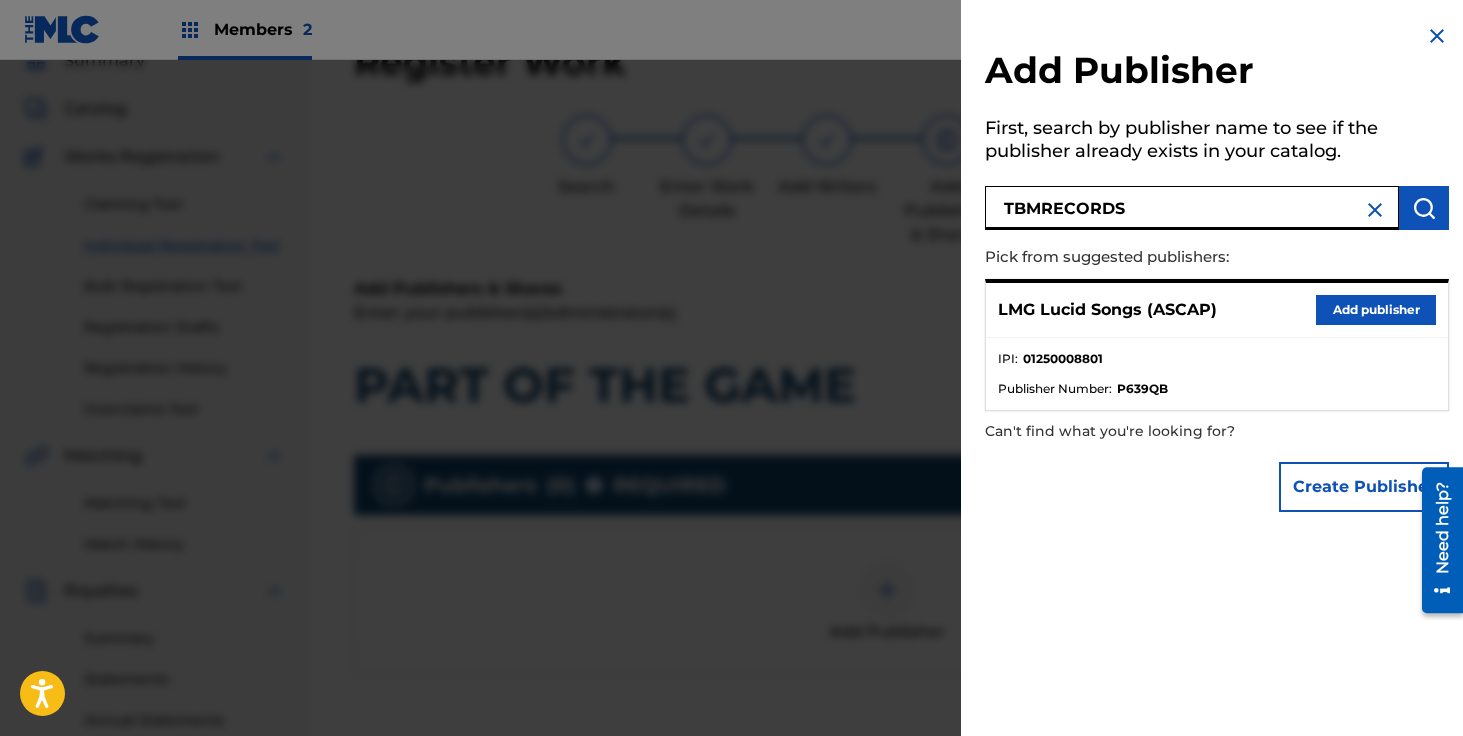 type on "TBMRECORDS" 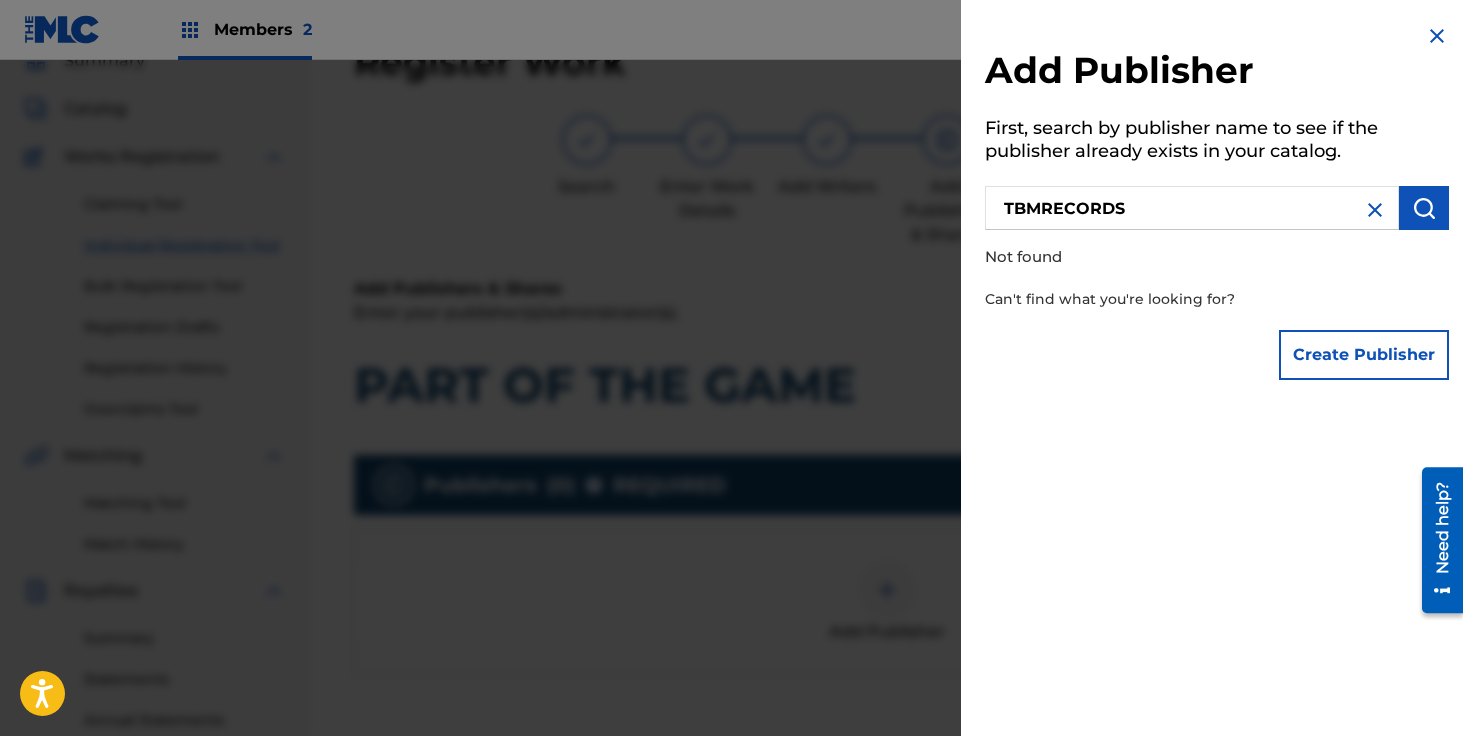 click on "Create Publisher" at bounding box center (1364, 355) 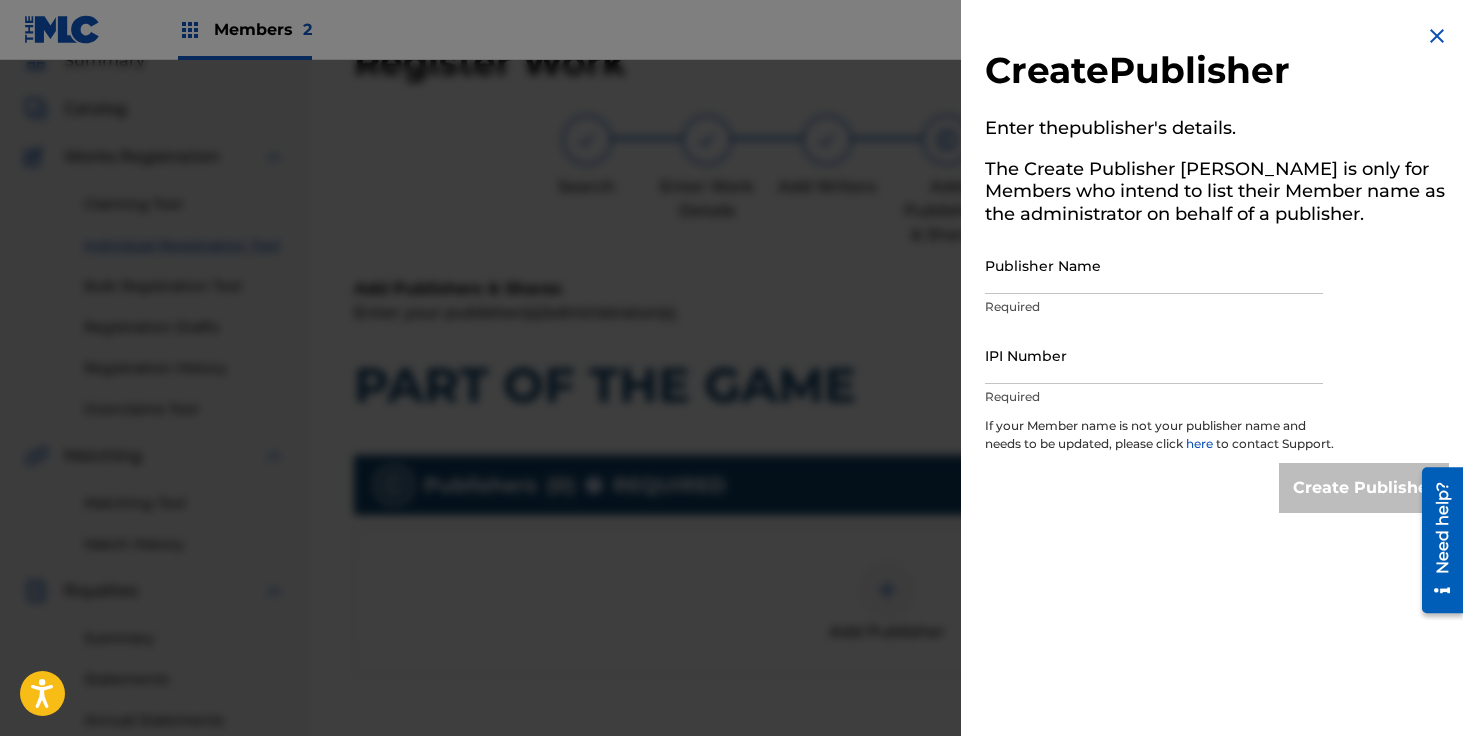 click on "Publisher Name" at bounding box center (1154, 265) 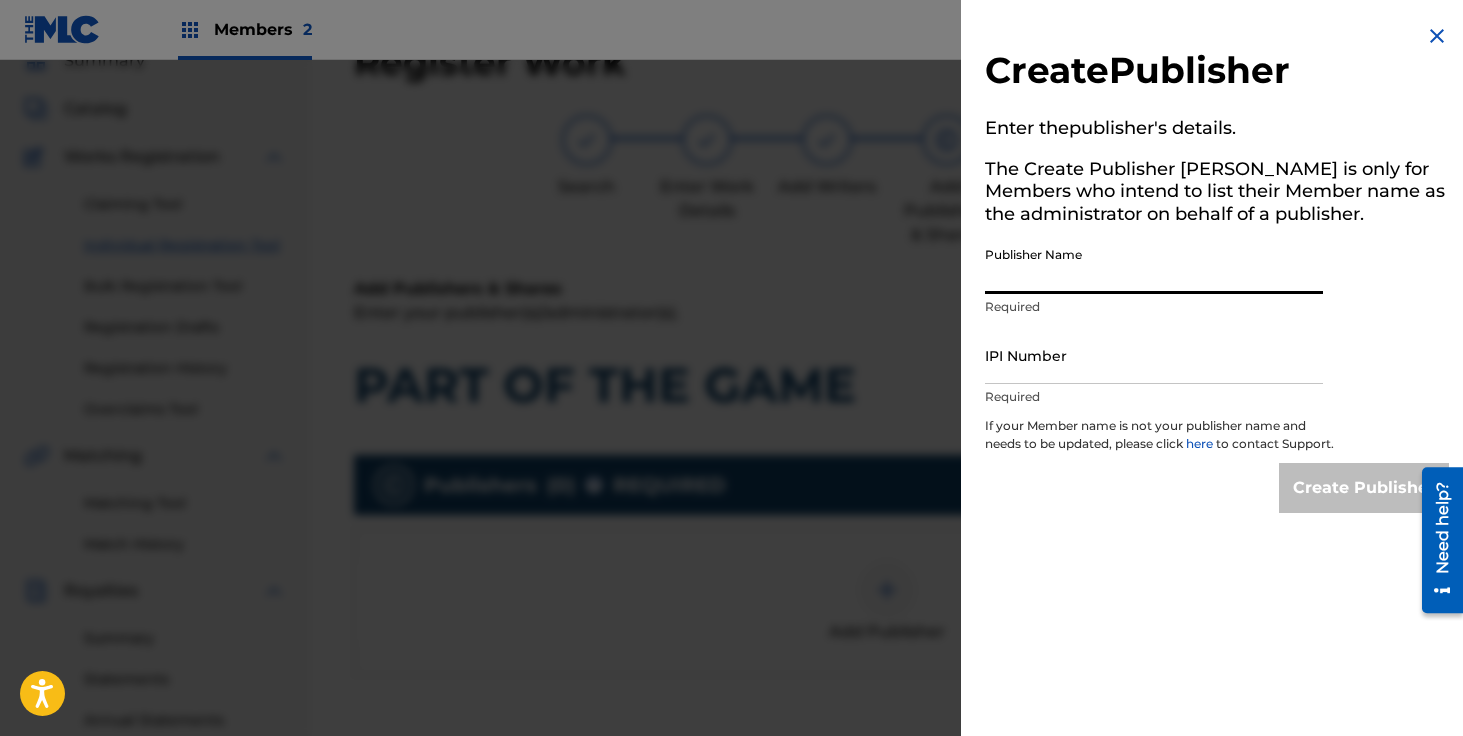 paste on "TBMRECORDS" 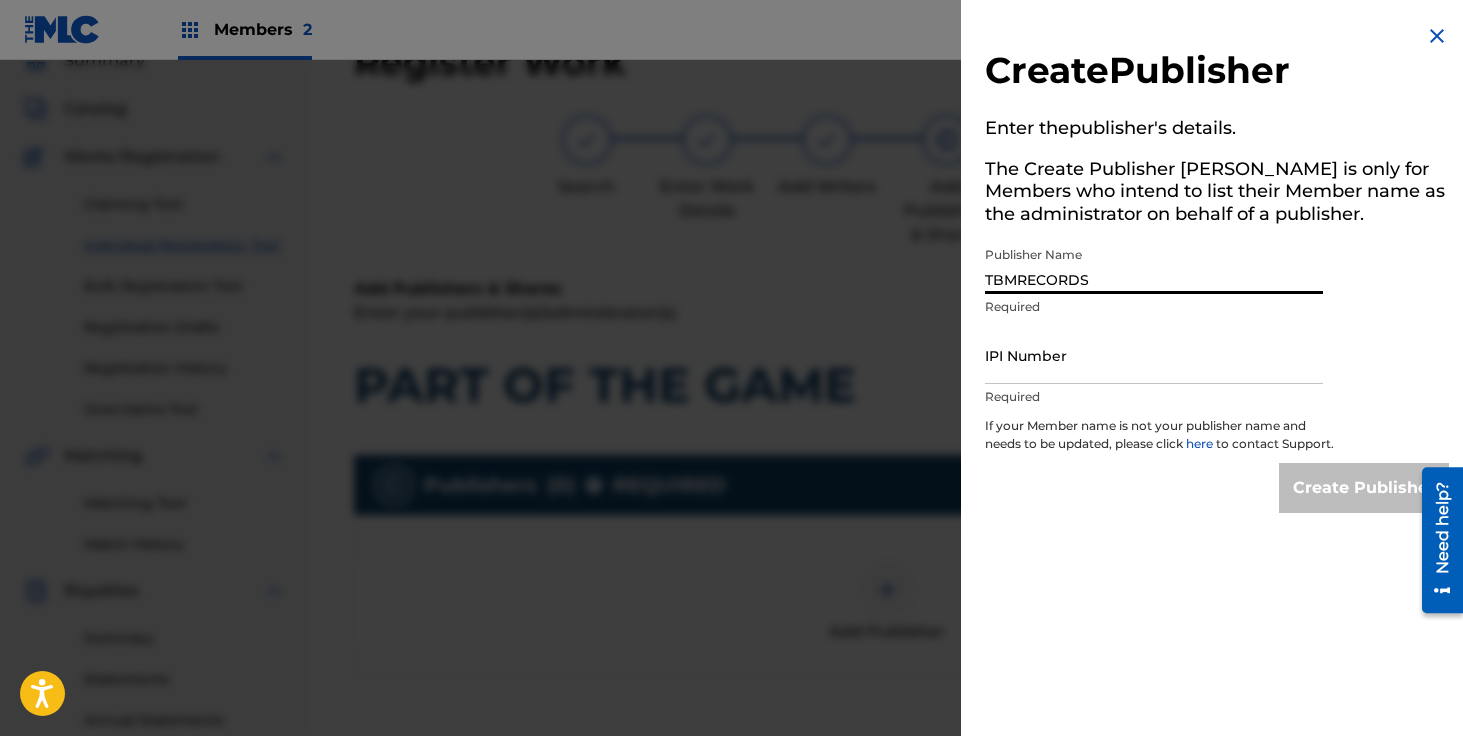 type on "TBMRECORDS" 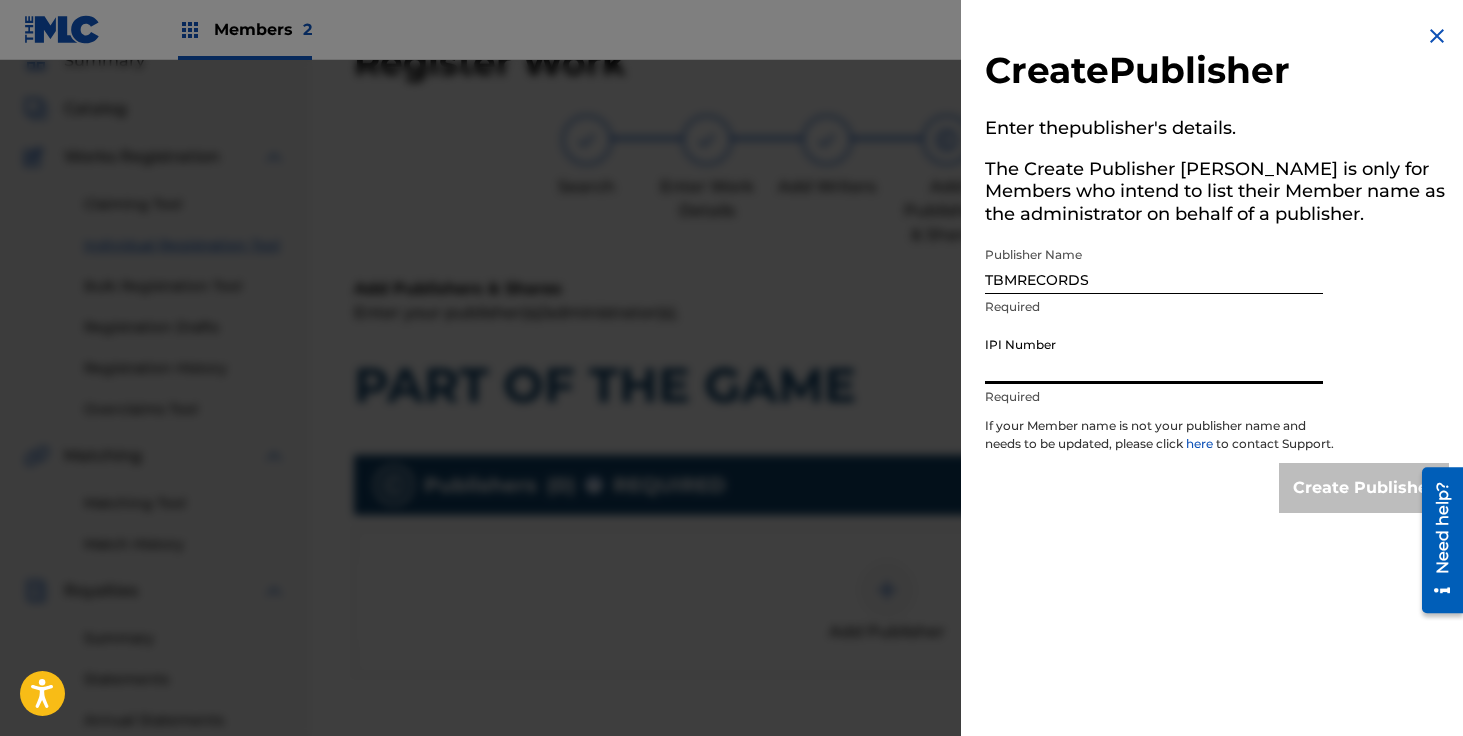type on "1021890685" 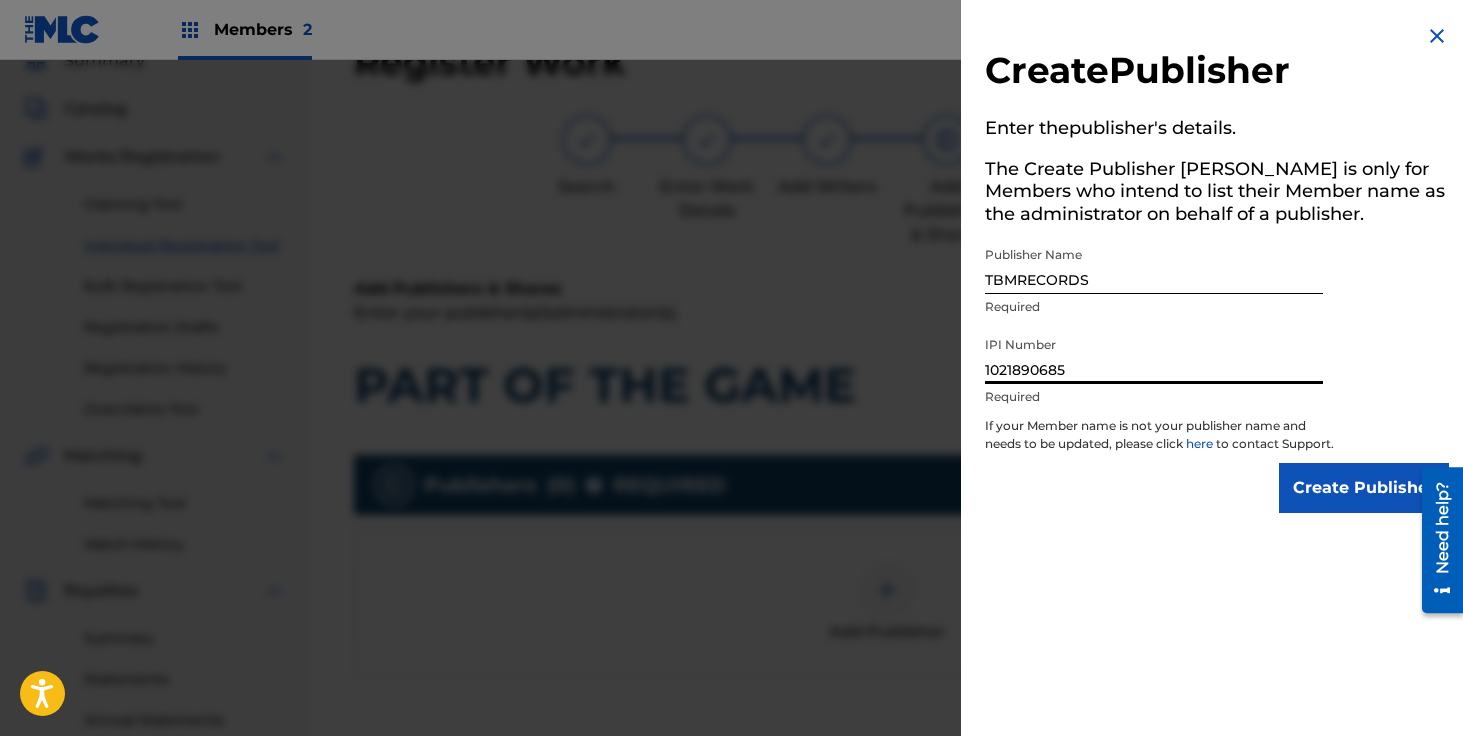 click on "Create  Publisher Enter the  publisher 's details. The Create Publisher button is only for Members who intend to list their Member name as the administrator on behalf of a publisher. Publisher Name TBMRECORDS Required IPI Number 1021890685 Required If your Member name is not your publisher name and needs to be updated, please click   here   to contact Support. Create Publisher" at bounding box center [1217, 368] 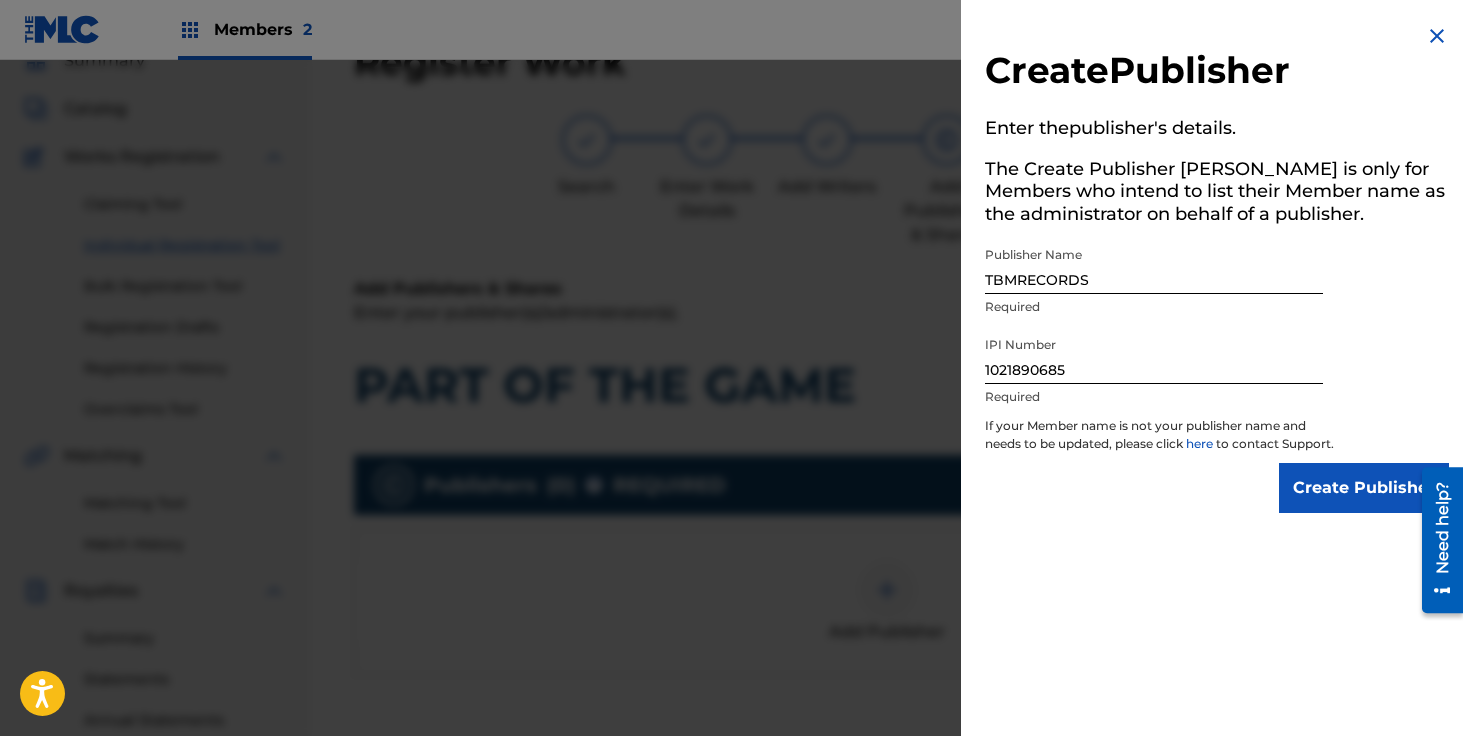 click on "Create Publisher" at bounding box center (1364, 488) 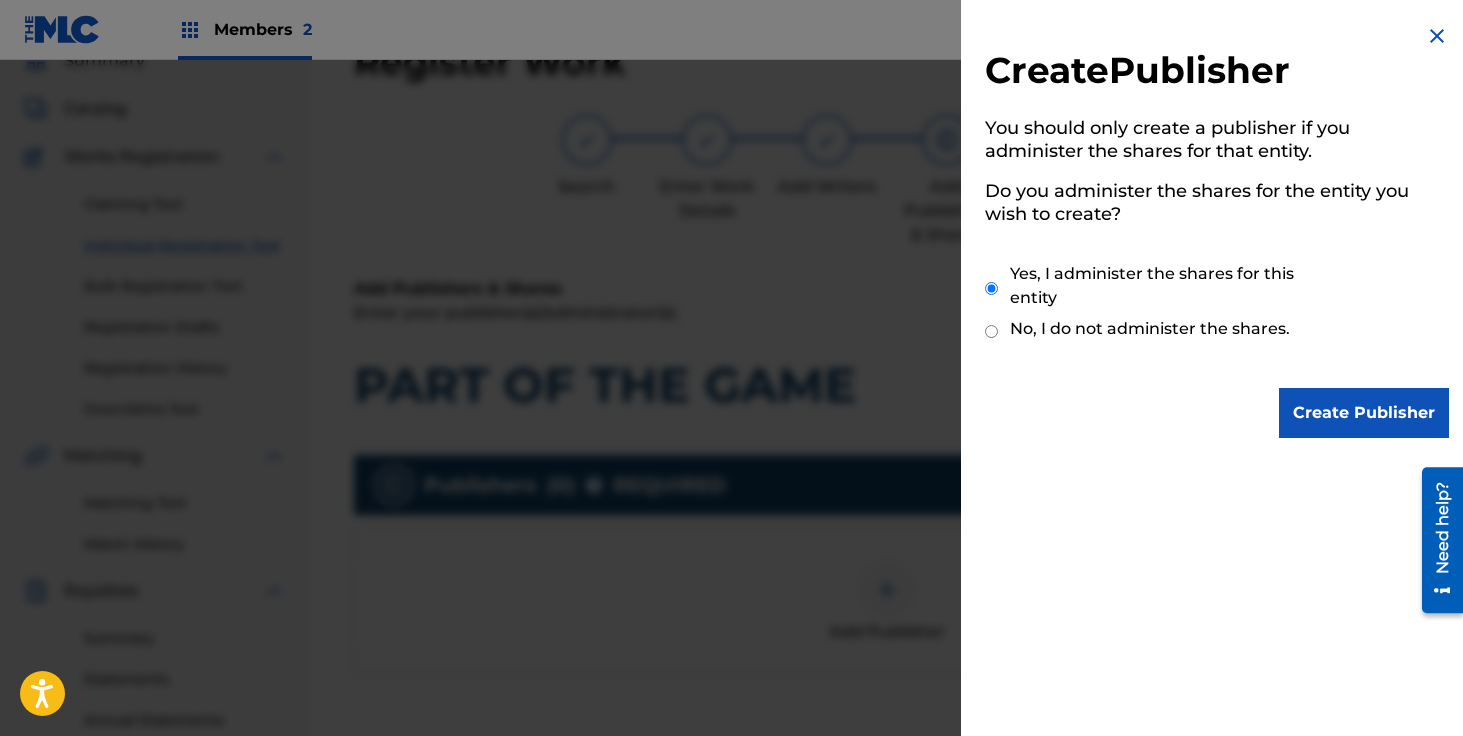 click on "Create Publisher" at bounding box center [1364, 413] 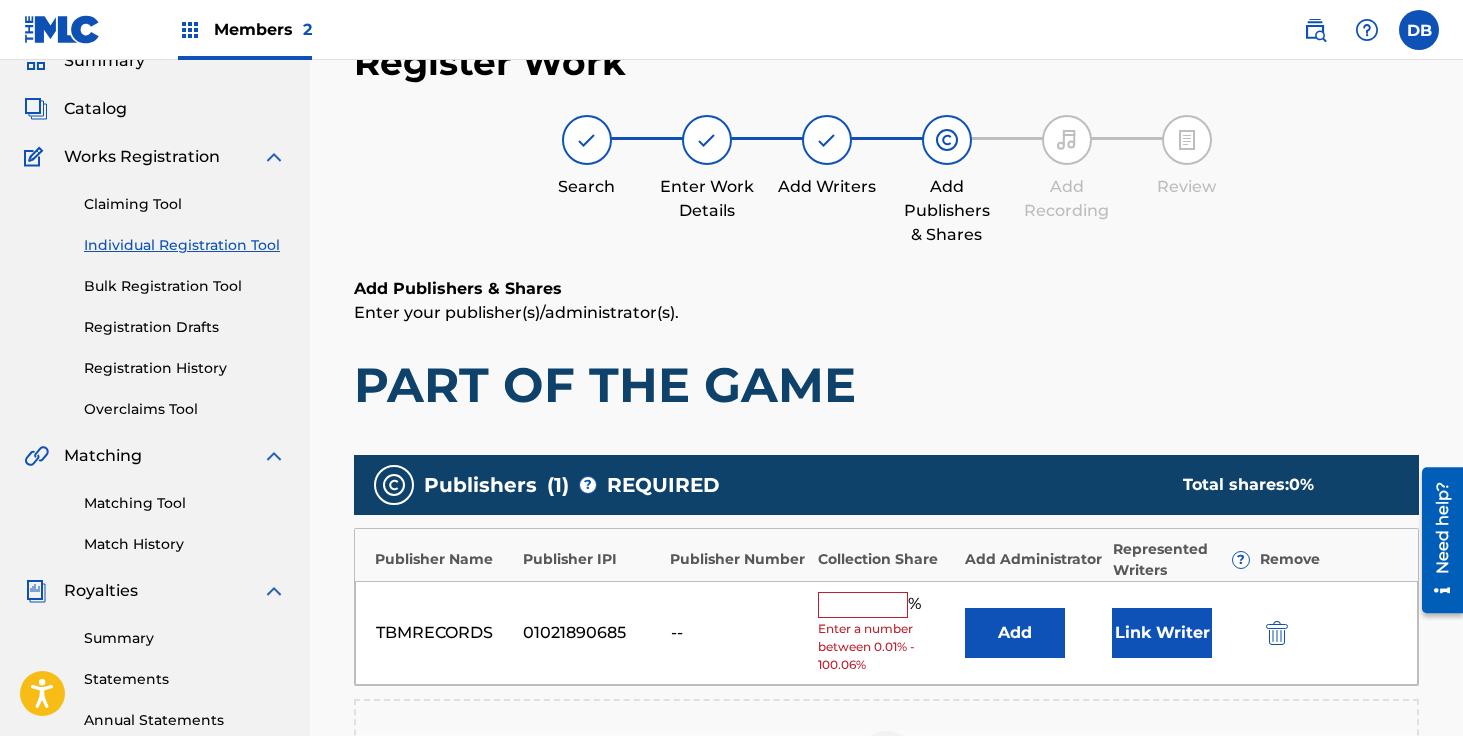 click on "Add" at bounding box center [1015, 633] 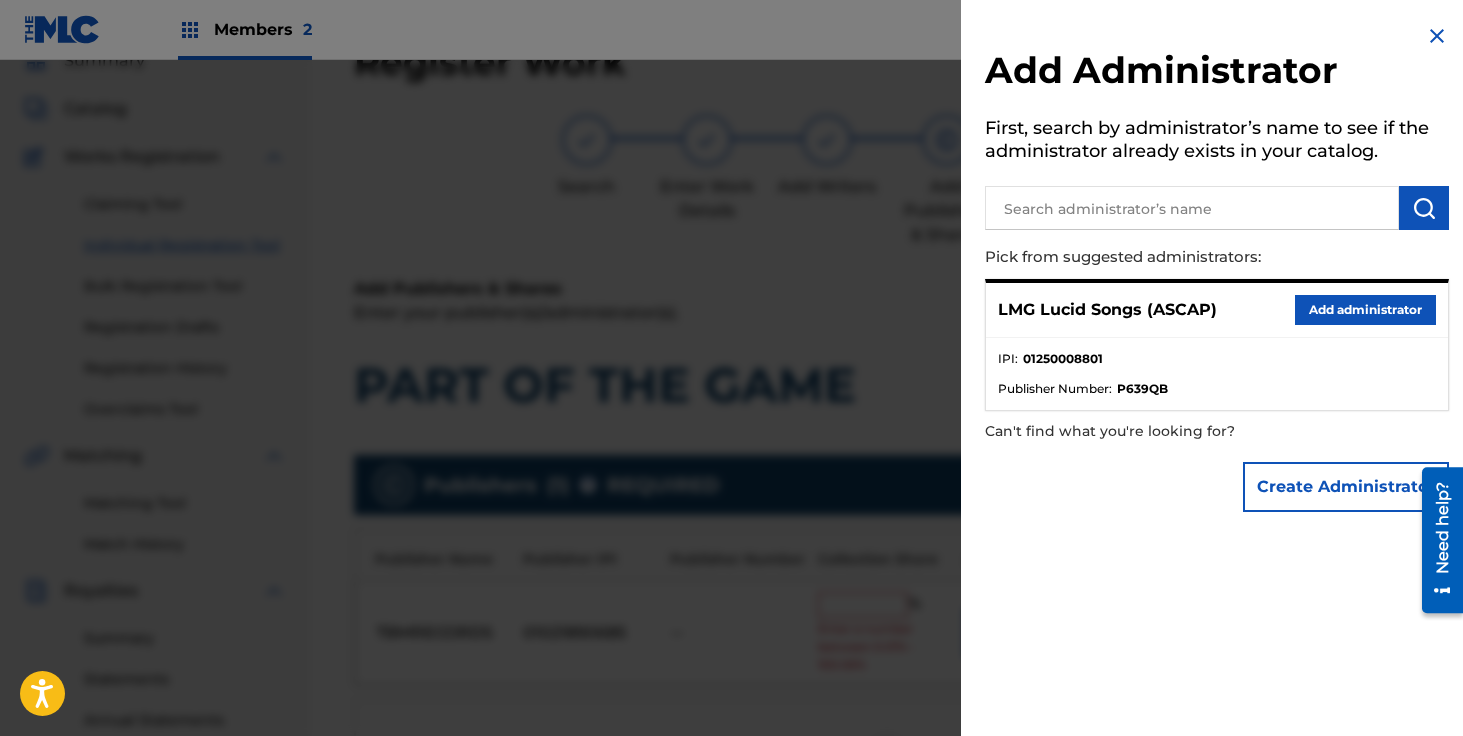 click on "Add administrator" at bounding box center (1365, 310) 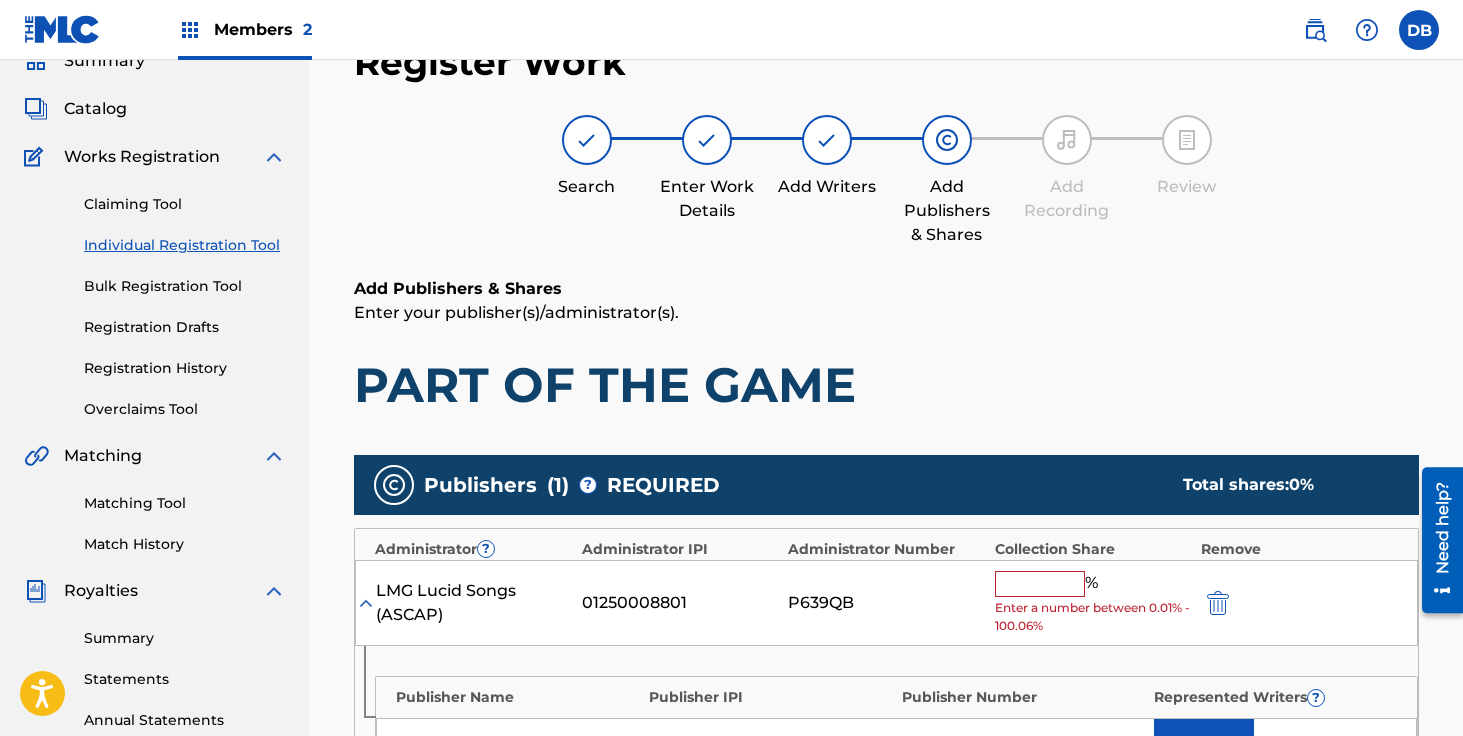 click at bounding box center (1040, 584) 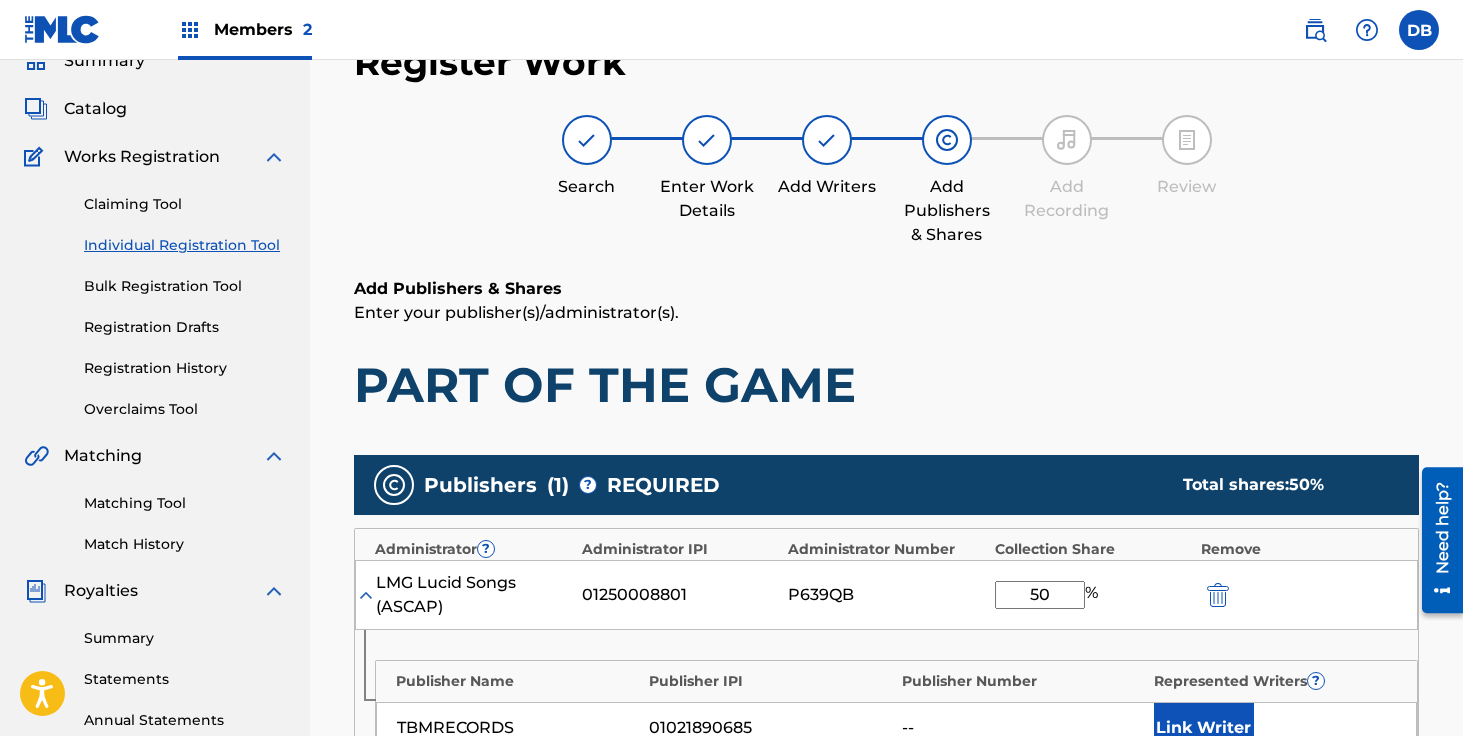 scroll, scrollTop: 168, scrollLeft: 0, axis: vertical 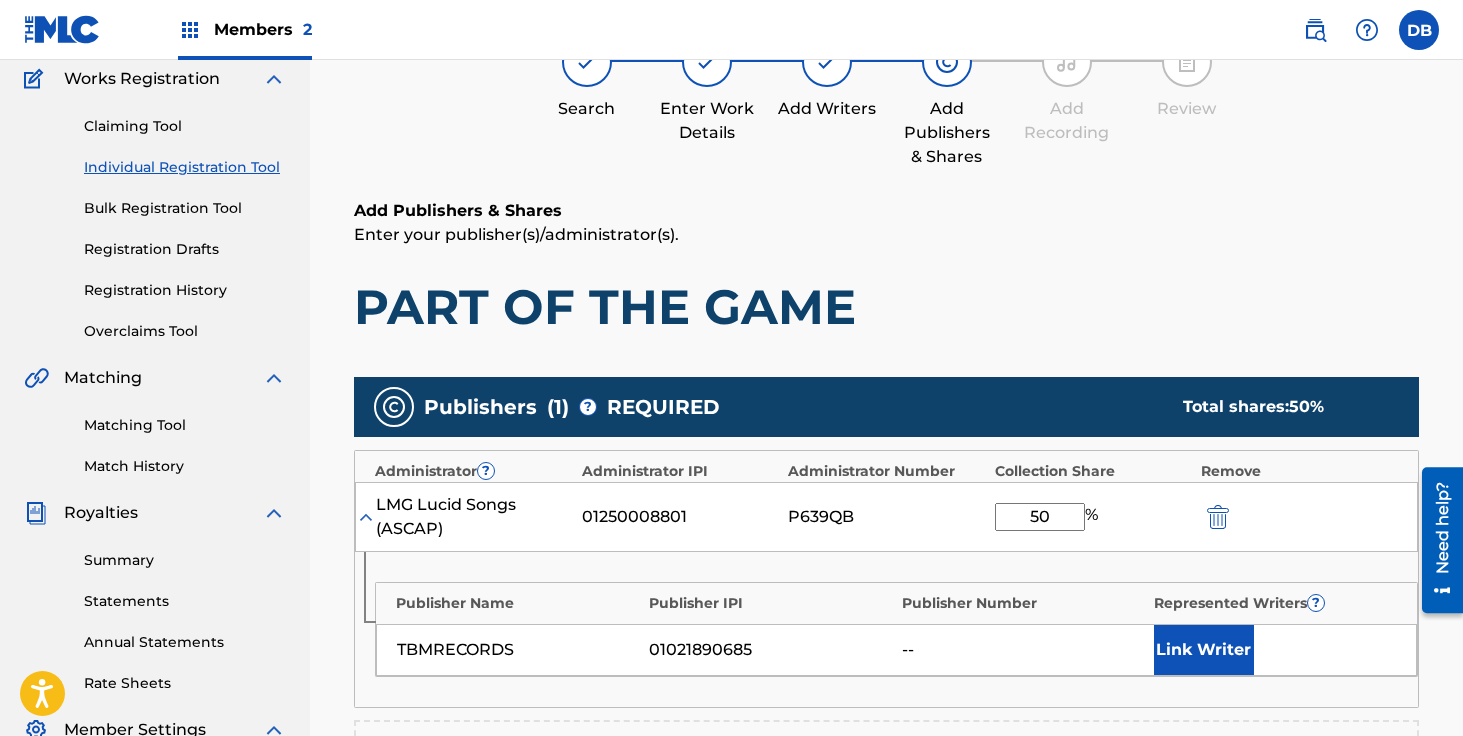 type on "50" 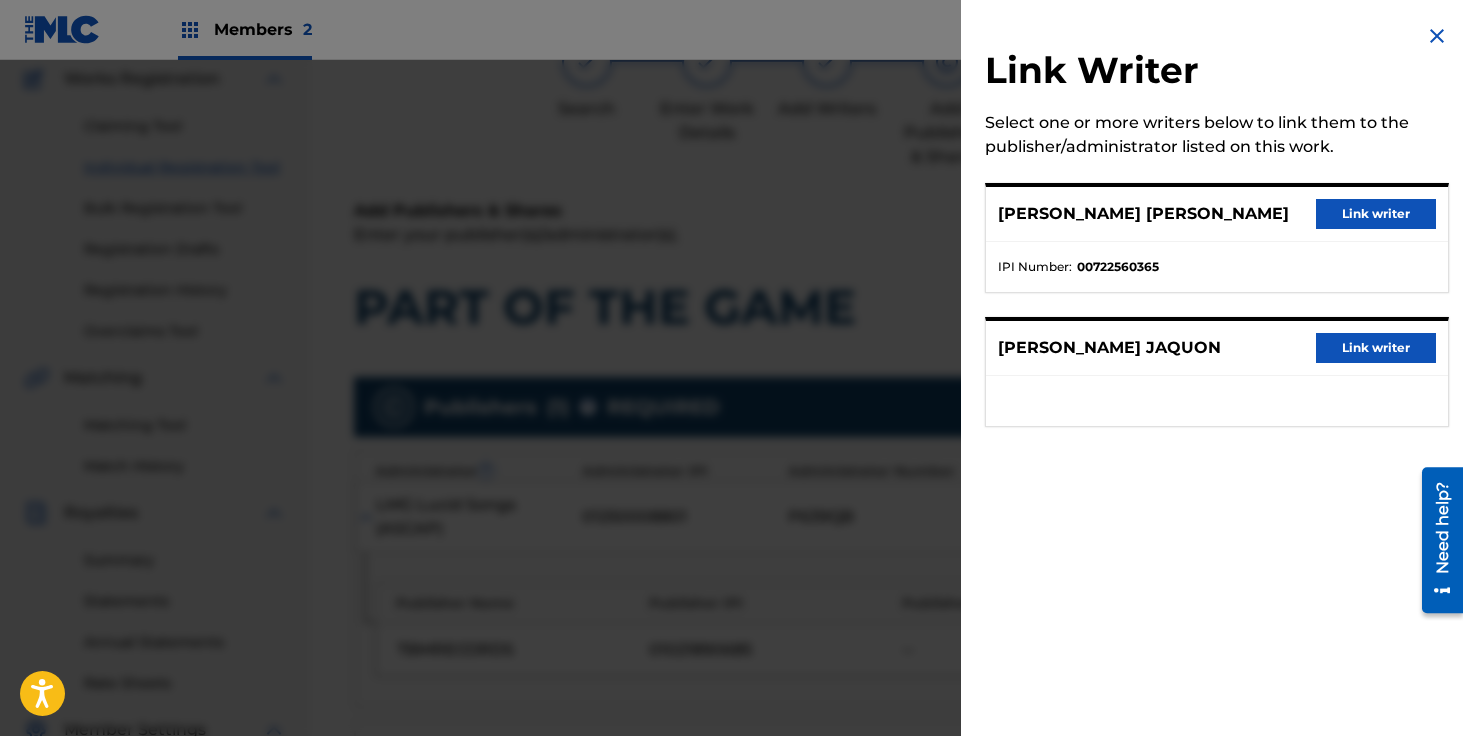 click on "Link writer" at bounding box center [1376, 214] 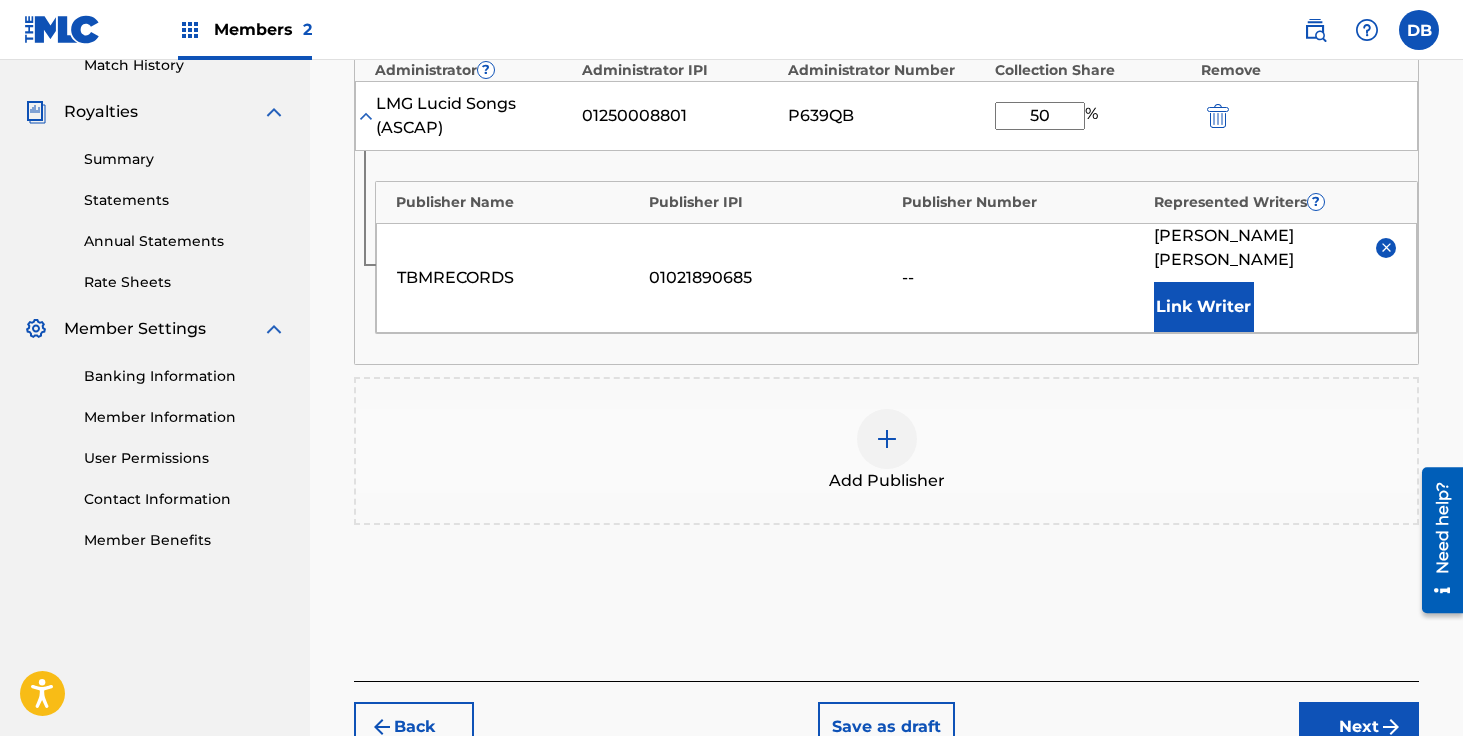 scroll, scrollTop: 573, scrollLeft: 0, axis: vertical 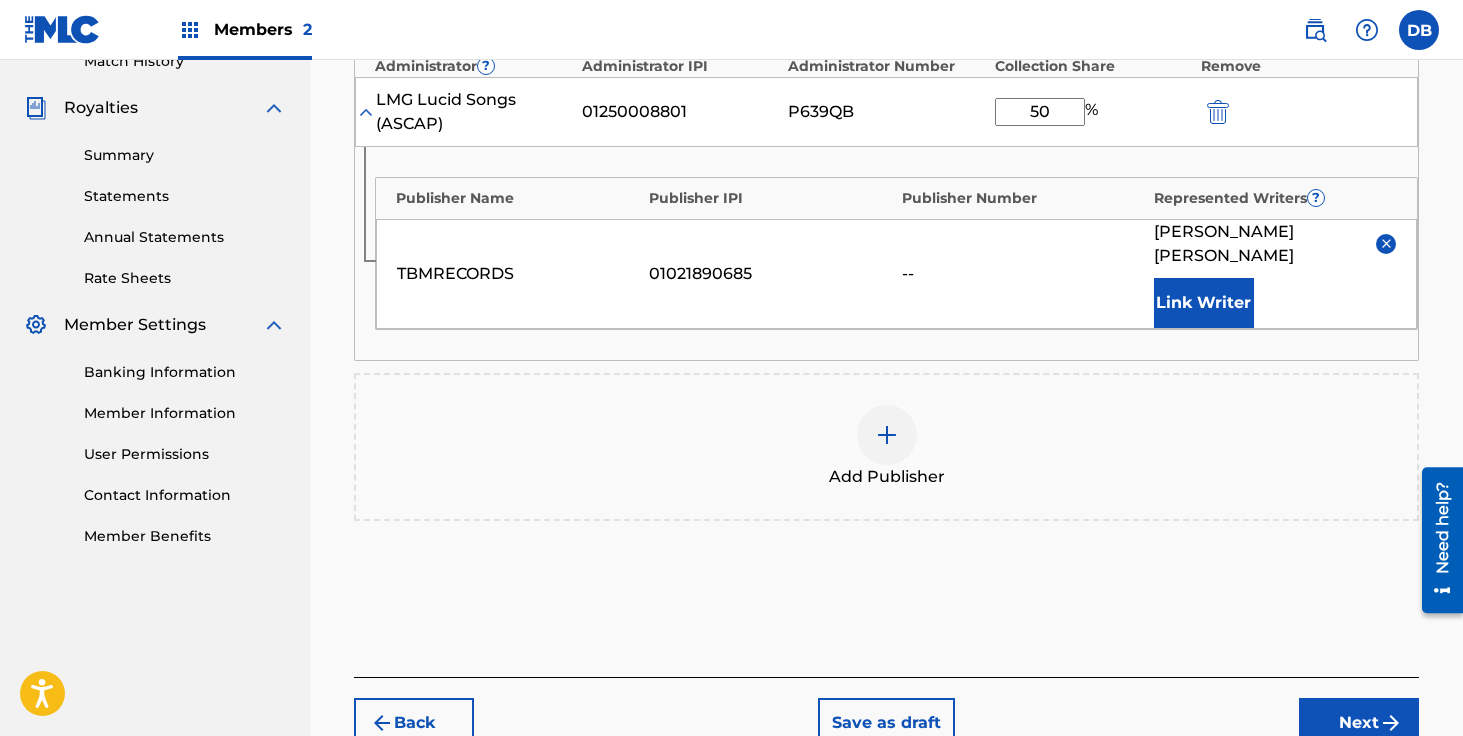 click on "Next" at bounding box center [1359, 723] 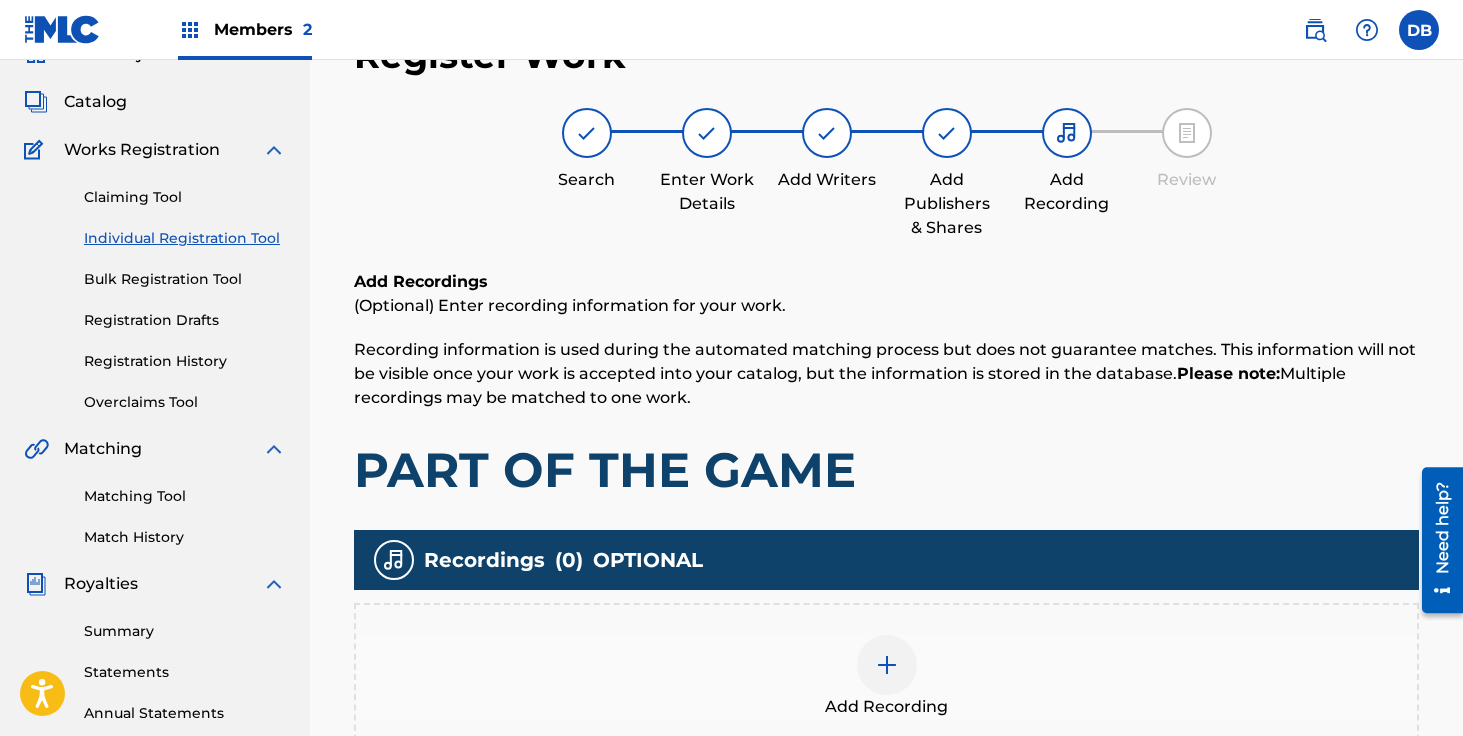 scroll, scrollTop: 90, scrollLeft: 0, axis: vertical 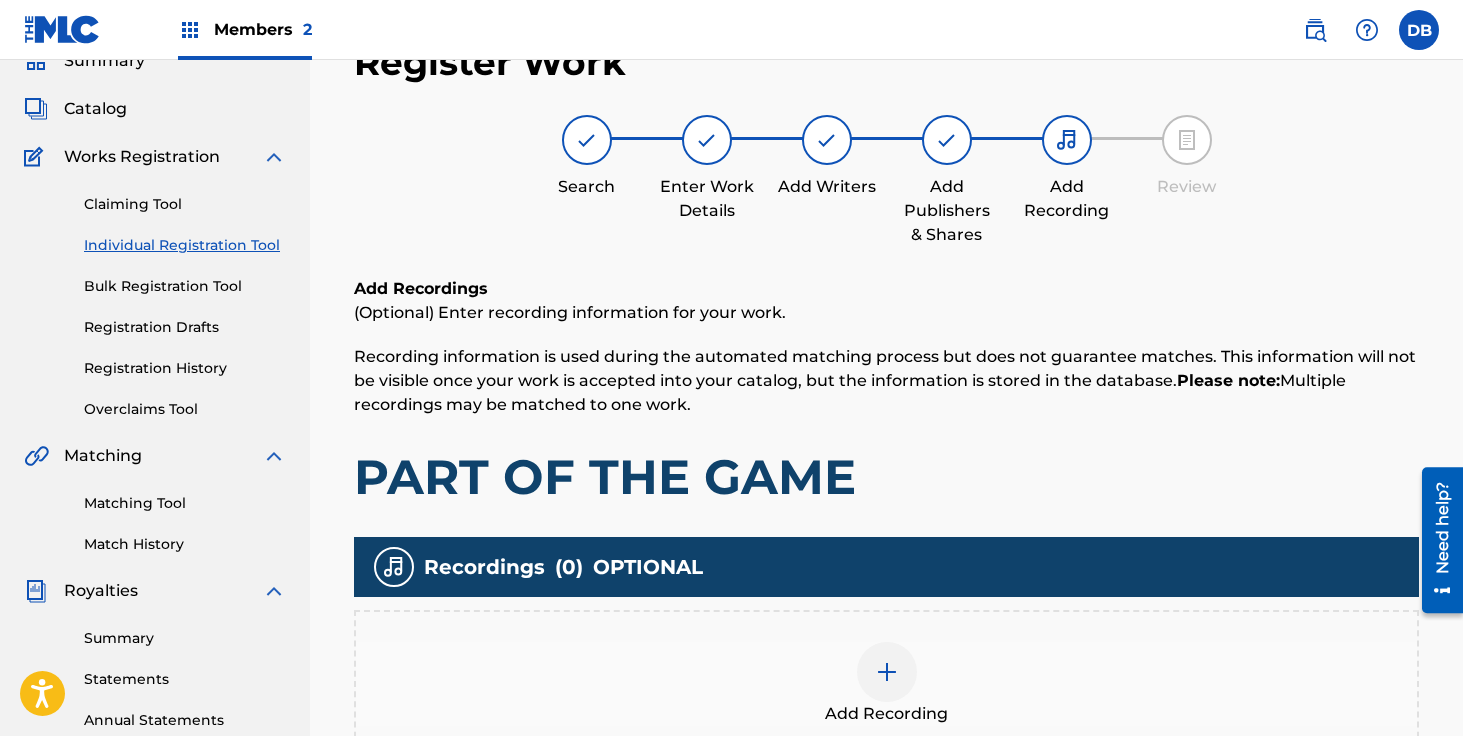 click at bounding box center (887, 672) 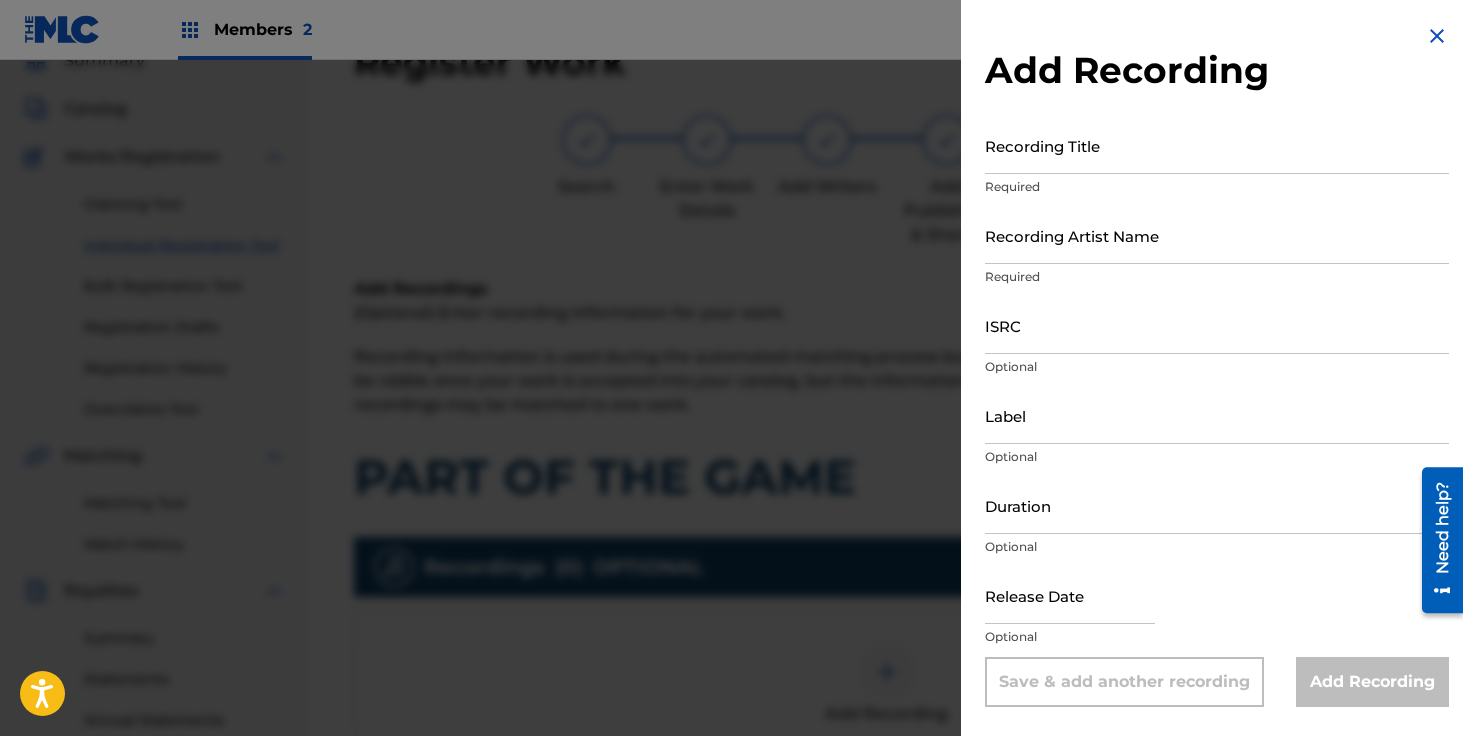 click on "Recording Title" at bounding box center (1217, 145) 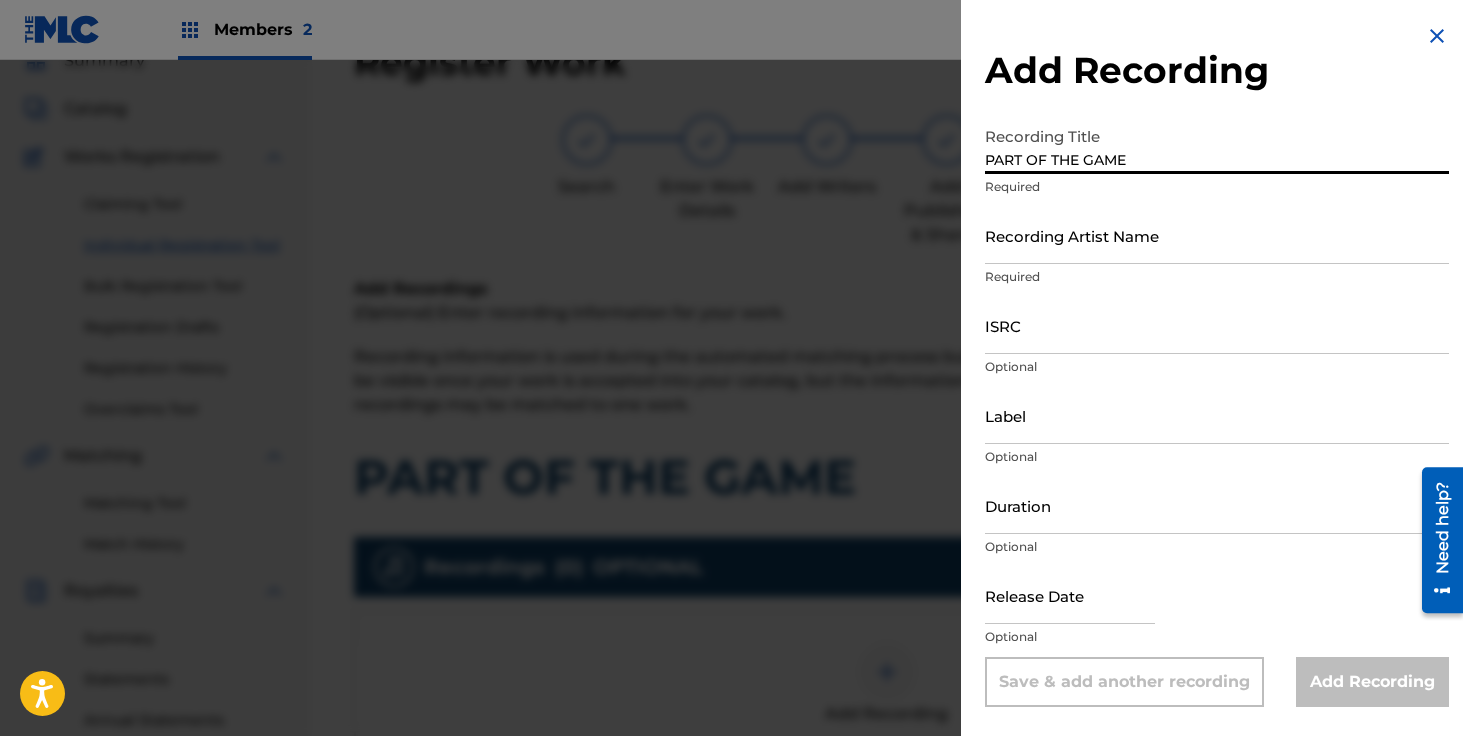 type on "PART OF THE GAME" 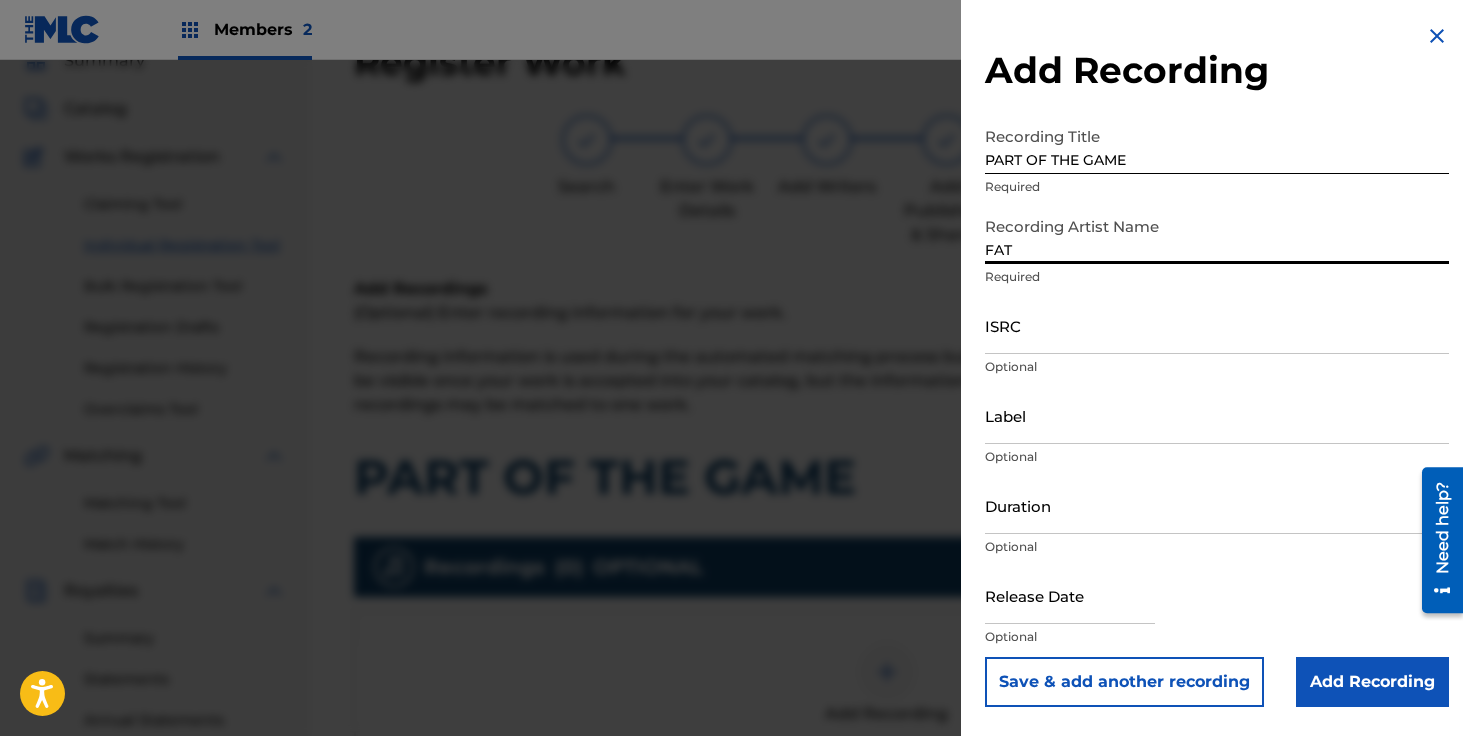 type on "[PERSON_NAME]" 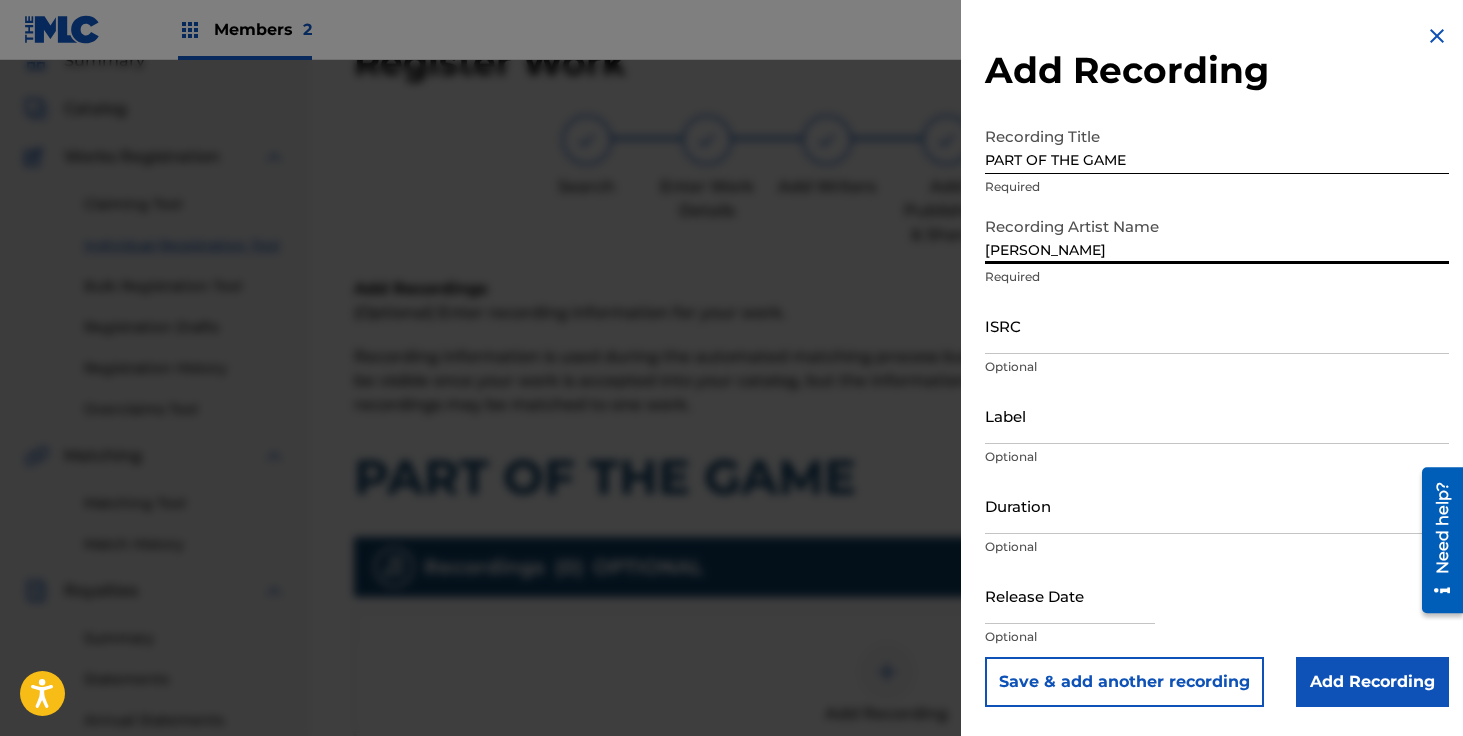 click on "ISRC" at bounding box center (1217, 325) 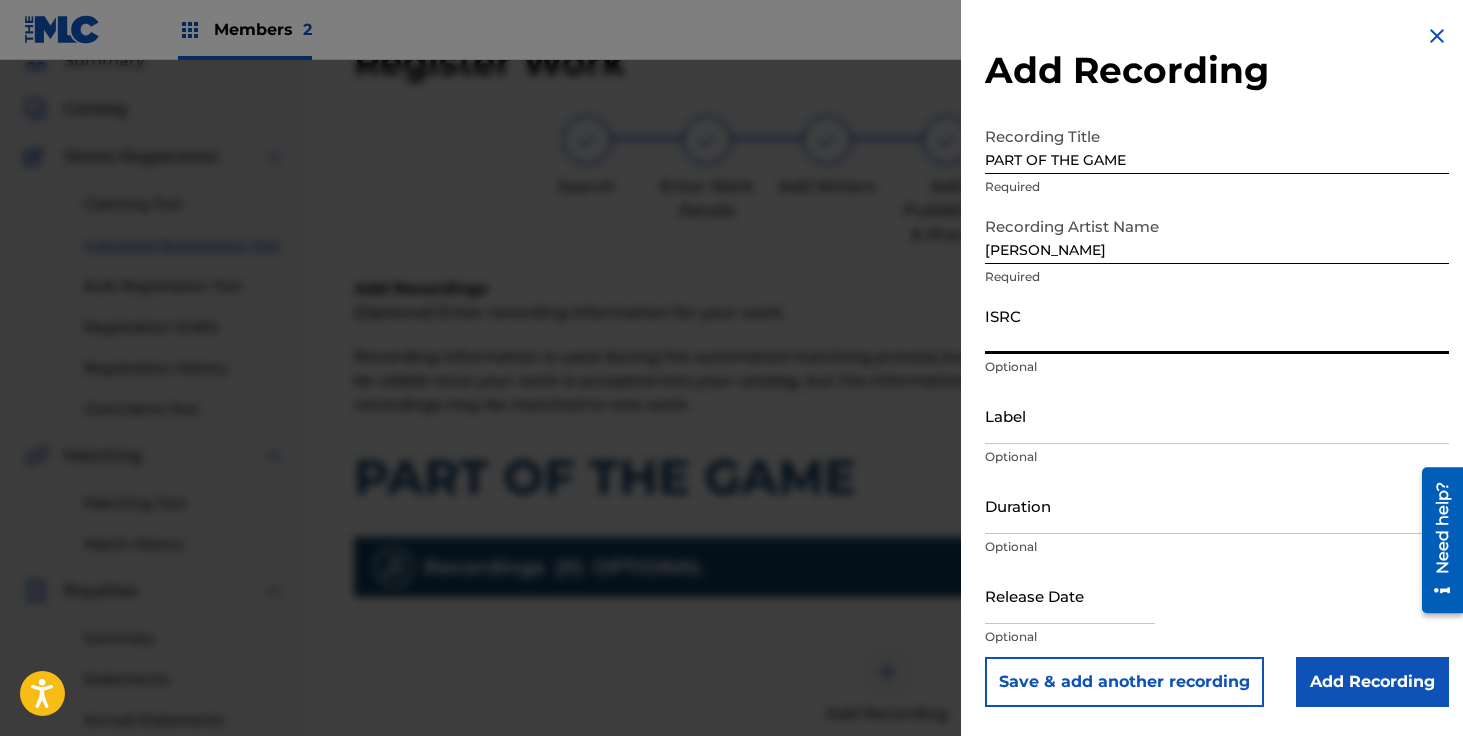 paste on "TCAFD2019694" 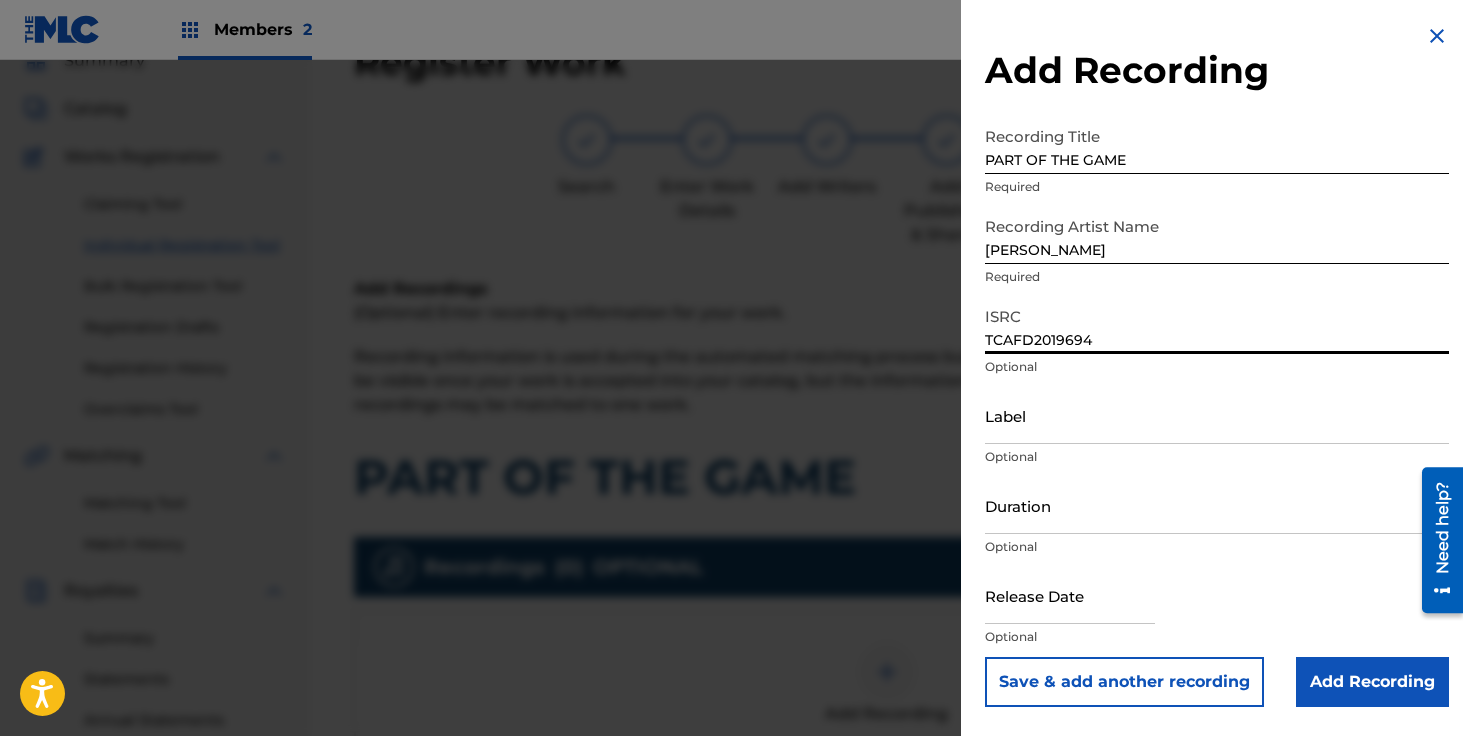 type on "TCAFD2019694" 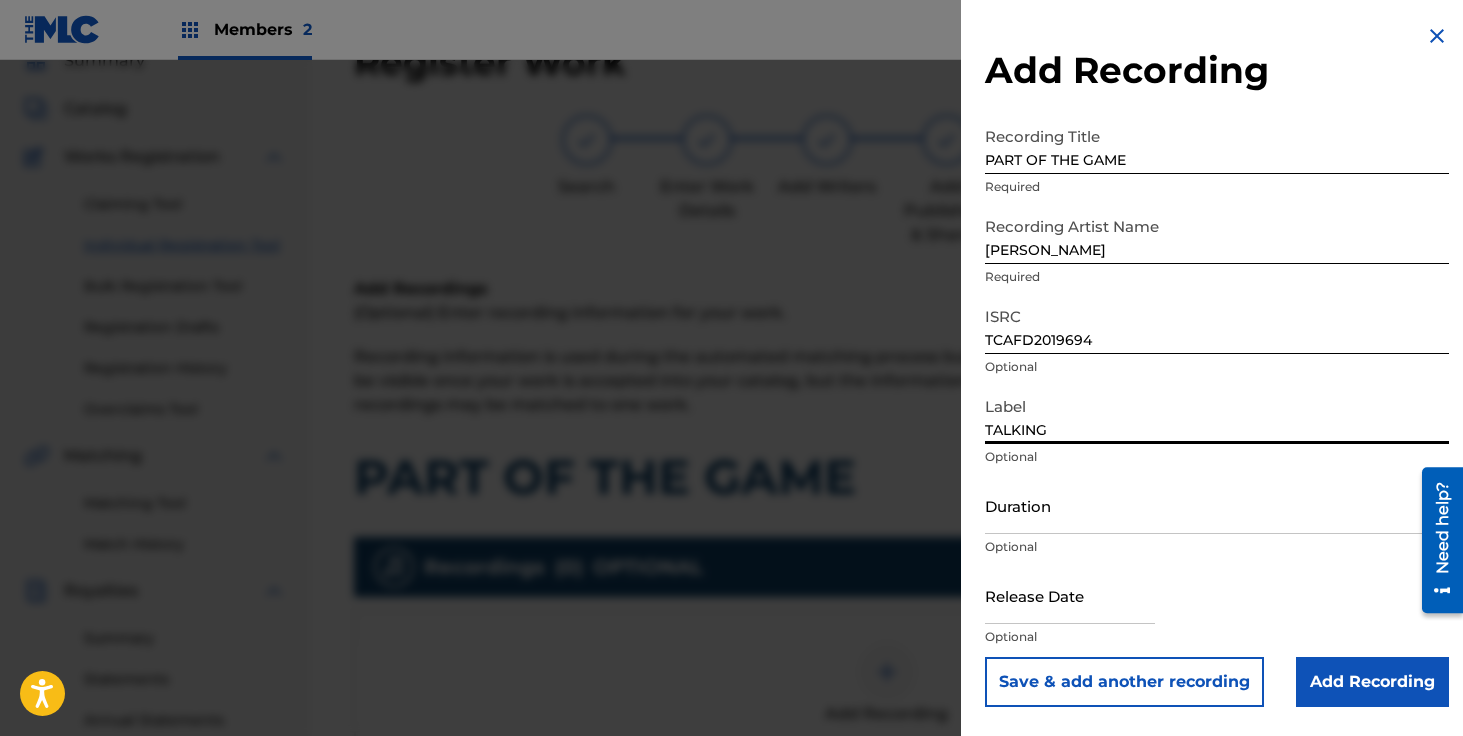 type on "TALKING BOUT MONEY RECORDS INC" 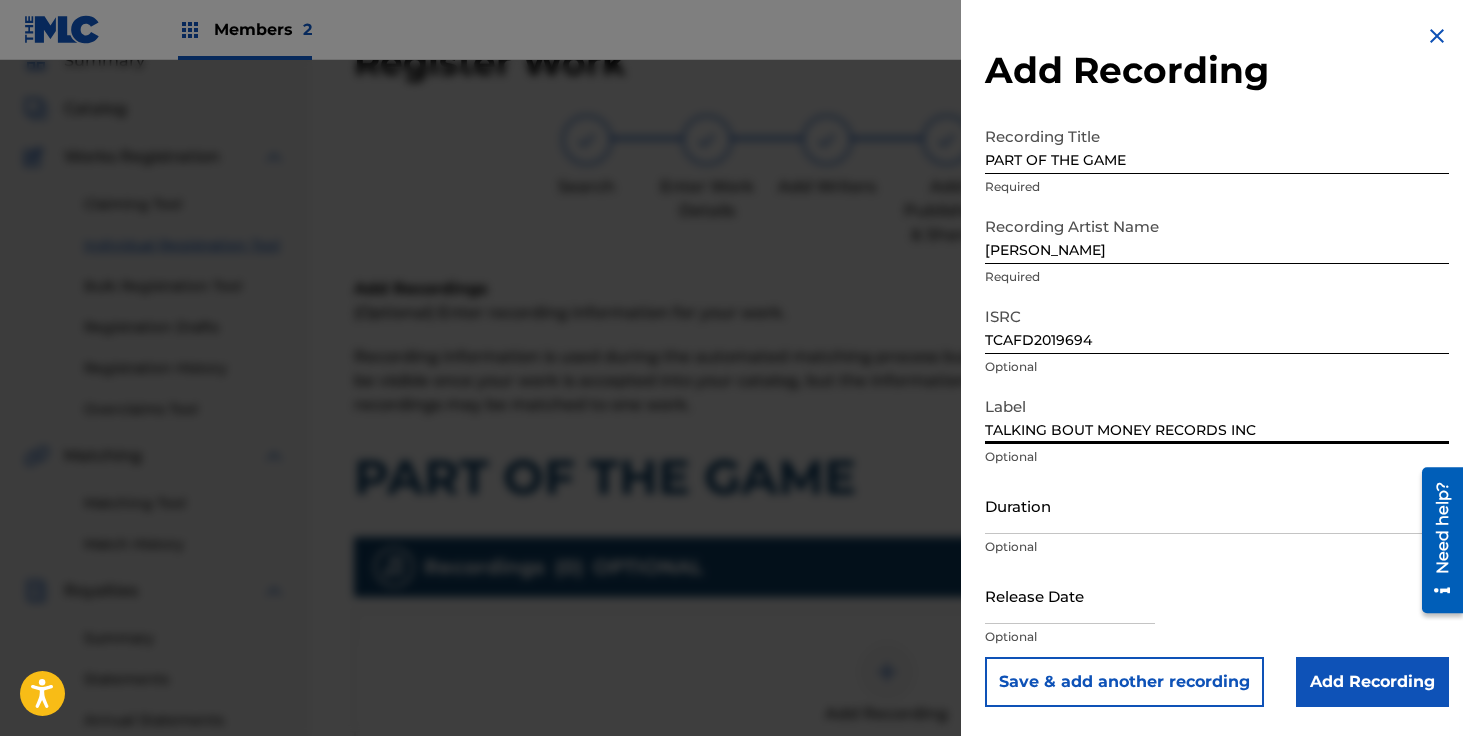 click on "Duration" at bounding box center [1217, 505] 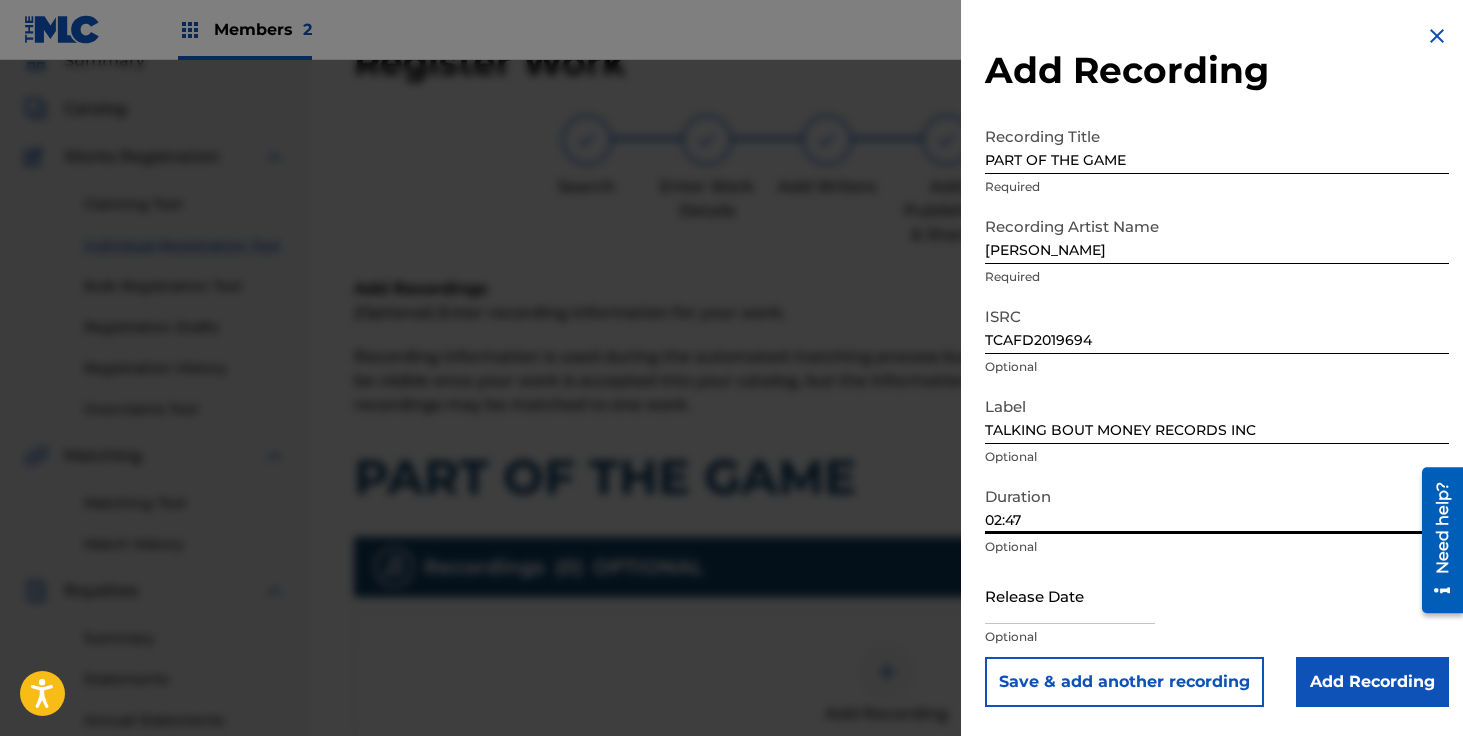 type on "02:47" 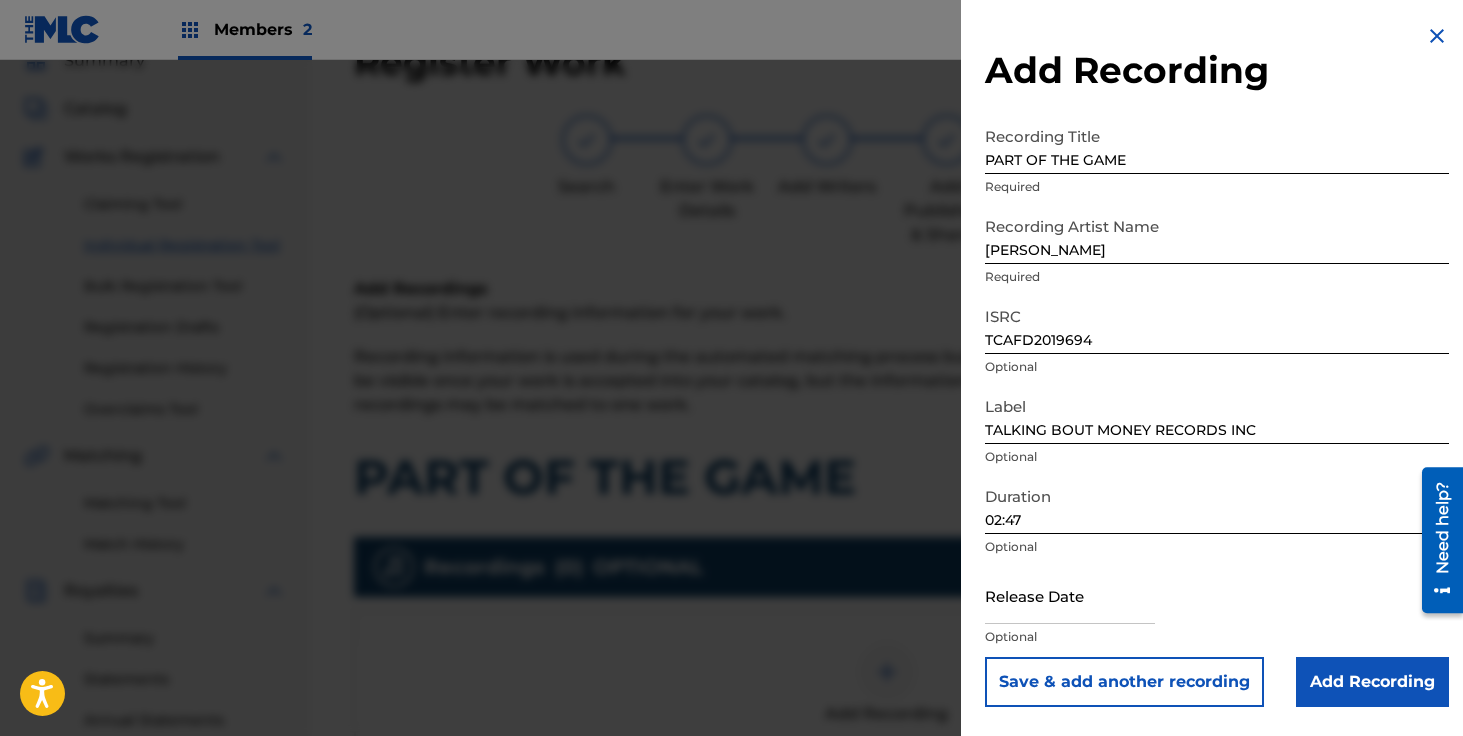 click at bounding box center [1070, 595] 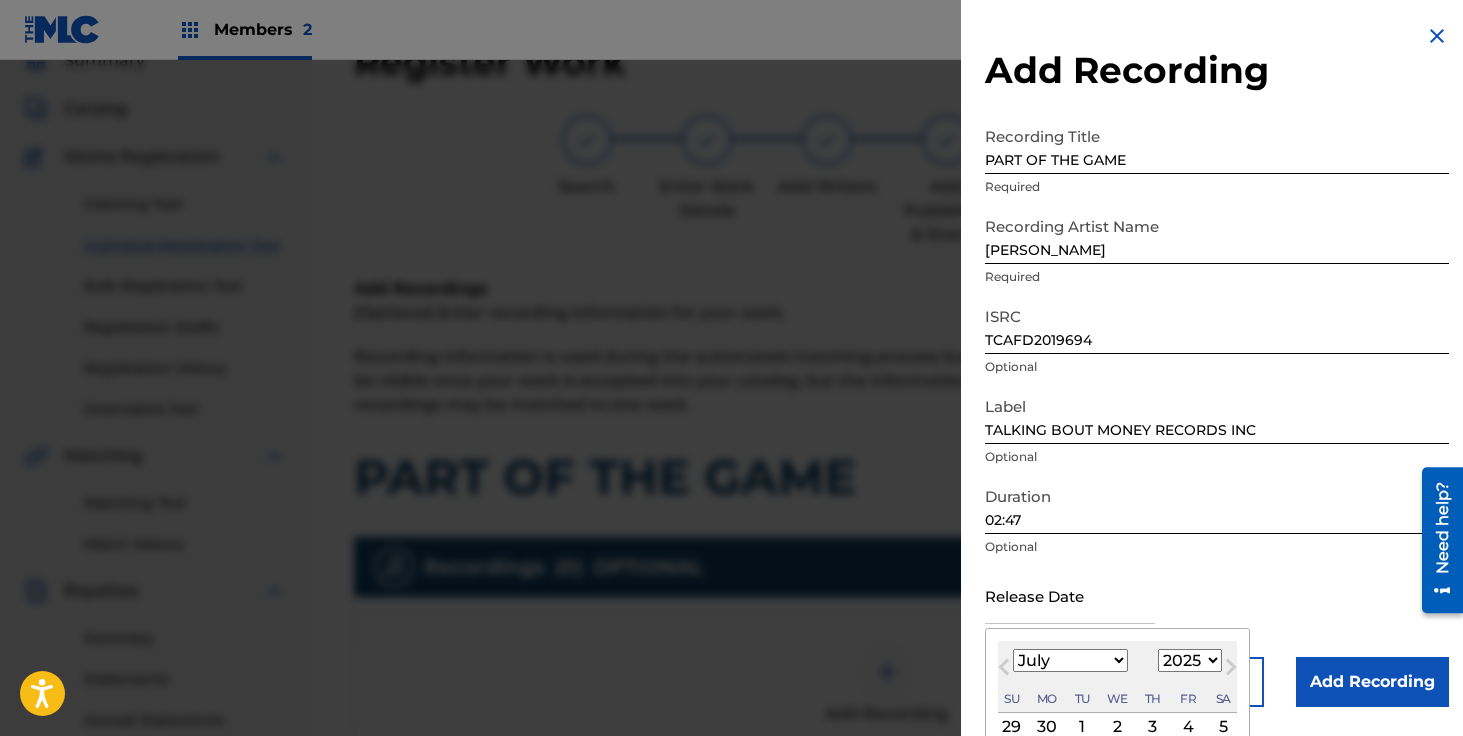 click on "January February March April May June July August September October November December" at bounding box center [1070, 660] 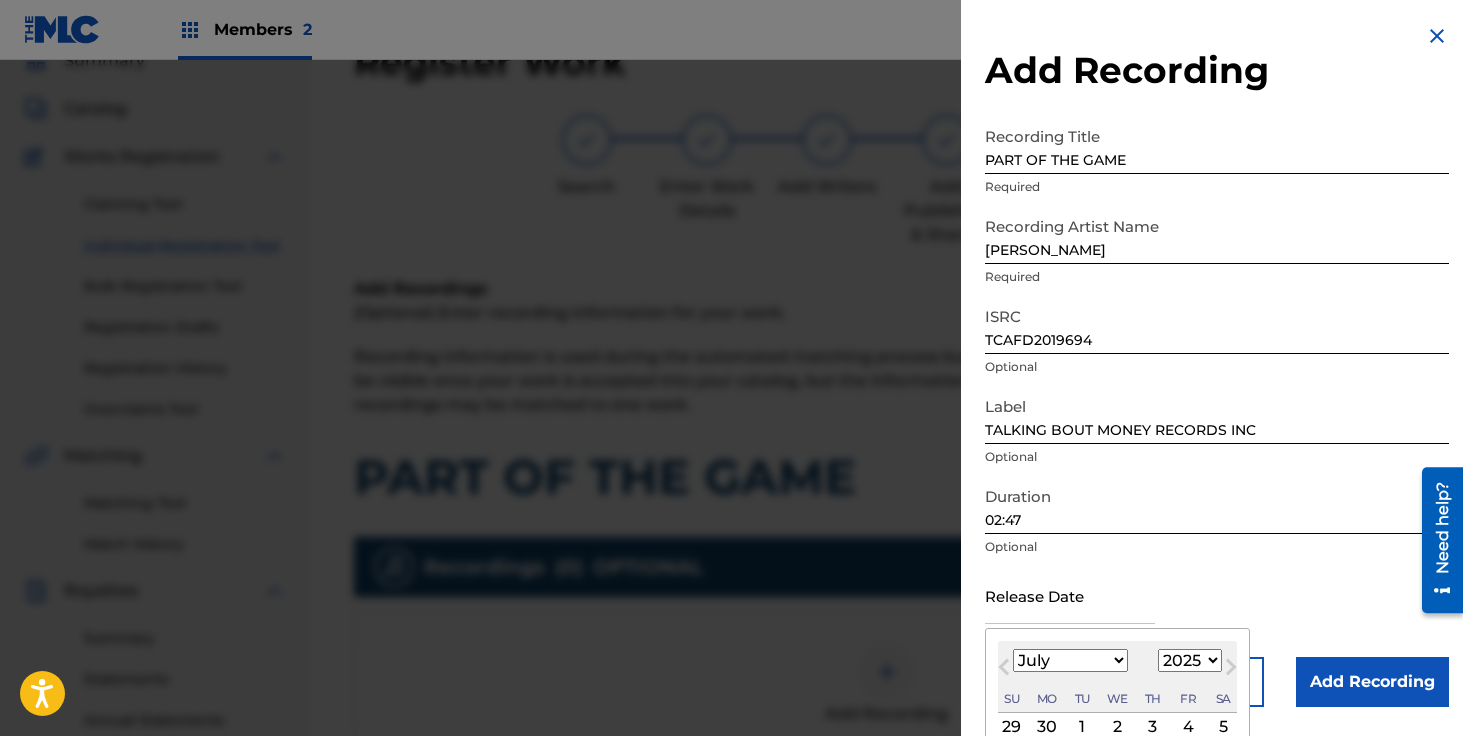 select on "1" 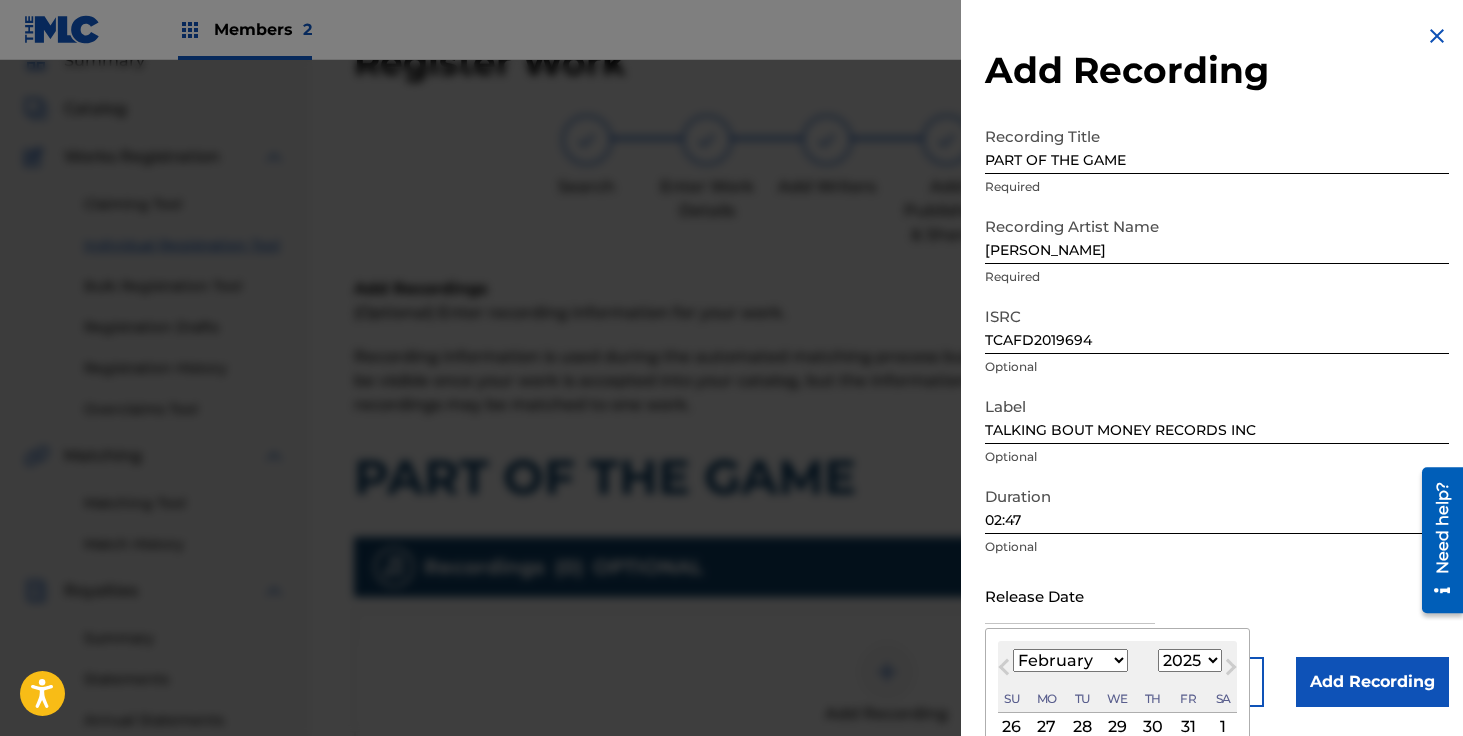 click on "1899 1900 1901 1902 1903 1904 1905 1906 1907 1908 1909 1910 1911 1912 1913 1914 1915 1916 1917 1918 1919 1920 1921 1922 1923 1924 1925 1926 1927 1928 1929 1930 1931 1932 1933 1934 1935 1936 1937 1938 1939 1940 1941 1942 1943 1944 1945 1946 1947 1948 1949 1950 1951 1952 1953 1954 1955 1956 1957 1958 1959 1960 1961 1962 1963 1964 1965 1966 1967 1968 1969 1970 1971 1972 1973 1974 1975 1976 1977 1978 1979 1980 1981 1982 1983 1984 1985 1986 1987 1988 1989 1990 1991 1992 1993 1994 1995 1996 1997 1998 1999 2000 2001 2002 2003 2004 2005 2006 2007 2008 2009 2010 2011 2012 2013 2014 2015 2016 2017 2018 2019 2020 2021 2022 2023 2024 2025 2026 2027 2028 2029 2030 2031 2032 2033 2034 2035 2036 2037 2038 2039 2040 2041 2042 2043 2044 2045 2046 2047 2048 2049 2050 2051 2052 2053 2054 2055 2056 2057 2058 2059 2060 2061 2062 2063 2064 2065 2066 2067 2068 2069 2070 2071 2072 2073 2074 2075 2076 2077 2078 2079 2080 2081 2082 2083 2084 2085 2086 2087 2088 2089 2090 2091 2092 2093 2094 2095 2096 2097 2098 2099 2100" at bounding box center (1190, 660) 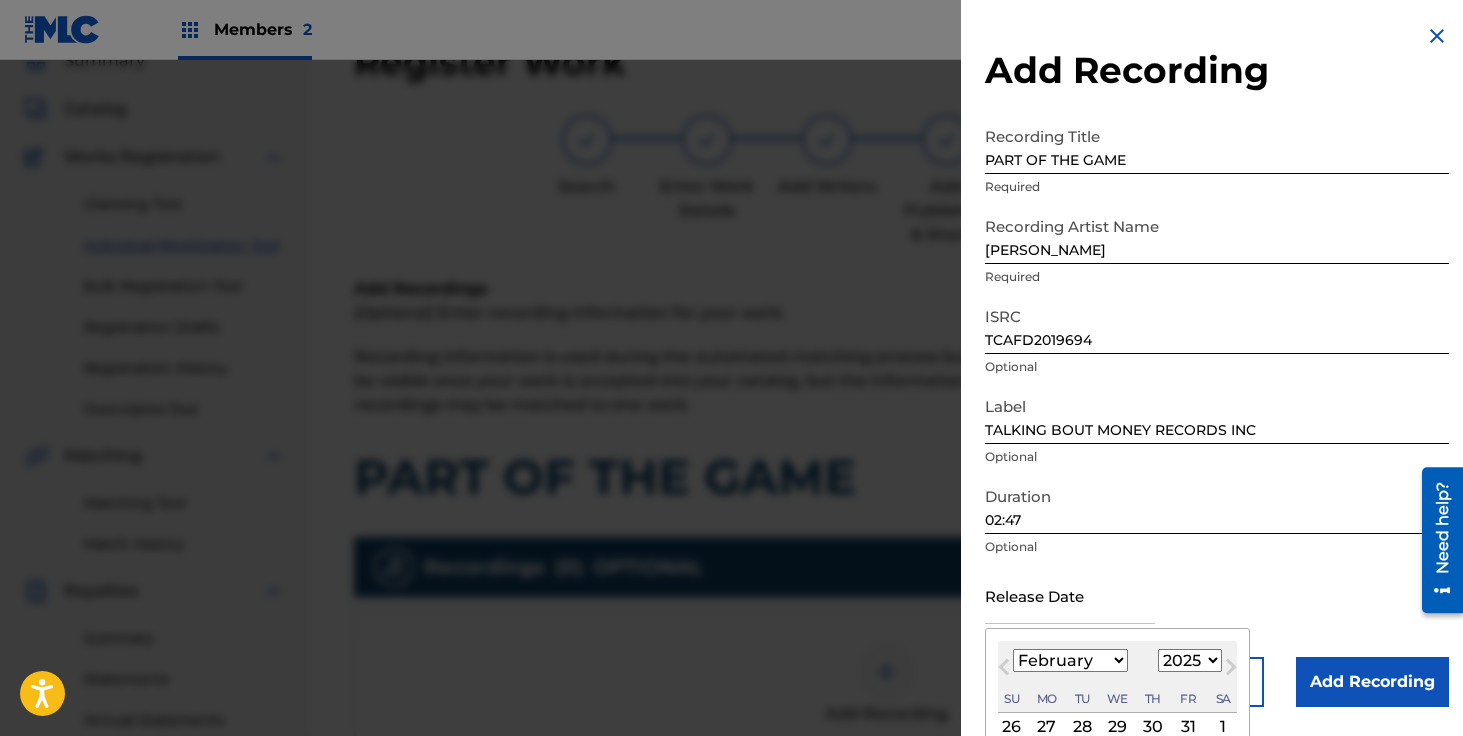 select on "2021" 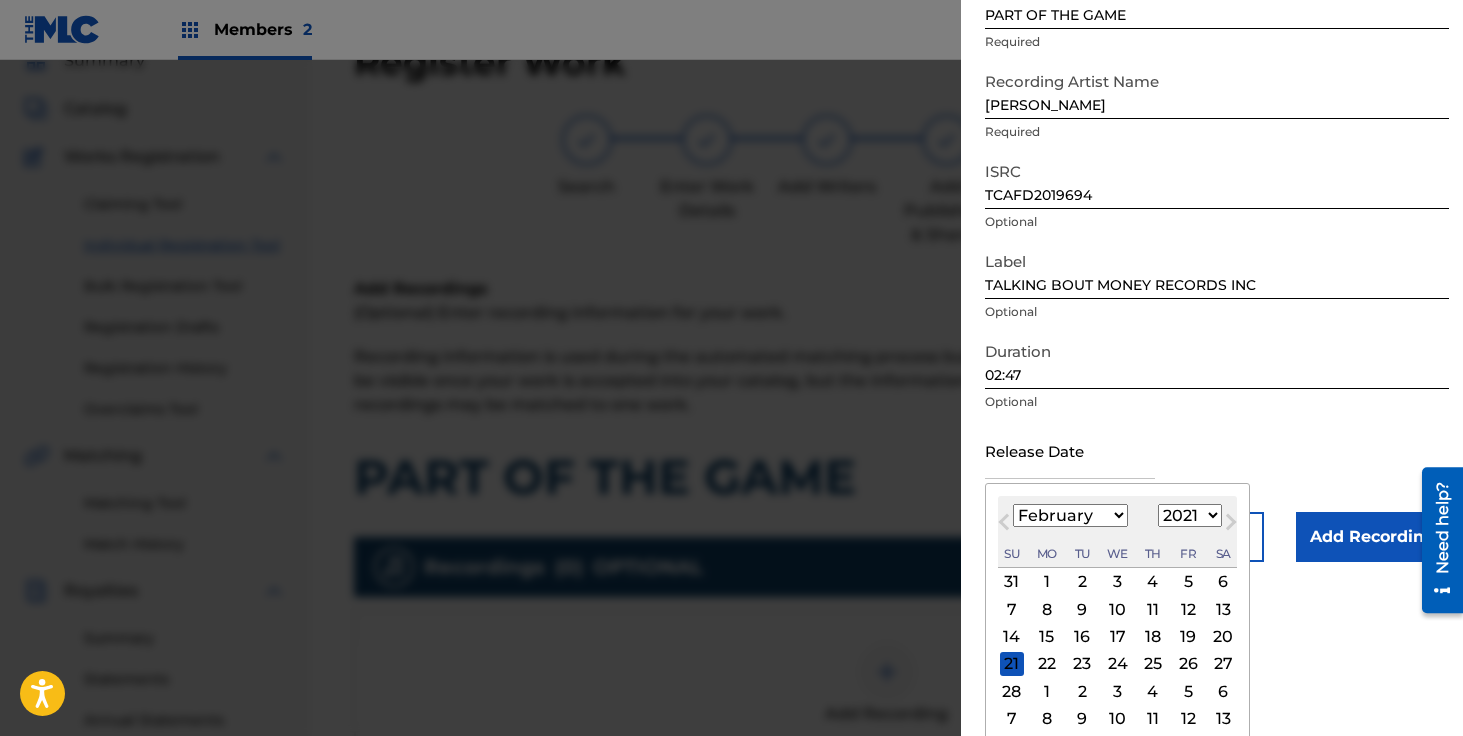 scroll, scrollTop: 154, scrollLeft: 0, axis: vertical 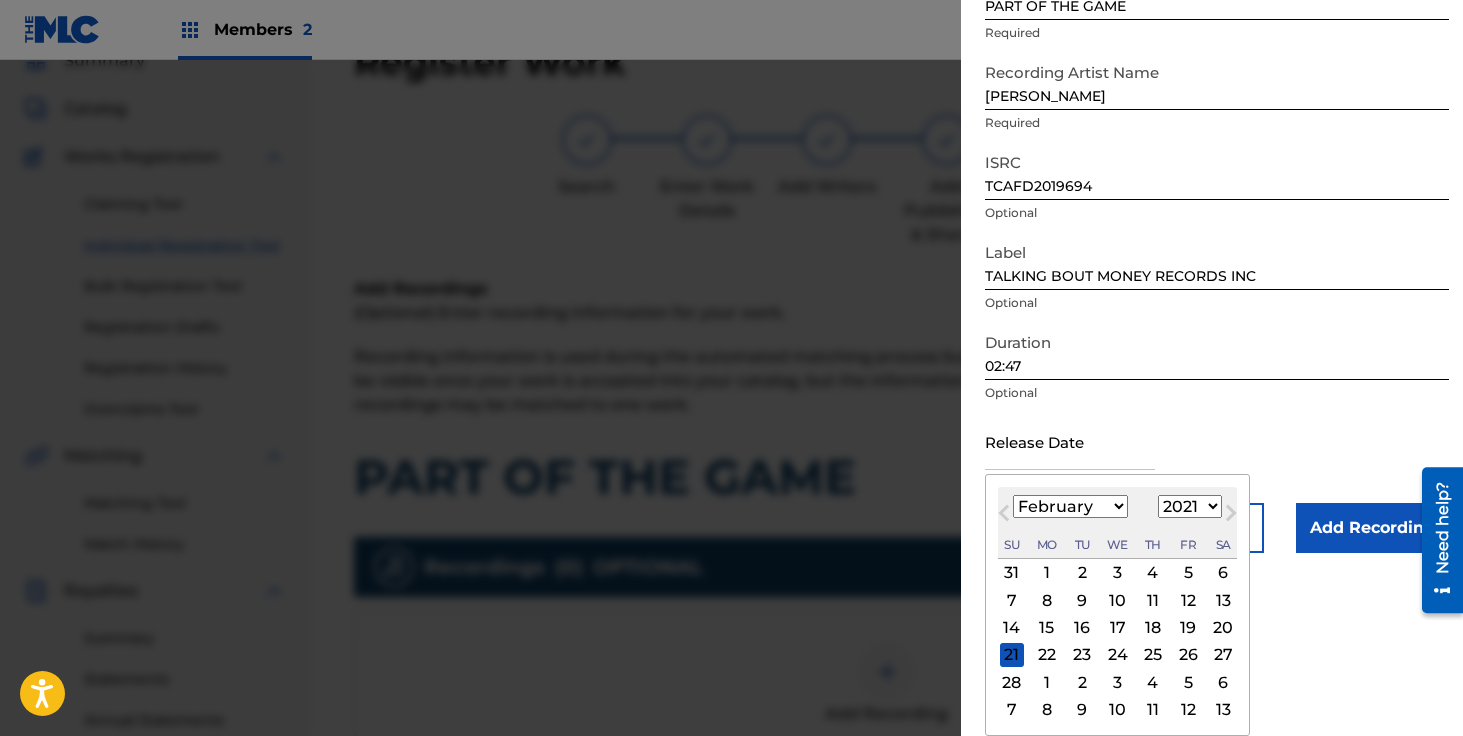 click on "22" at bounding box center (1047, 655) 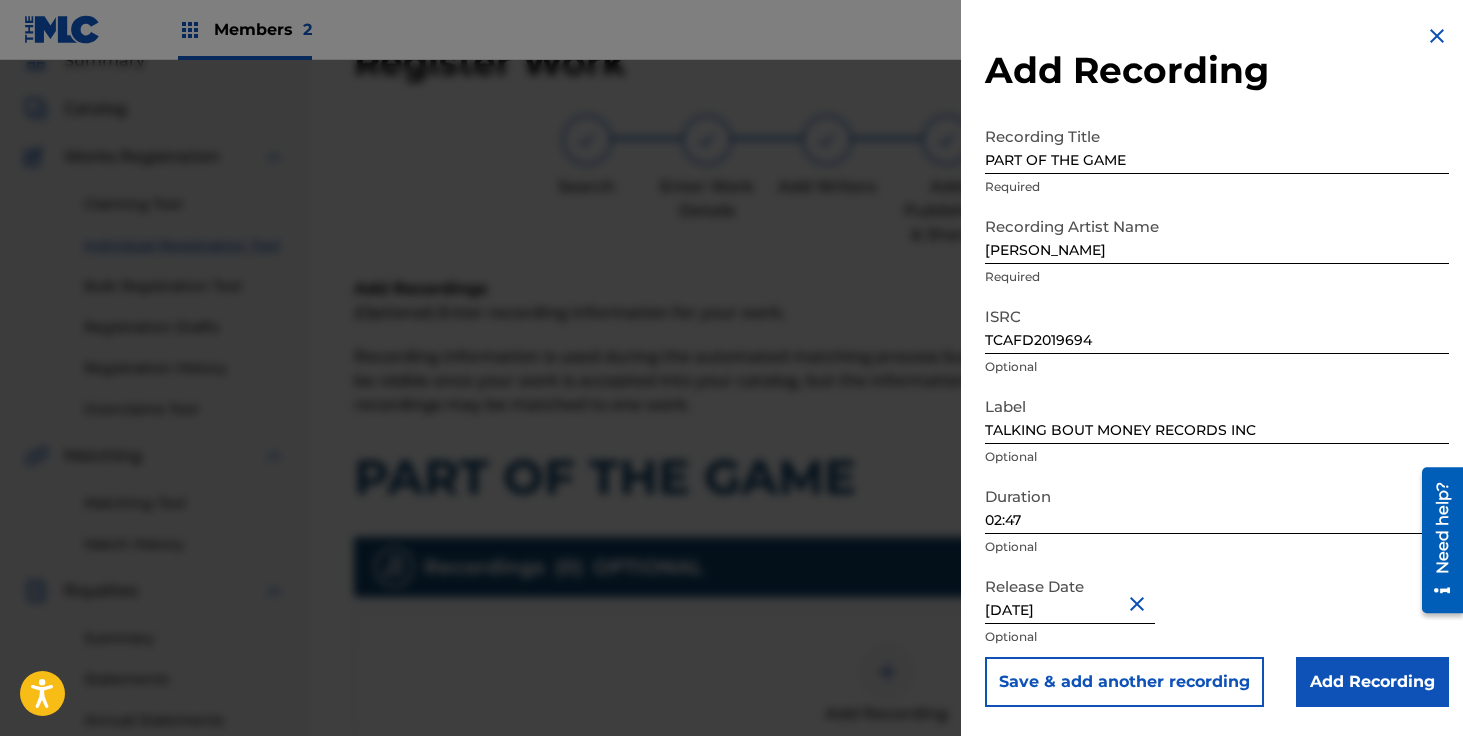 scroll, scrollTop: 0, scrollLeft: 0, axis: both 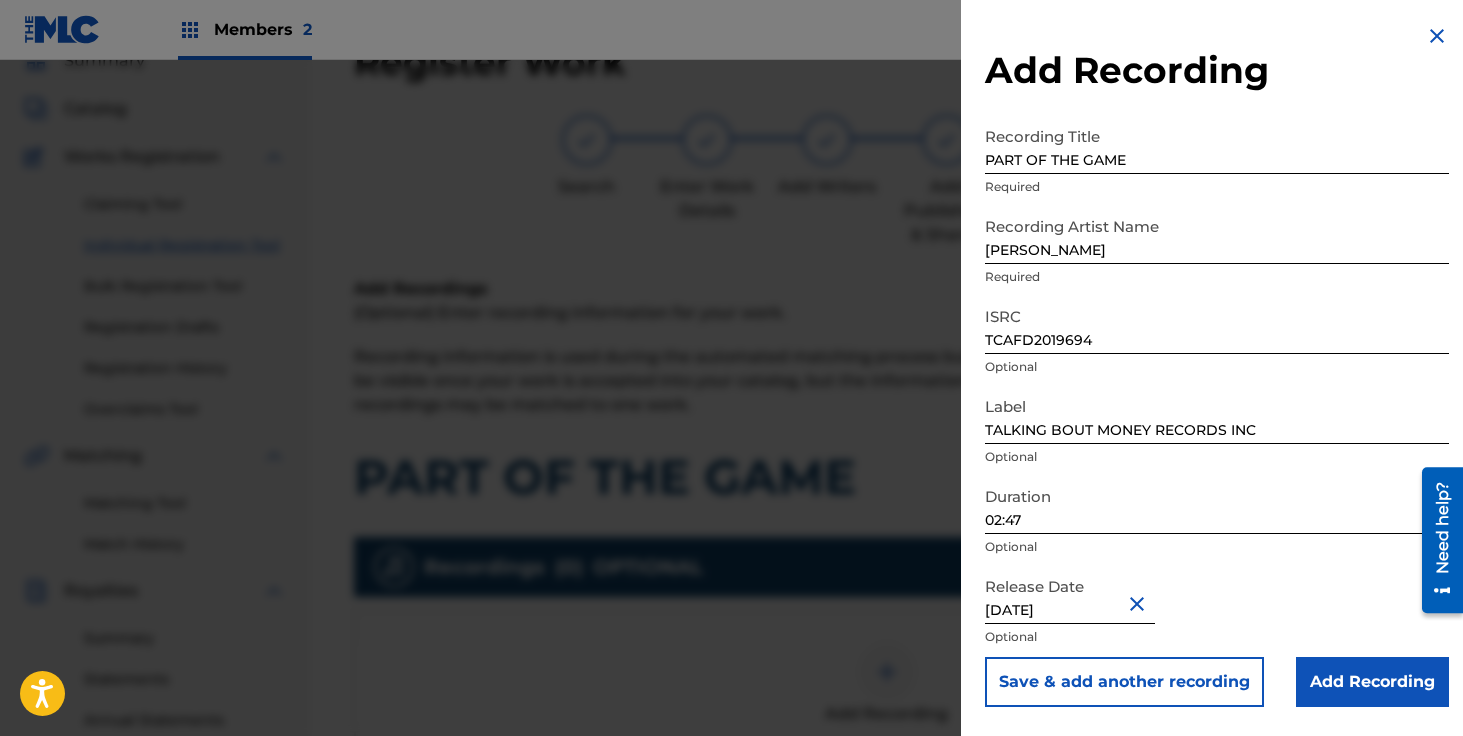 click on "Add Recording" at bounding box center (1372, 682) 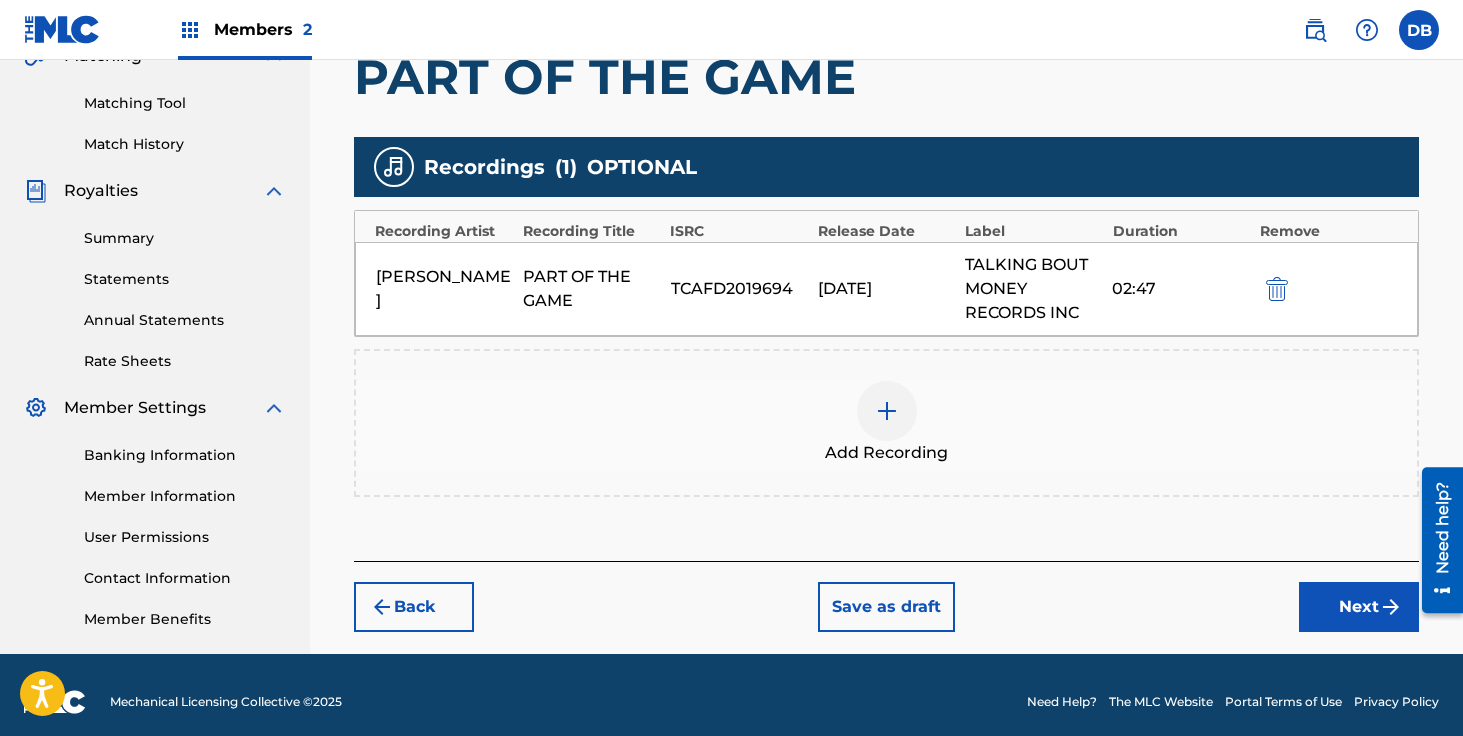 scroll, scrollTop: 494, scrollLeft: 0, axis: vertical 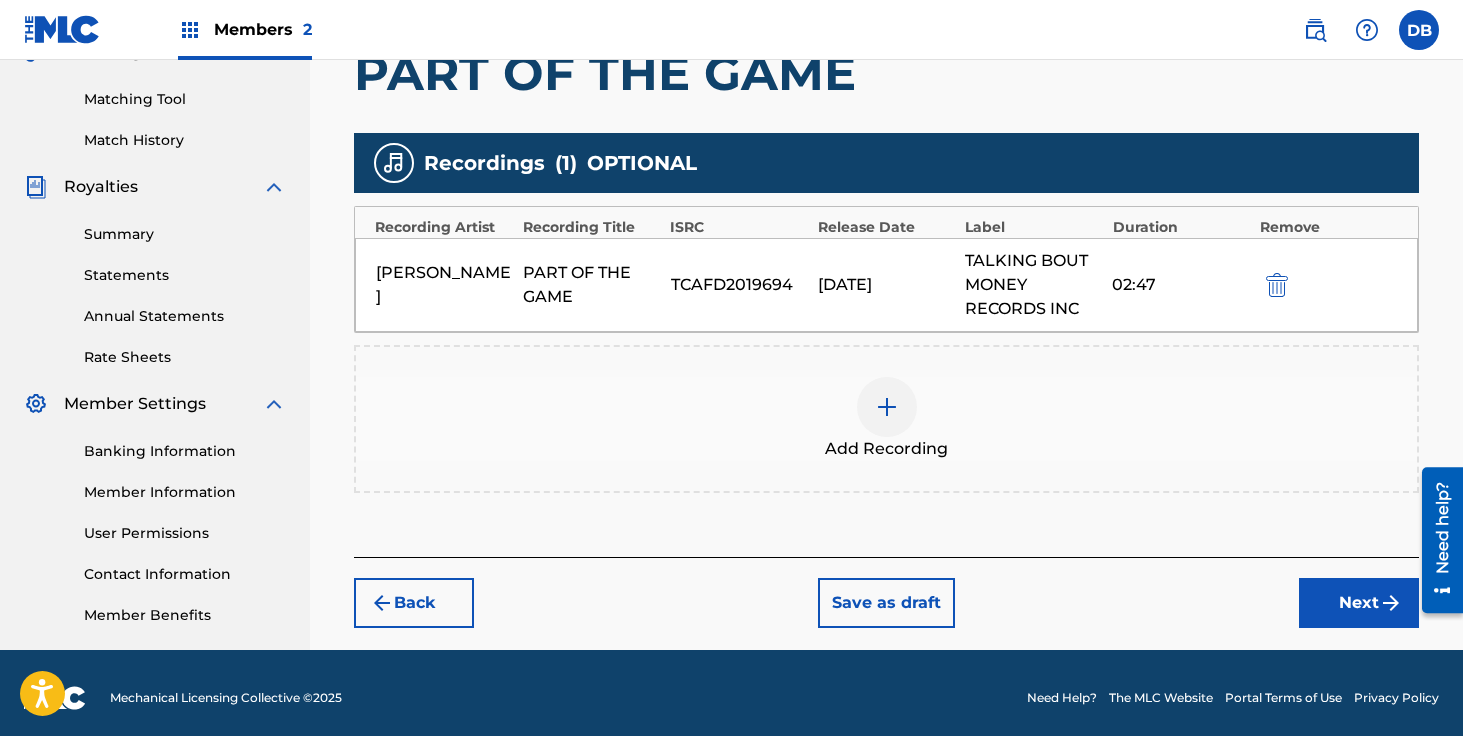 click on "Next" at bounding box center (1359, 603) 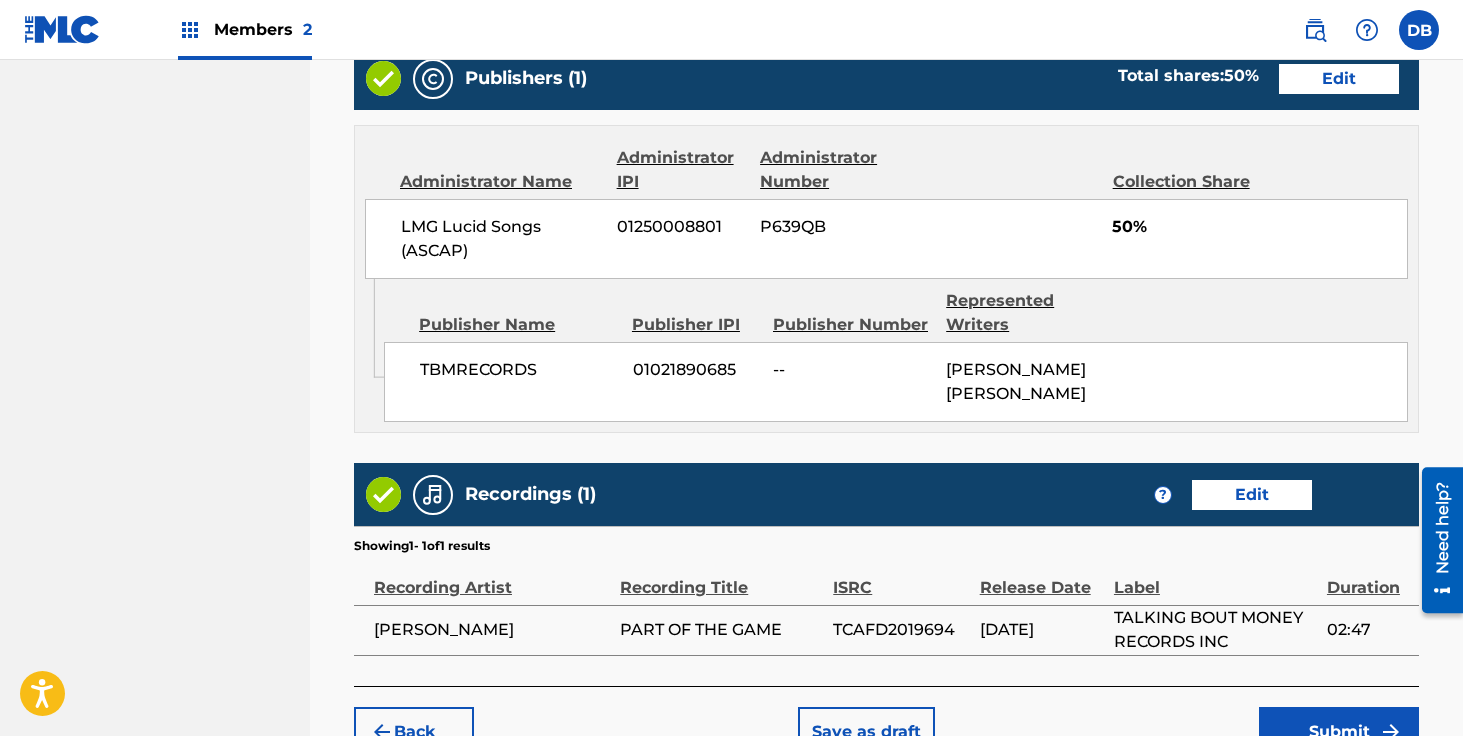scroll, scrollTop: 1187, scrollLeft: 0, axis: vertical 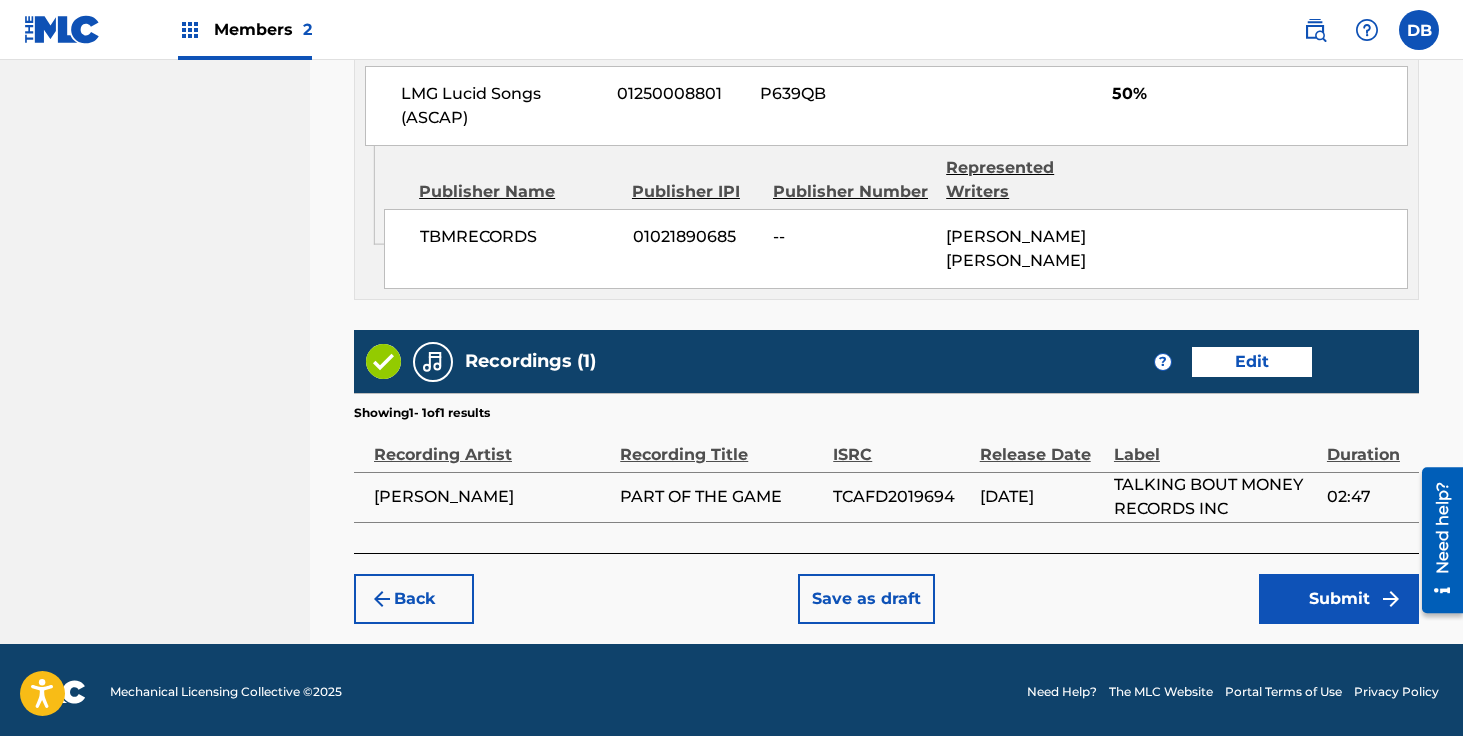 click on "Submit" at bounding box center [1339, 599] 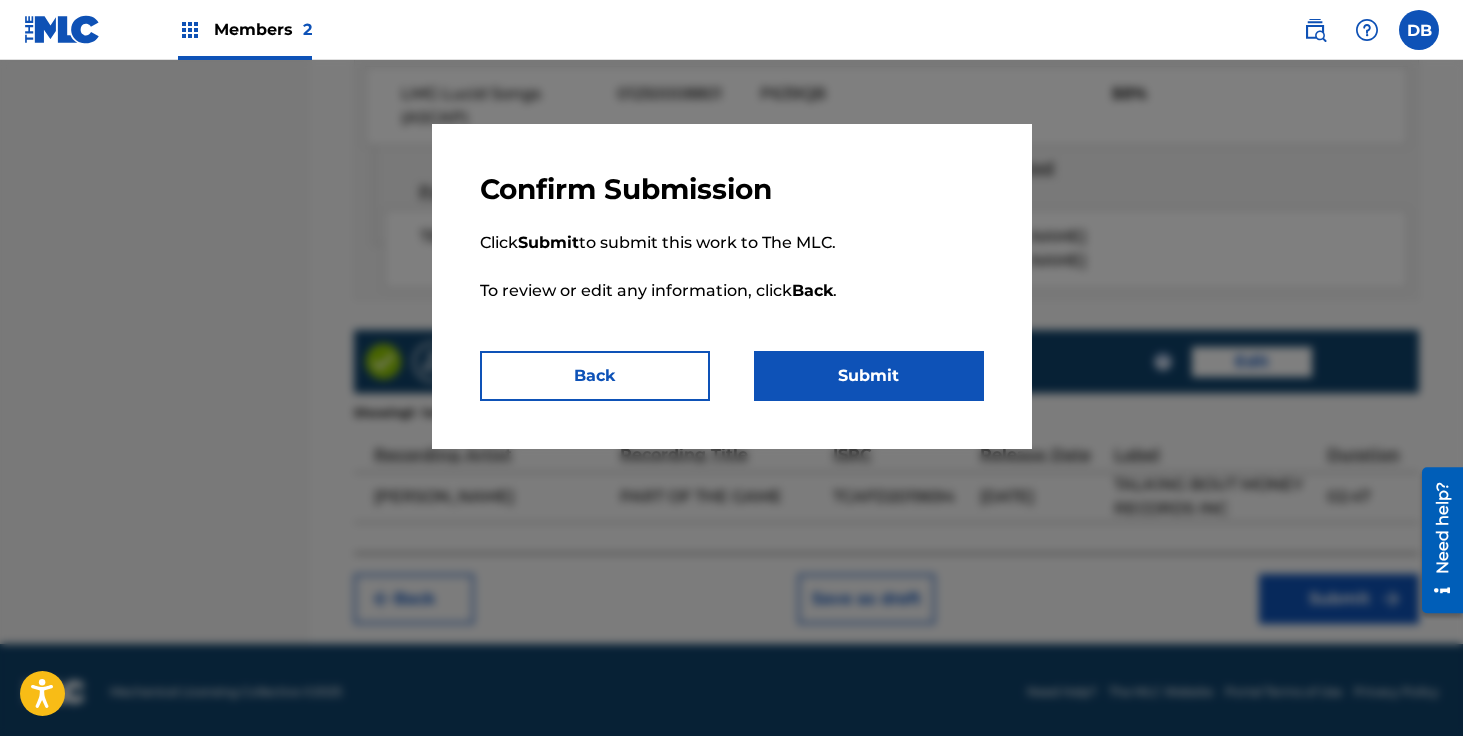 click on "Submit" at bounding box center [869, 376] 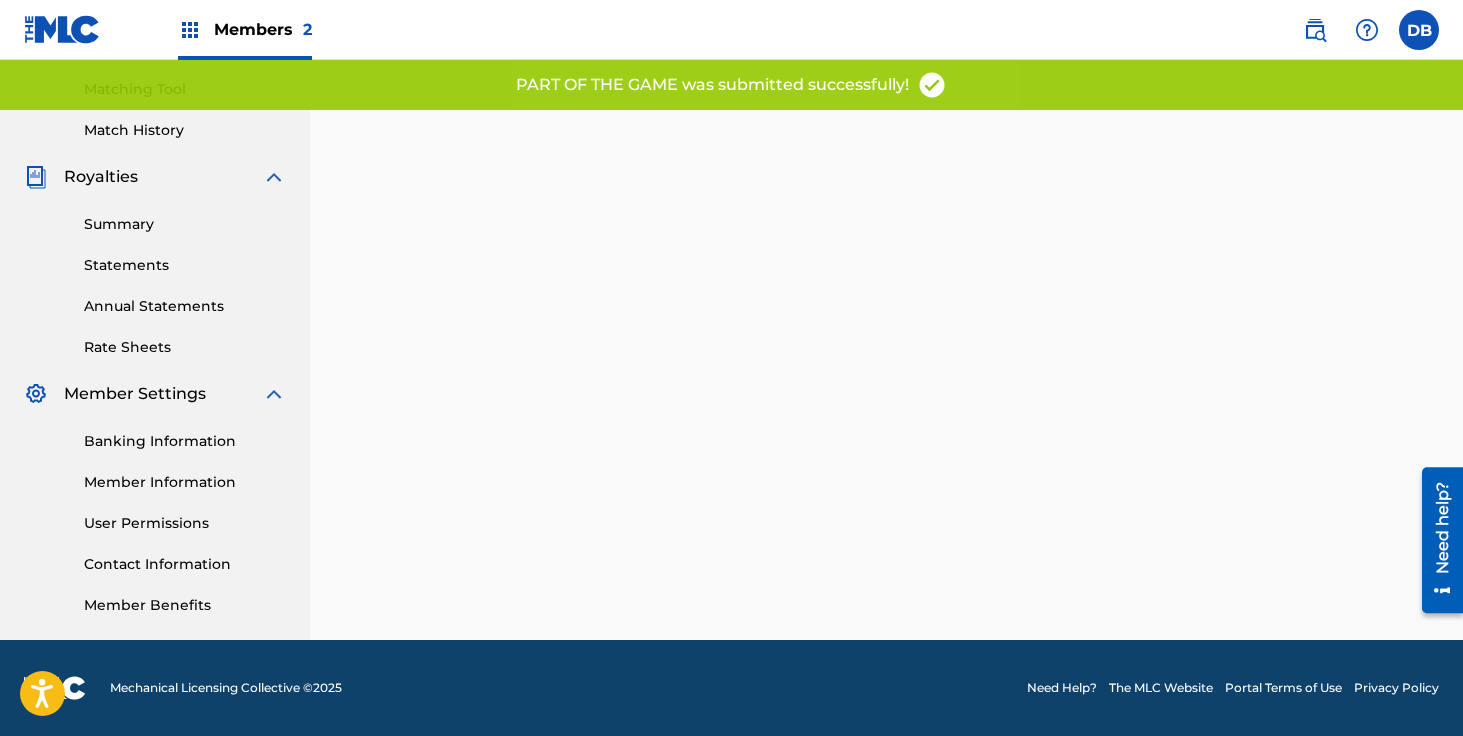 scroll, scrollTop: 0, scrollLeft: 0, axis: both 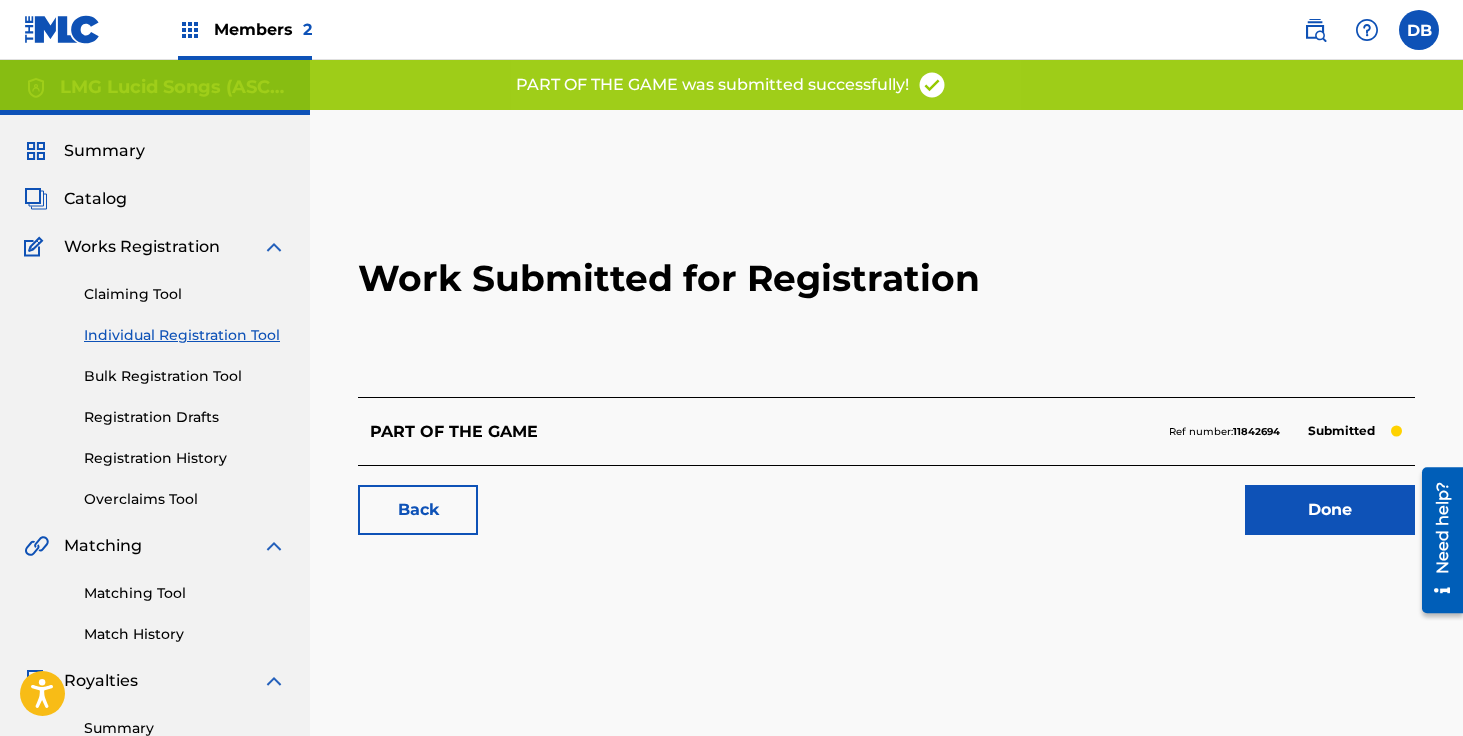 click on "Done" at bounding box center (1330, 510) 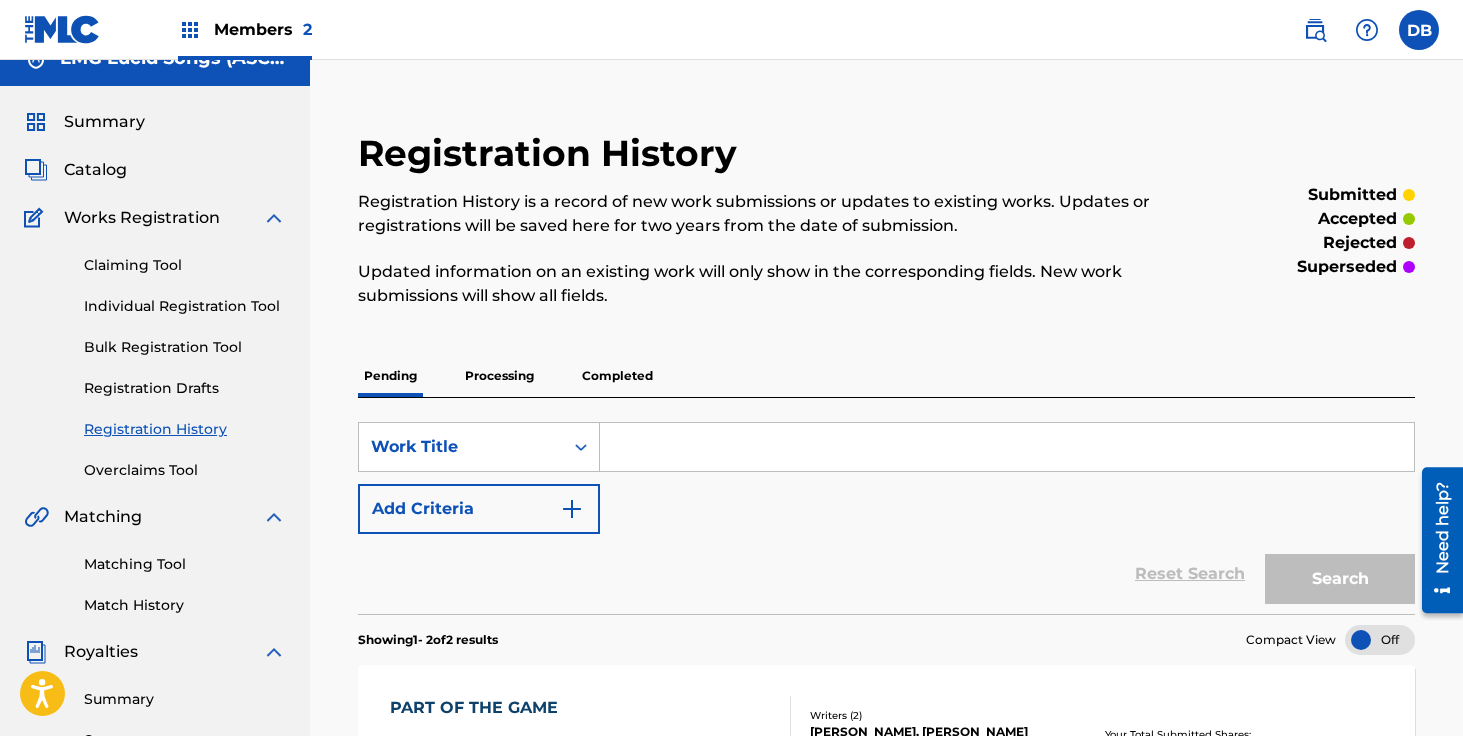 scroll, scrollTop: 0, scrollLeft: 0, axis: both 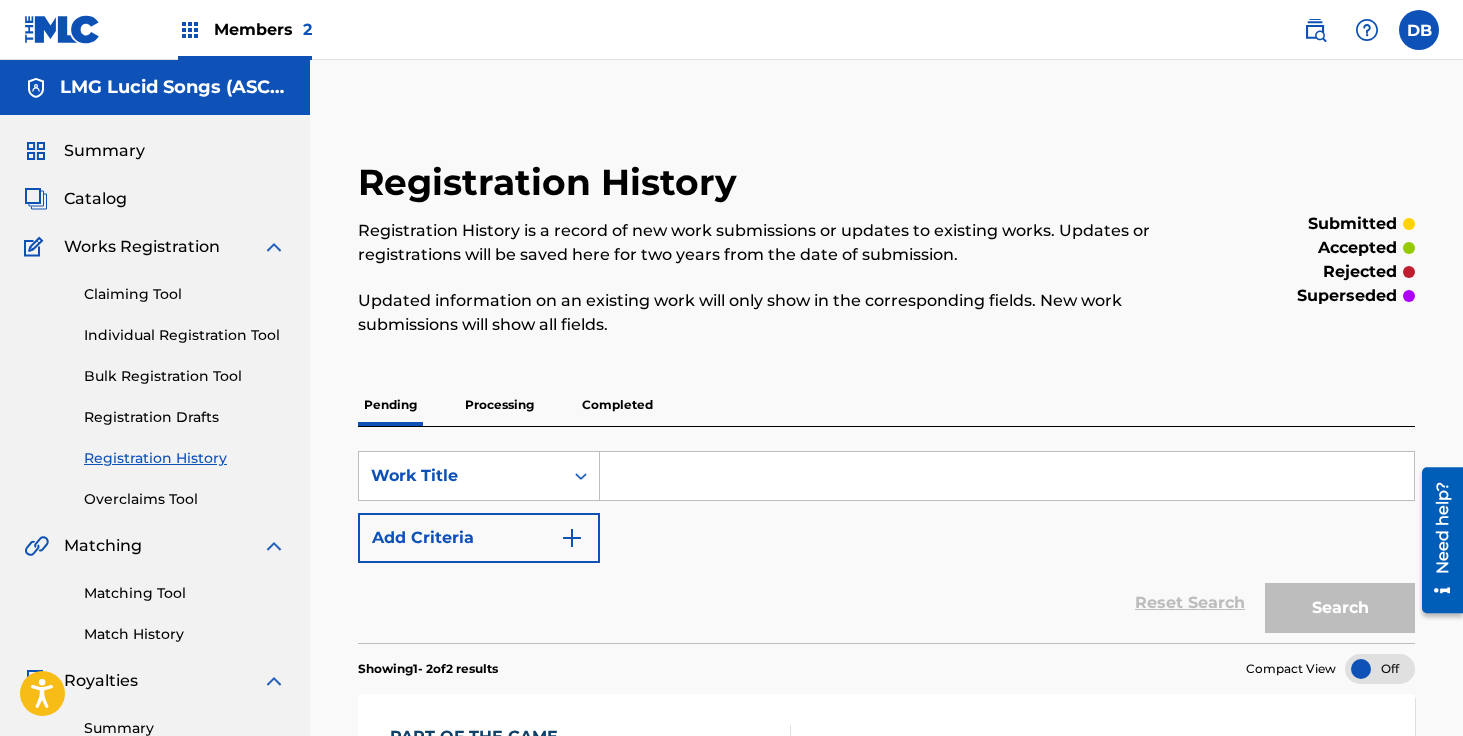 click at bounding box center [1315, 30] 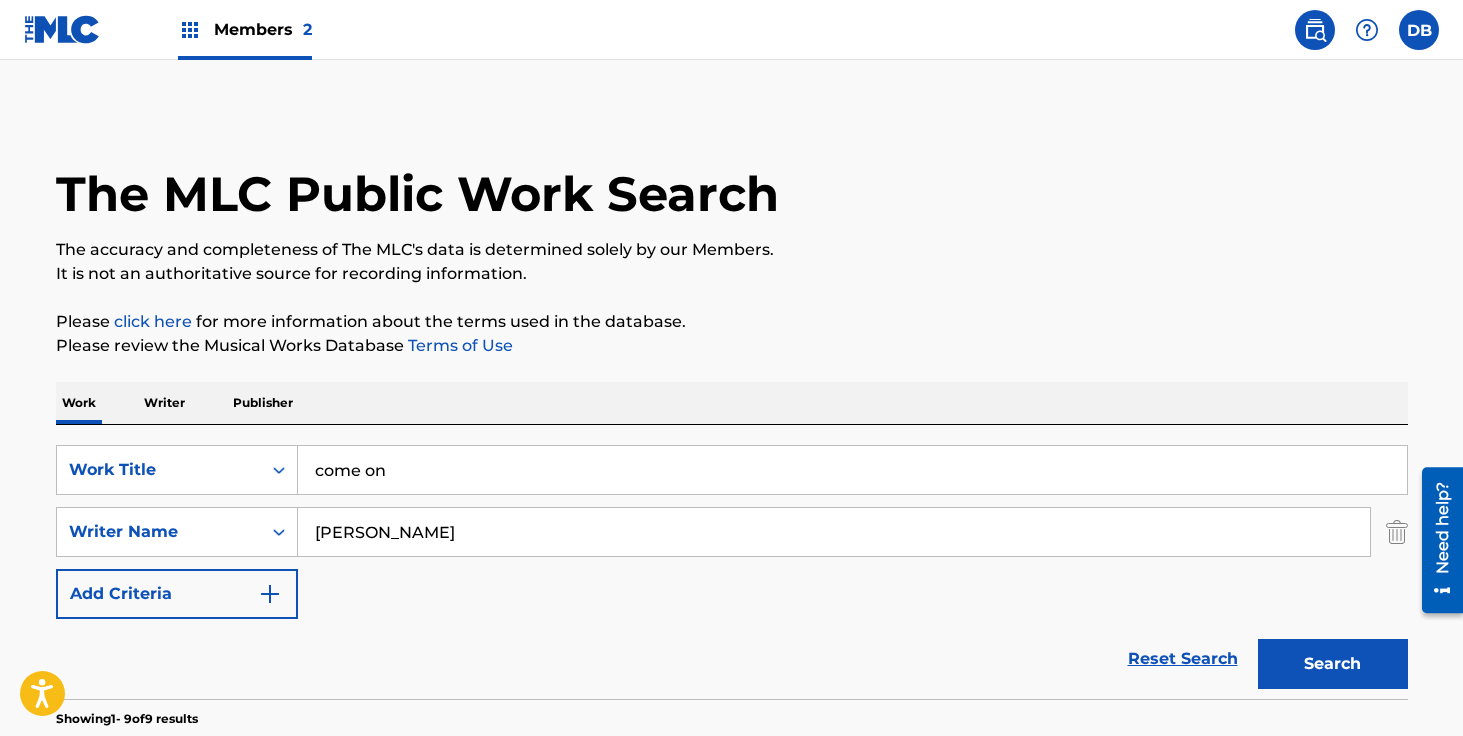 drag, startPoint x: 511, startPoint y: 468, endPoint x: 335, endPoint y: 468, distance: 176 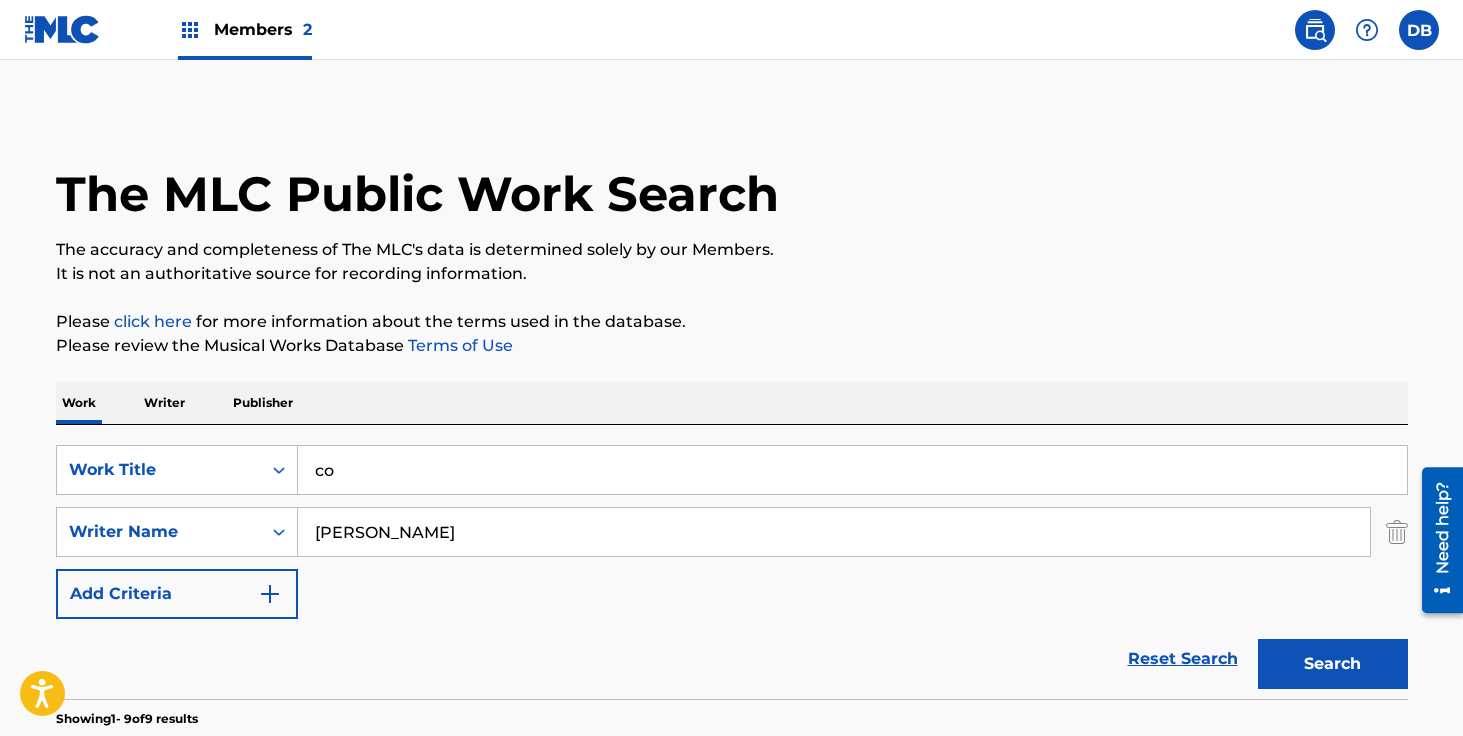 type on "c" 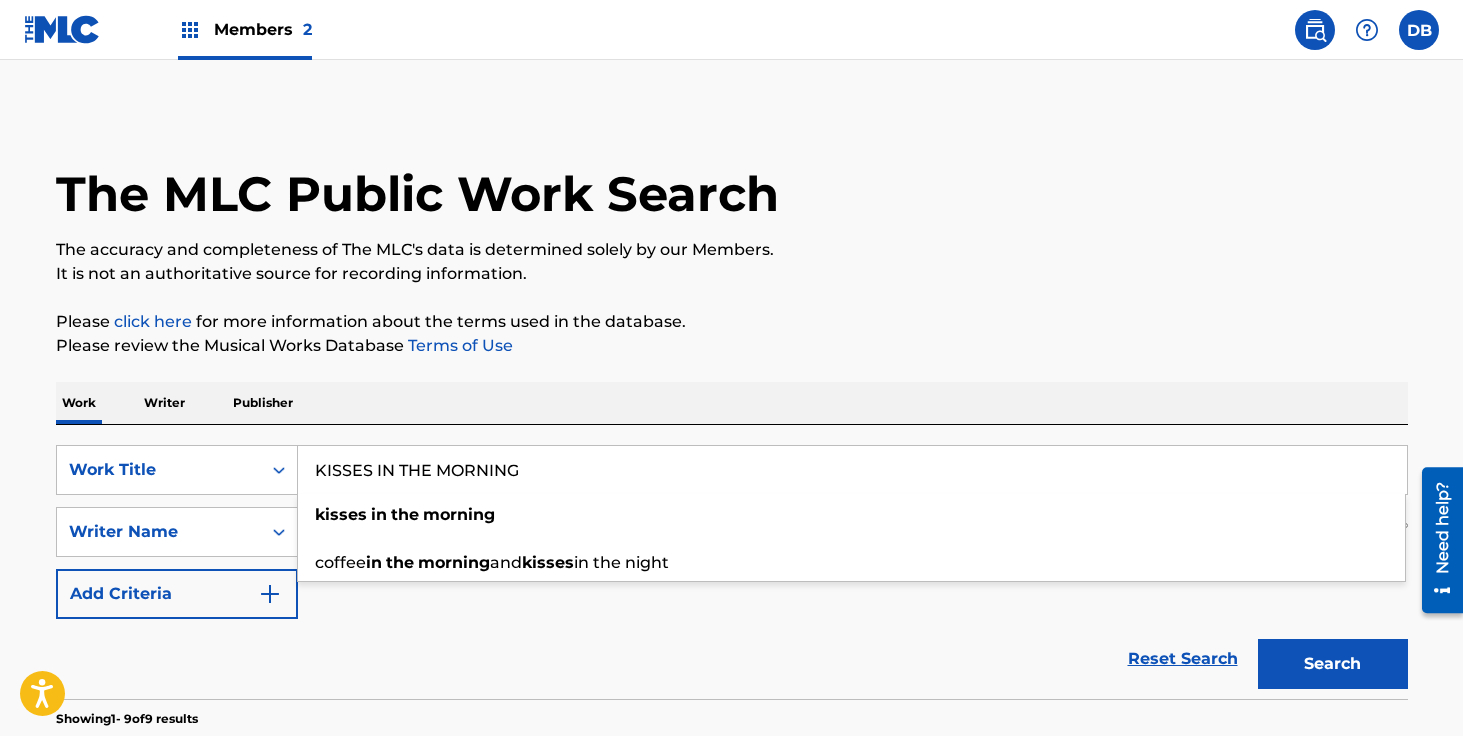 type on "KISSES IN THE MORNING" 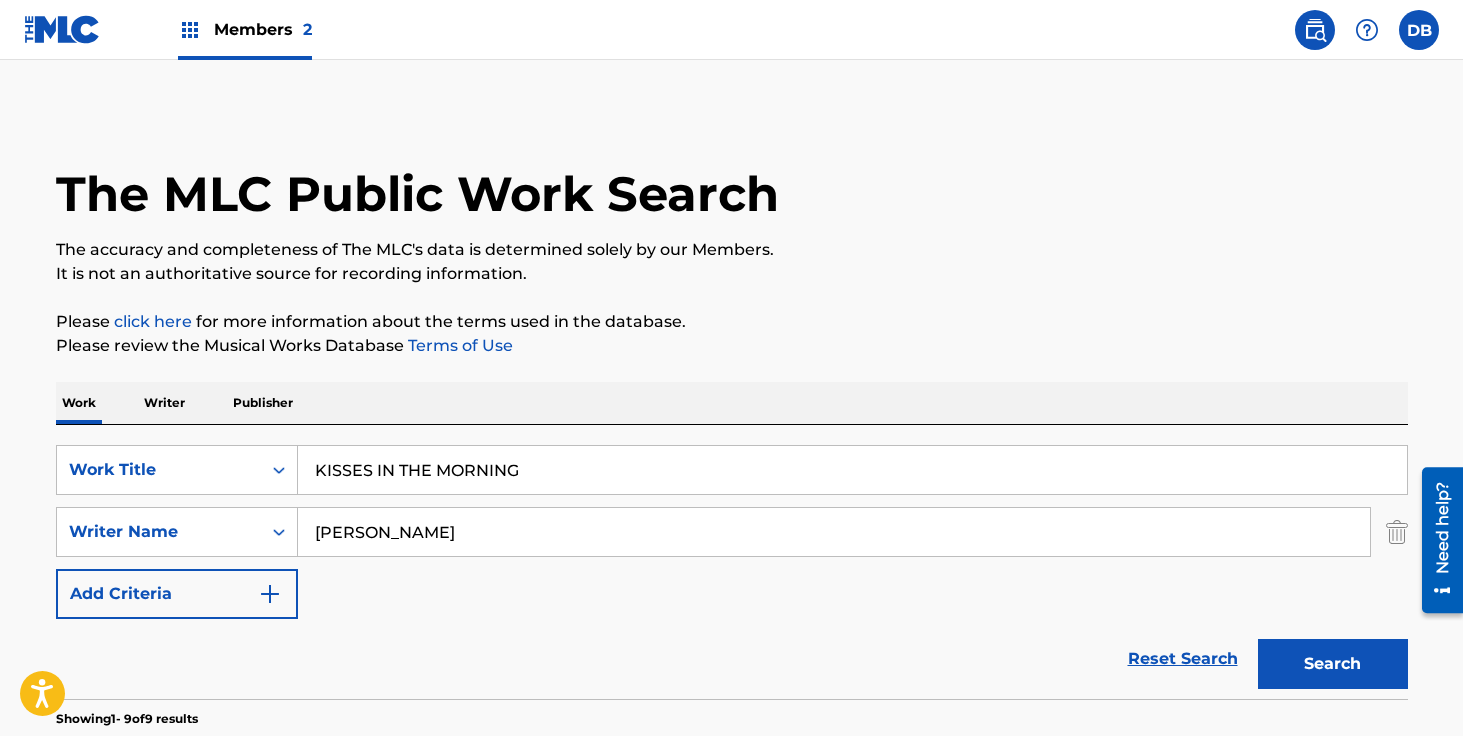 click on "The MLC Public Work Search The accuracy and completeness of The MLC's data is determined solely by our Members. It is not an authoritative source for recording information. Please   click here   for more information about the terms used in the database. Please review the Musical Works Database   Terms of Use Work Writer Publisher SearchWithCriteria71944b57-da20-4da3-9b56-7d8e08e3e6f1 Work Title KISSES IN THE MORNING SearchWithCriteria13e5e13f-ac52-477c-8ab9-a2733a1ad399 Writer Name [PERSON_NAME] Add Criteria Reset Search Search Showing  1  -   9  of  9   results   COME ON MLC Song Code : CA0FDZ ISWC : T9231800149 Writers ( 2 ) ARTIST [PERSON_NAME], [PERSON_NAME] [PERSON_NAME] Recording Artists ( 11 ) GAB [PERSON_NAME], GAB [PERSON_NAME] [PERSON_NAME], [PERSON_NAME] , SISCORT Total Known Shares: 20 % COME HERE MLC Song Code : CC86MH ISWC : Writers ( 8 ) Recording Artists ( 103 ) A BOOGIE WIT DA HOODIE, A BOOGIE WIT DA HOODIE, A BOOGIE WIT DA HOODIE, A BOOGIE WIT DA HOODIE, A BOOGIE WIT DA HOODIE 79.37 % : ISWC" at bounding box center (732, 1174) 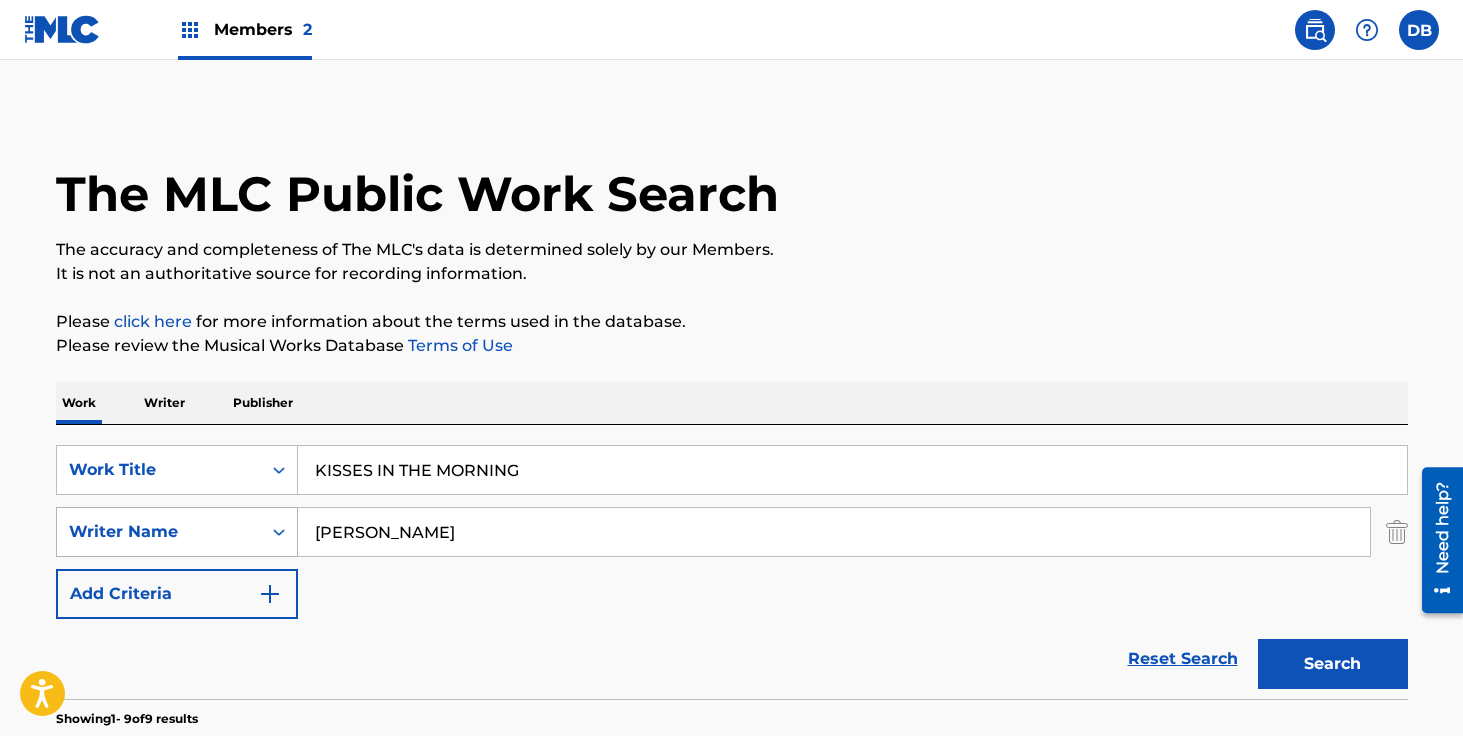 drag, startPoint x: 497, startPoint y: 524, endPoint x: 259, endPoint y: 524, distance: 238 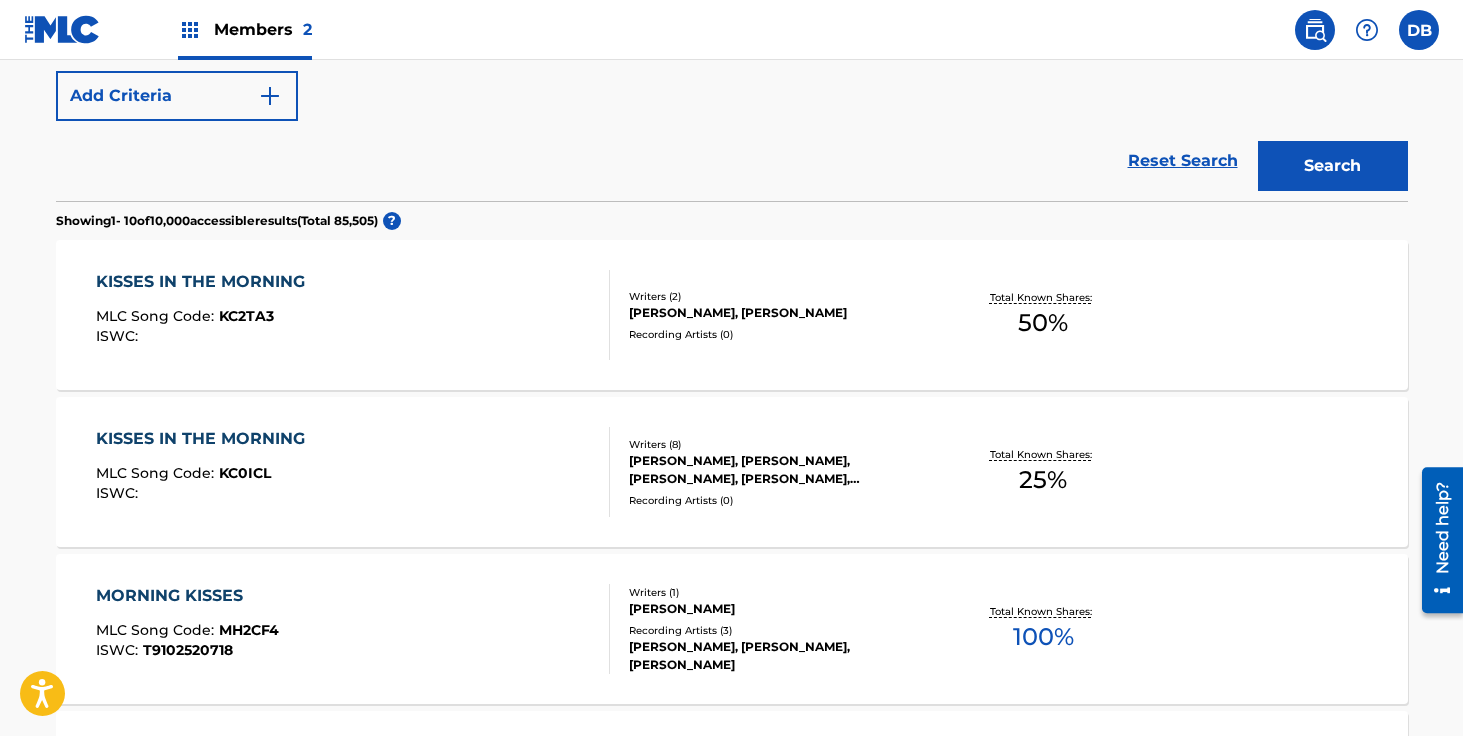 scroll, scrollTop: 592, scrollLeft: 0, axis: vertical 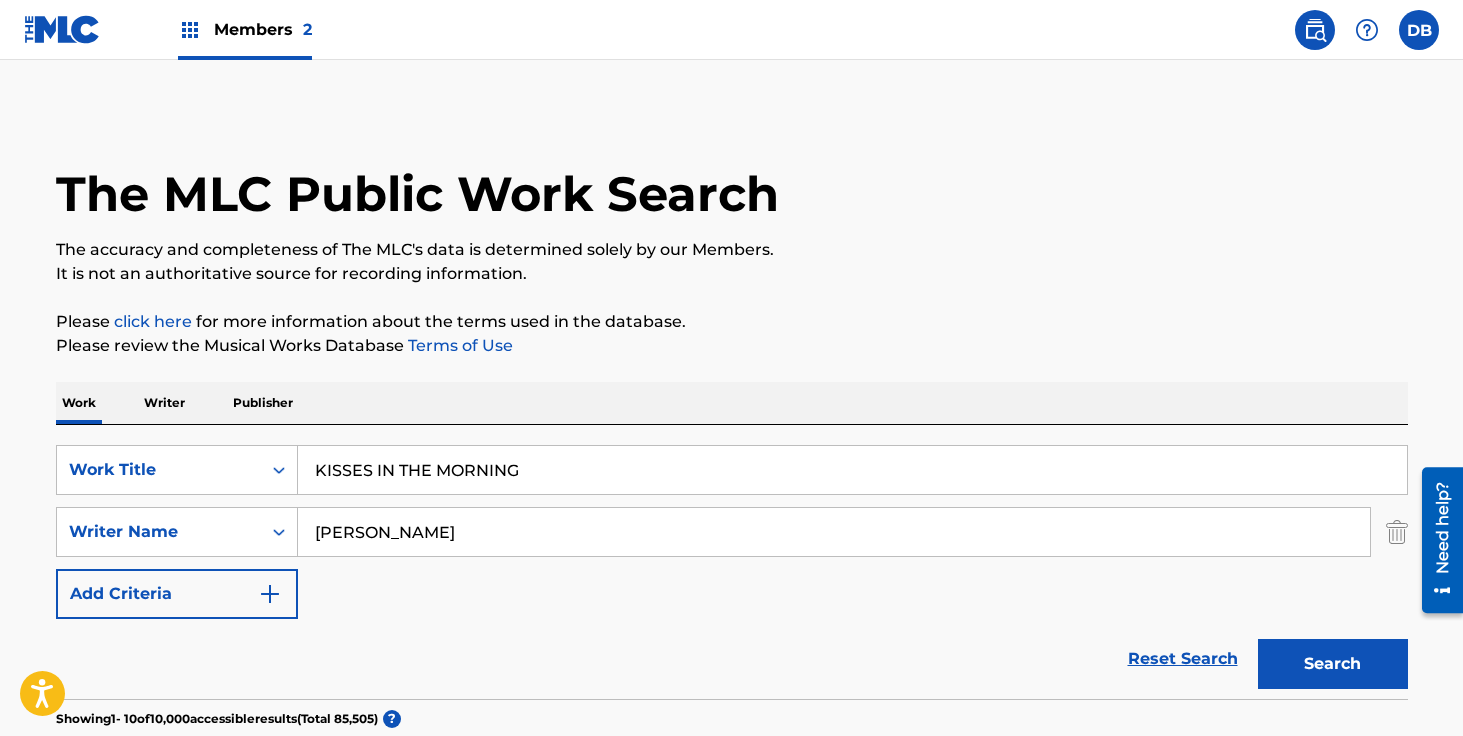 click on "Members    2" at bounding box center (263, 29) 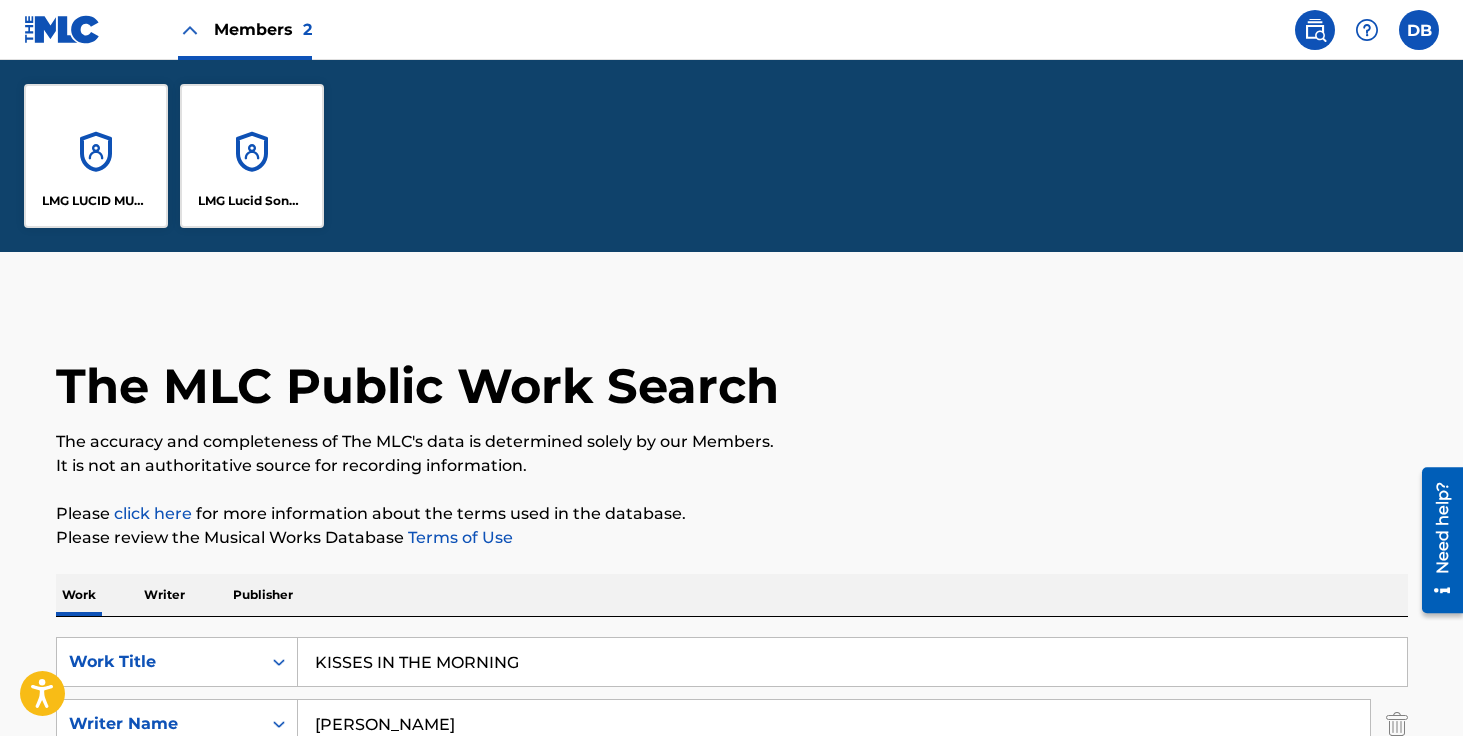 click on "LMG Lucid Songs (ASCAP)" at bounding box center (252, 156) 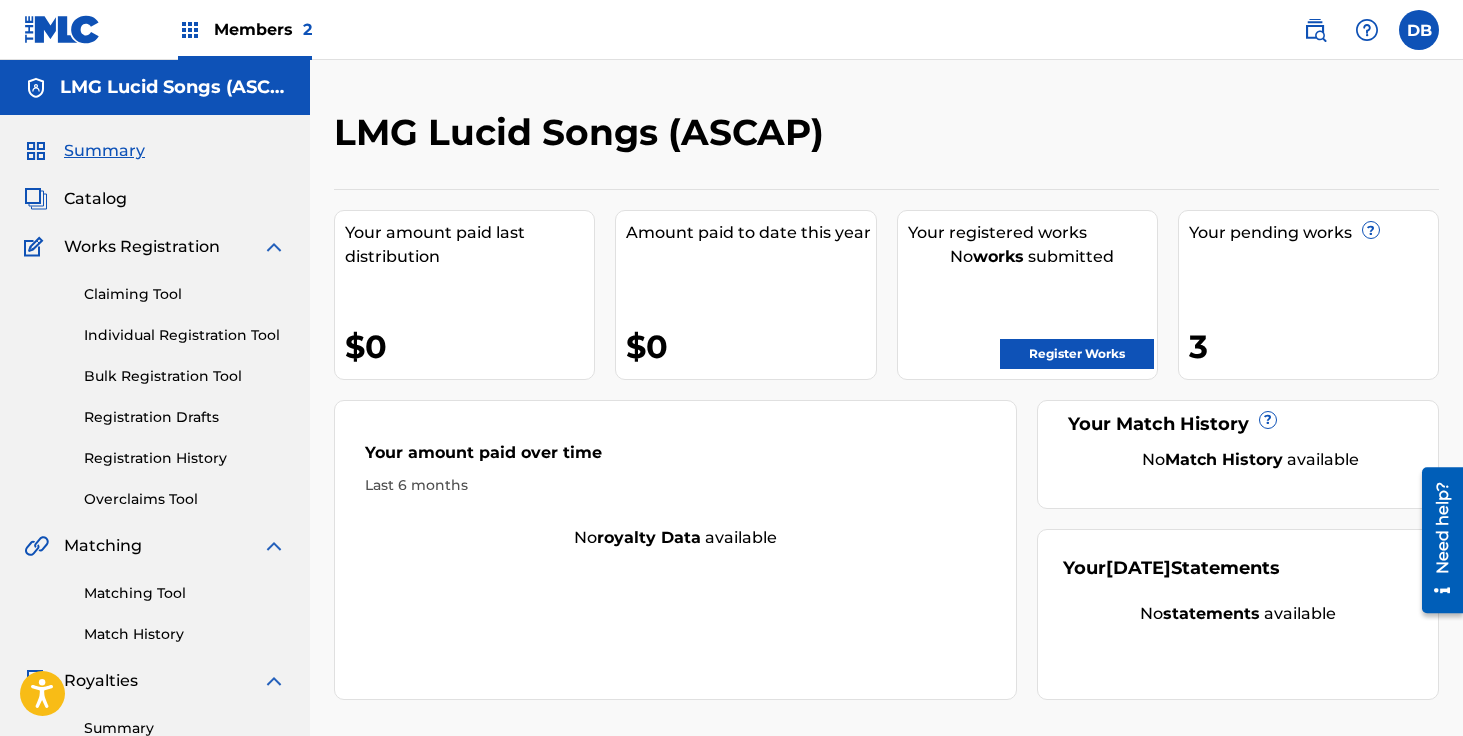 click on "Individual Registration Tool" at bounding box center [185, 335] 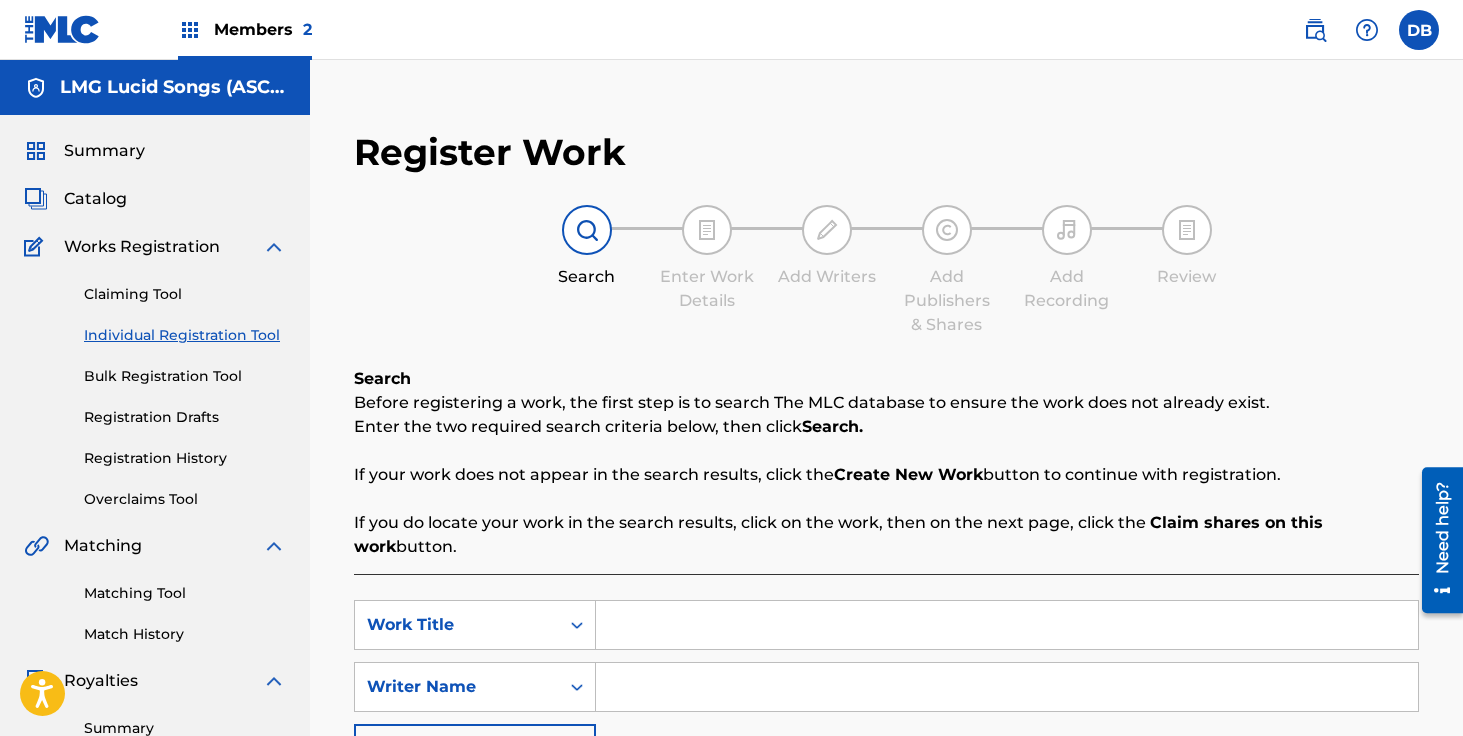 click at bounding box center [1007, 625] 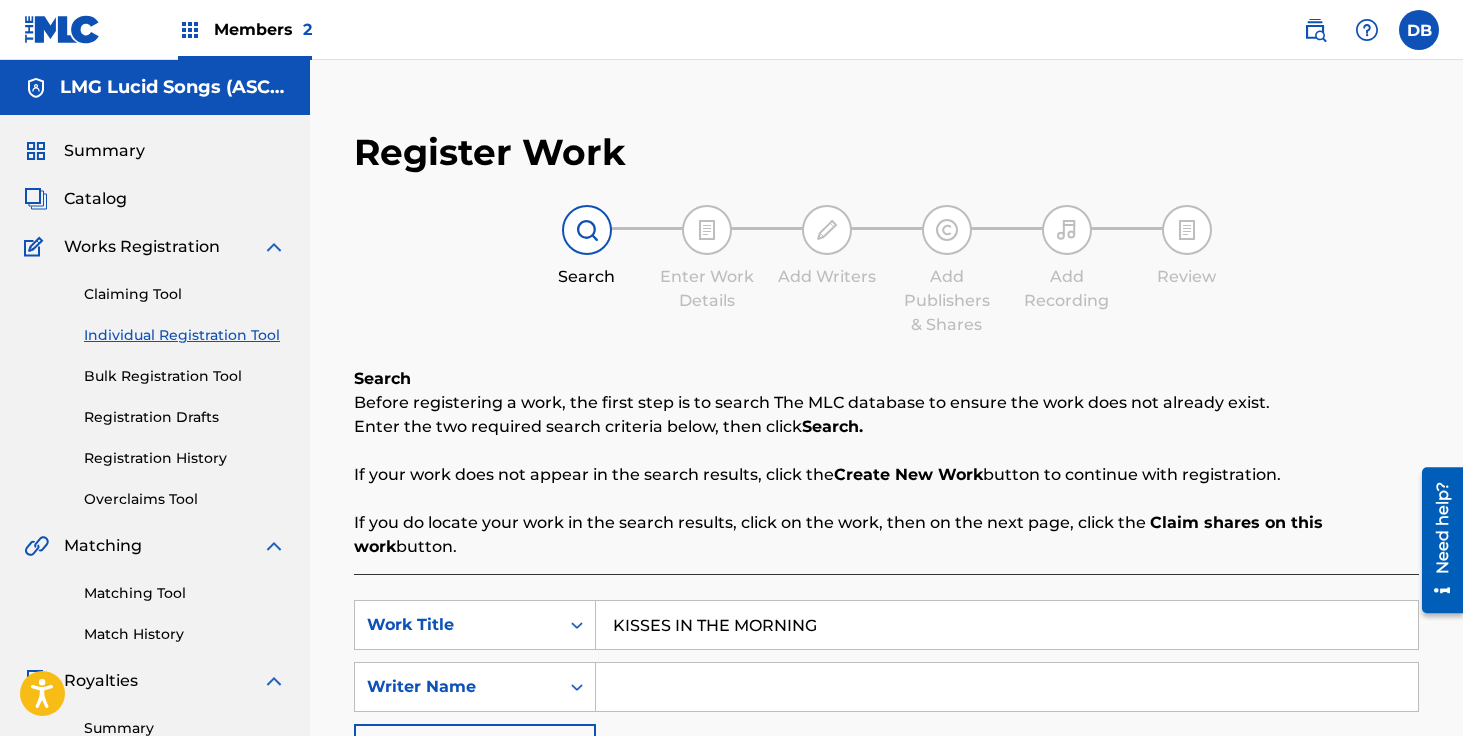scroll, scrollTop: 143, scrollLeft: 0, axis: vertical 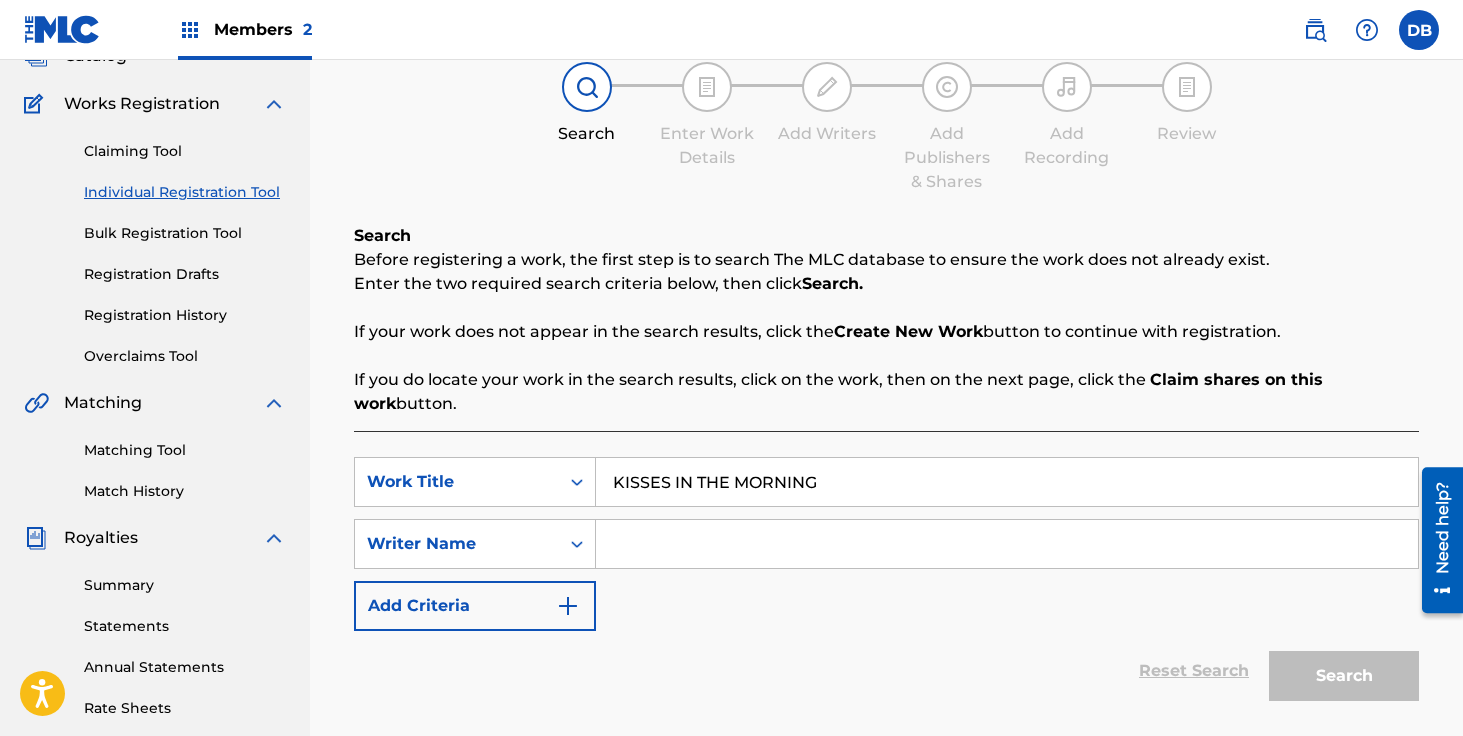 type on "KISSES IN THE MORNING" 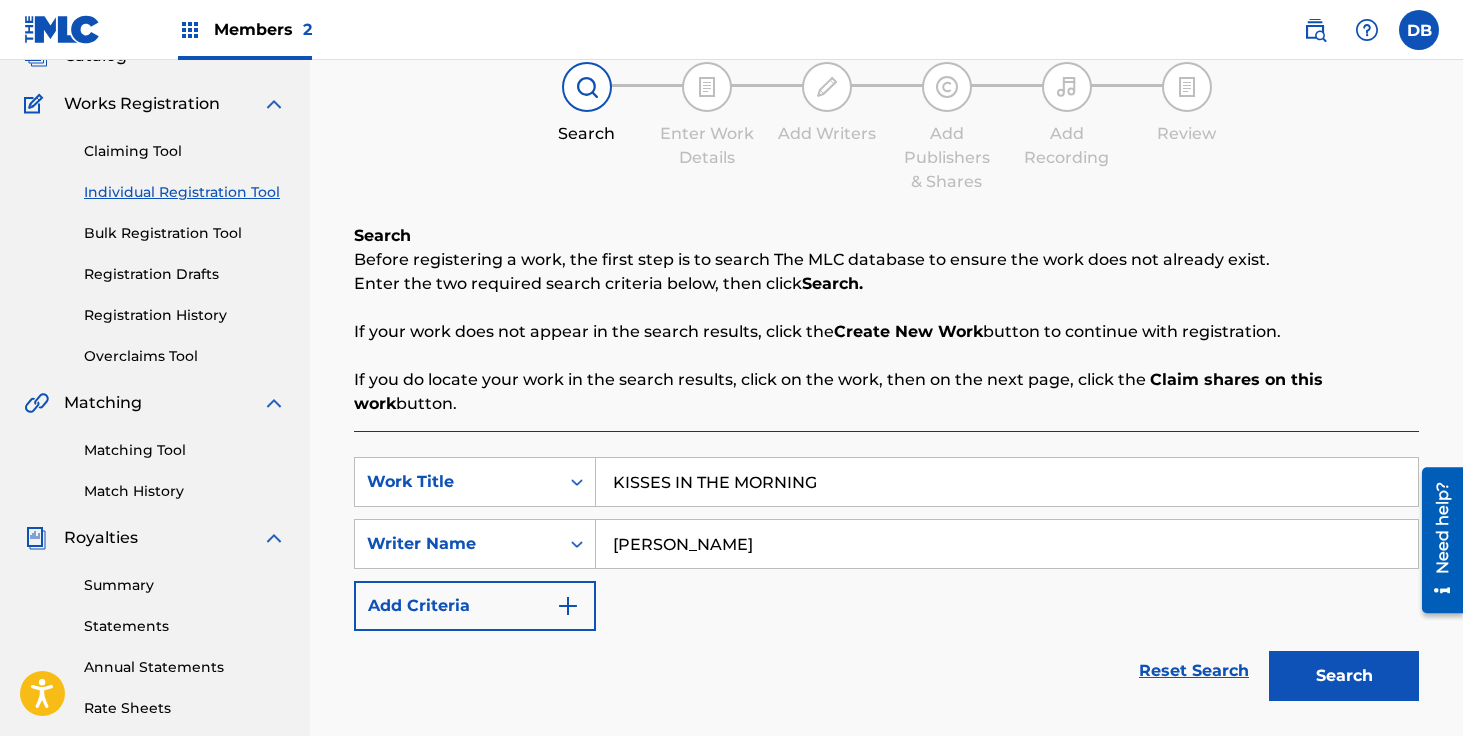 type on "[PERSON_NAME]" 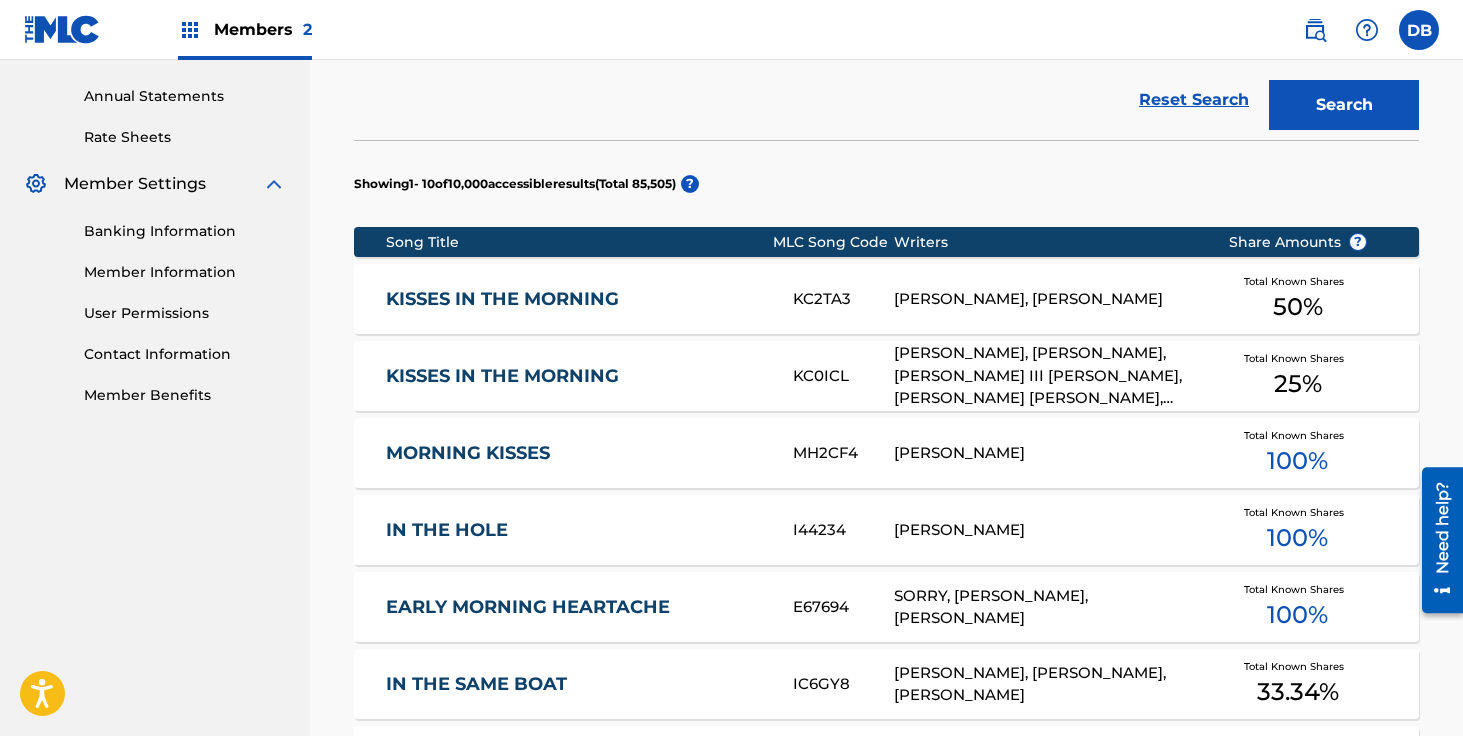scroll, scrollTop: 721, scrollLeft: 0, axis: vertical 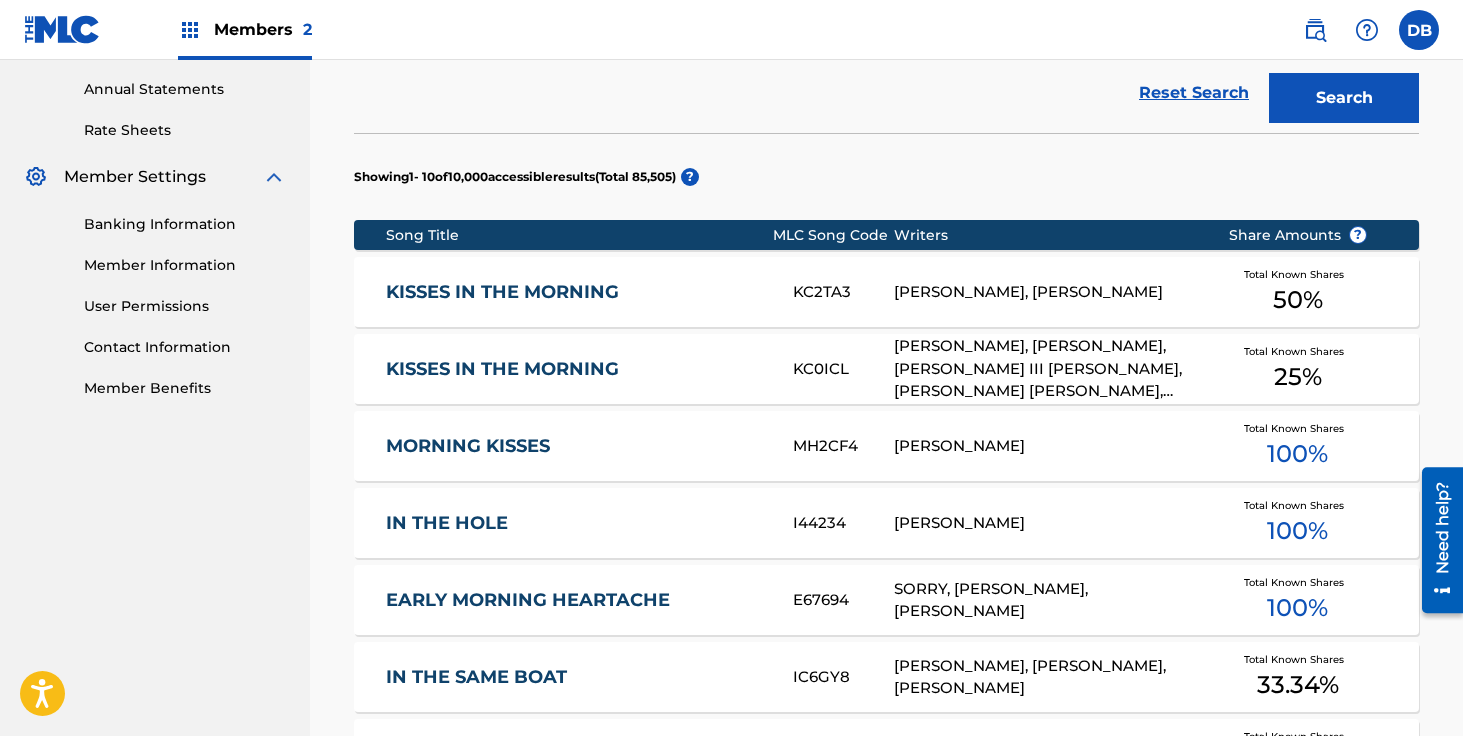click on "KISSES IN THE MORNING" at bounding box center (576, 369) 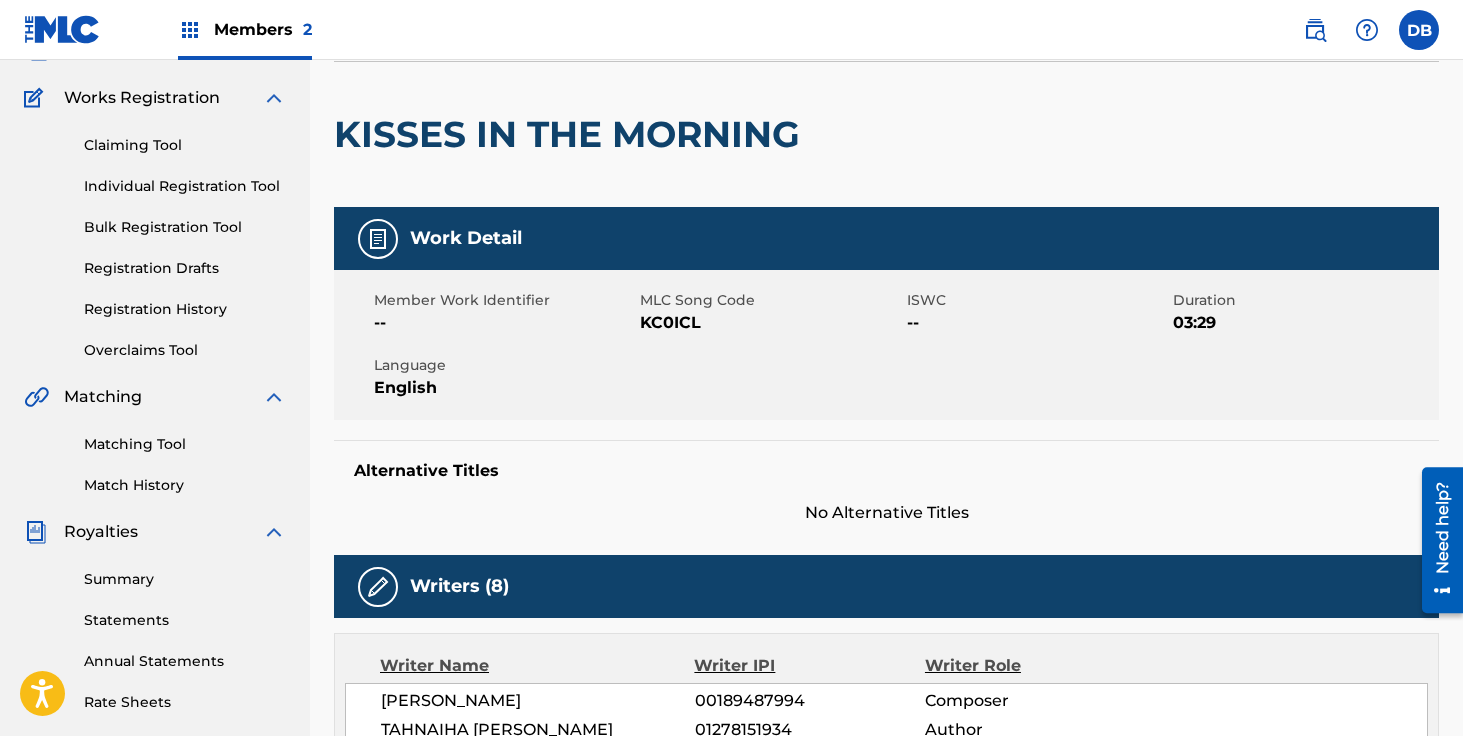 scroll, scrollTop: 0, scrollLeft: 0, axis: both 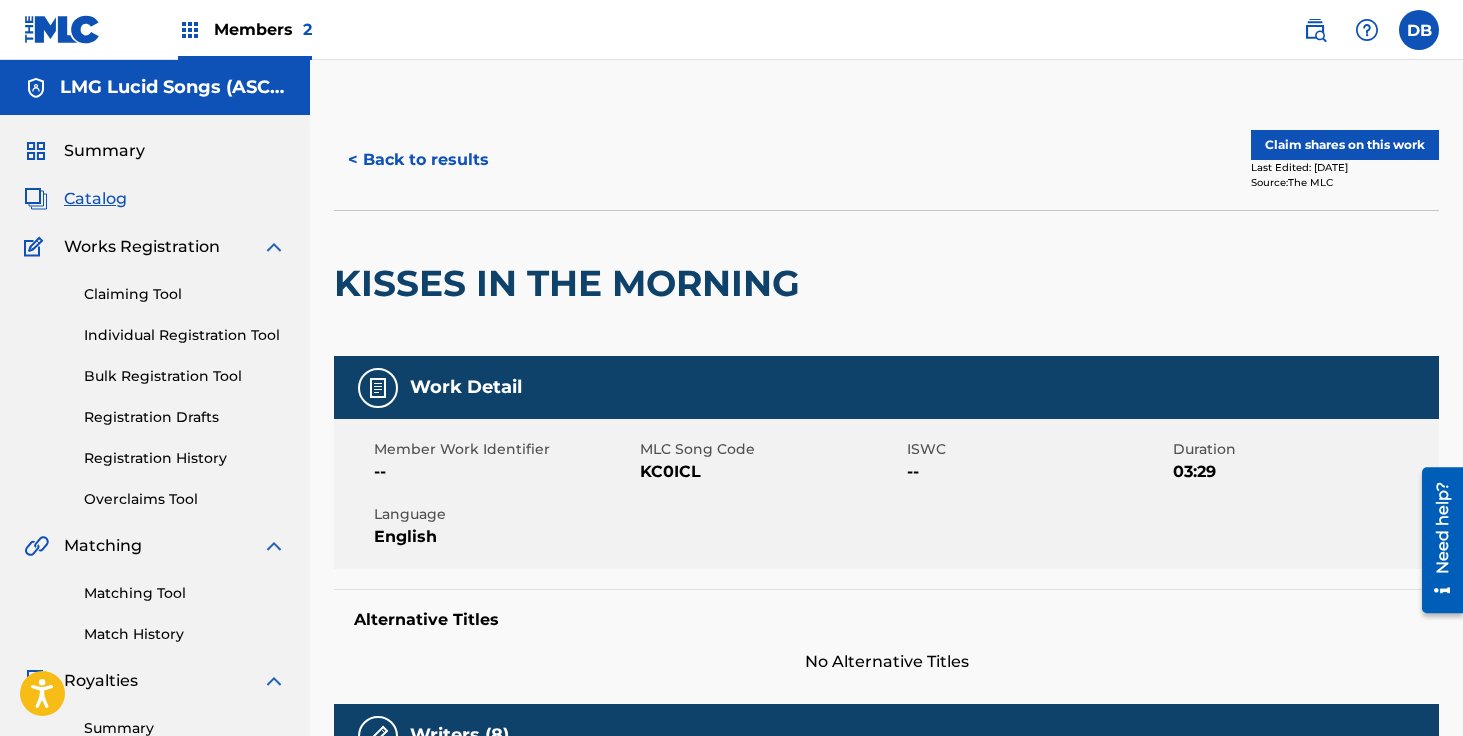 click on "Claim shares on this work" at bounding box center (1345, 145) 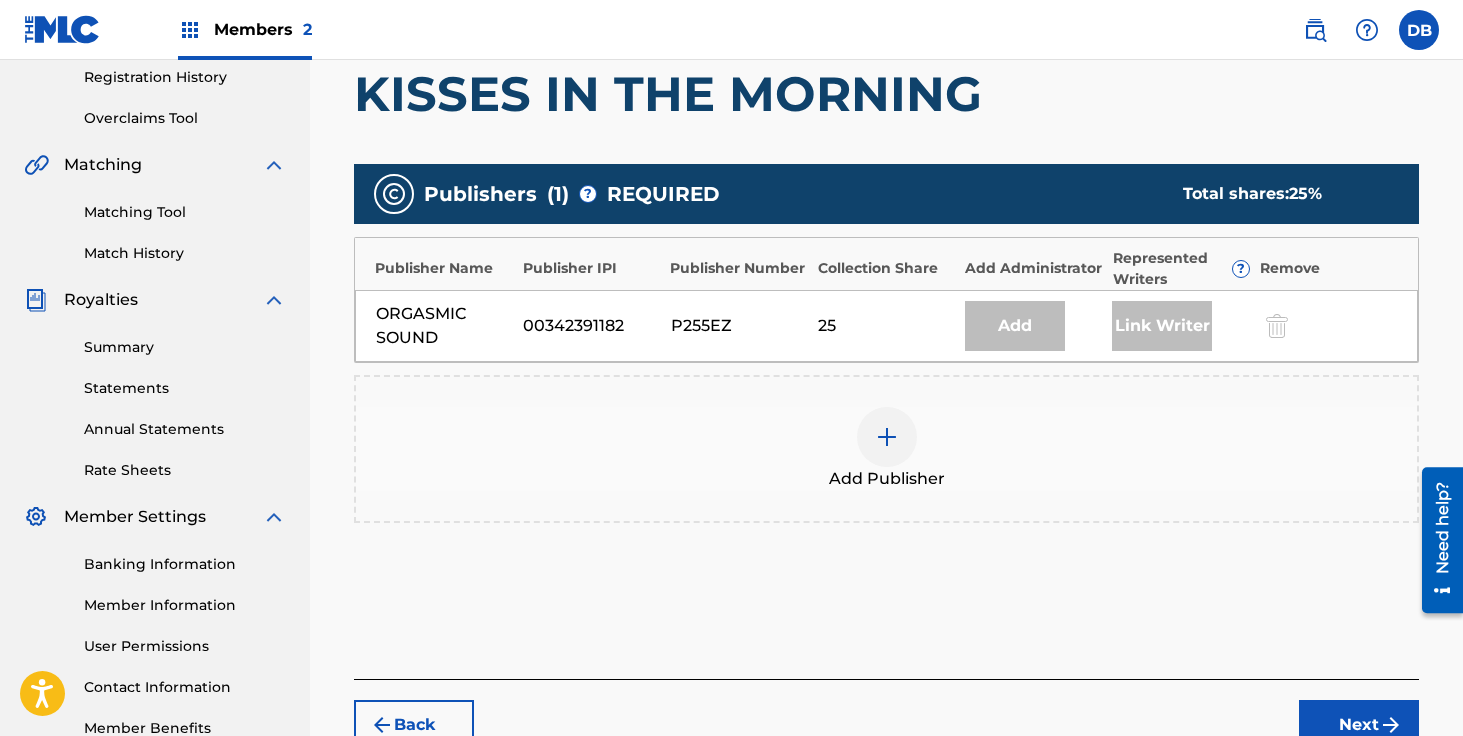 scroll, scrollTop: 382, scrollLeft: 0, axis: vertical 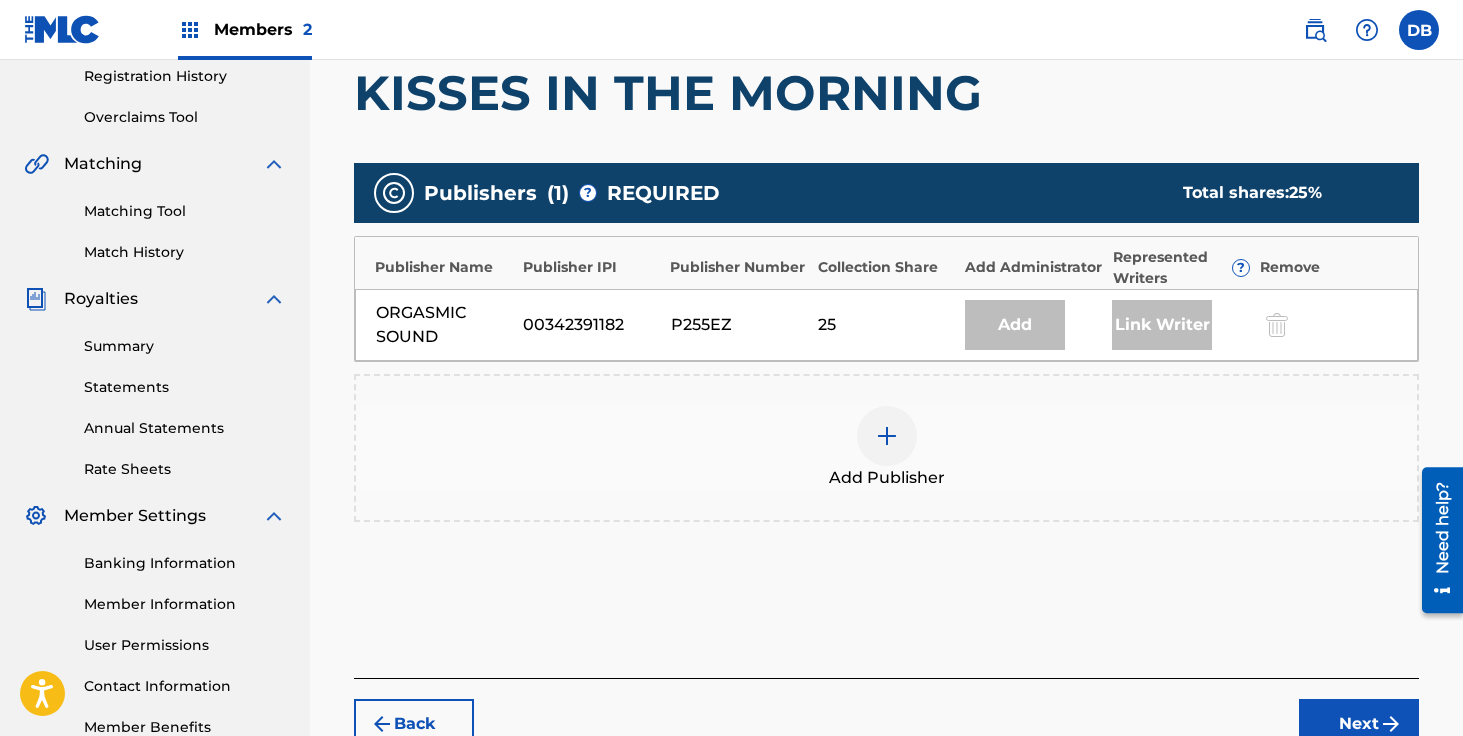 click at bounding box center [887, 436] 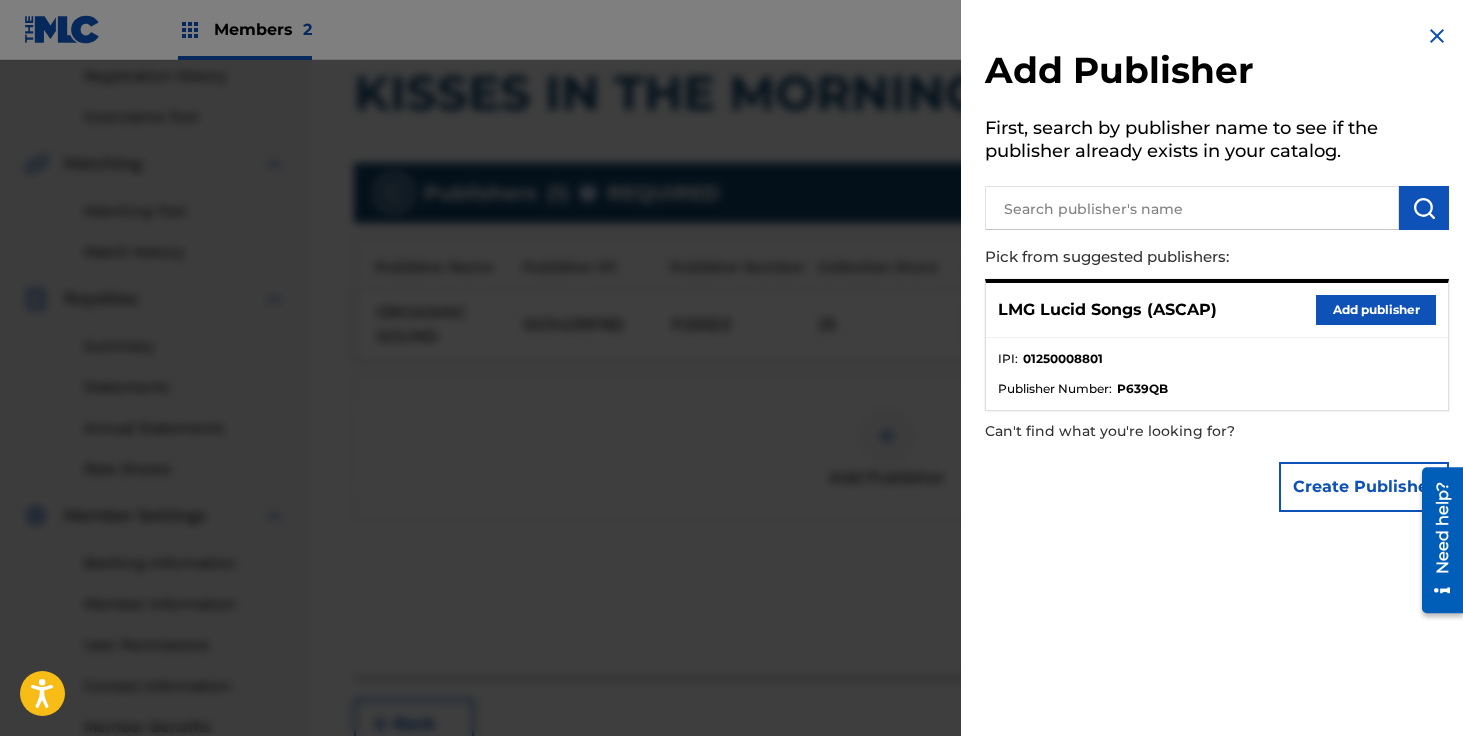 click at bounding box center [1192, 208] 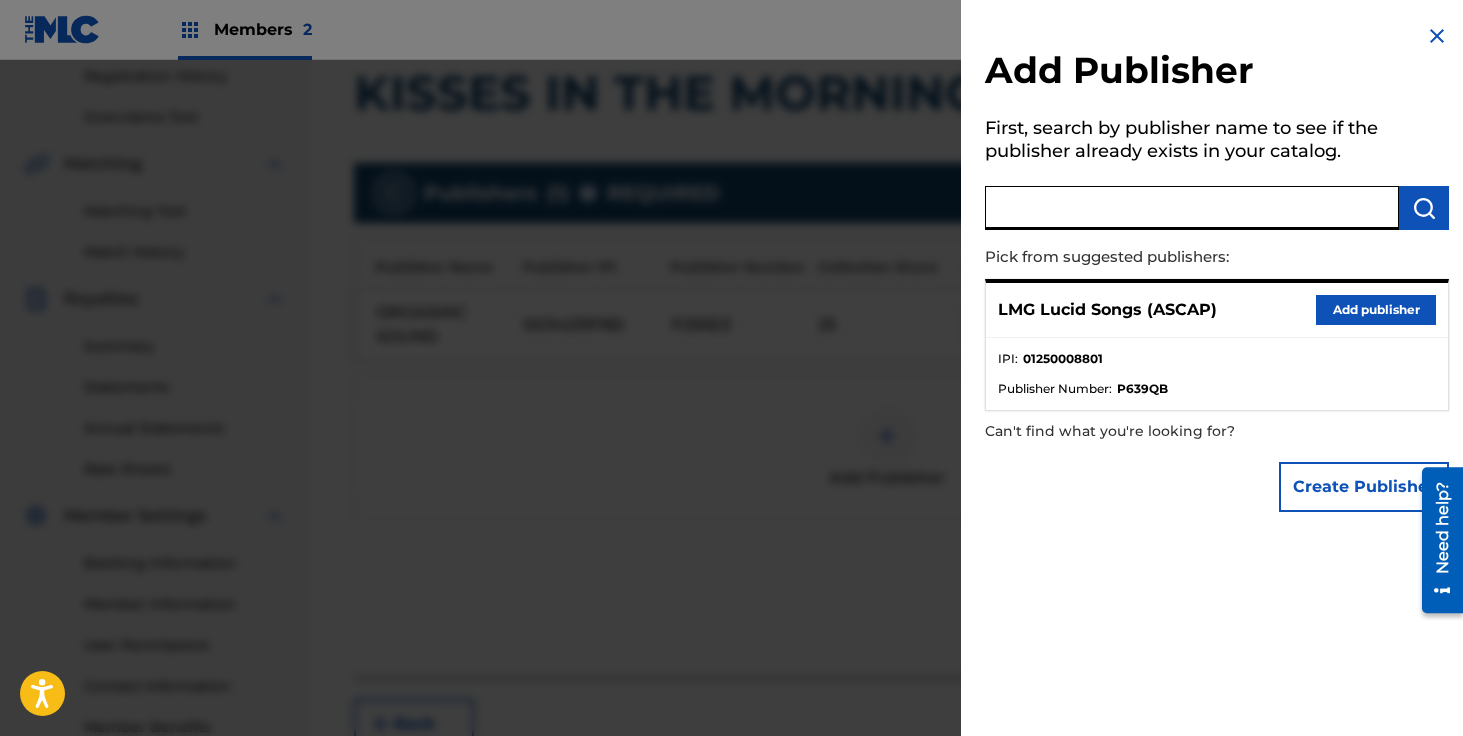 paste on "TBMRECORDS" 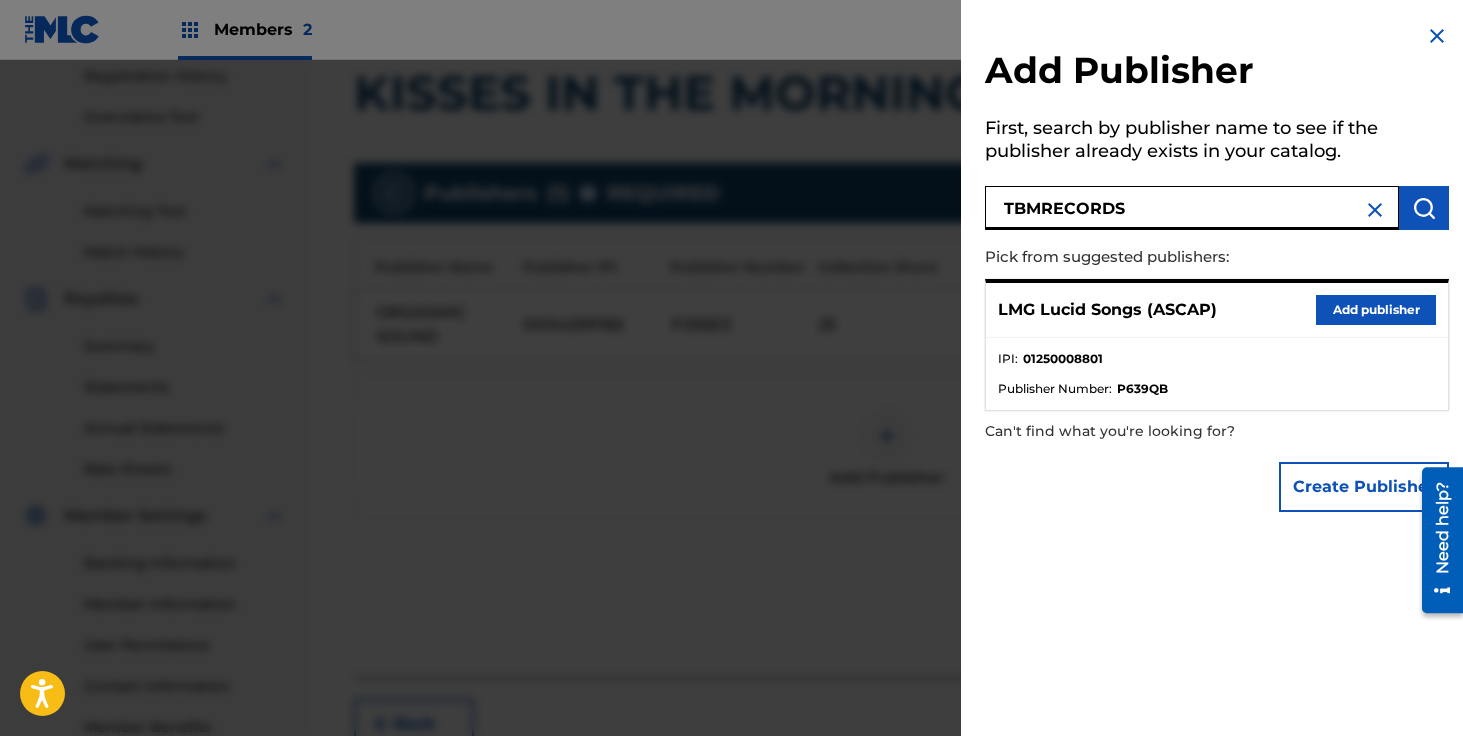 type on "TBMRECORDS" 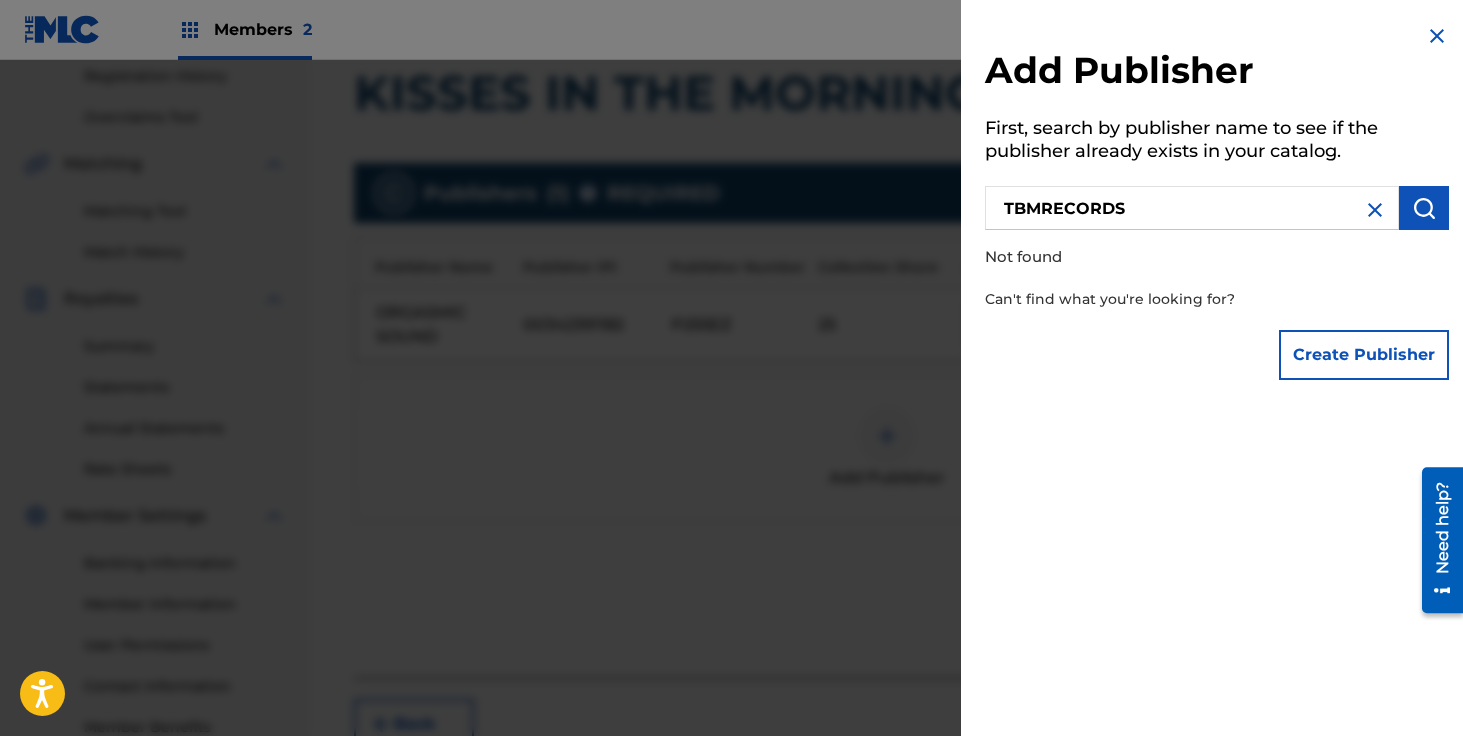 click on "Create Publisher" at bounding box center (1364, 355) 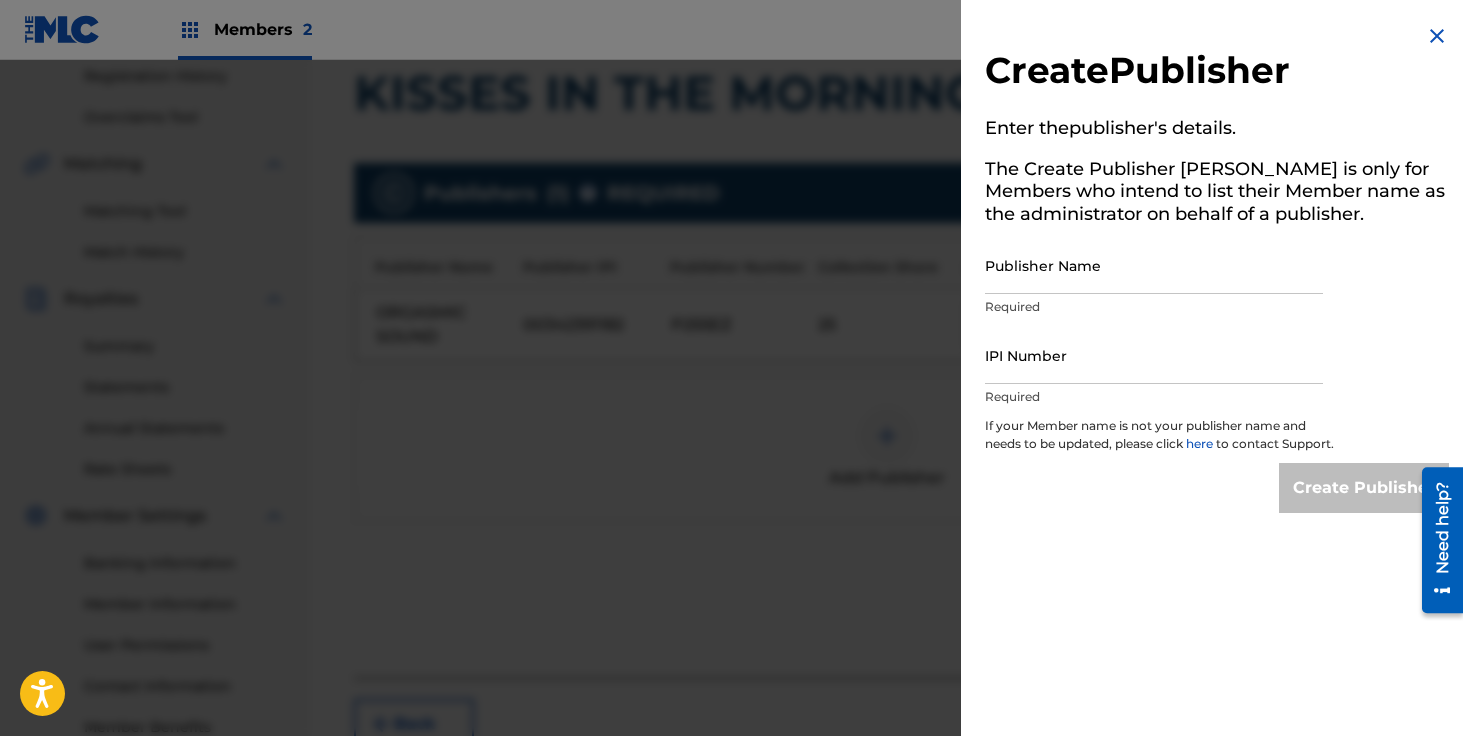 click on "Publisher Name" at bounding box center [1154, 265] 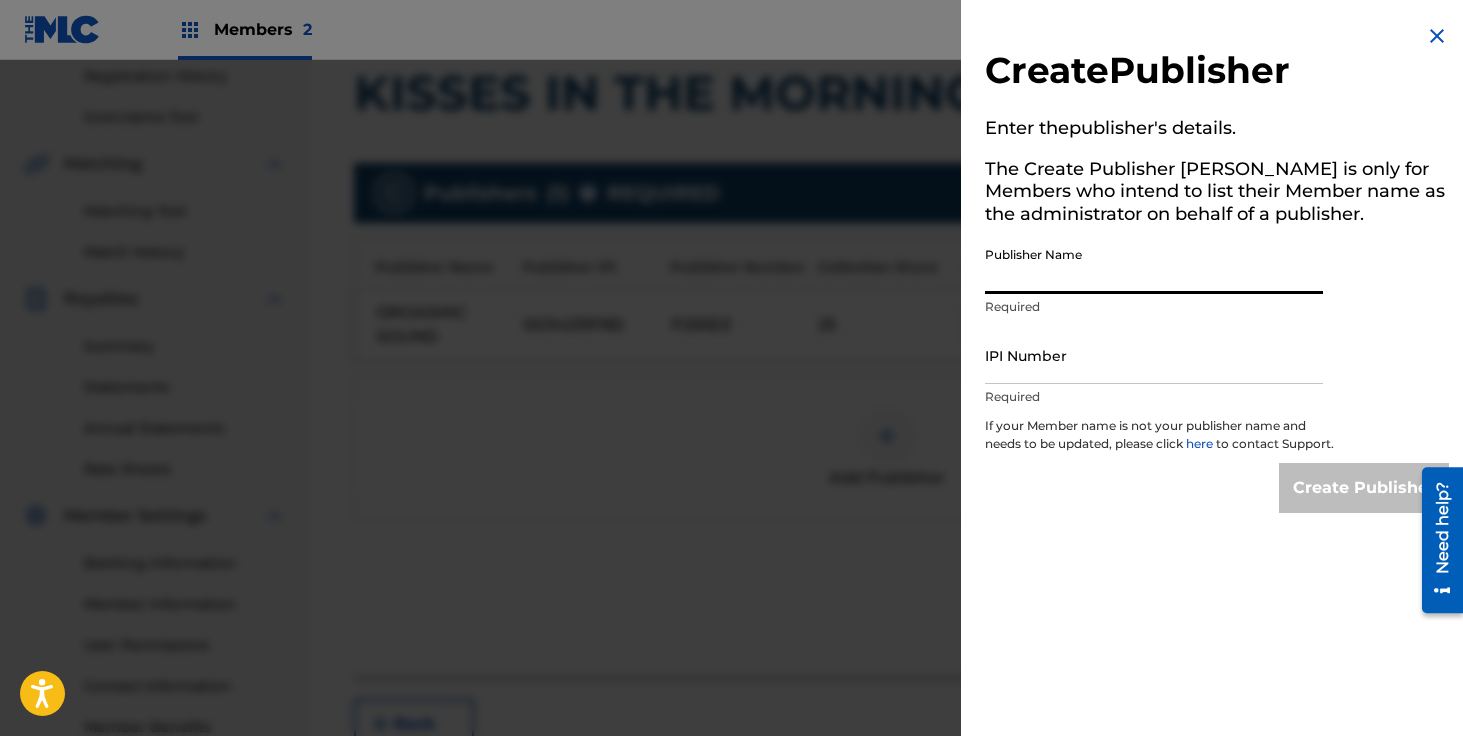 paste on "TBMRECORDS" 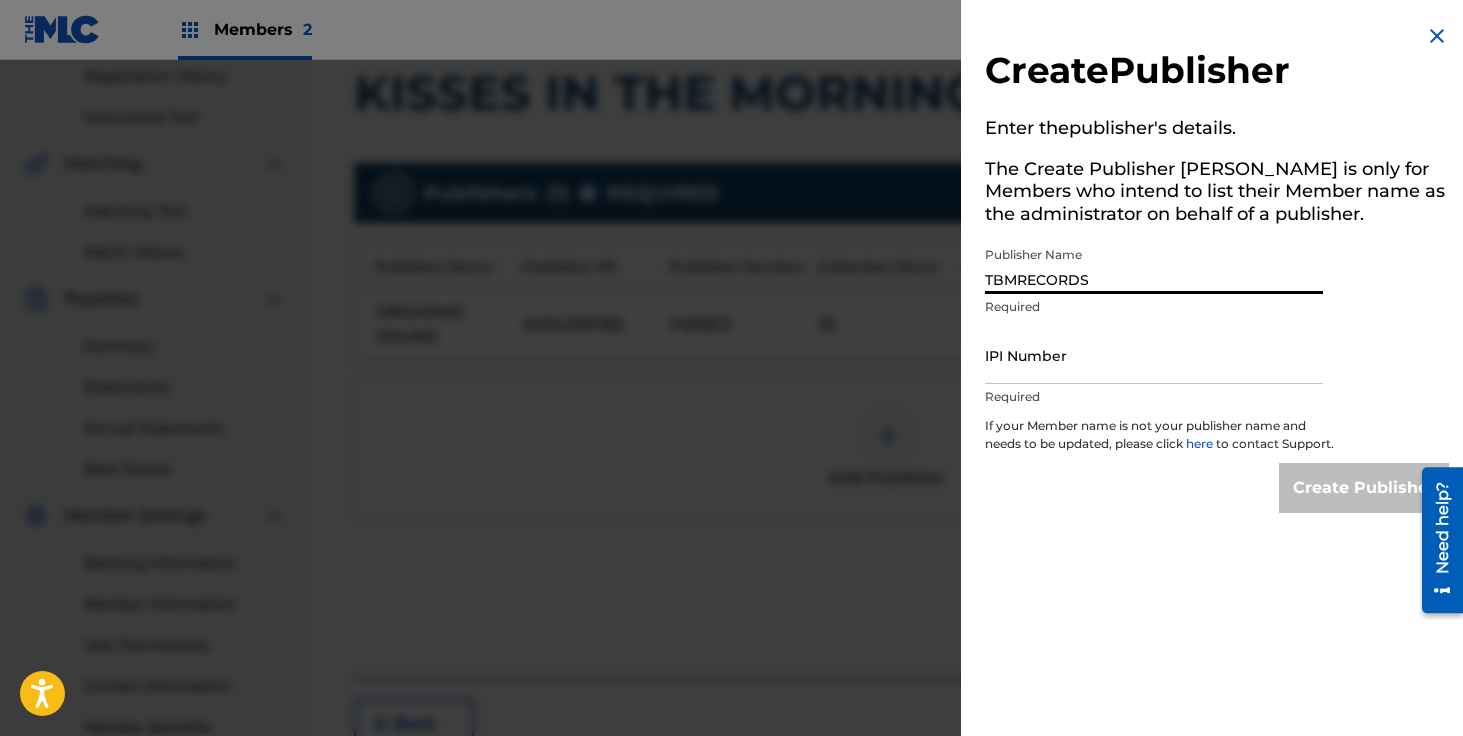 type on "TBMRECORDS" 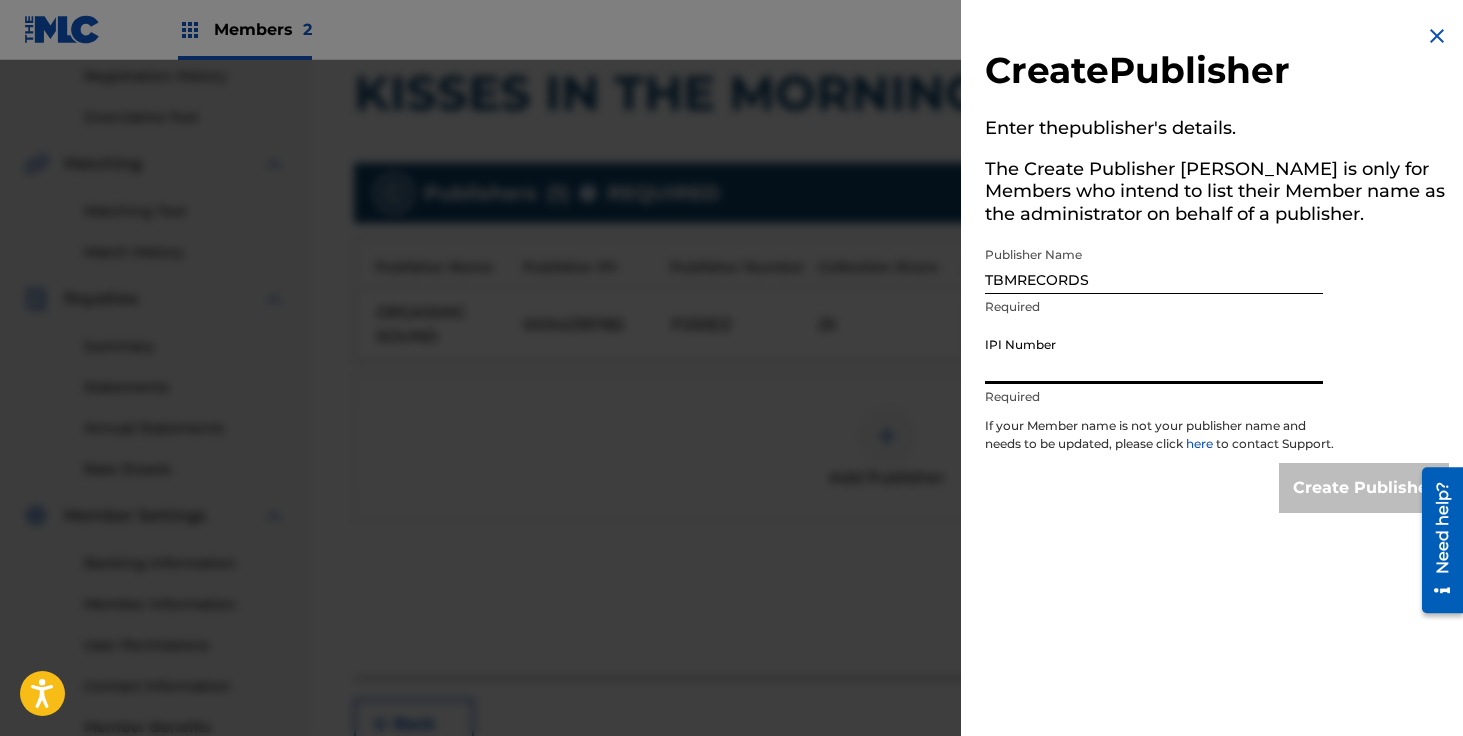 click on "IPI Number" at bounding box center (1154, 355) 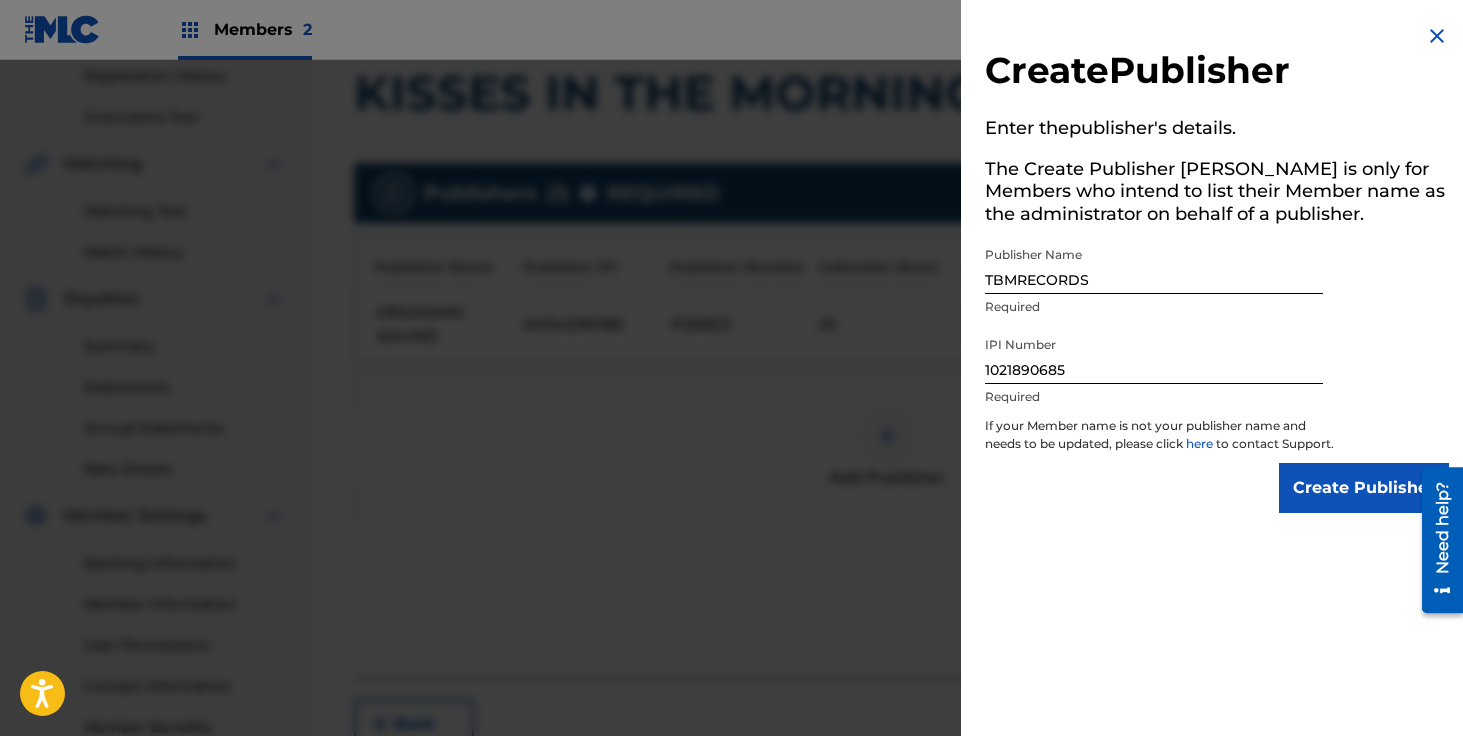 click on "Create Publisher" at bounding box center [1364, 488] 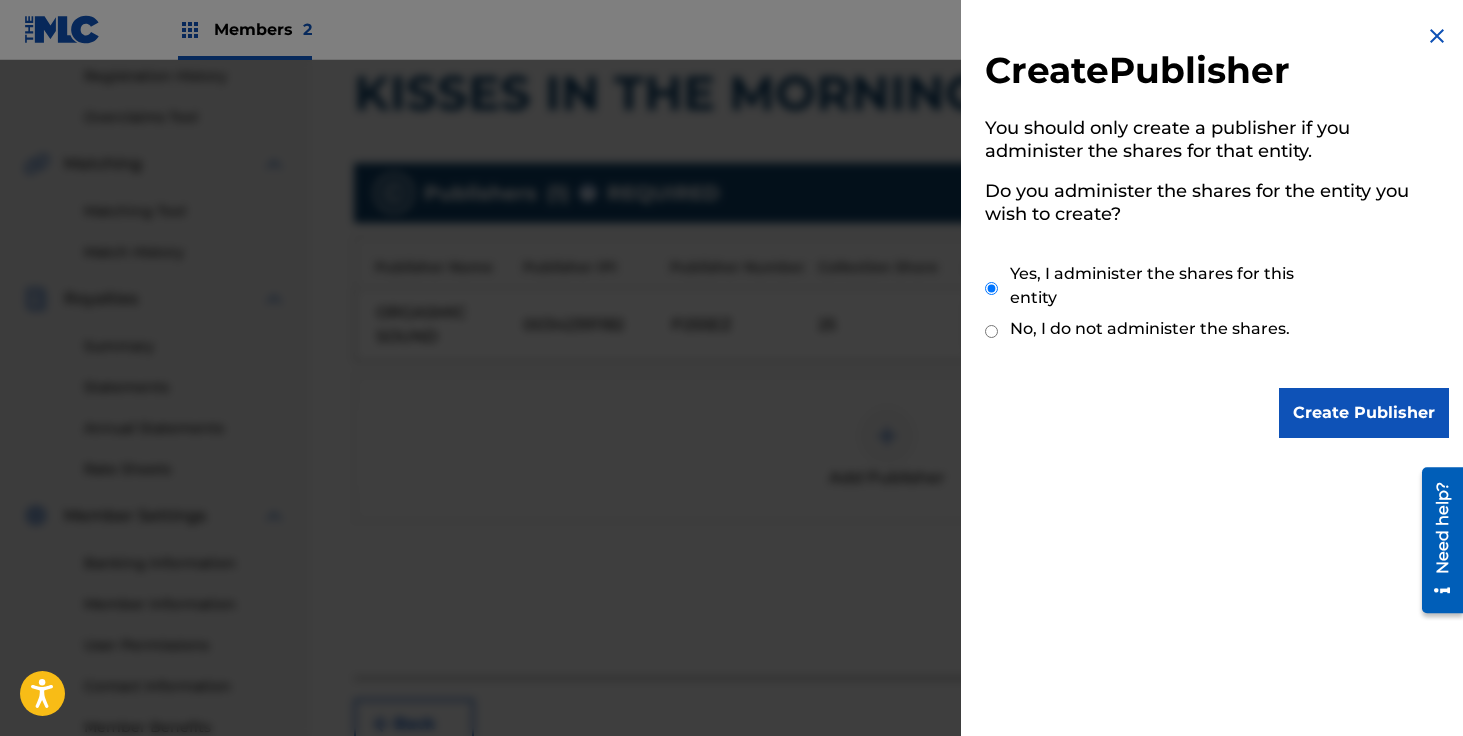 click on "Create Publisher" at bounding box center [1364, 413] 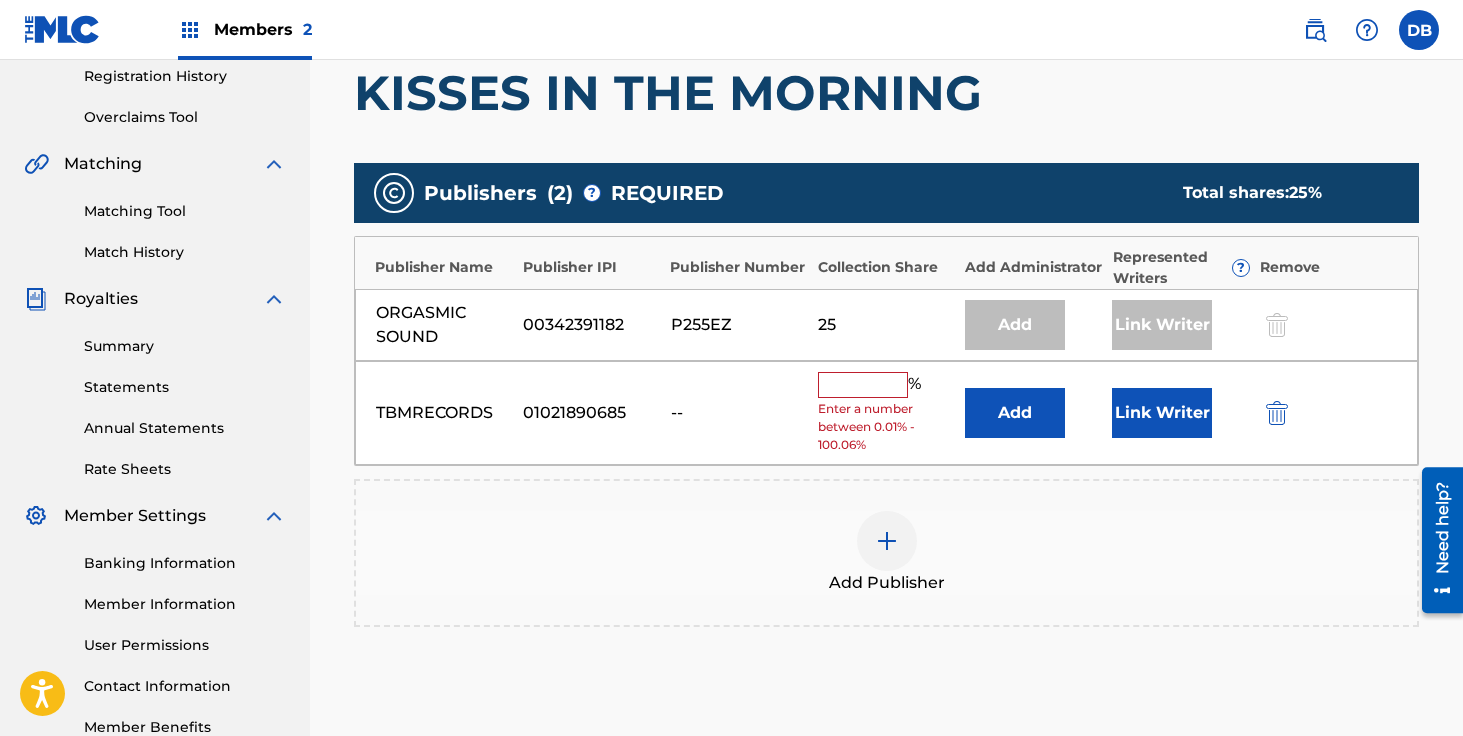 click at bounding box center (863, 385) 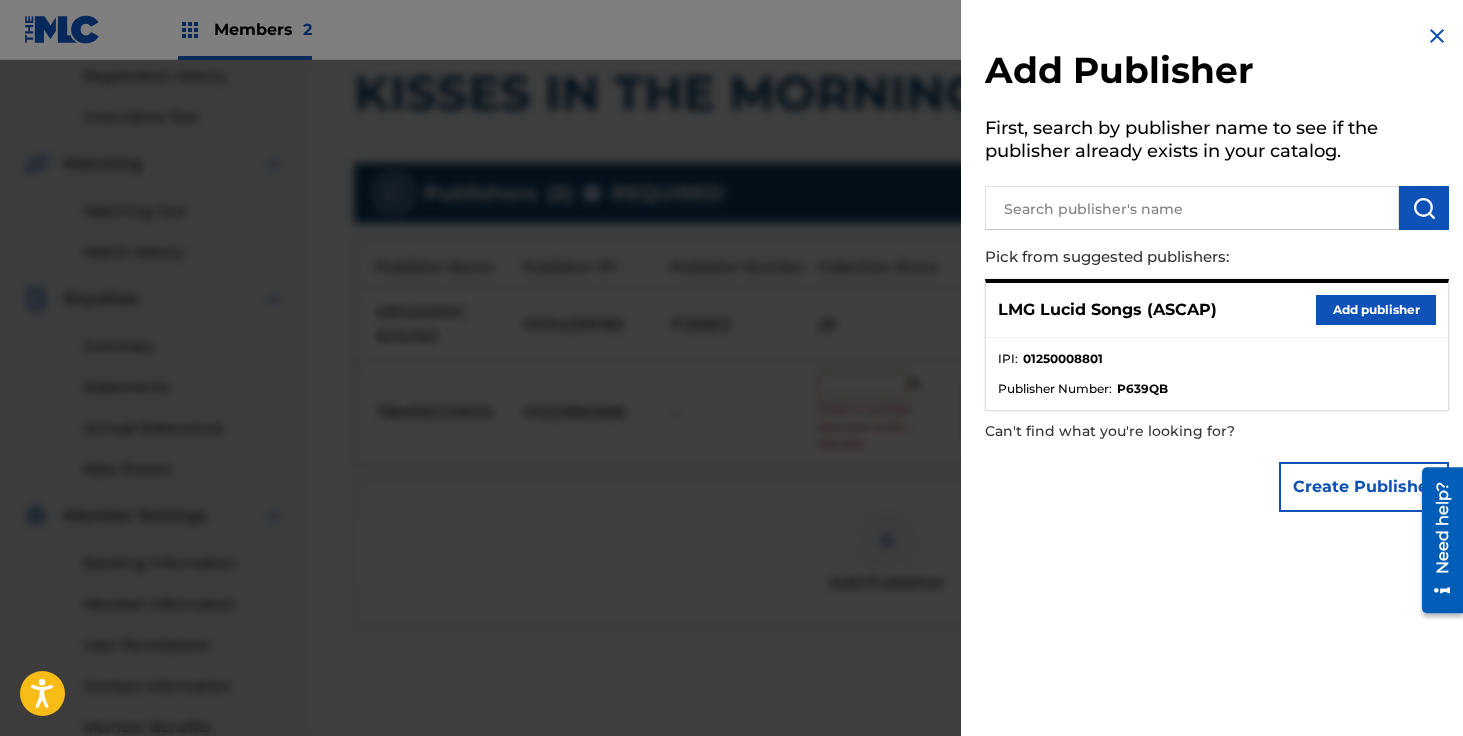 click on "Add publisher" at bounding box center (1376, 310) 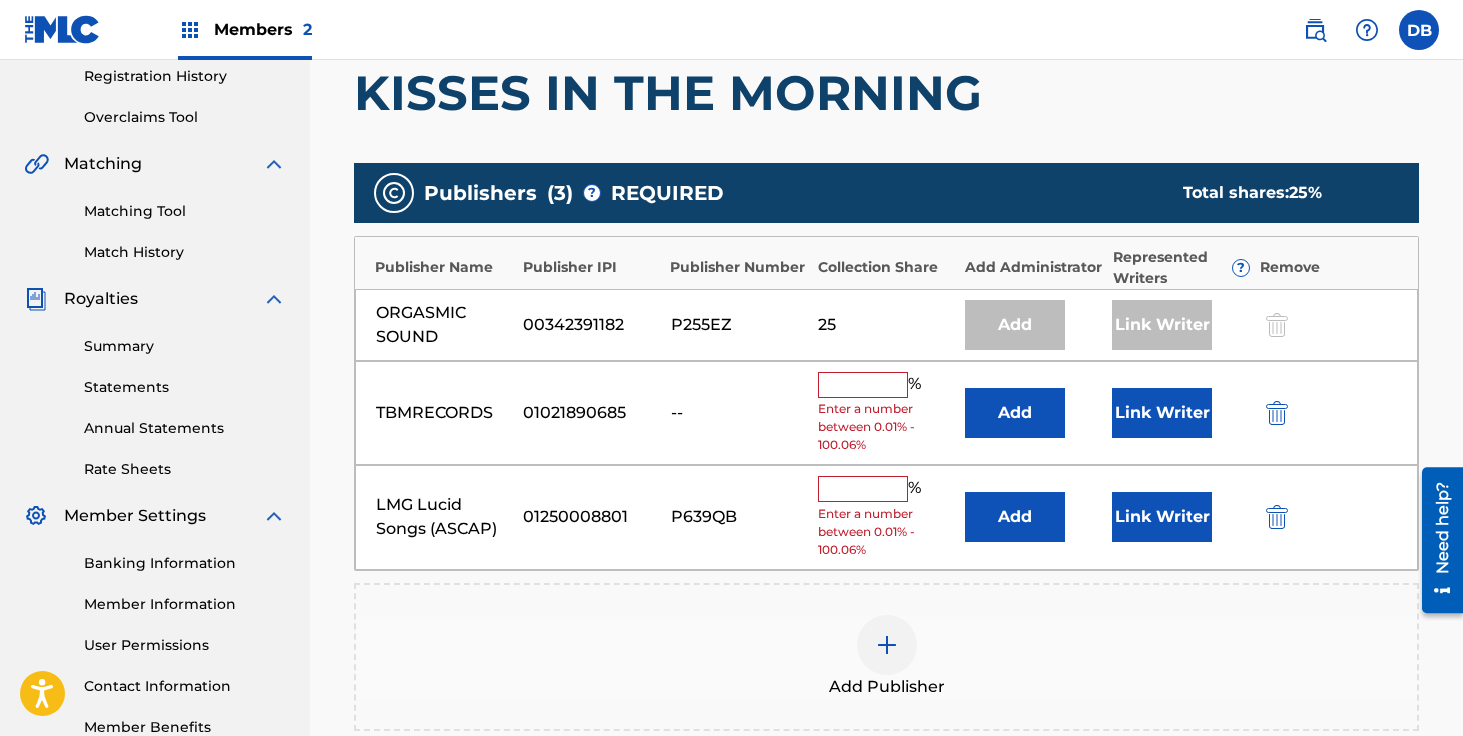 click at bounding box center [1277, 517] 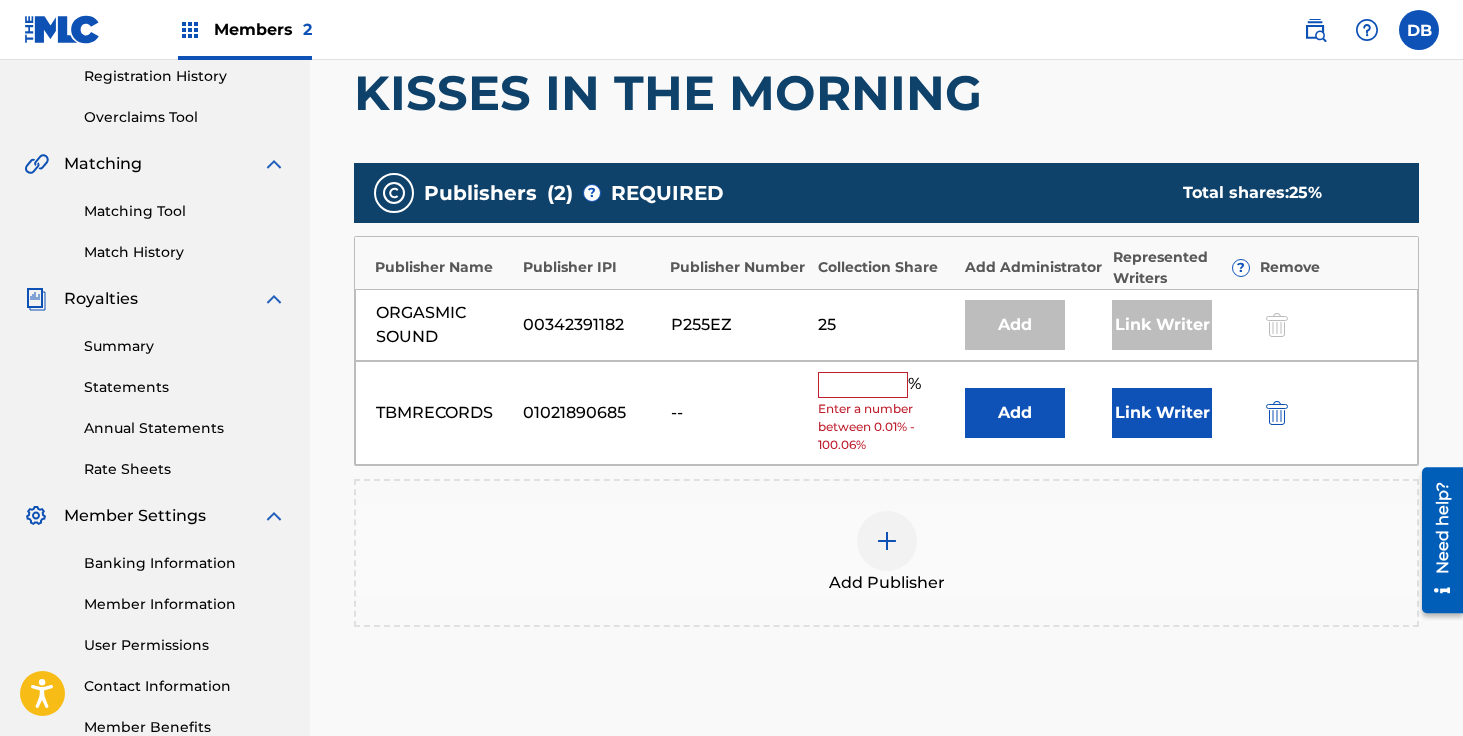 click on "Add" at bounding box center (1015, 413) 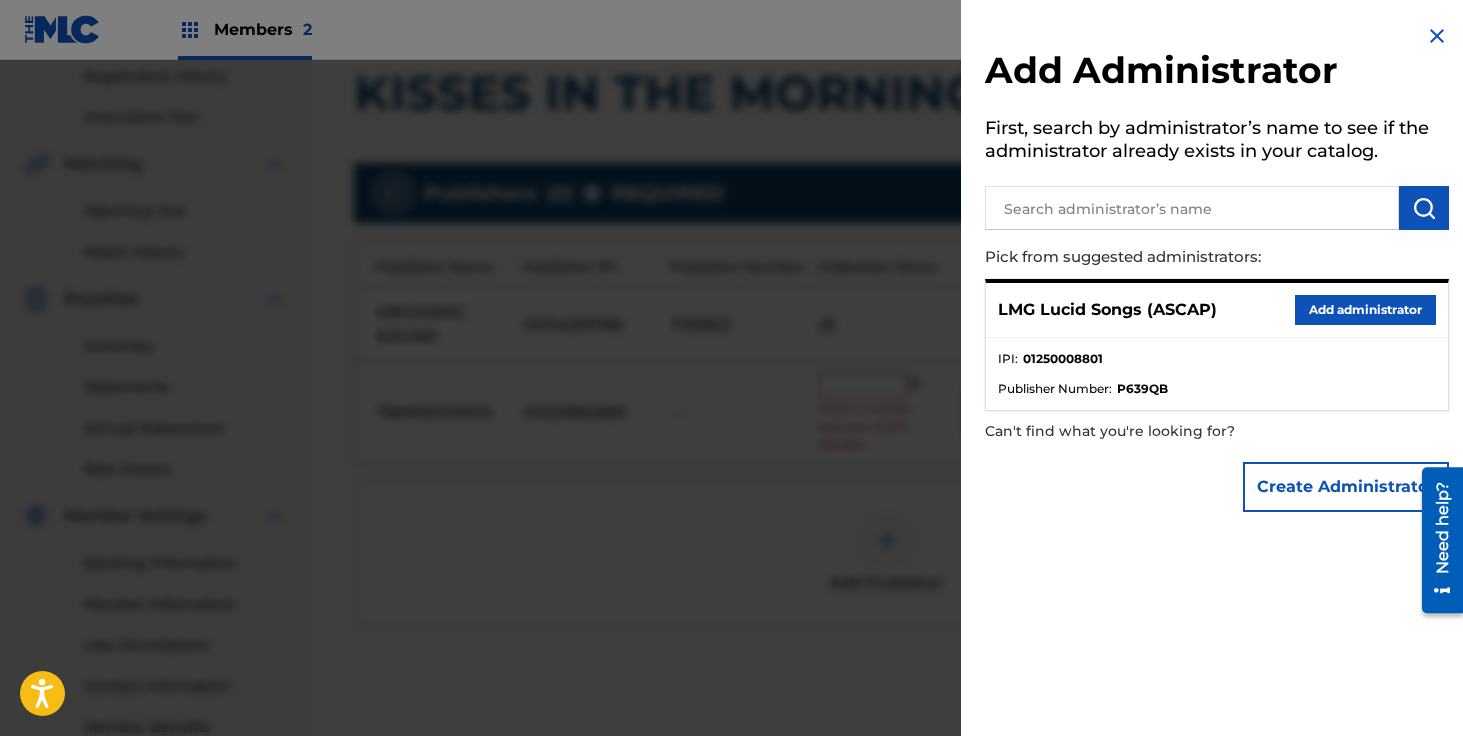 click on "Add administrator" at bounding box center (1365, 310) 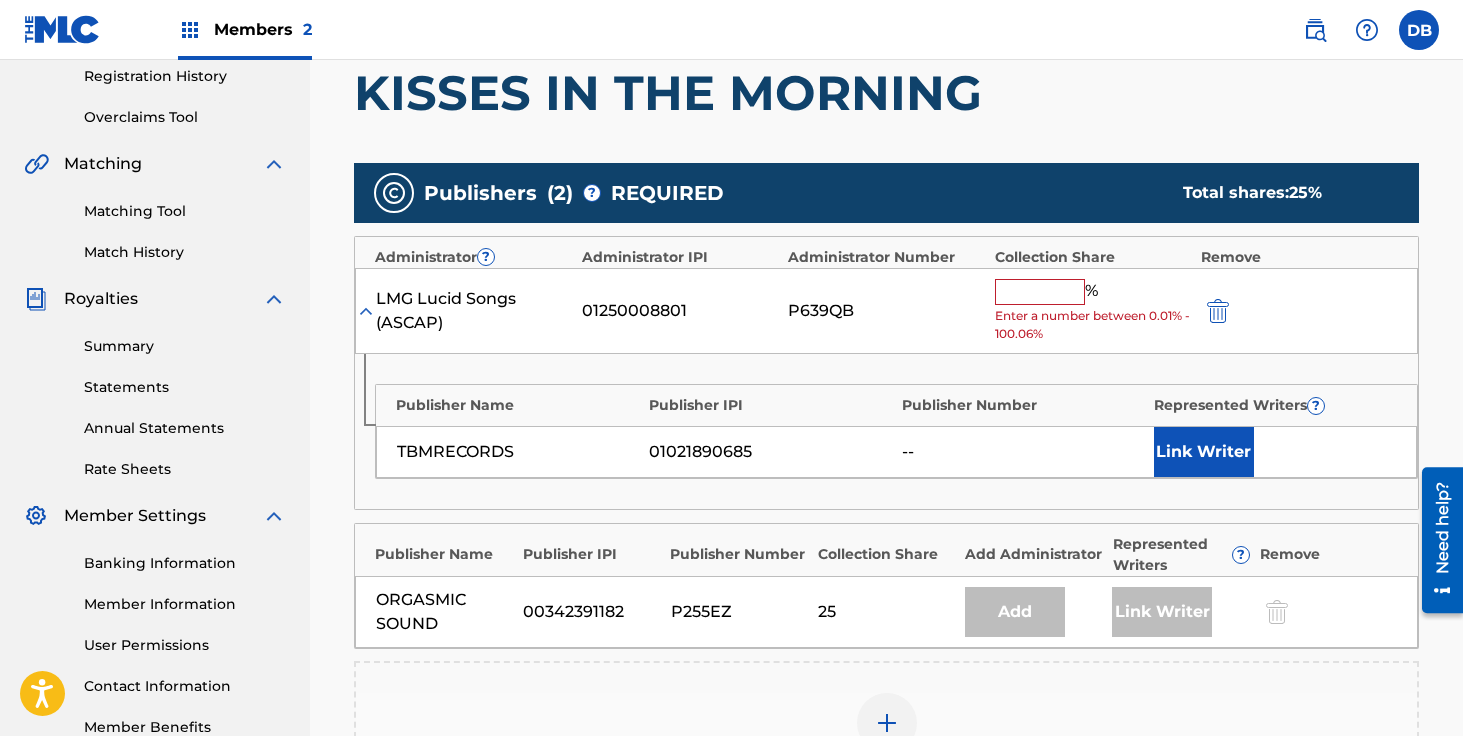 click at bounding box center (1040, 292) 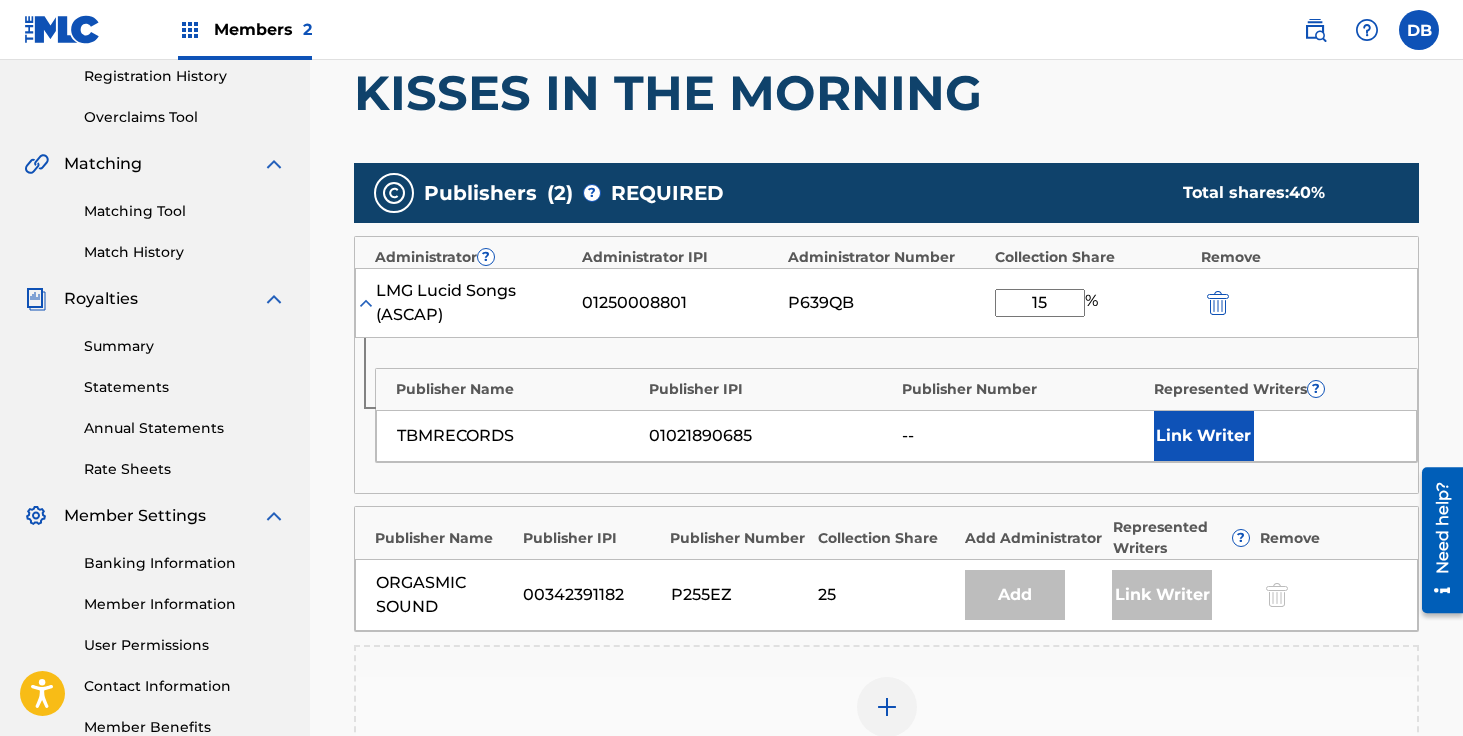 type on "15" 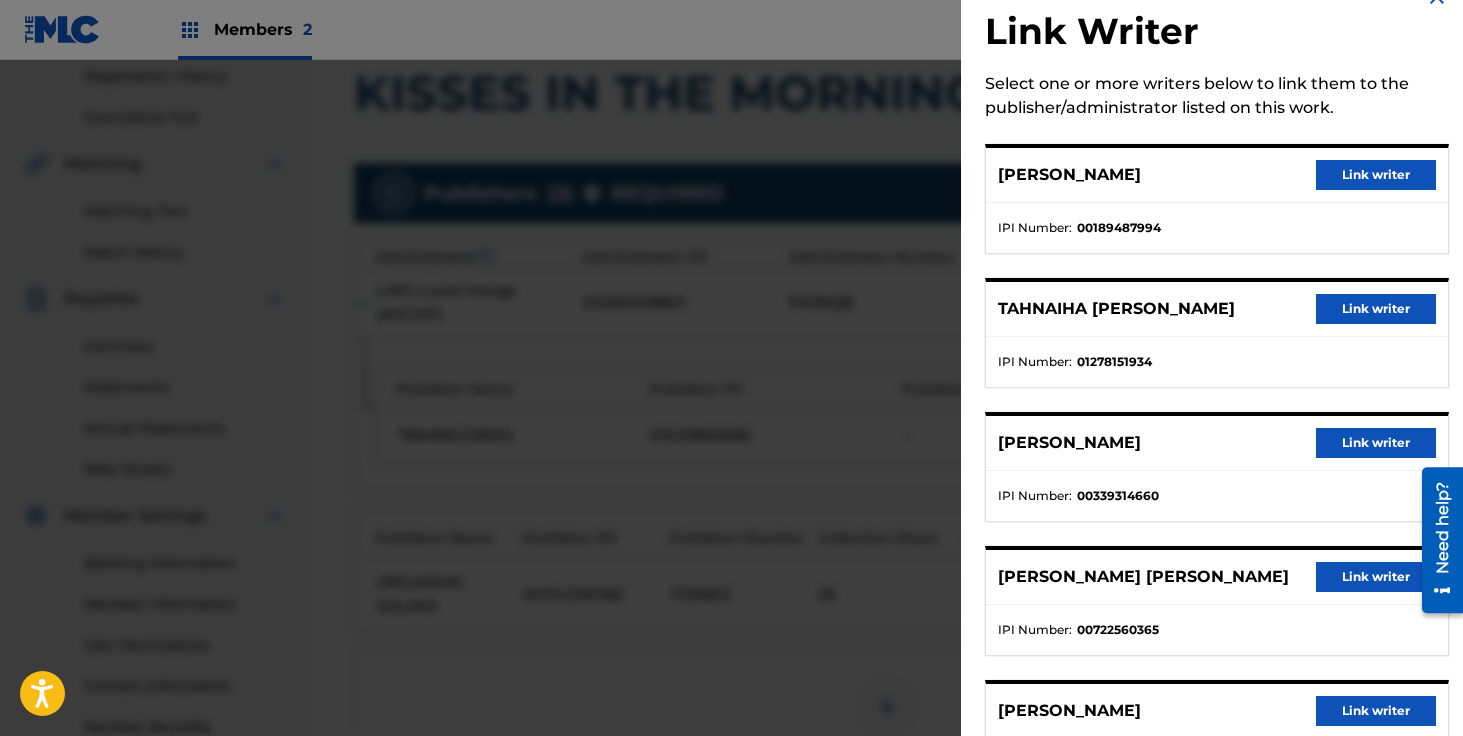 scroll, scrollTop: 88, scrollLeft: 0, axis: vertical 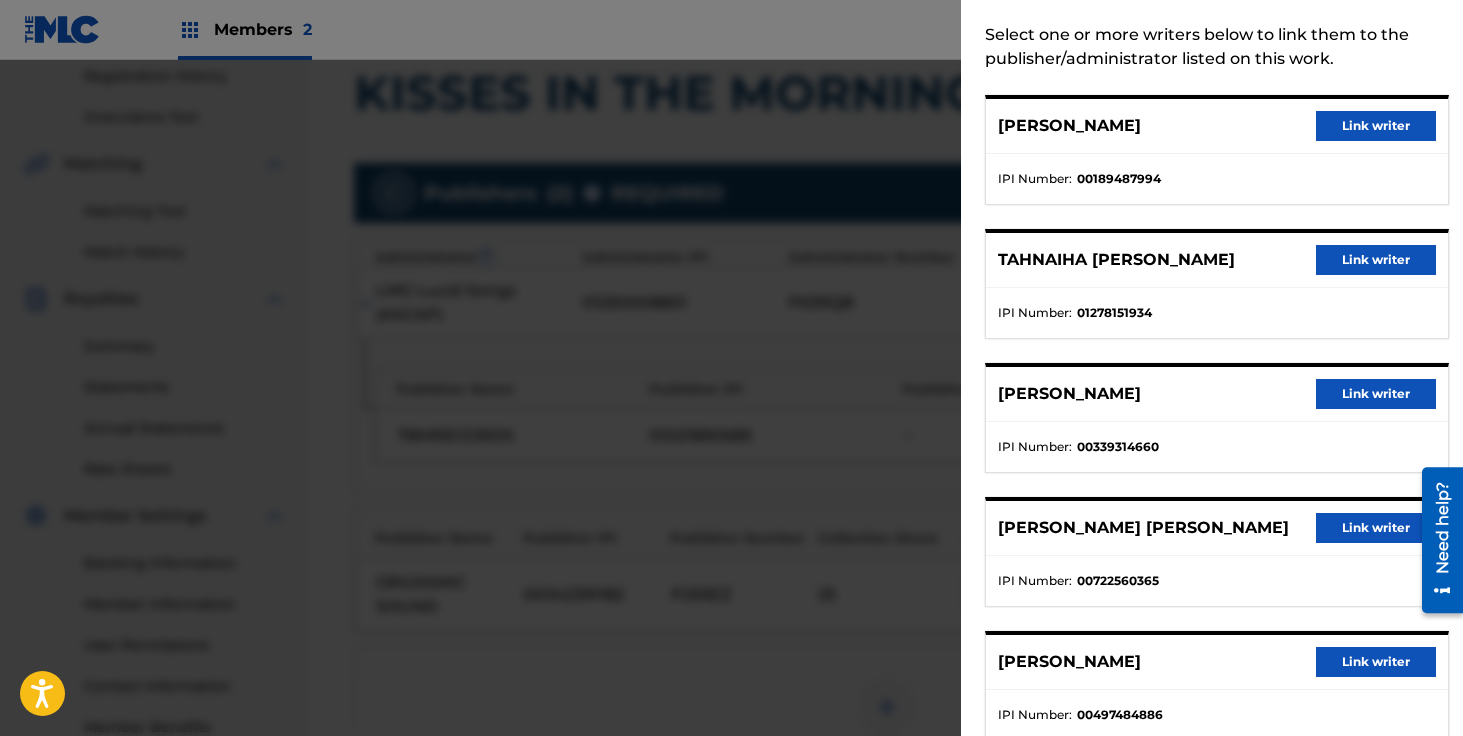 click on "Link writer" at bounding box center [1376, 528] 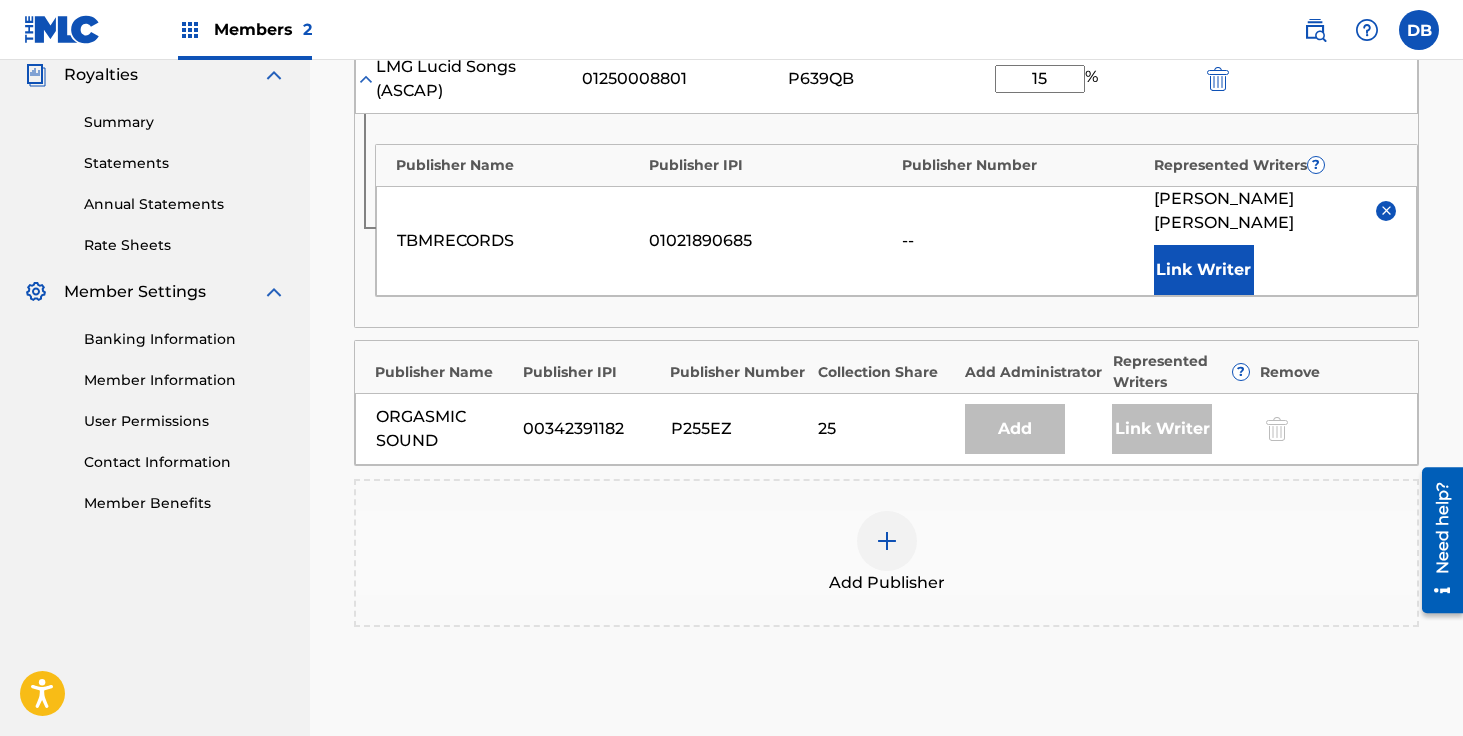 scroll, scrollTop: 815, scrollLeft: 0, axis: vertical 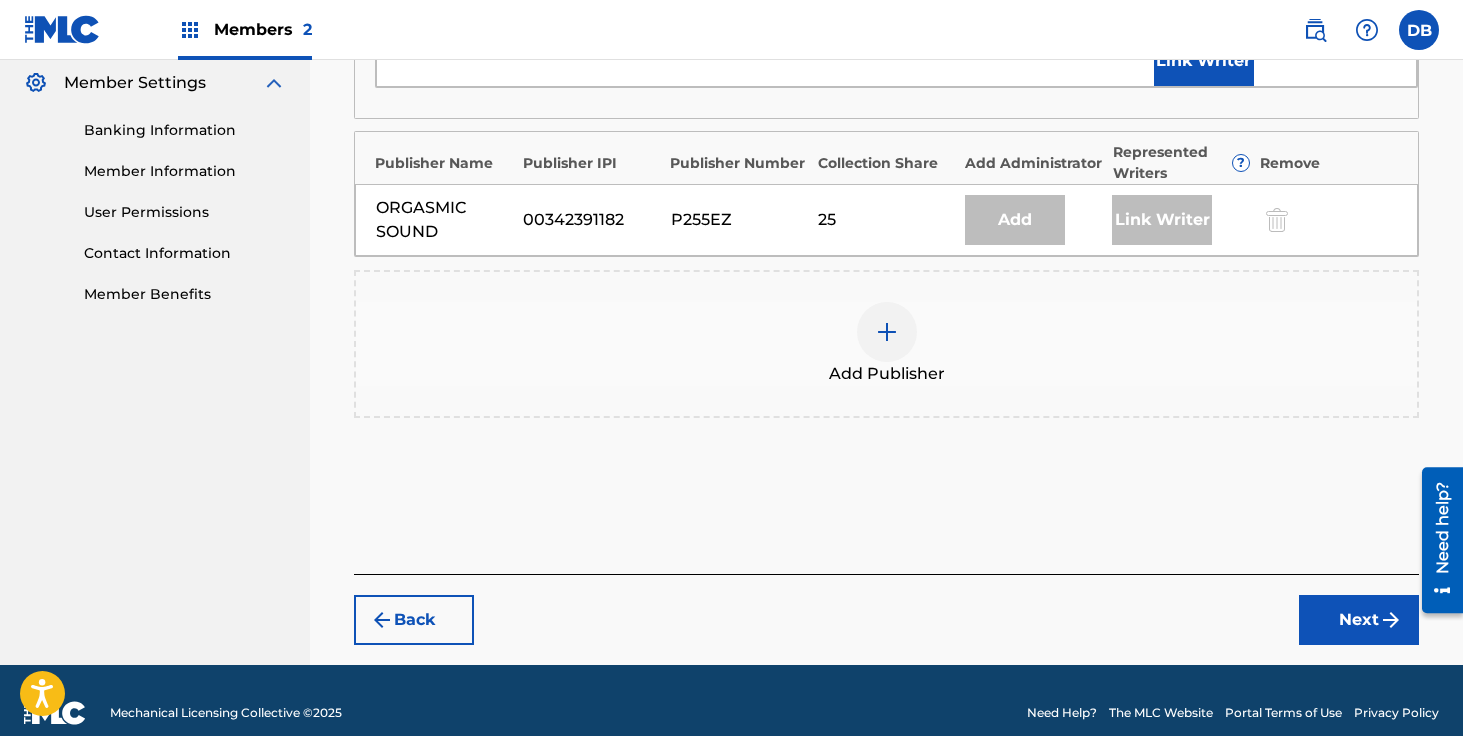 click on "Next" at bounding box center (1359, 620) 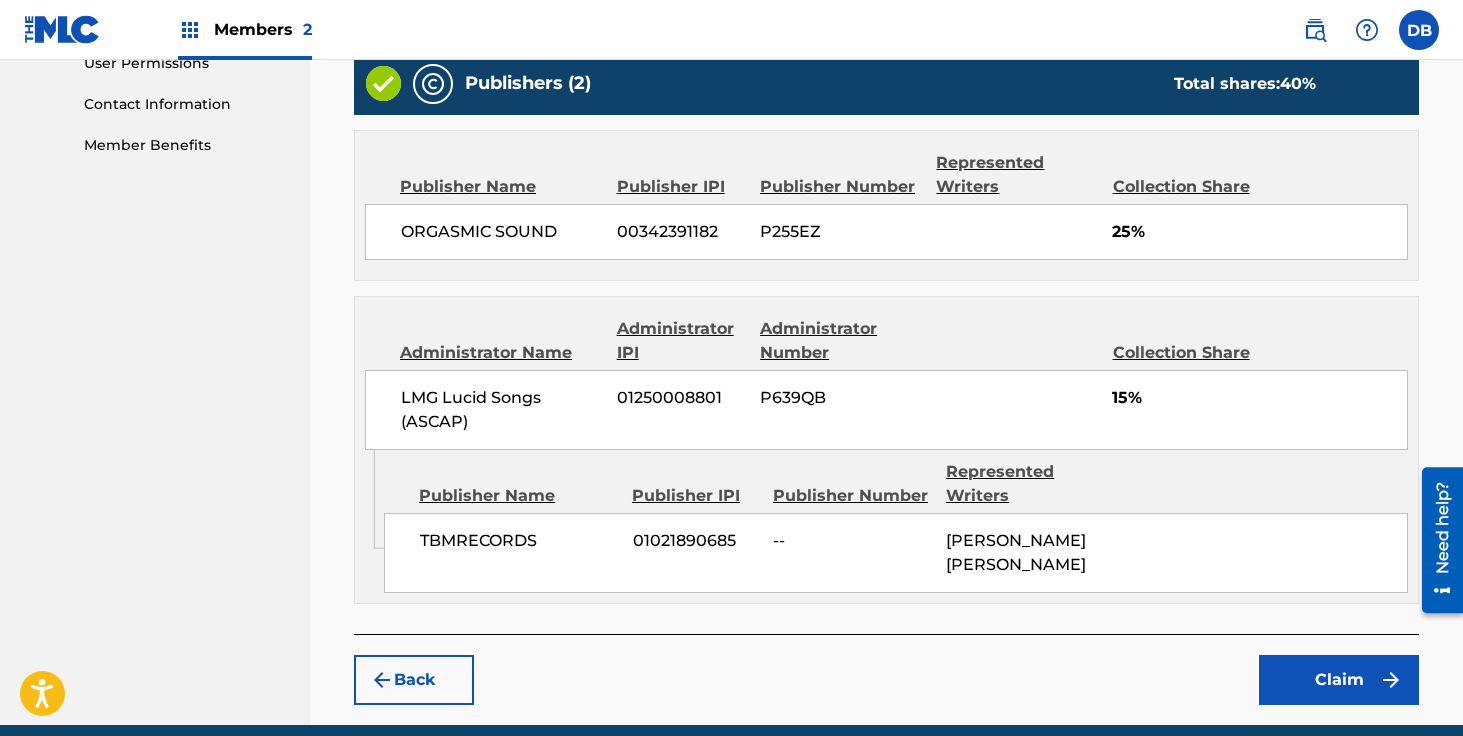 scroll, scrollTop: 1021, scrollLeft: 0, axis: vertical 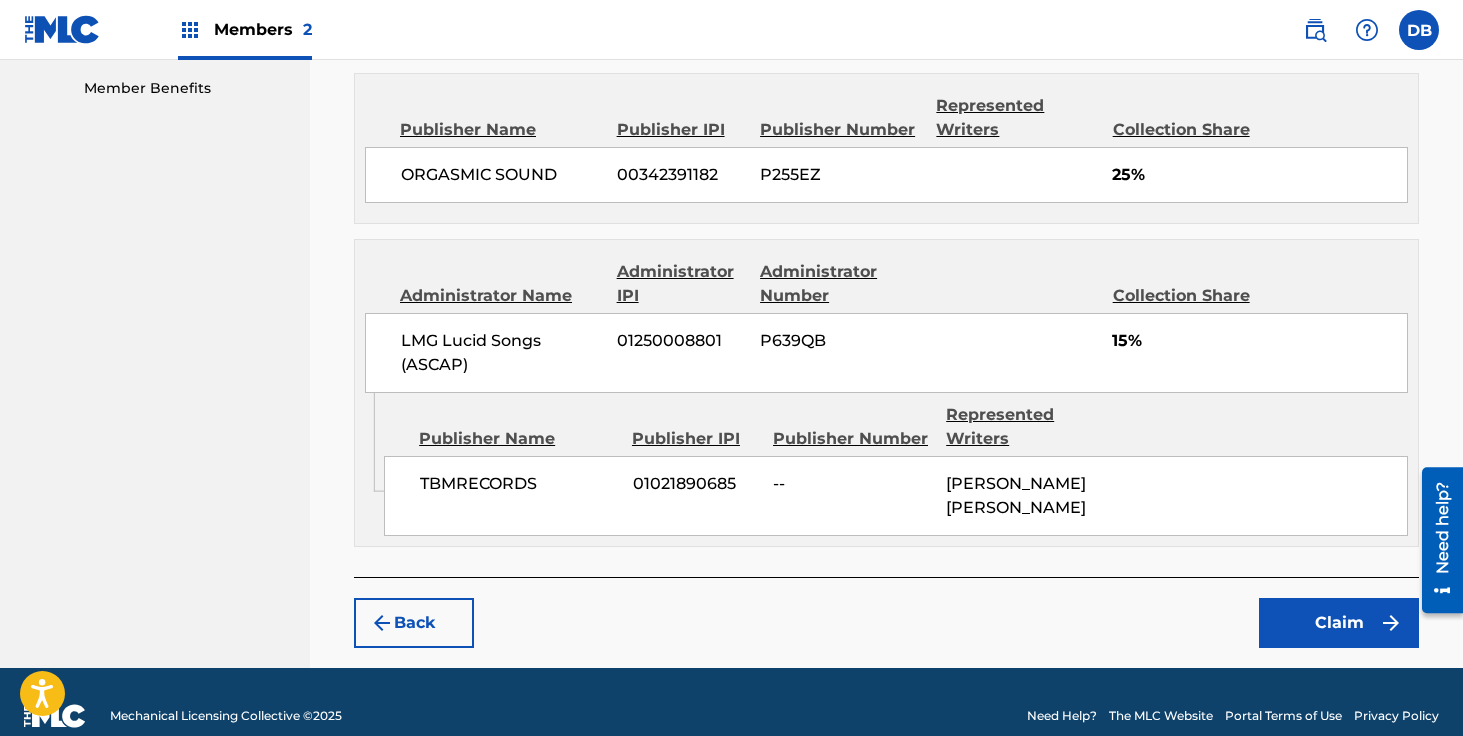click on "Claim" at bounding box center [1339, 623] 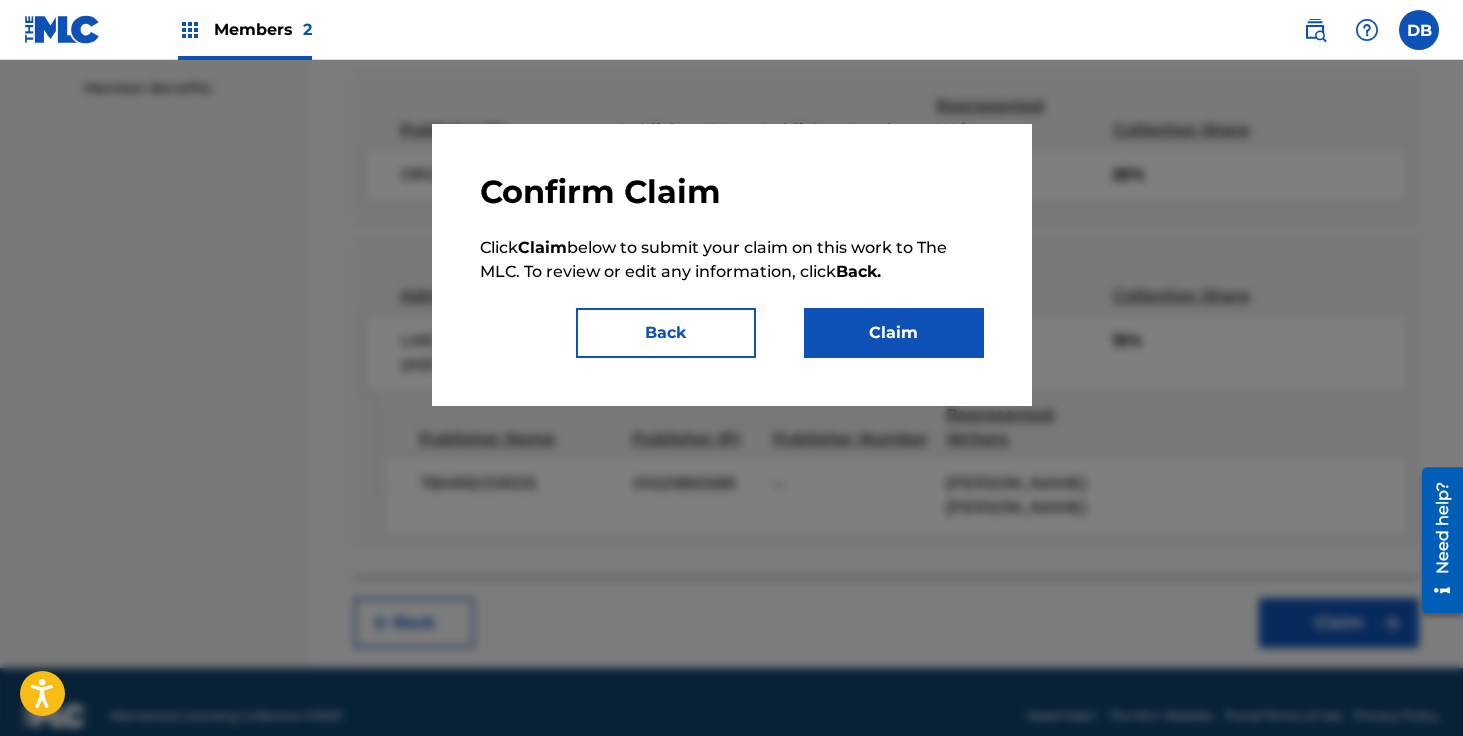 click on "Claim" at bounding box center [894, 333] 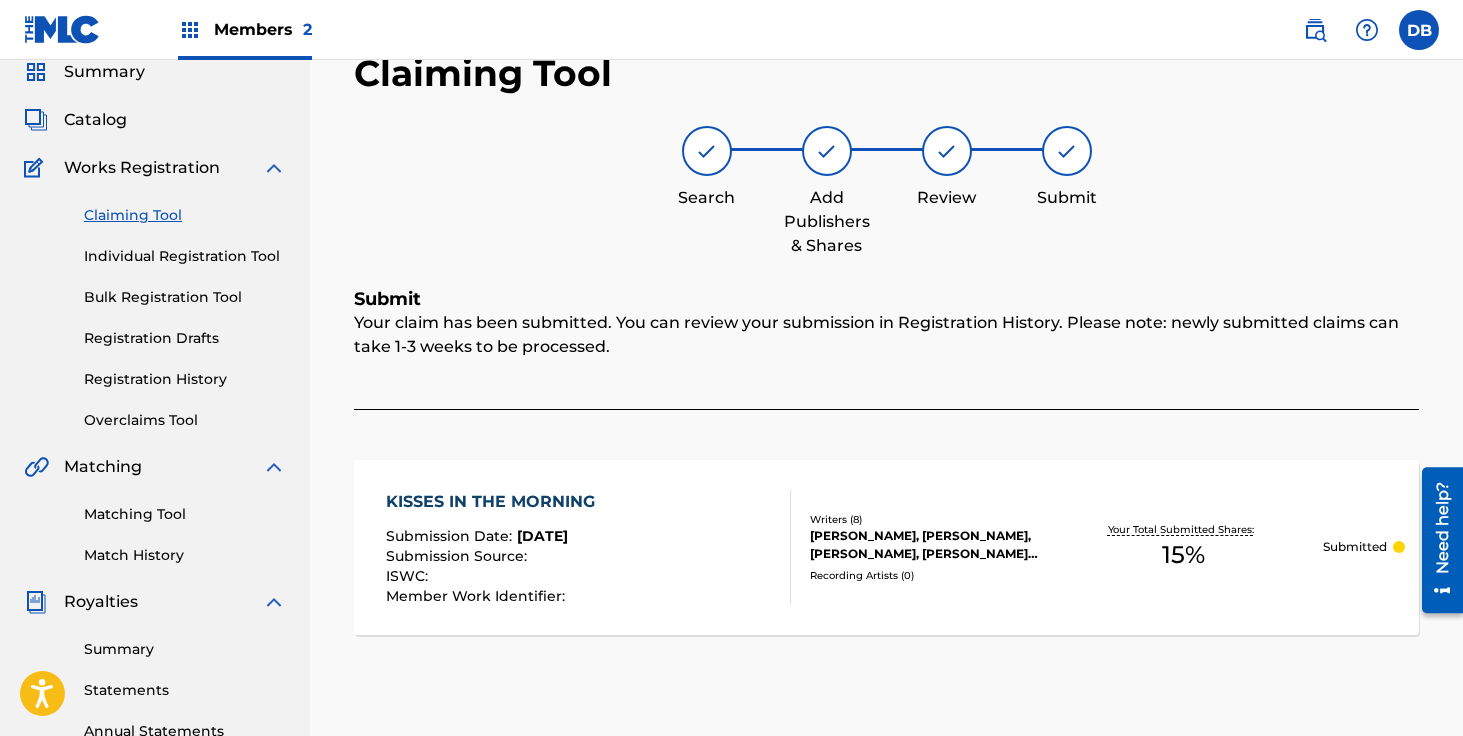 scroll, scrollTop: 0, scrollLeft: 0, axis: both 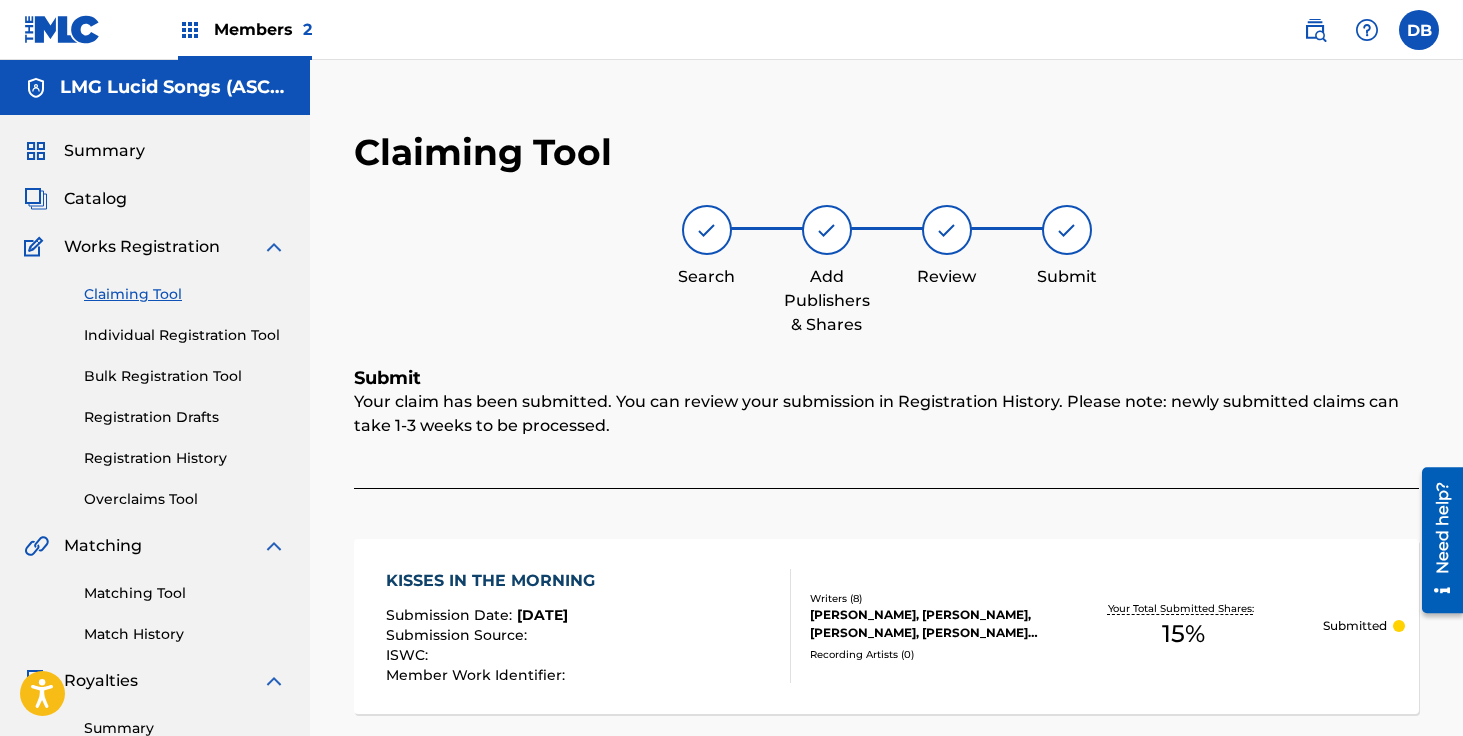 click on "Members    2" at bounding box center (263, 29) 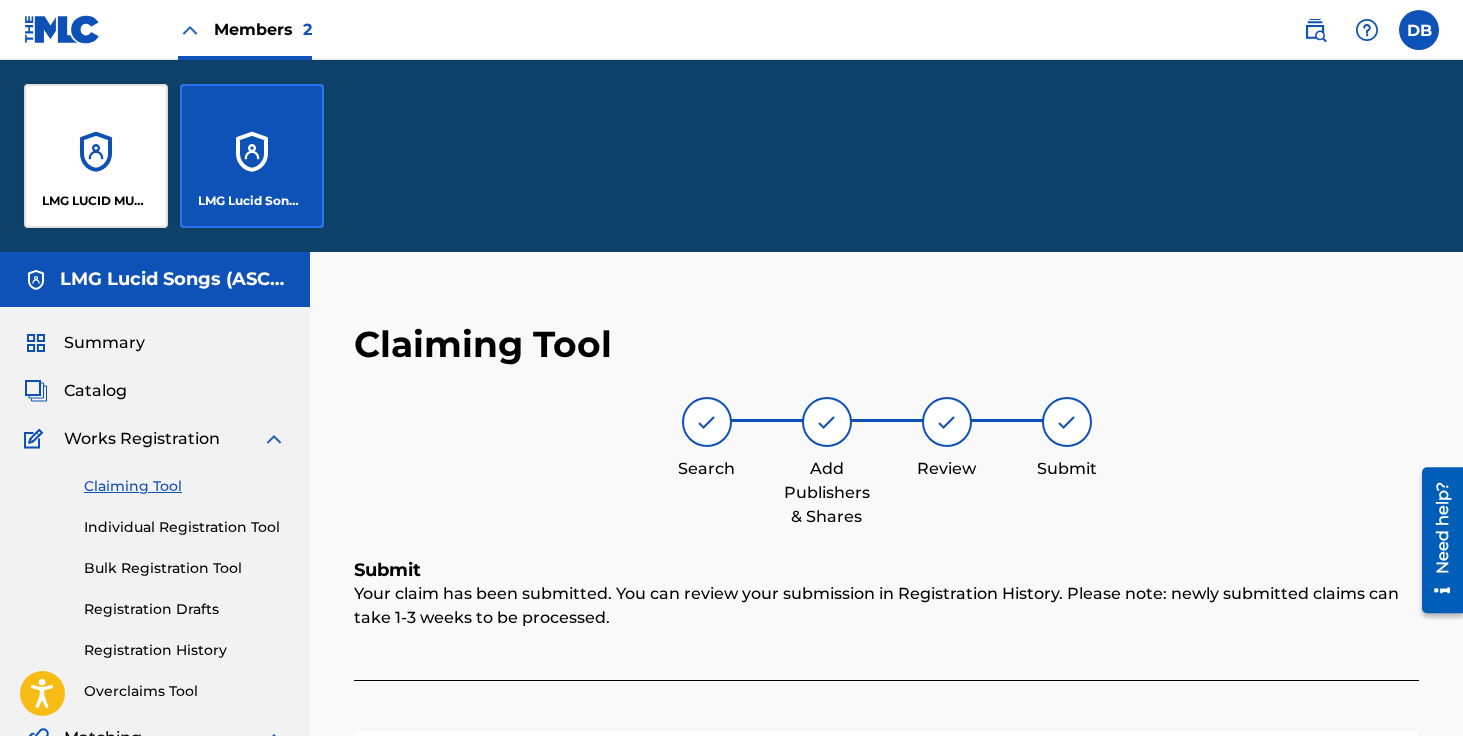 click on "LMG LUCID MUSIC" at bounding box center (96, 156) 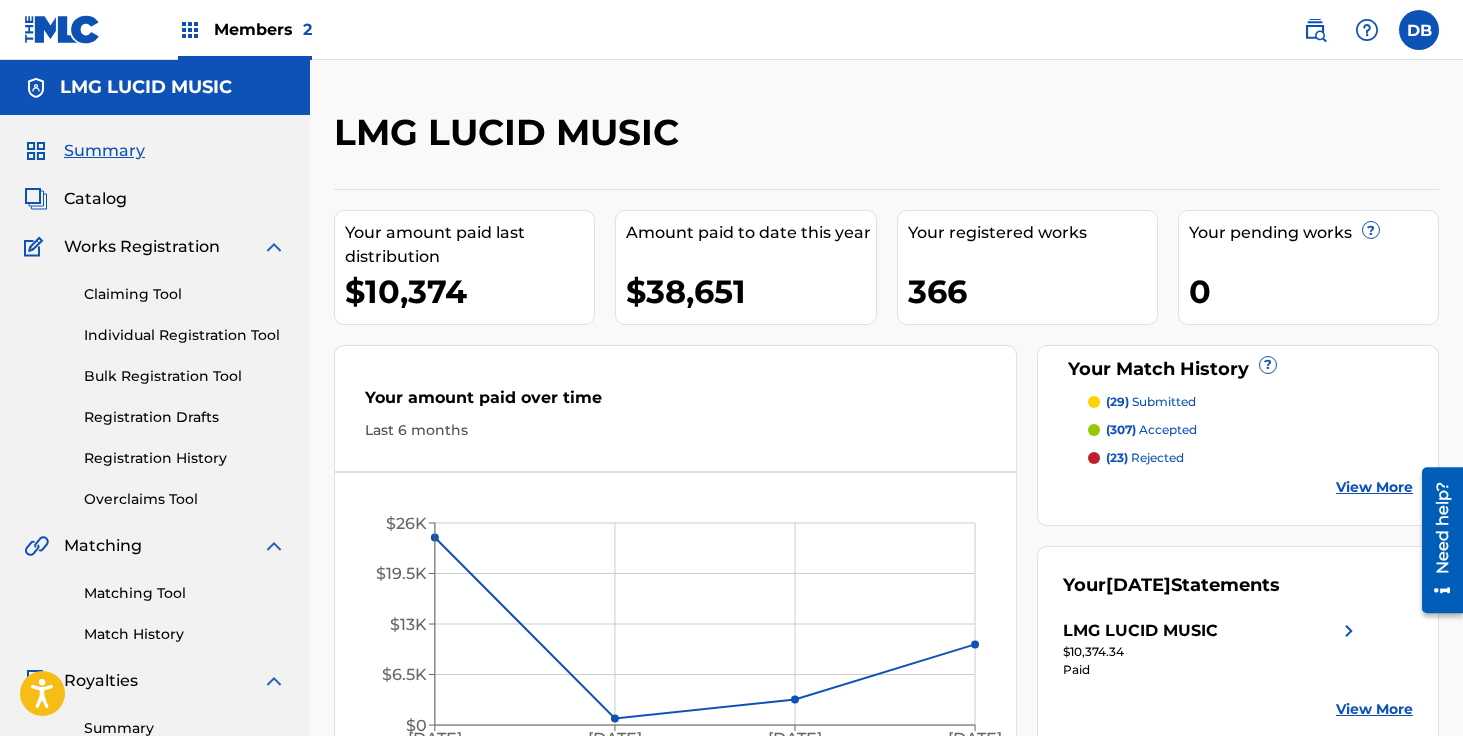 click on "Registration History" at bounding box center [185, 458] 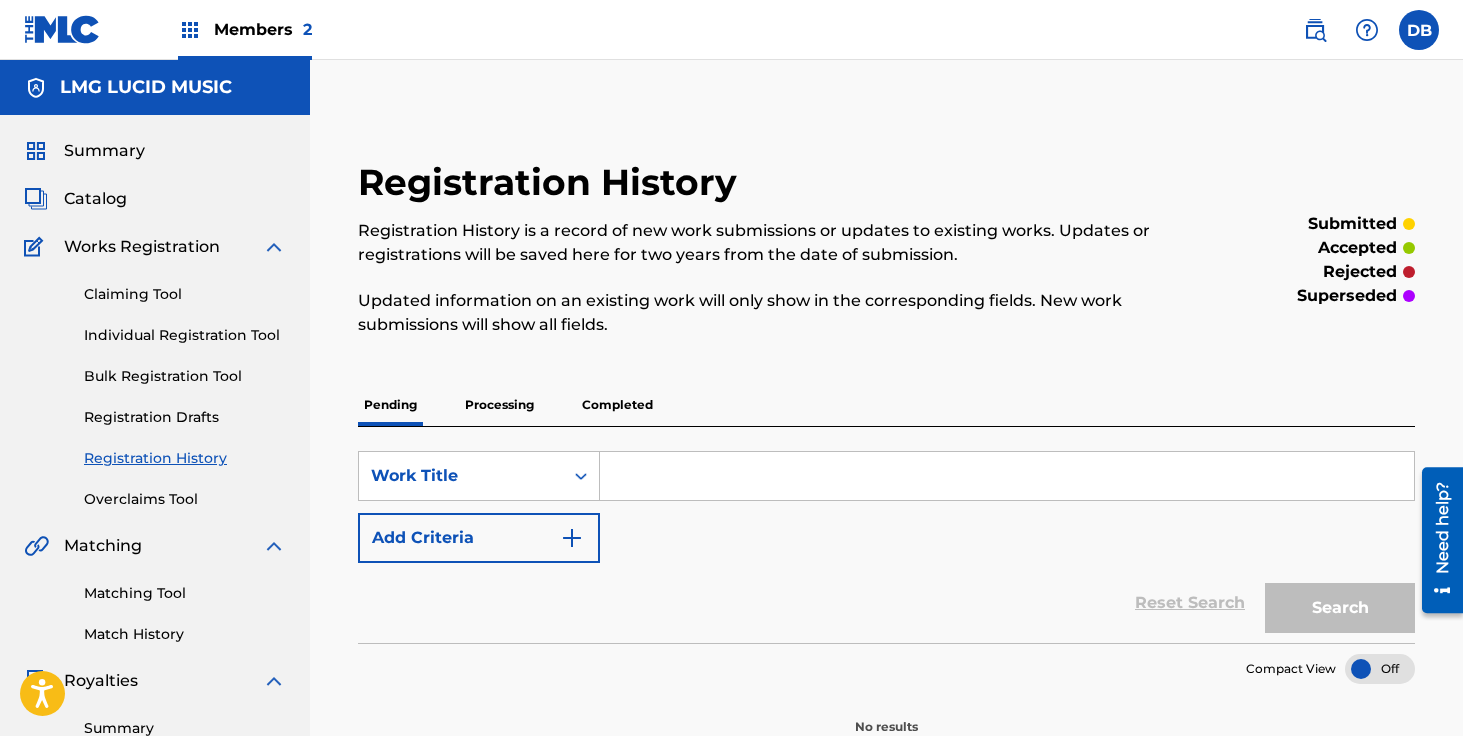 click on "Processing" at bounding box center [499, 405] 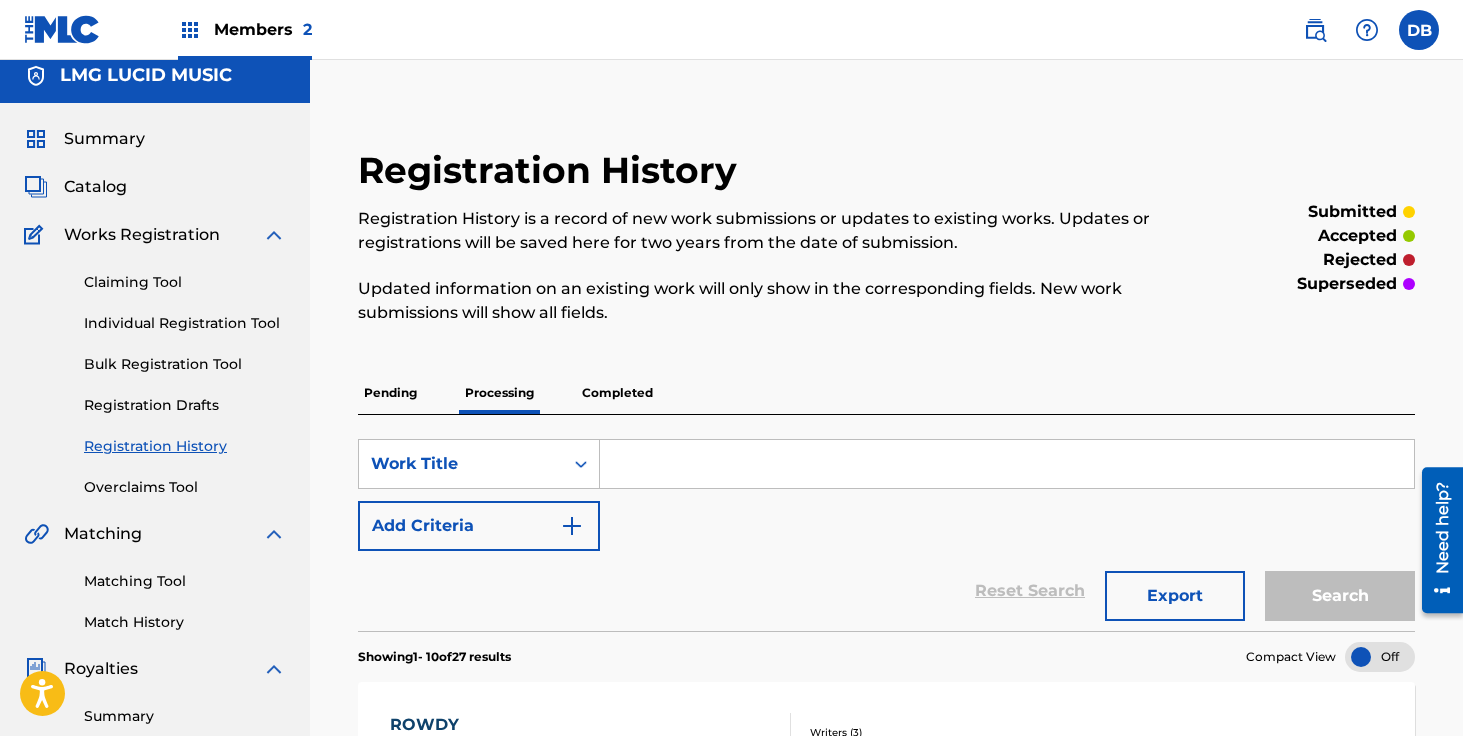 scroll, scrollTop: 0, scrollLeft: 0, axis: both 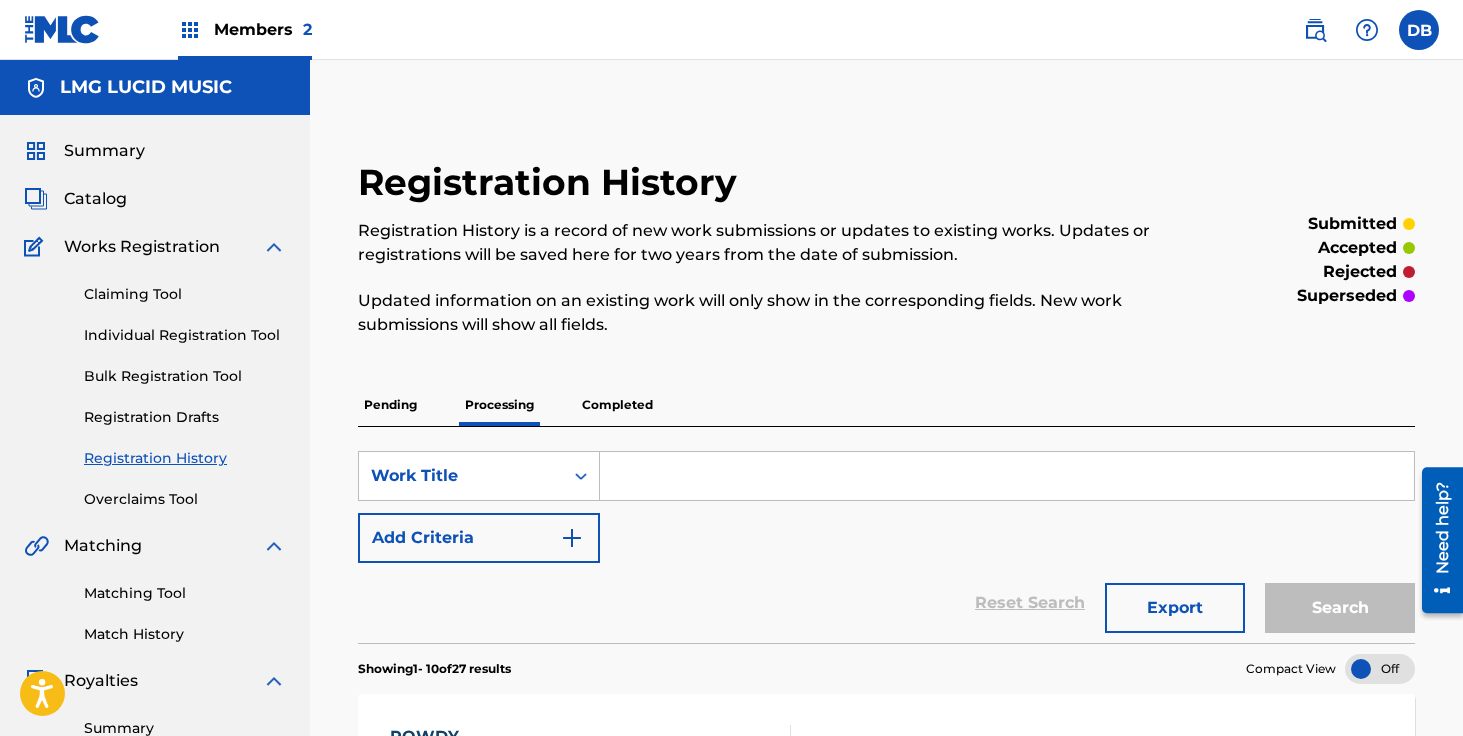 click on "Completed" at bounding box center (617, 405) 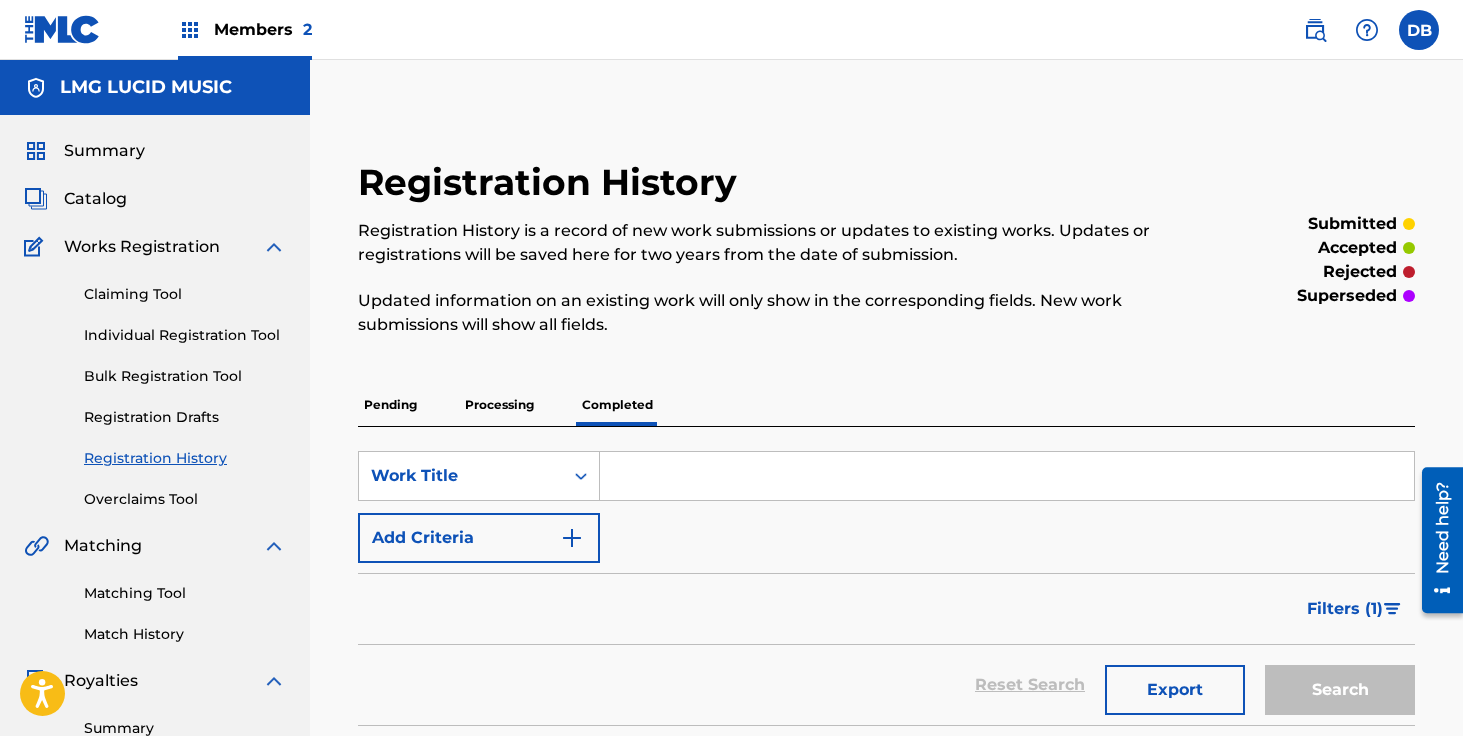 click on "Summary" at bounding box center [104, 151] 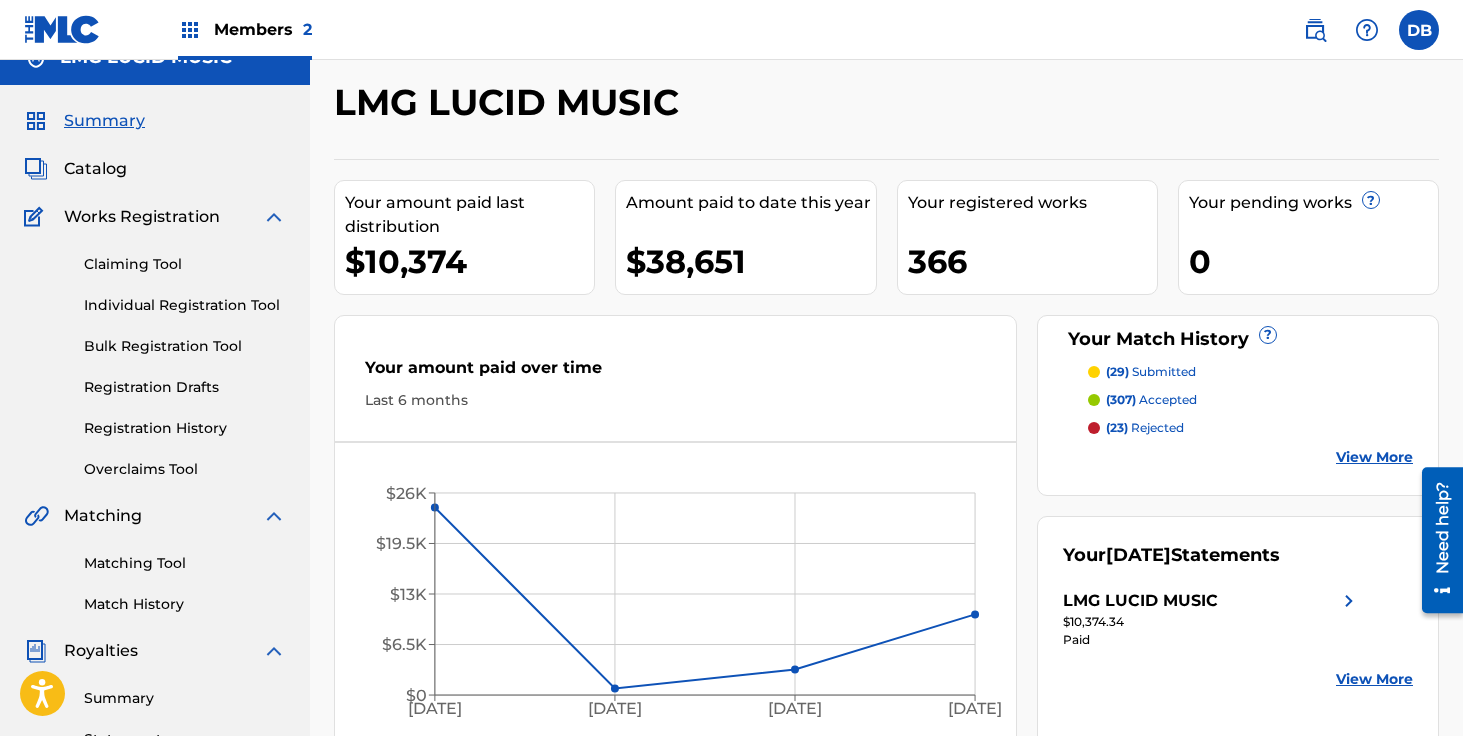 scroll, scrollTop: 0, scrollLeft: 0, axis: both 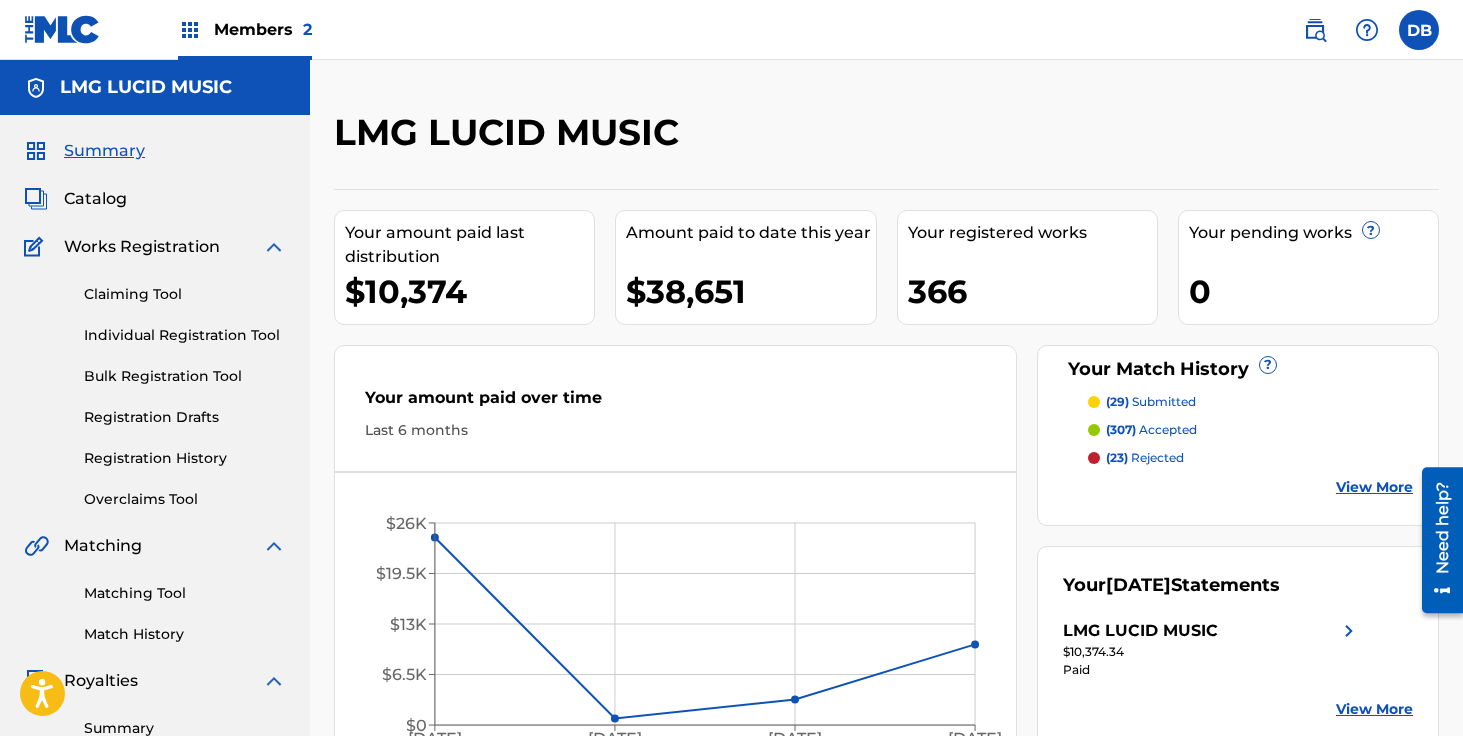 click on "Members    2" at bounding box center [263, 29] 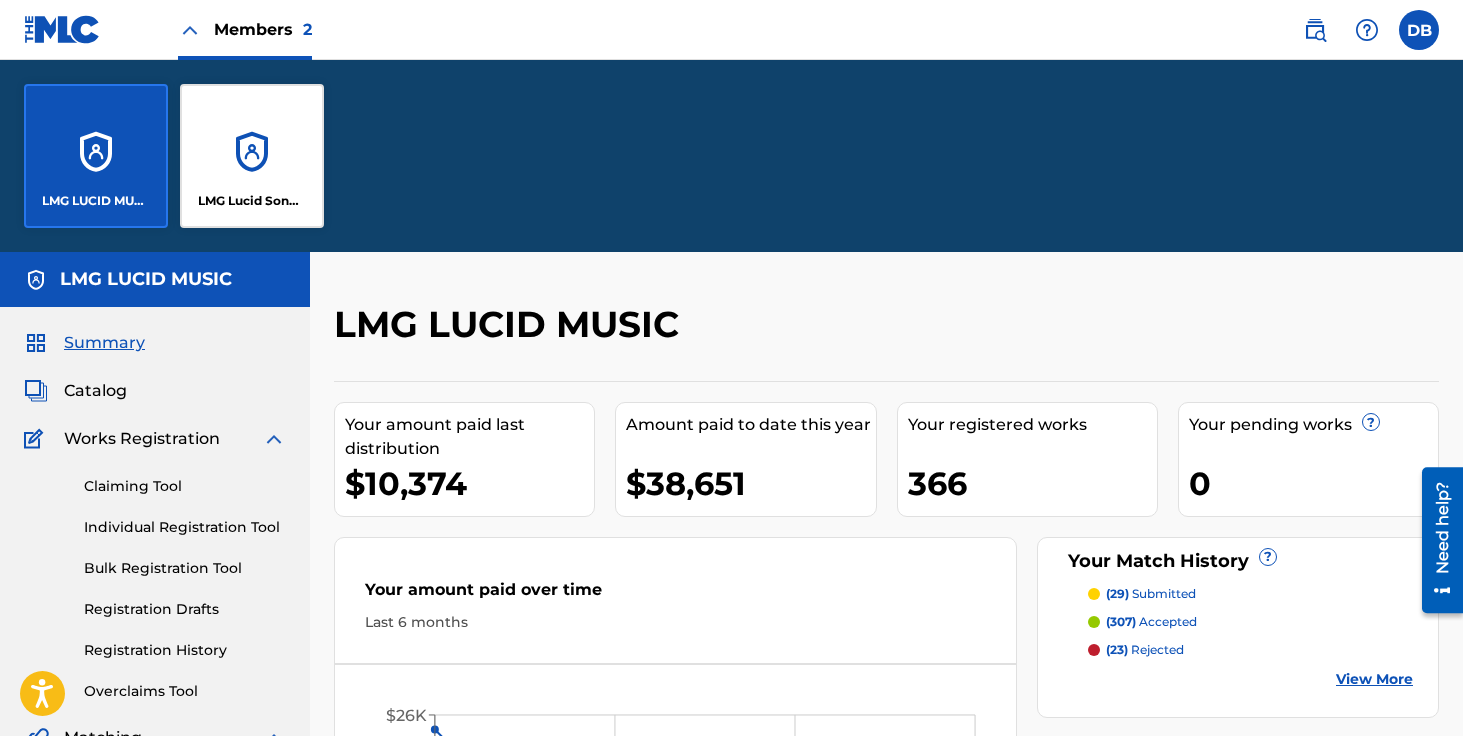 click on "LMG Lucid Songs (ASCAP)" at bounding box center [252, 156] 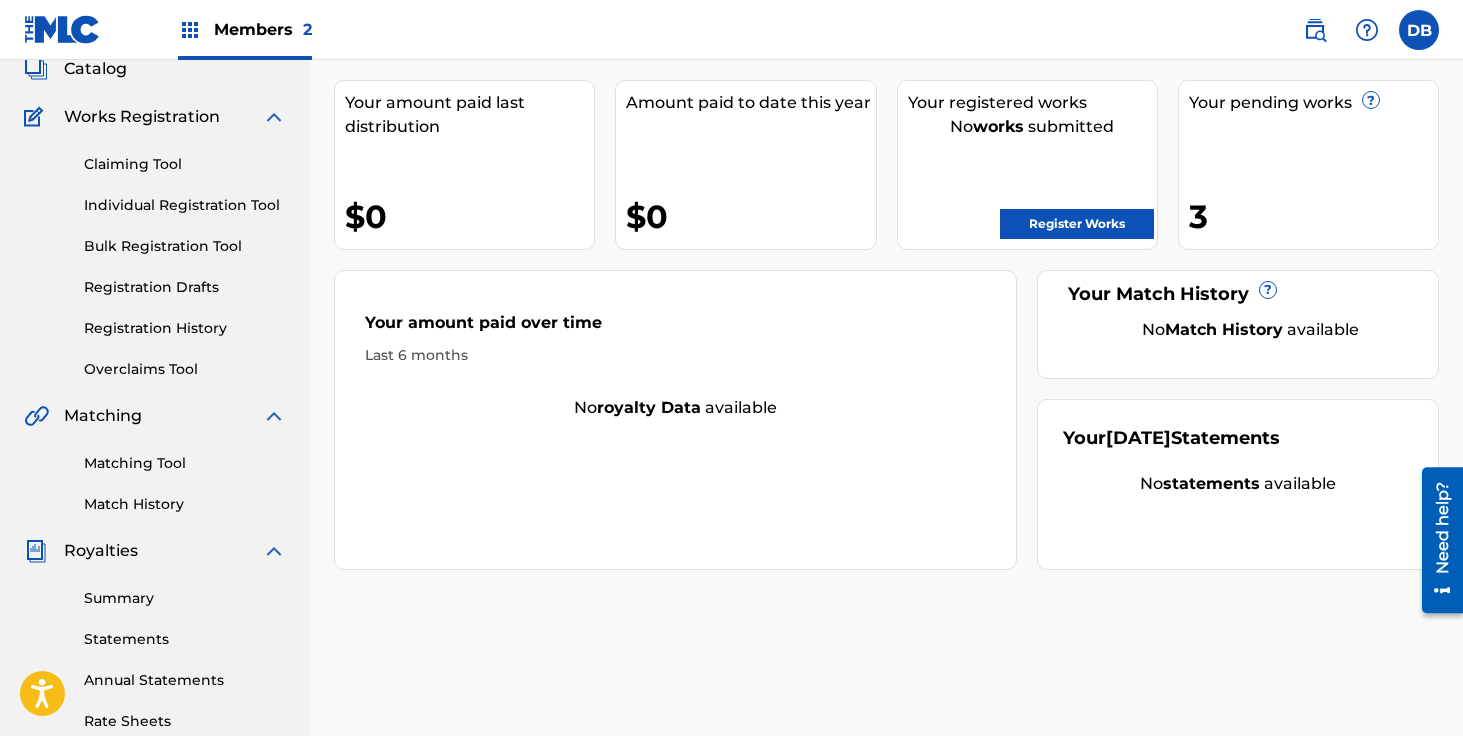 scroll, scrollTop: 0, scrollLeft: 0, axis: both 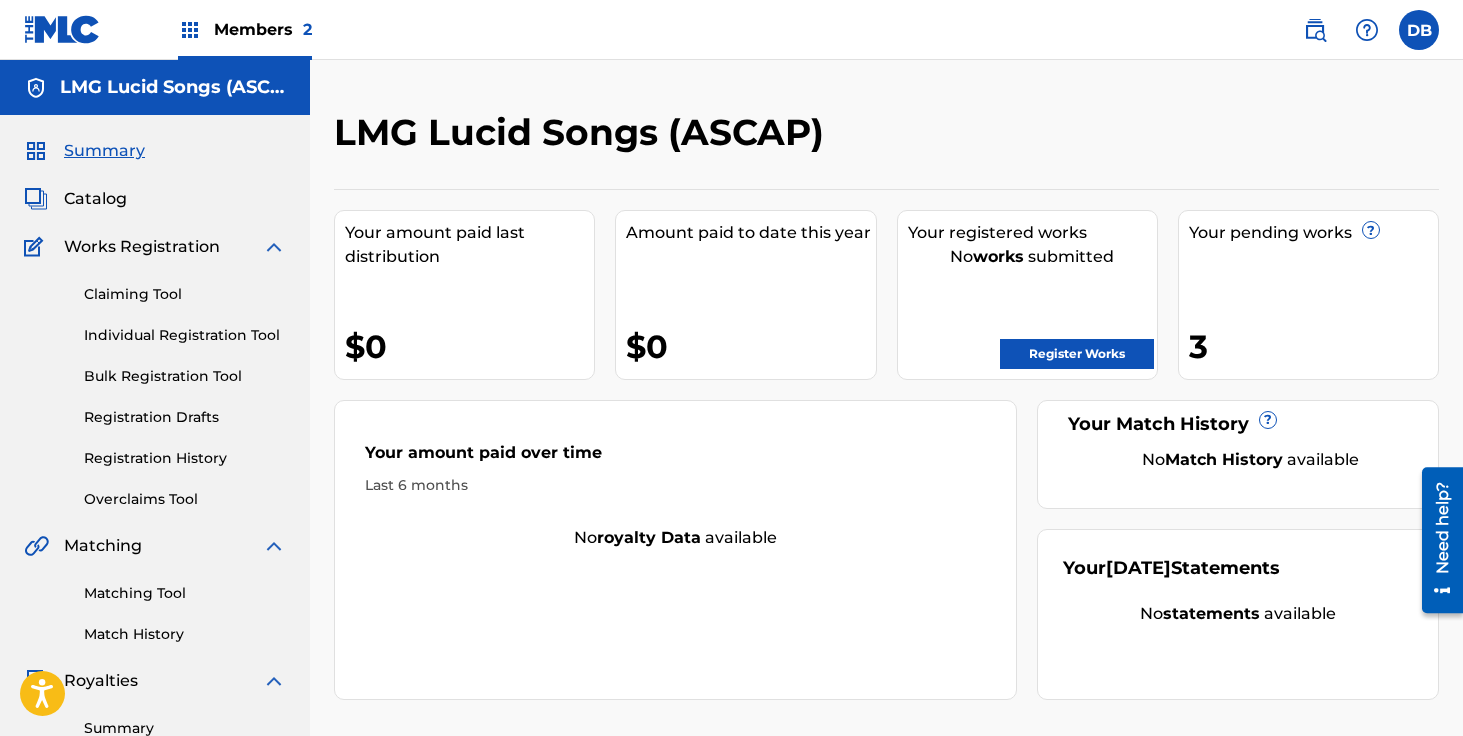 click on "Summary" at bounding box center [104, 151] 